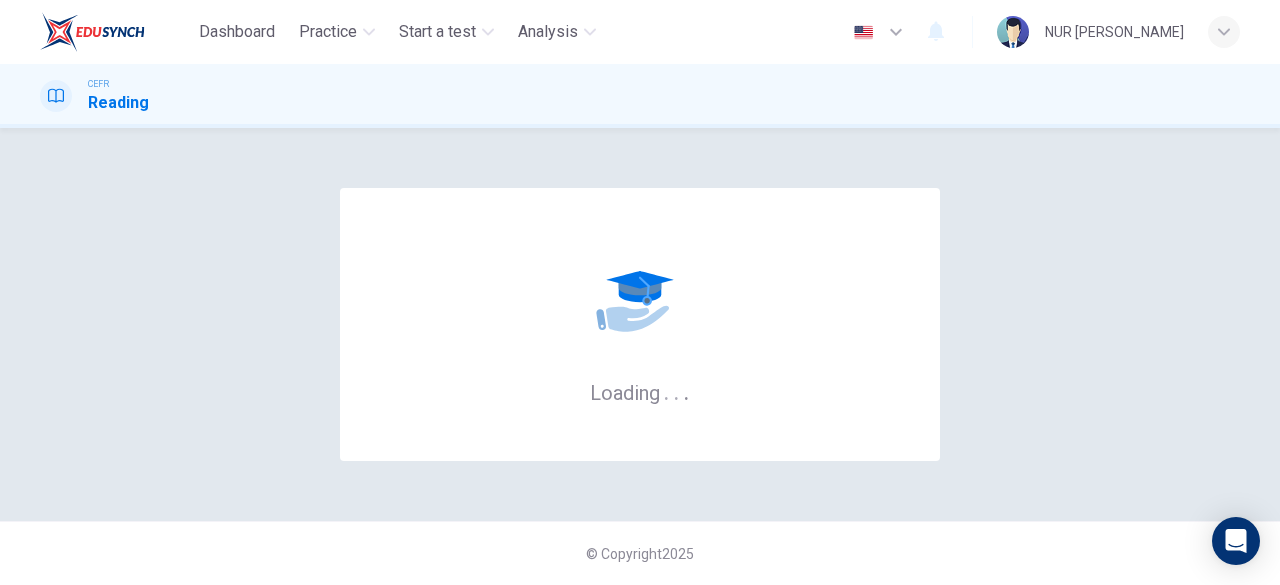 scroll, scrollTop: 0, scrollLeft: 0, axis: both 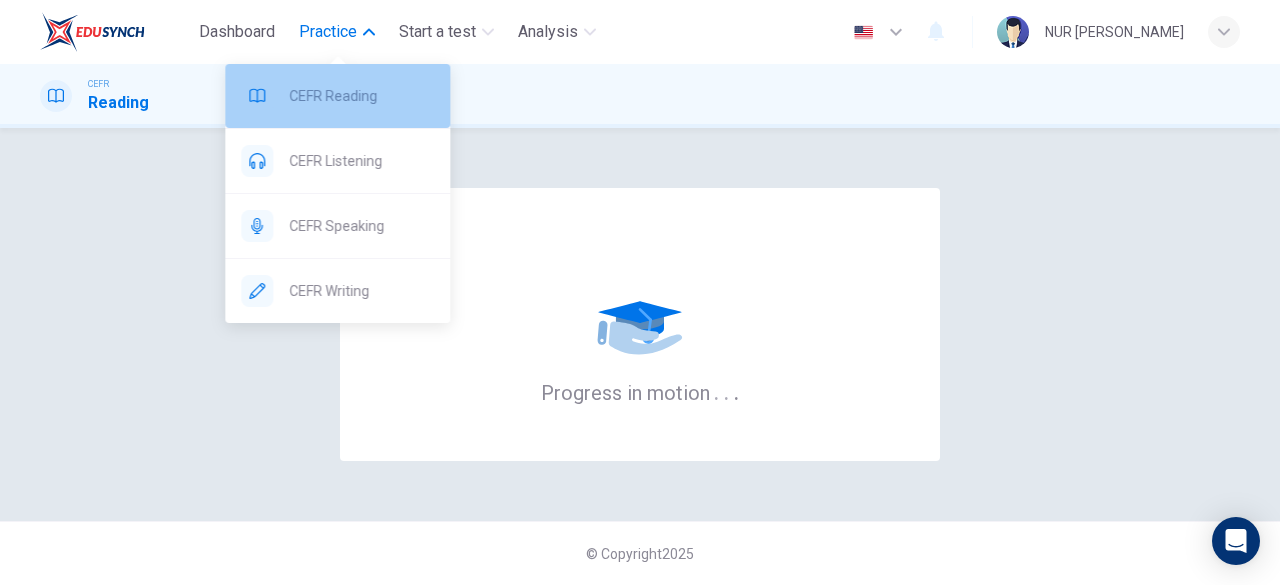 click on "CEFR Reading" at bounding box center [361, 96] 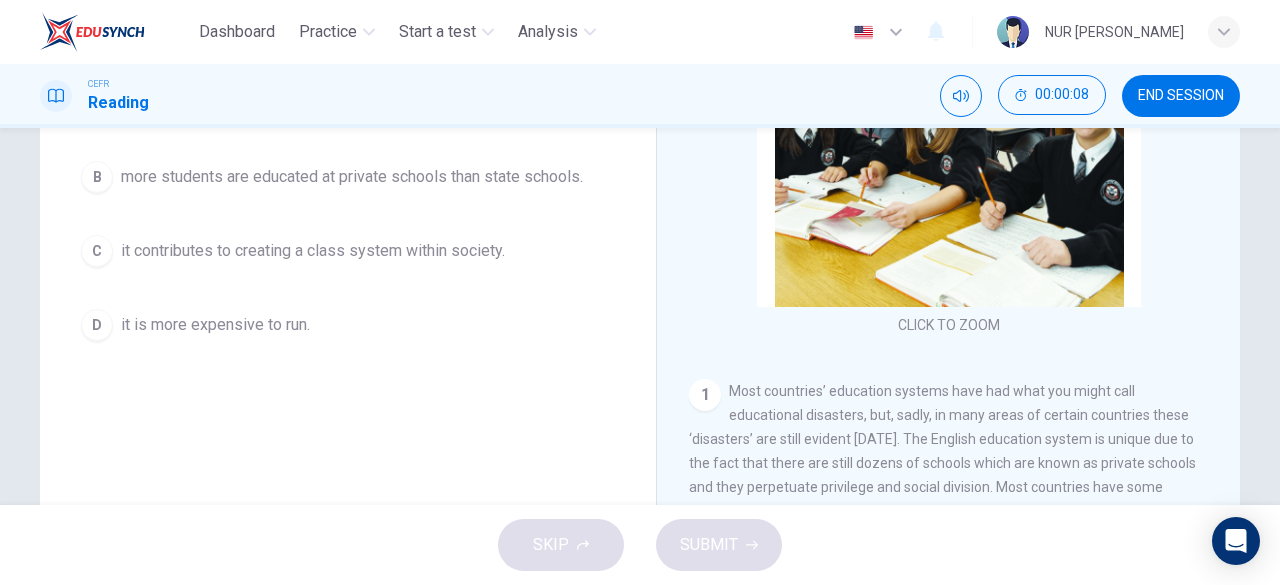 scroll, scrollTop: 300, scrollLeft: 0, axis: vertical 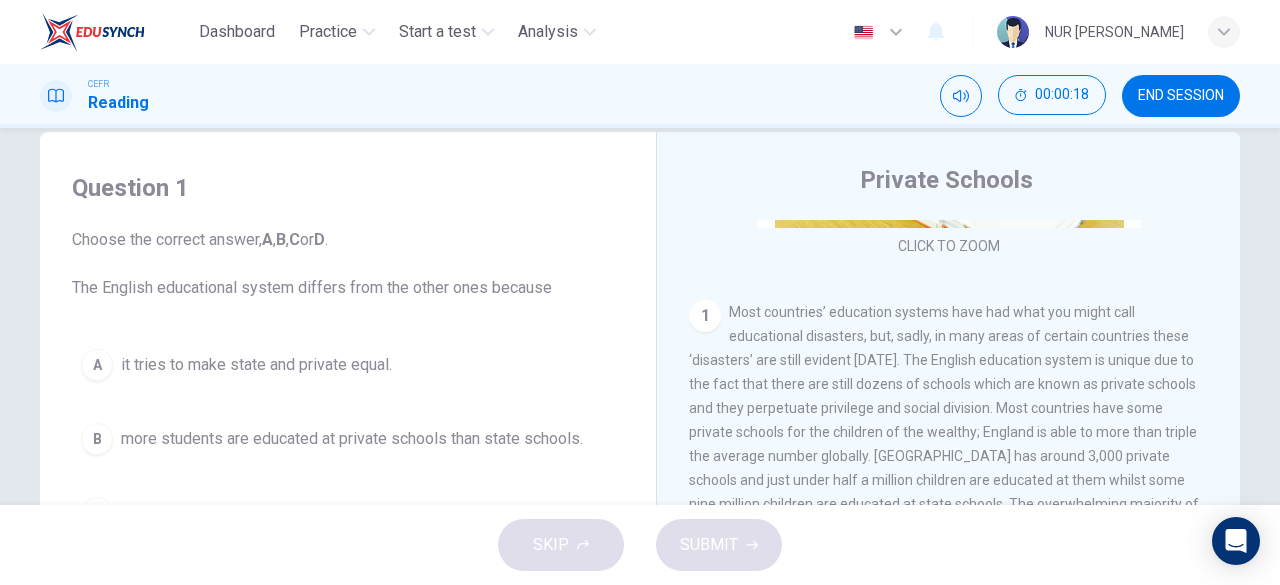 click on "Most countries’ education systems have had what you might call educational disasters, but, sadly, in many areas of certain countries these ‘disasters’ are still evident today. The English education system is unique due to the fact that there are still dozens of schools which are known as private schools and they perpetuate privilege and social division. Most countries have some private schools for the children of the wealthy; England is able to more than triple the average number globally. England has around 3,000 private schools and just under half a million children are educated at them whilst some nine million children are educated at state schools. The overwhelming majority of students at private schools also come from middle-class families." at bounding box center (944, 420) 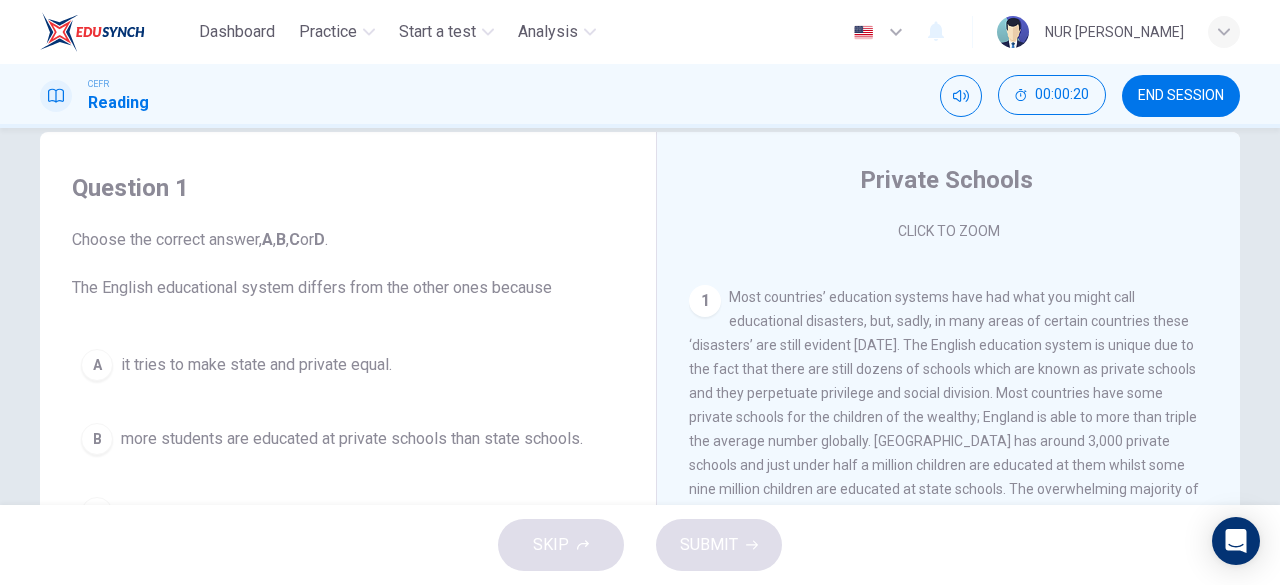 scroll, scrollTop: 357, scrollLeft: 0, axis: vertical 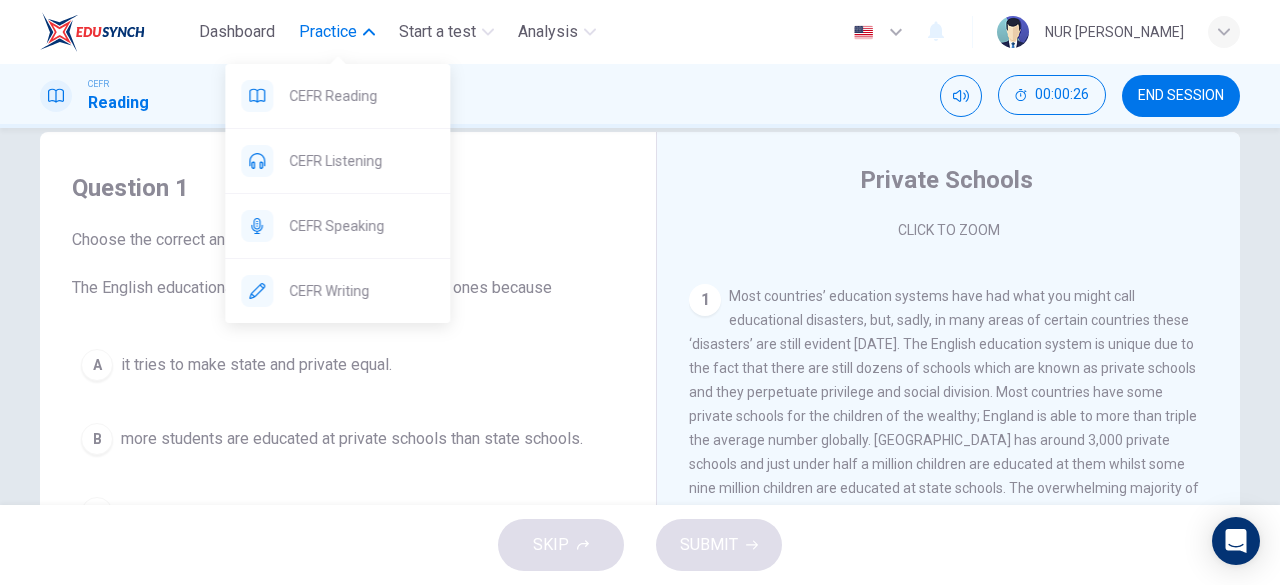 click on "Practice" at bounding box center (328, 32) 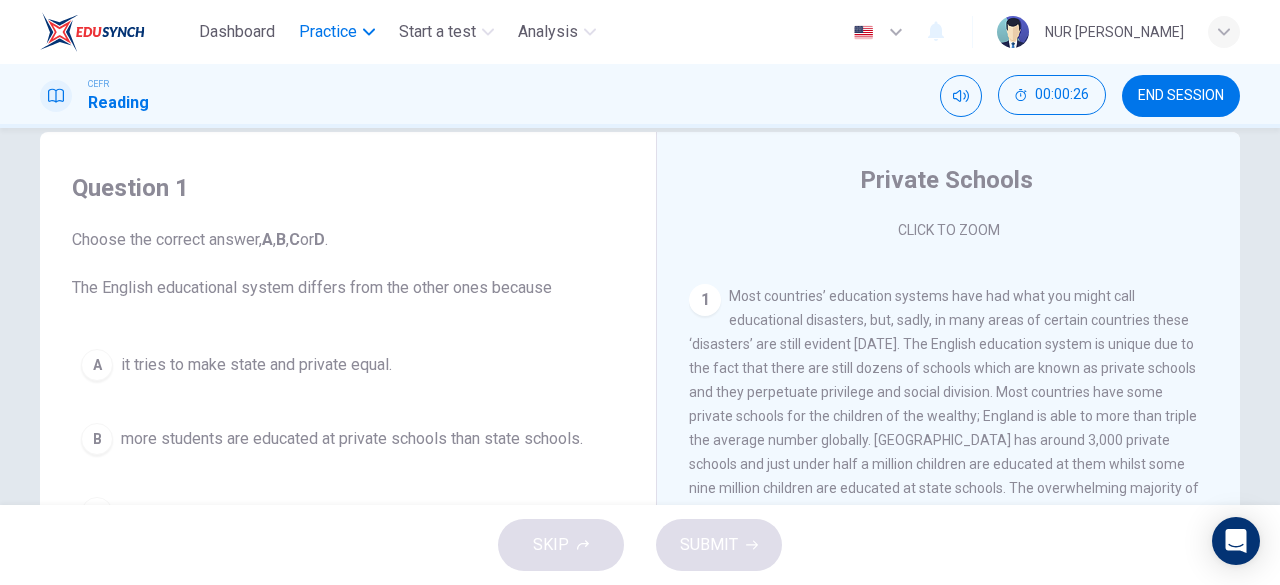 click on "Practice" at bounding box center [328, 32] 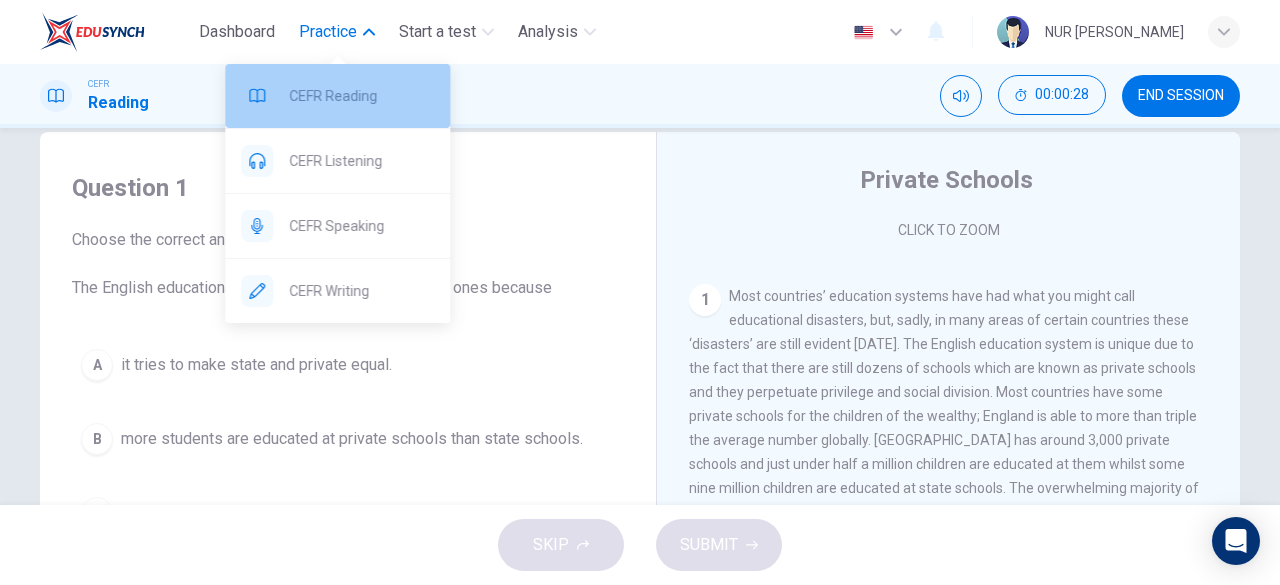 click on "CEFR Reading" at bounding box center (361, 96) 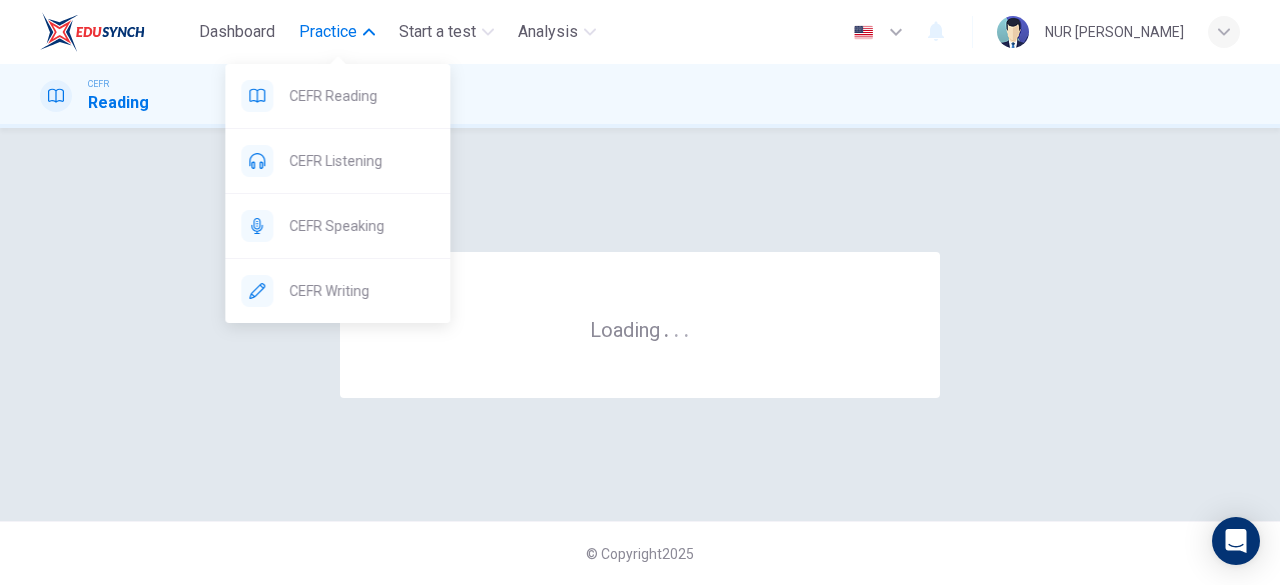 scroll, scrollTop: 0, scrollLeft: 0, axis: both 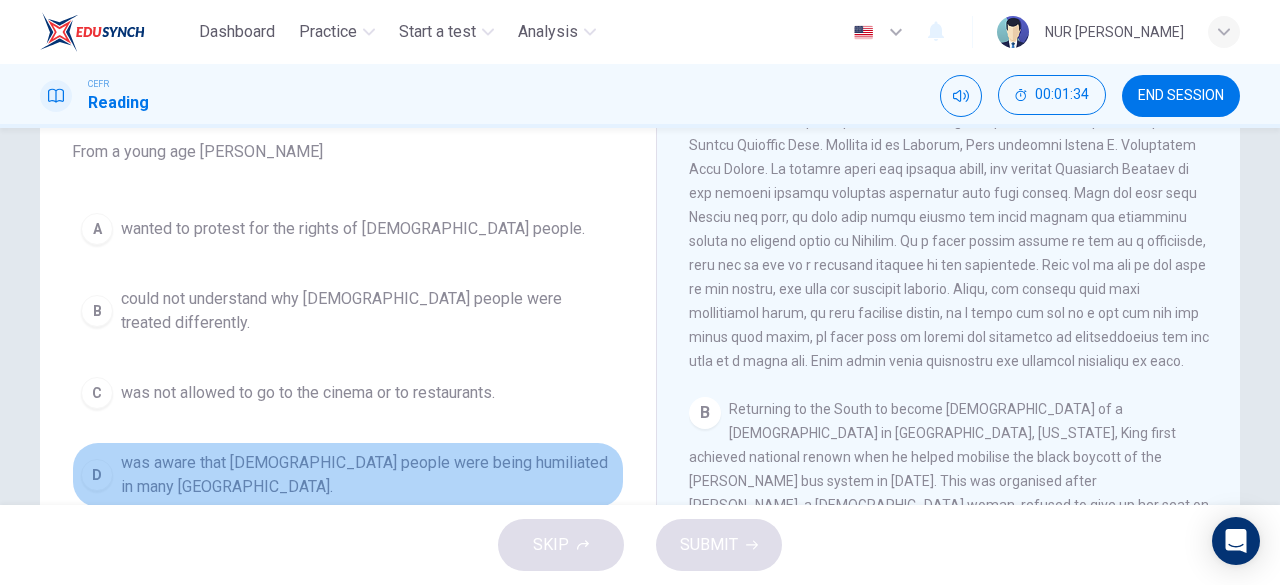 click on "was aware that [DEMOGRAPHIC_DATA] people were being humiliated in many [GEOGRAPHIC_DATA]." at bounding box center [368, 475] 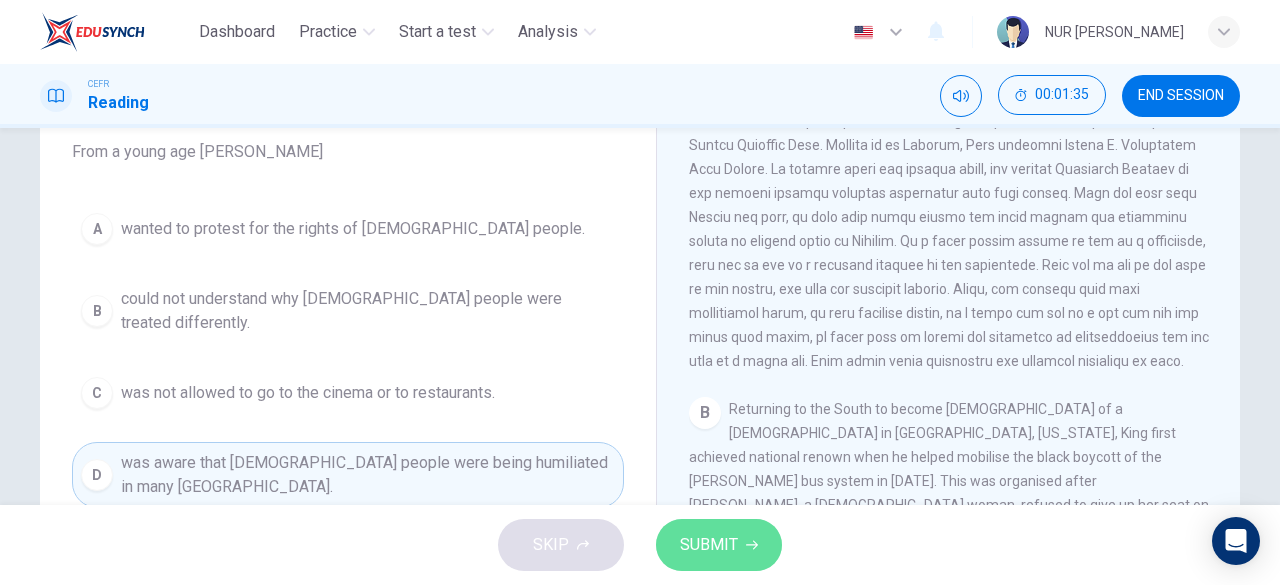 click on "SUBMIT" at bounding box center [719, 545] 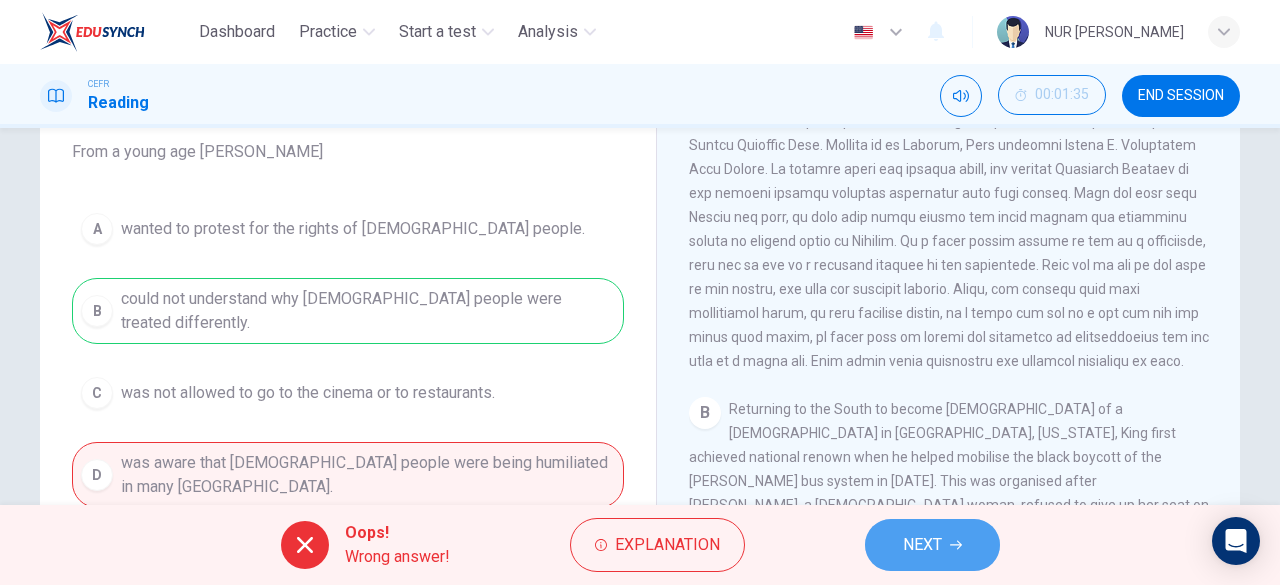 click on "NEXT" at bounding box center [922, 545] 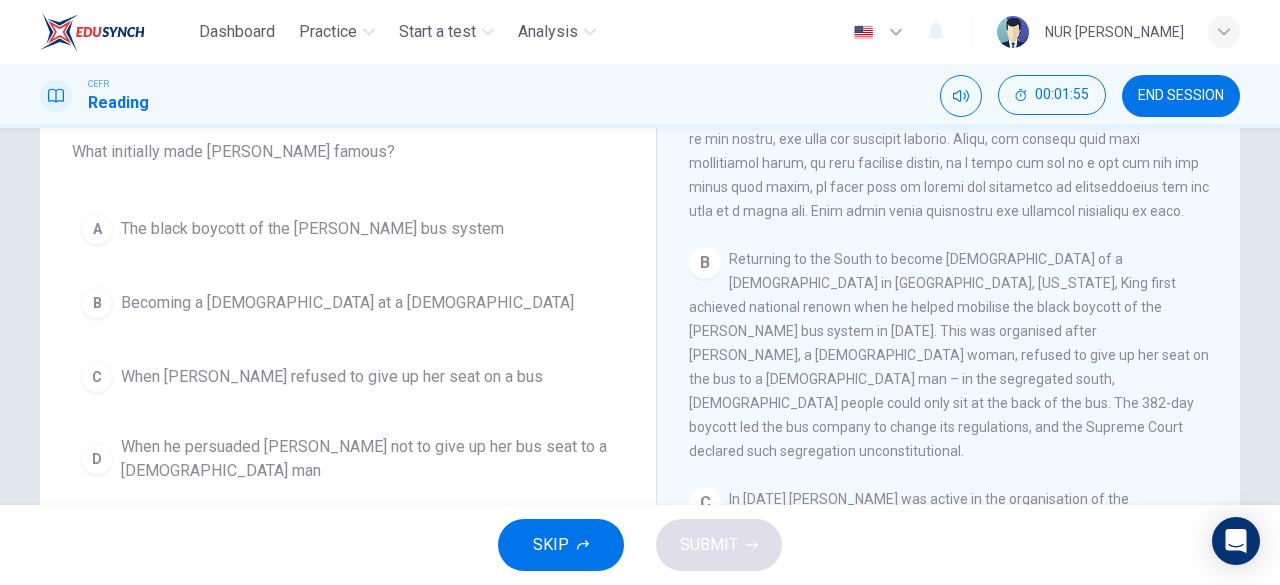 scroll, scrollTop: 556, scrollLeft: 0, axis: vertical 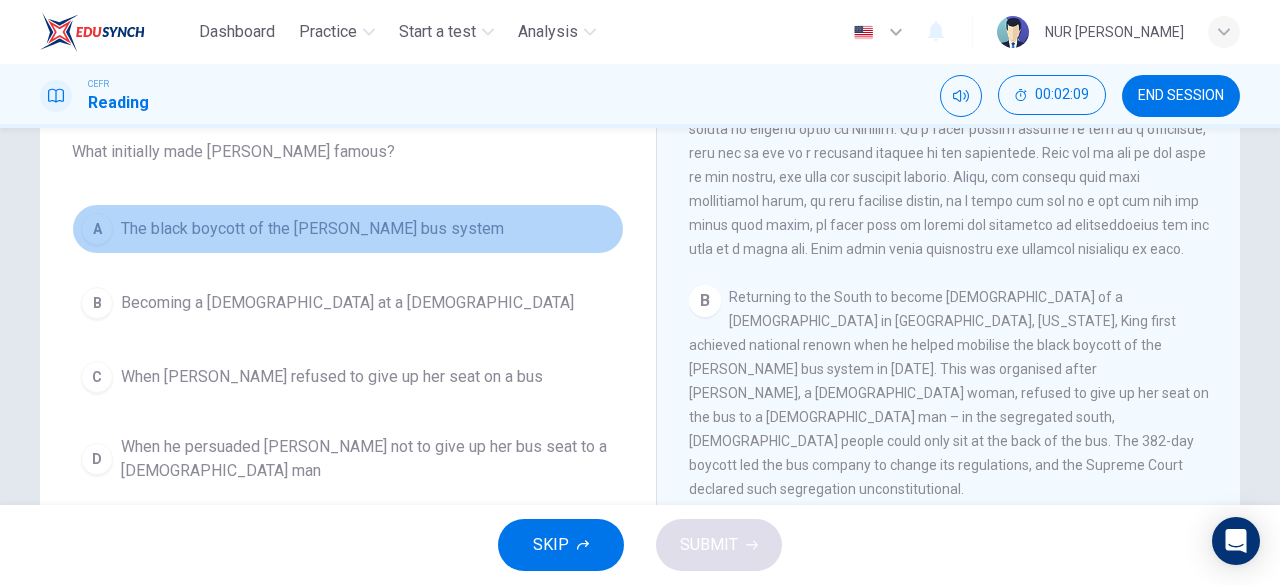 click on "The black boycott of the [PERSON_NAME] bus system" at bounding box center [312, 229] 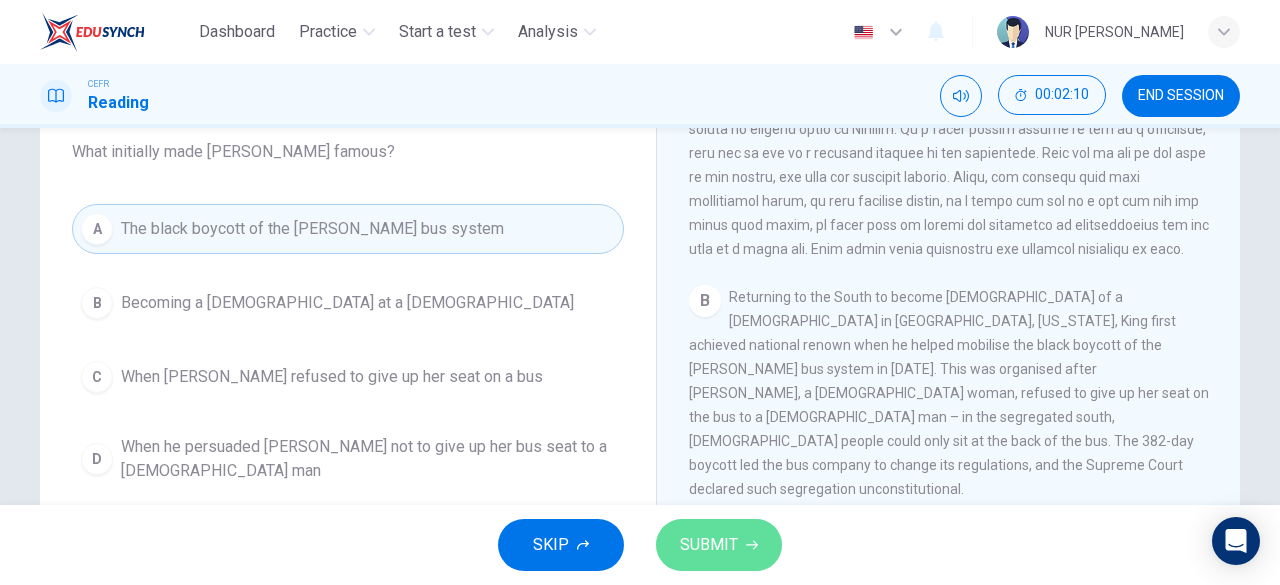 click on "SUBMIT" at bounding box center [709, 545] 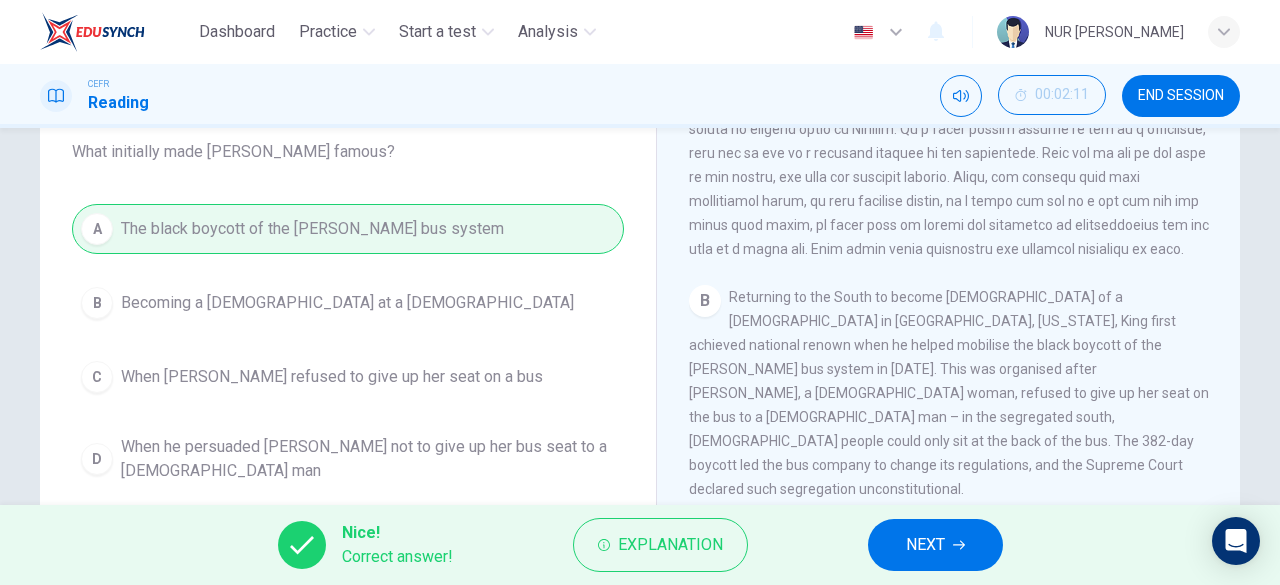 click 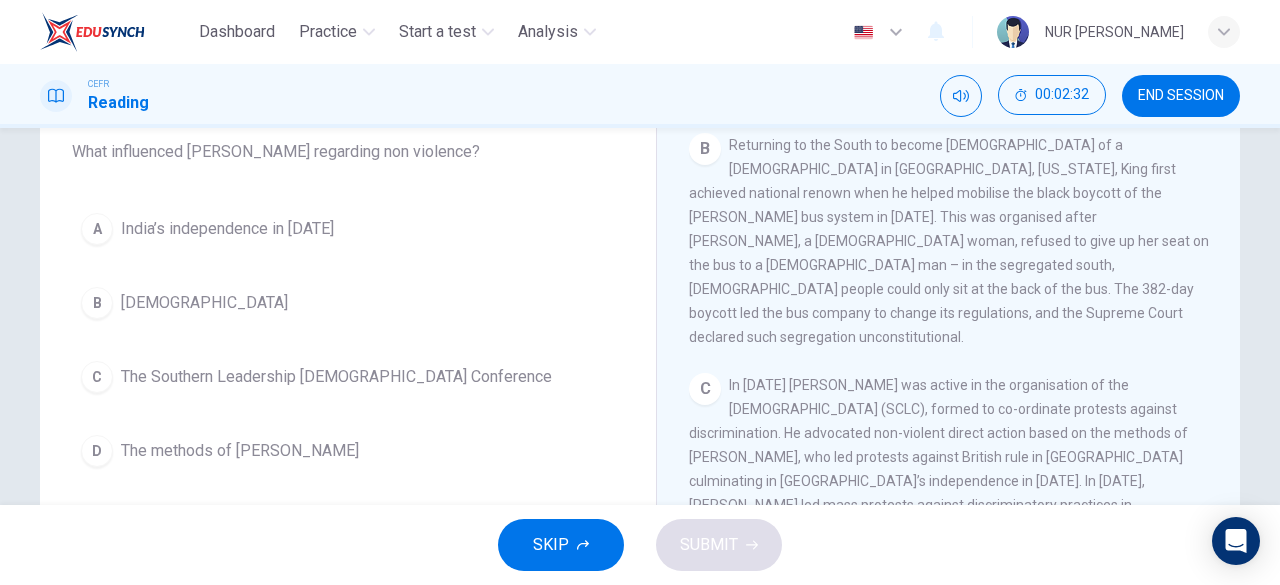 scroll, scrollTop: 709, scrollLeft: 0, axis: vertical 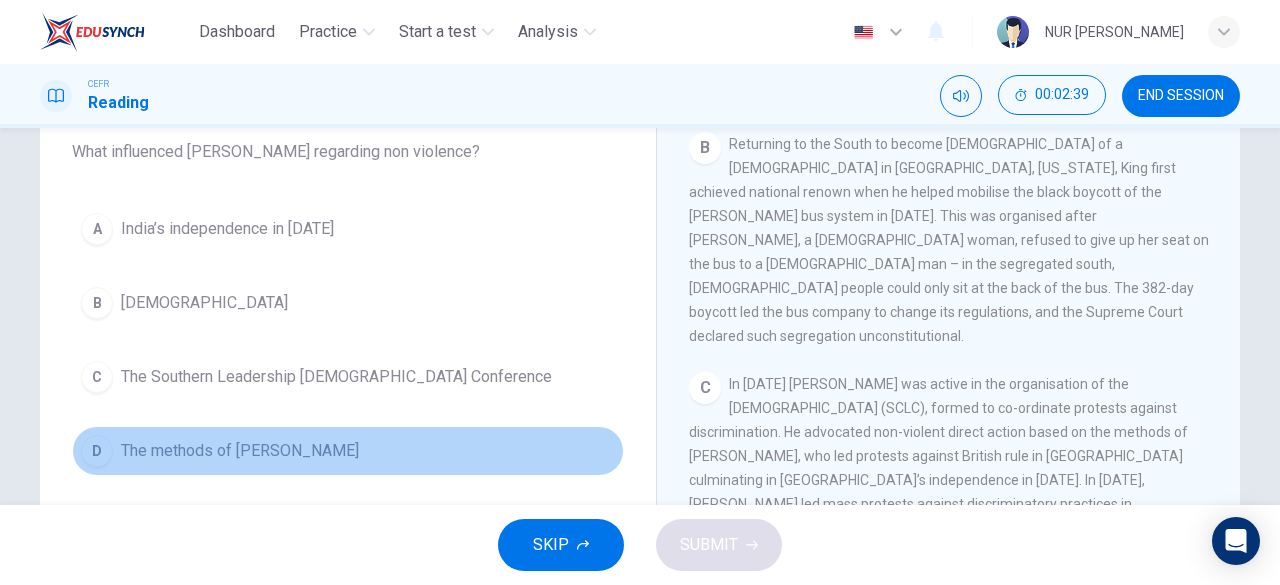 click on "The methods of [PERSON_NAME]" at bounding box center [240, 451] 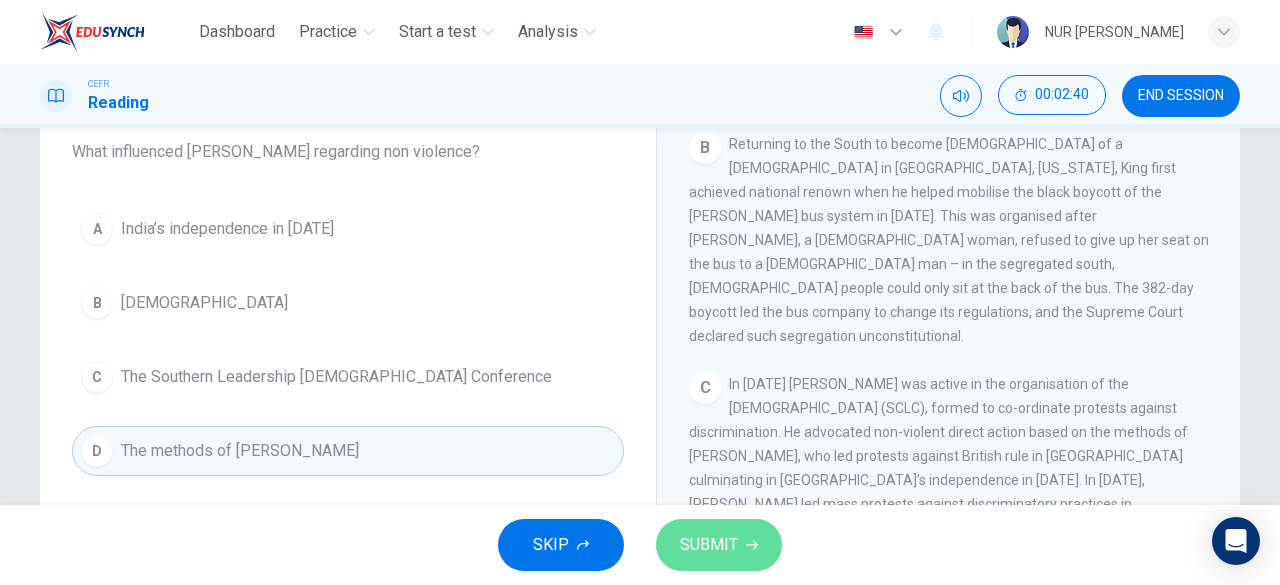click on "SUBMIT" at bounding box center (719, 545) 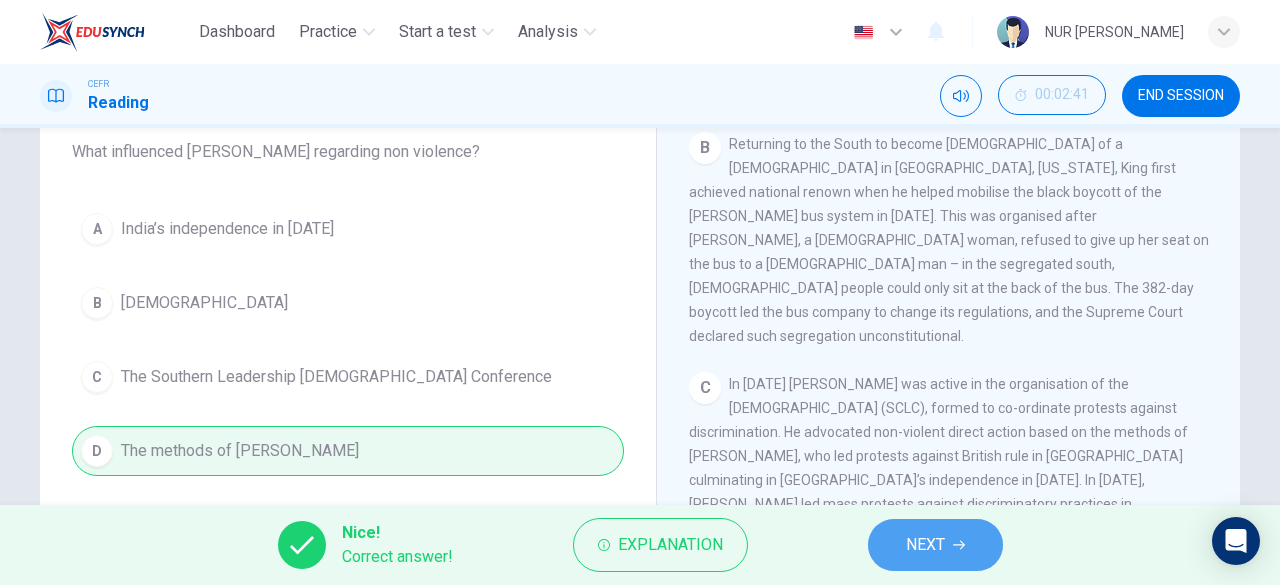 click on "NEXT" at bounding box center (925, 545) 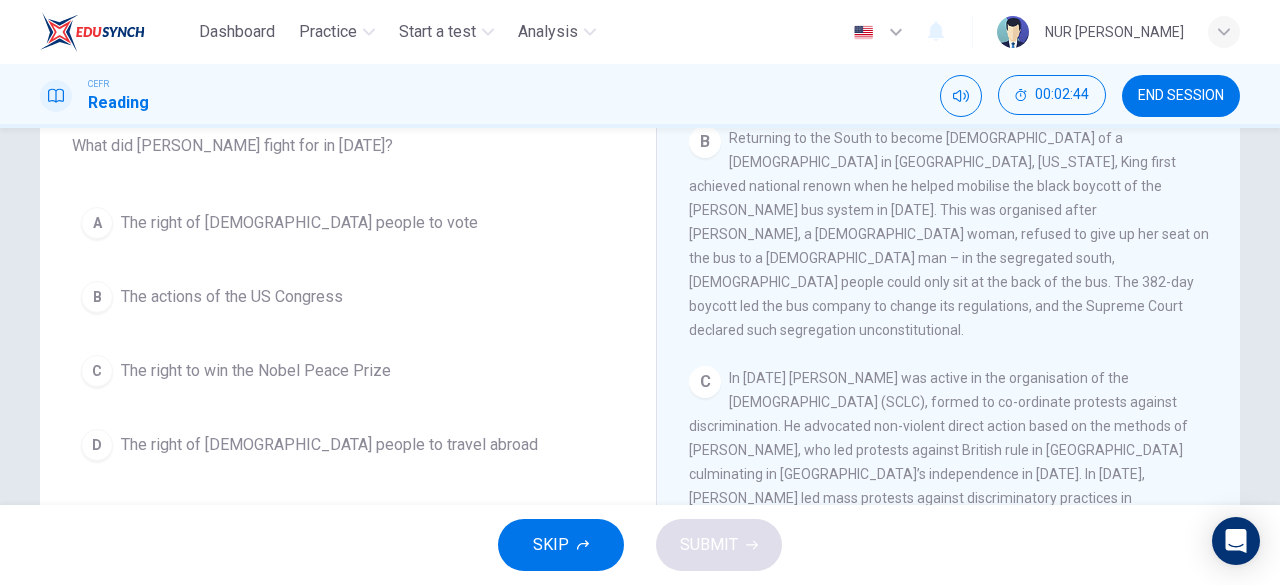 scroll, scrollTop: 181, scrollLeft: 0, axis: vertical 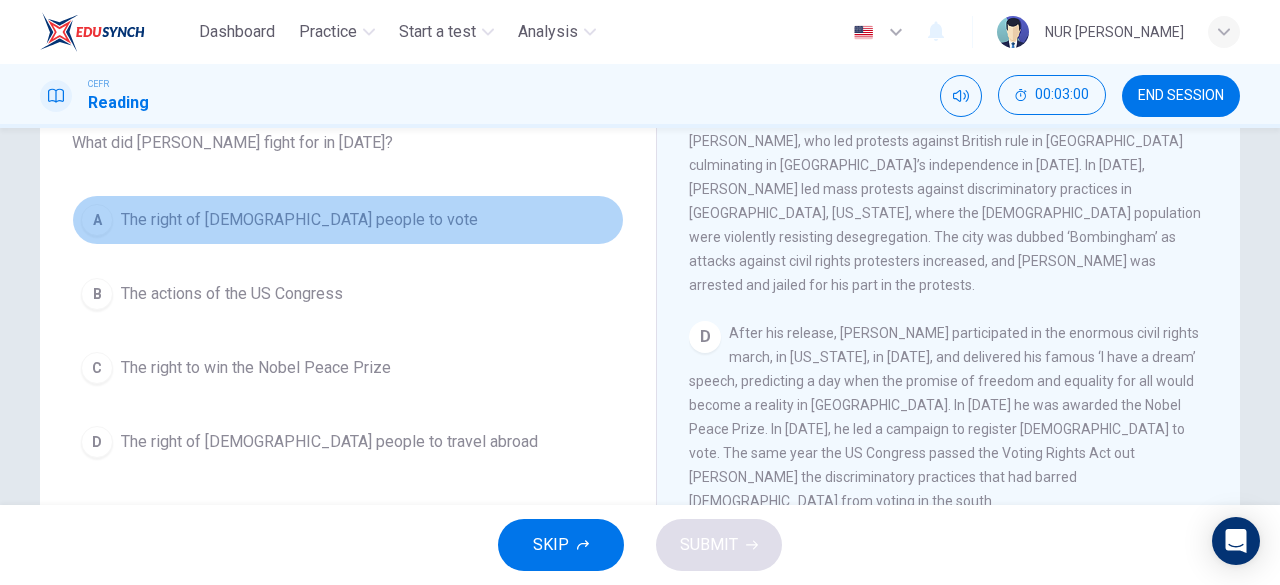 click on "The right of [DEMOGRAPHIC_DATA] people to vote" at bounding box center [299, 220] 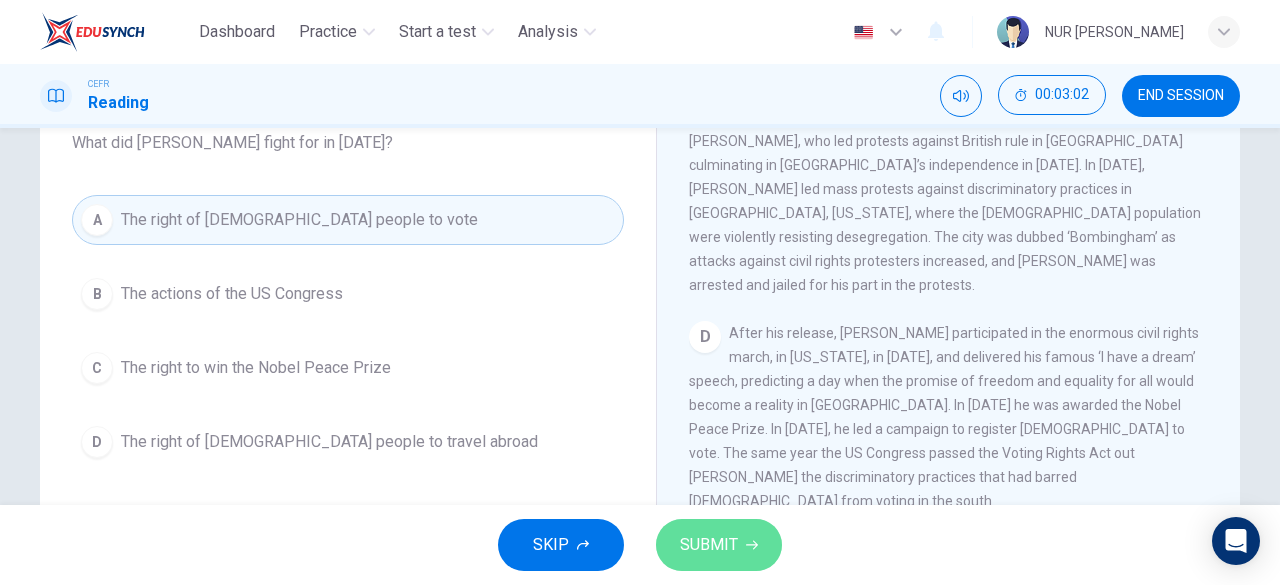 click on "SUBMIT" at bounding box center [709, 545] 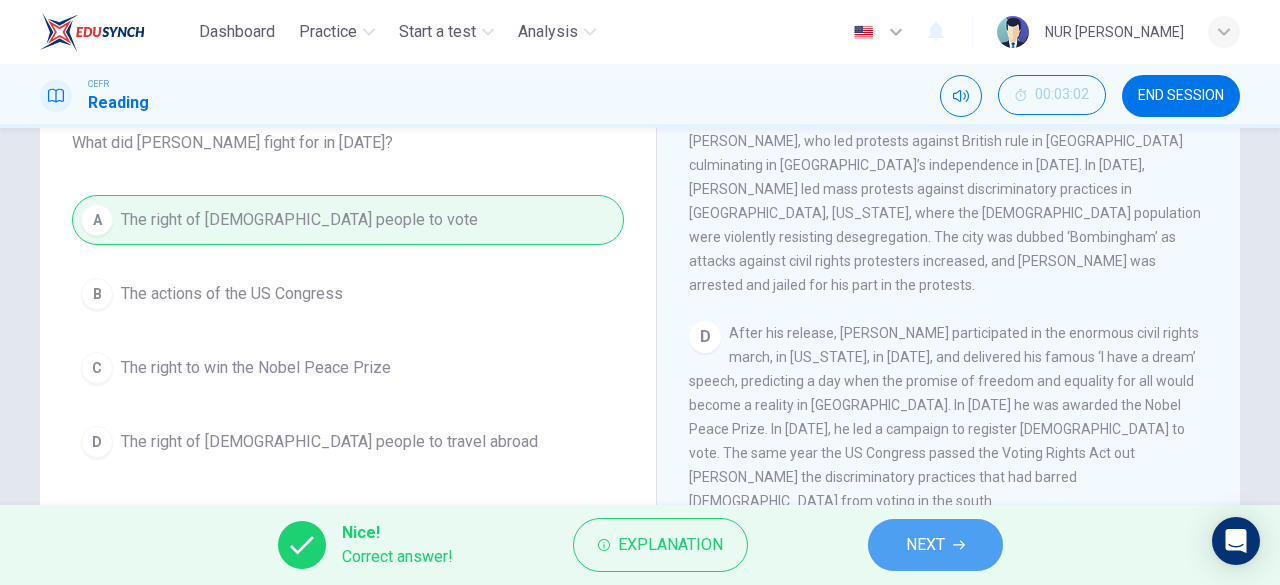 click on "NEXT" at bounding box center (925, 545) 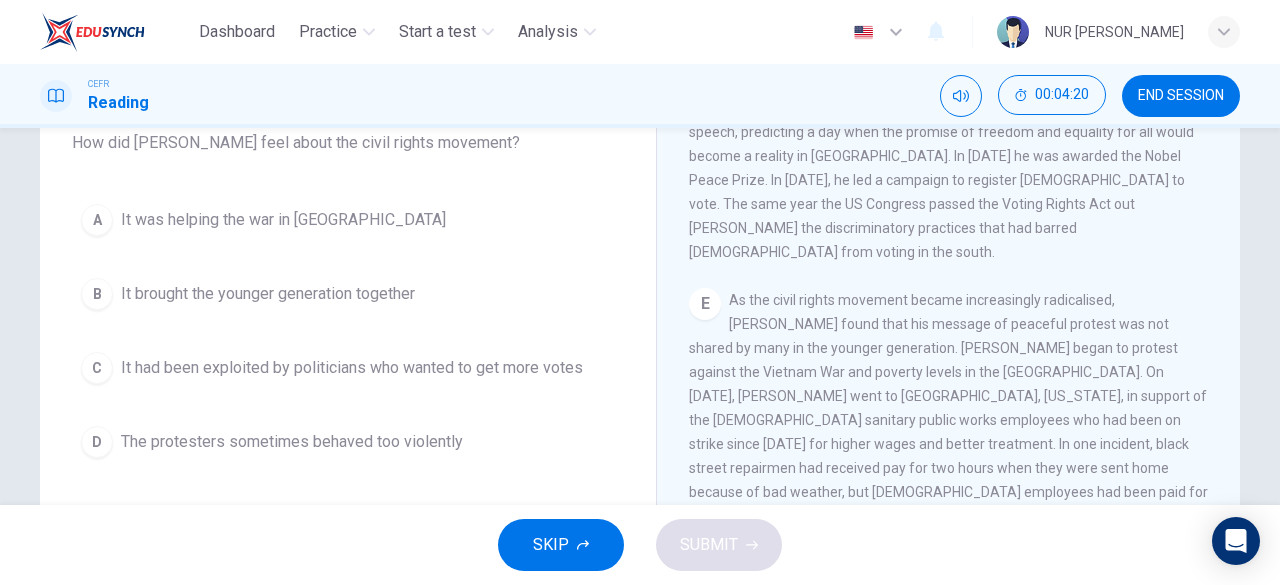 scroll, scrollTop: 1265, scrollLeft: 0, axis: vertical 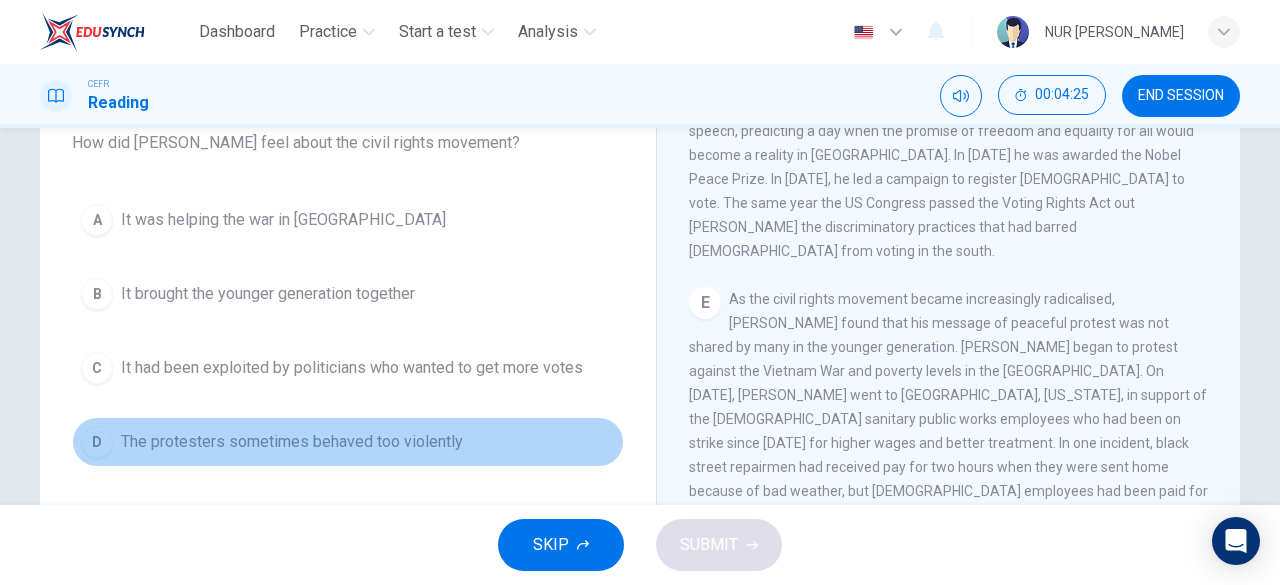 click on "The protesters sometimes behaved too violently" at bounding box center (292, 442) 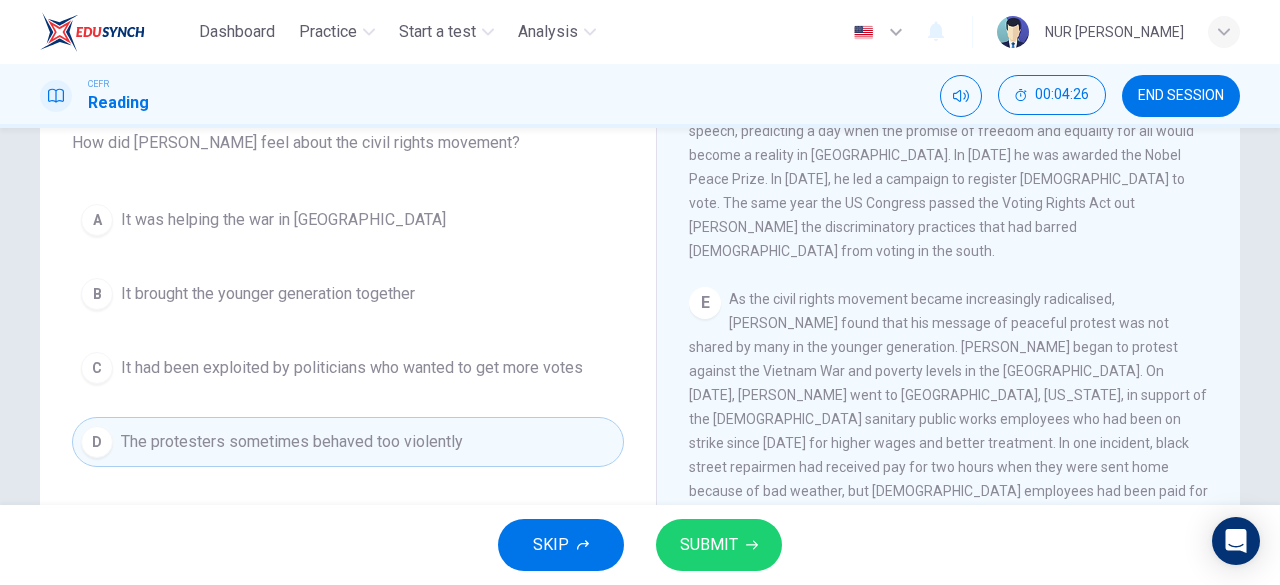 click on "SUBMIT" at bounding box center [719, 545] 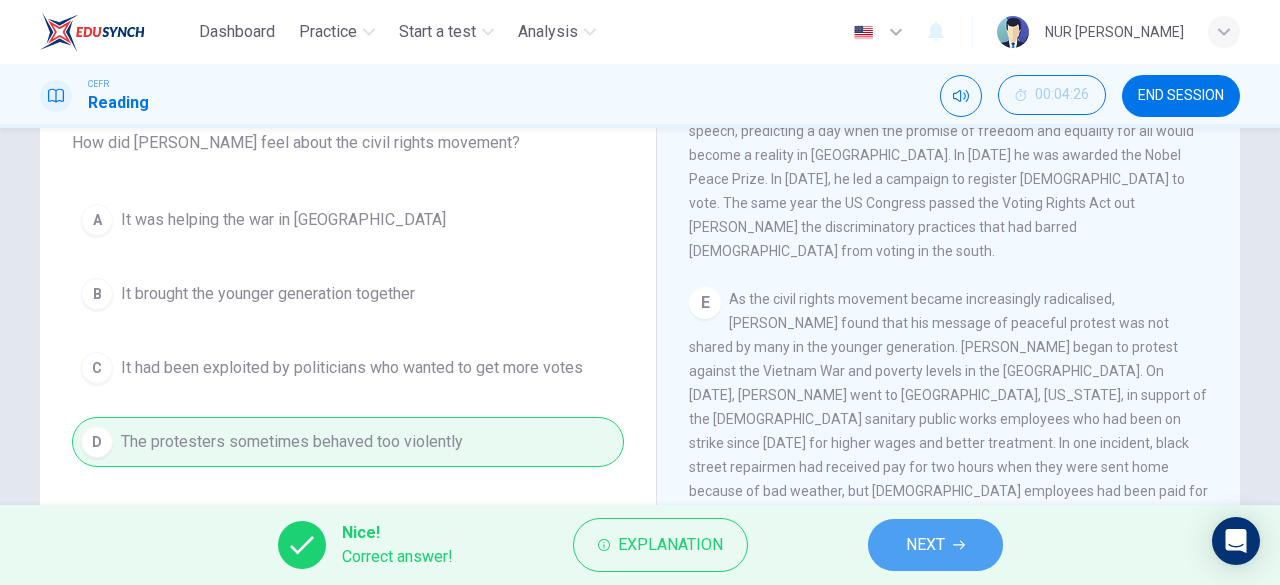 click on "NEXT" at bounding box center (925, 545) 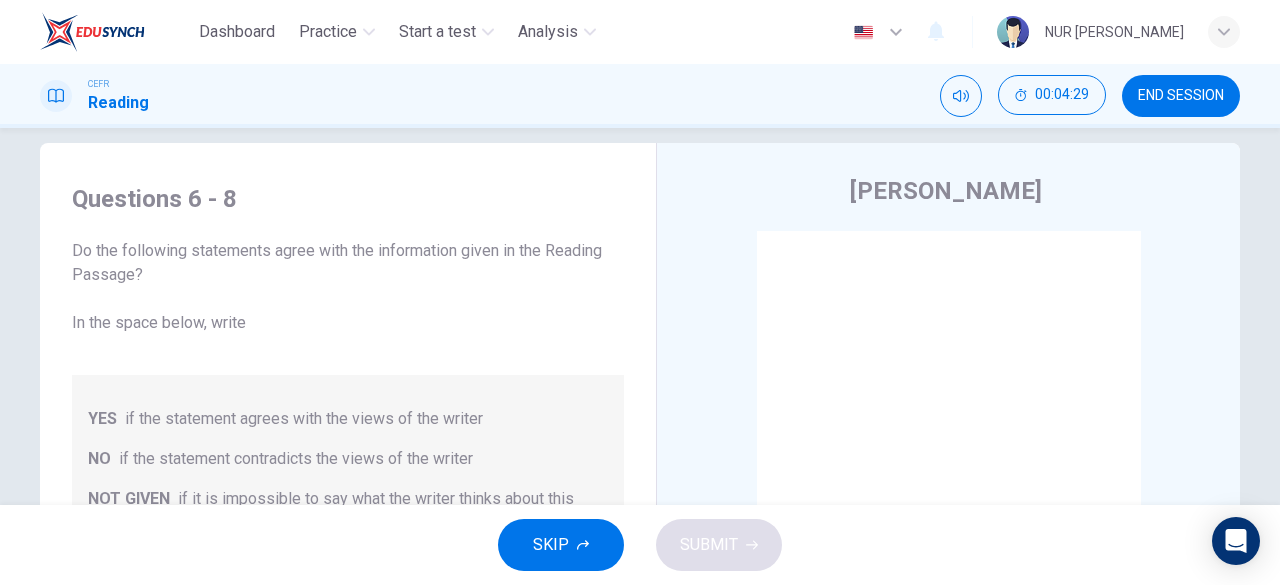 scroll, scrollTop: 398, scrollLeft: 0, axis: vertical 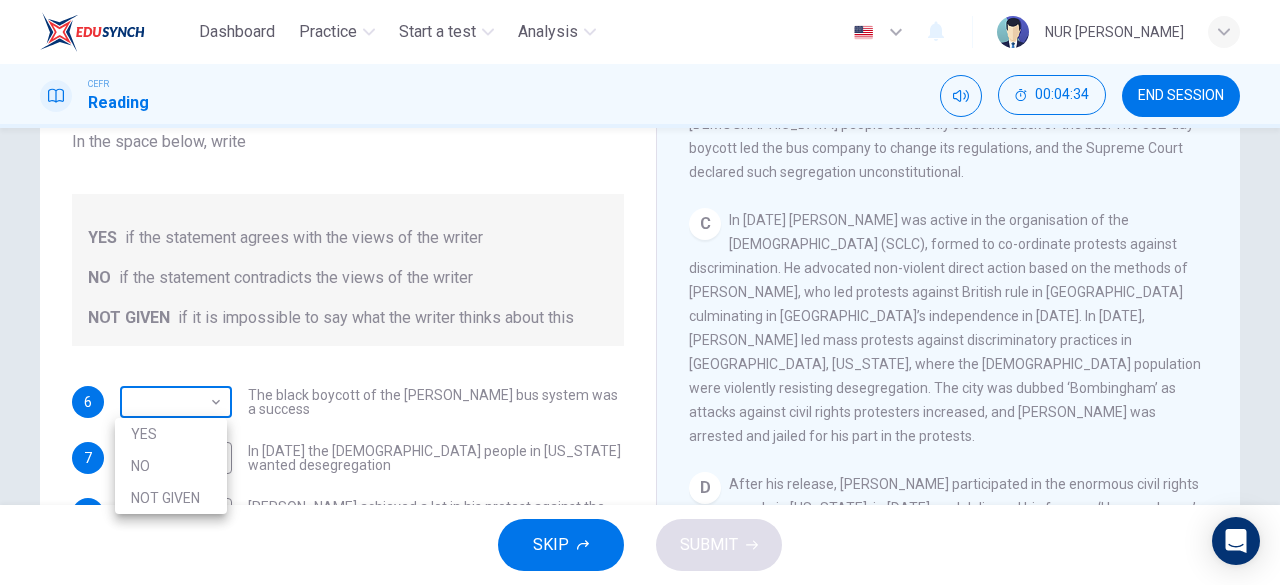 click on "Dashboard Practice Start a test Analysis English en ​ NUR [PERSON_NAME] CEFR Reading 00:04:34 END SESSION Questions 6 - 8 Do the following statements agree with the information given in the Reading Passage? In the space below, write YES if the statement agrees with the views of the writer NO if the statement contradicts the views of the writer NOT GIVEN if it is impossible to say what the writer thinks about this 6 ​ ​ The black boycott of the [PERSON_NAME] bus system was a success 7 ​ ​ In [DATE] the [DEMOGRAPHIC_DATA] people in [US_STATE] wanted desegregation 8 ​ ​ [PERSON_NAME] achieved a lot in his protest against the Vietnam War [PERSON_NAME] CLICK TO ZOOM Click to Zoom A B C D E F SKIP SUBMIT EduSynch - Online Language Proficiency Testing
Dashboard Practice Start a test Analysis Notifications © Copyright  2025 YES NO NOT GIVEN" at bounding box center (640, 292) 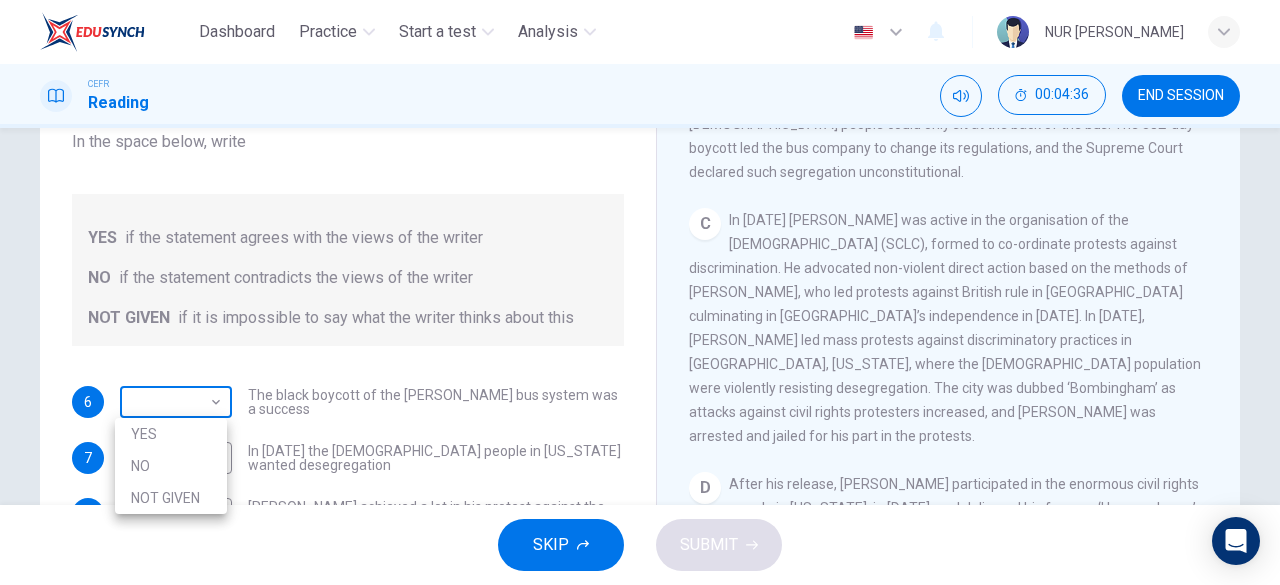 click at bounding box center (640, 292) 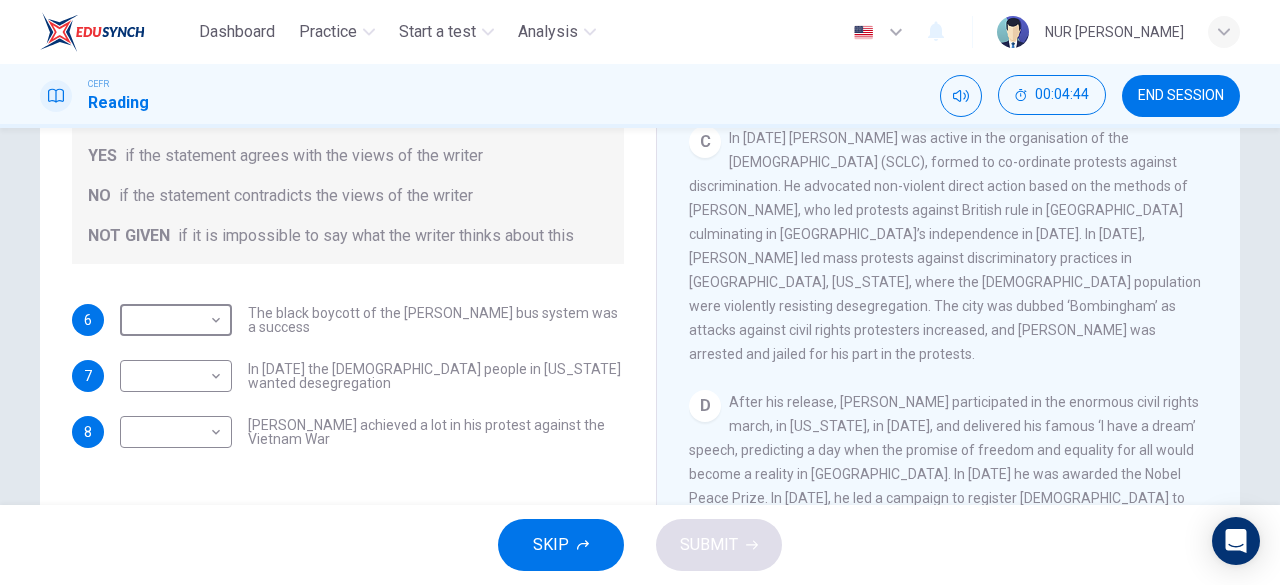 scroll, scrollTop: 290, scrollLeft: 0, axis: vertical 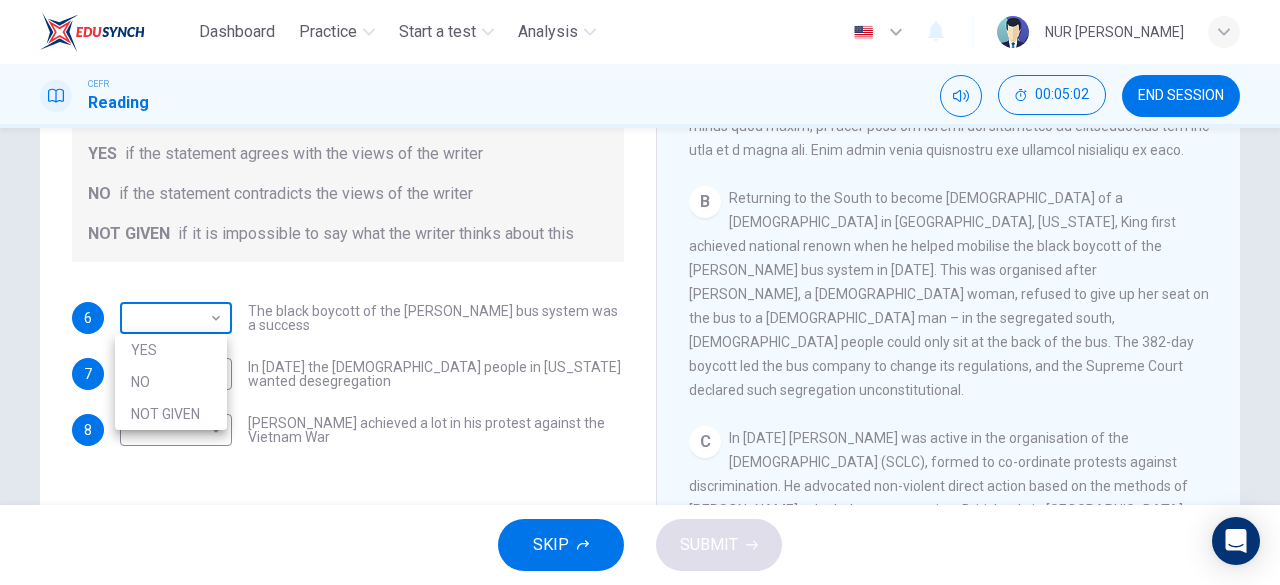 click on "Dashboard Practice Start a test Analysis English en ​ NUR [PERSON_NAME] CEFR Reading 00:05:02 END SESSION Questions 6 - 8 Do the following statements agree with the information given in the Reading Passage? In the space below, write YES if the statement agrees with the views of the writer NO if the statement contradicts the views of the writer NOT GIVEN if it is impossible to say what the writer thinks about this 6 ​ ​ The black boycott of the [PERSON_NAME] bus system was a success 7 ​ ​ In [DATE] the [DEMOGRAPHIC_DATA] people in [US_STATE] wanted desegregation 8 ​ ​ [PERSON_NAME] achieved a lot in his protest against the Vietnam War [PERSON_NAME] CLICK TO ZOOM Click to Zoom A B C D E F SKIP SUBMIT EduSynch - Online Language Proficiency Testing
Dashboard Practice Start a test Analysis Notifications © Copyright  2025 YES NO NOT GIVEN" at bounding box center [640, 292] 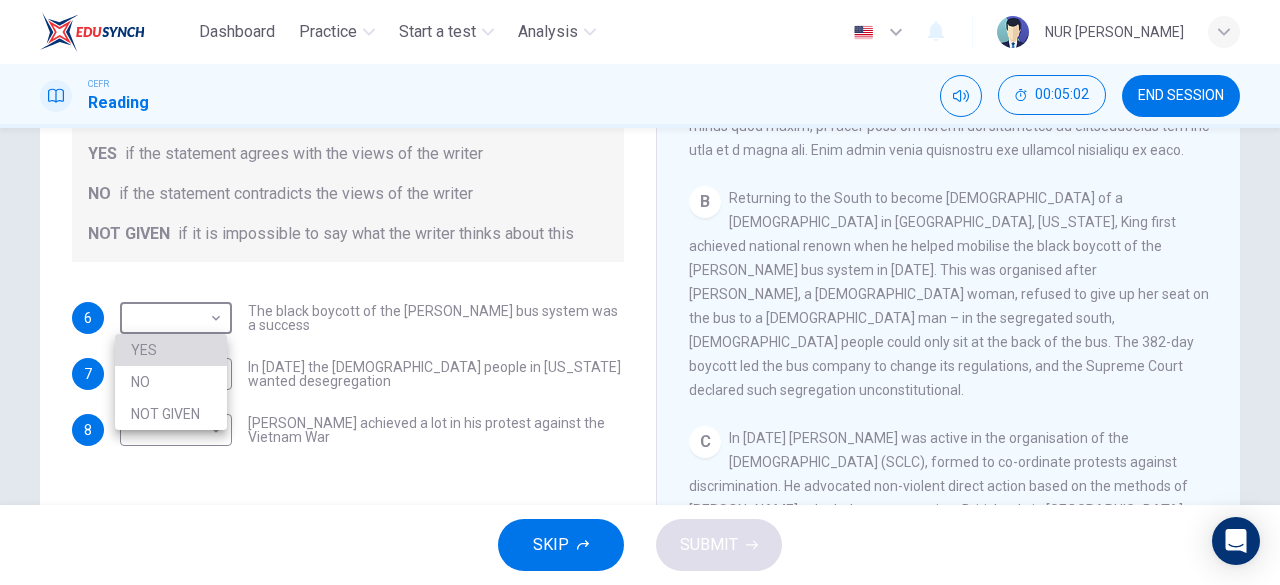 click on "YES" at bounding box center (171, 350) 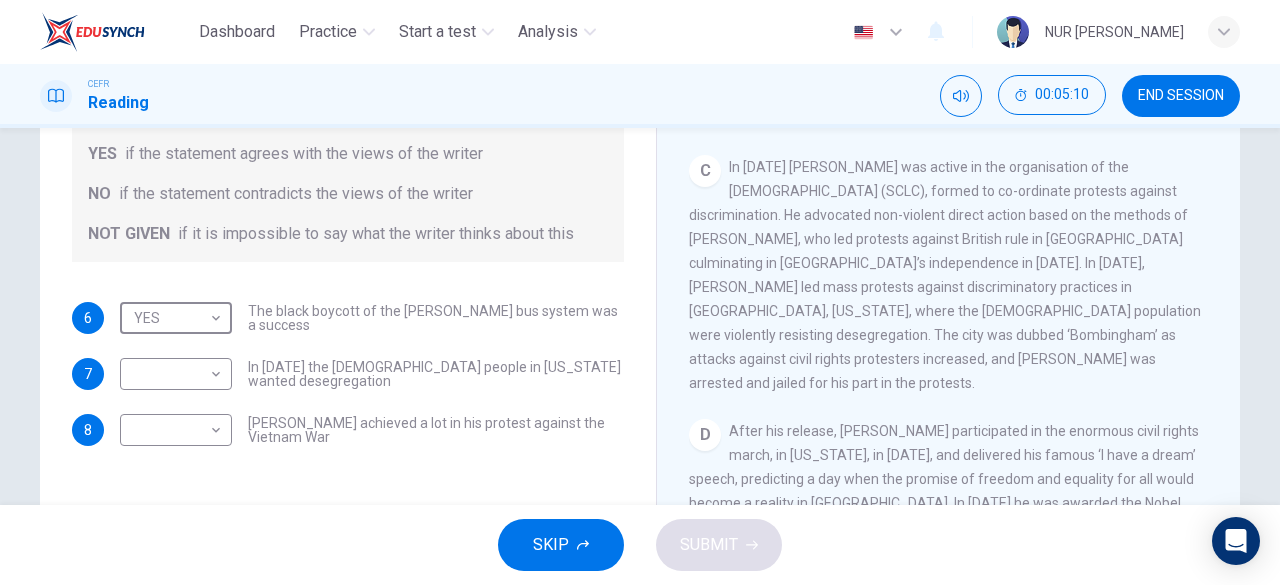 scroll, scrollTop: 792, scrollLeft: 0, axis: vertical 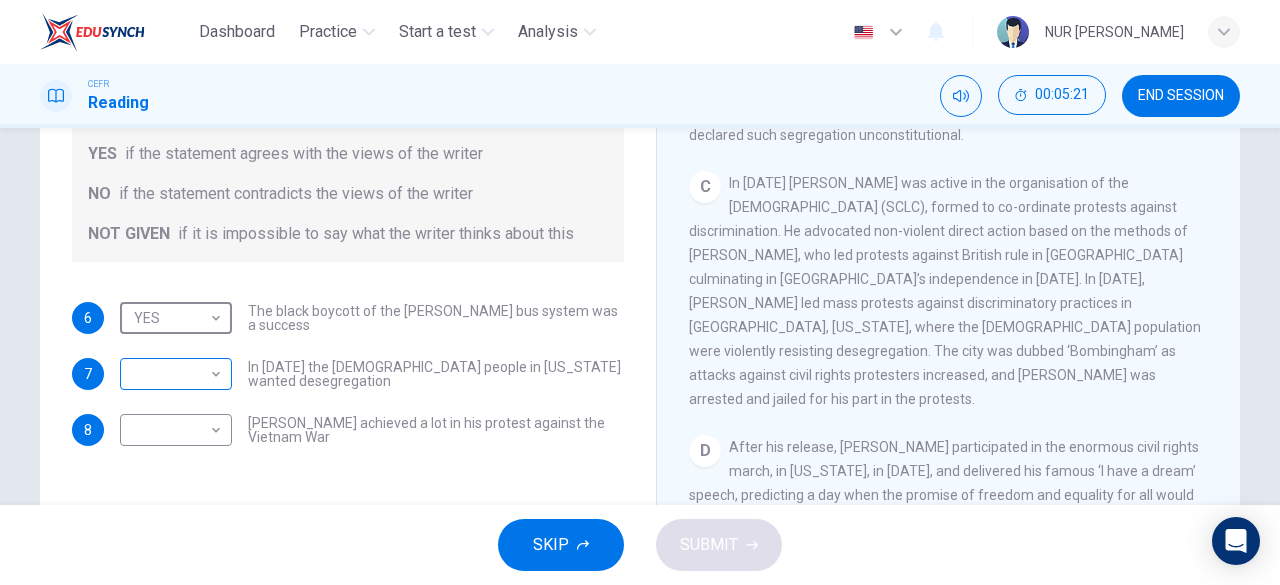 click on "Dashboard Practice Start a test Analysis English en ​ NUR [PERSON_NAME] CEFR Reading 00:05:21 END SESSION Questions 6 - 8 Do the following statements agree with the information given in the Reading Passage? In the space below, write YES if the statement agrees with the views of the writer NO if the statement contradicts the views of the writer NOT GIVEN if it is impossible to say what the writer thinks about this 6 YES YES ​ The black boycott of the [PERSON_NAME] bus system was a success 7 ​ ​ In [DATE] the [DEMOGRAPHIC_DATA] people in [US_STATE] wanted desegregation 8 ​ ​ [PERSON_NAME] achieved a lot in his protest against the Vietnam War [PERSON_NAME] CLICK TO ZOOM Click to Zoom A B C D E F SKIP SUBMIT EduSynch - Online Language Proficiency Testing
Dashboard Practice Start a test Analysis Notifications © Copyright  2025" at bounding box center [640, 292] 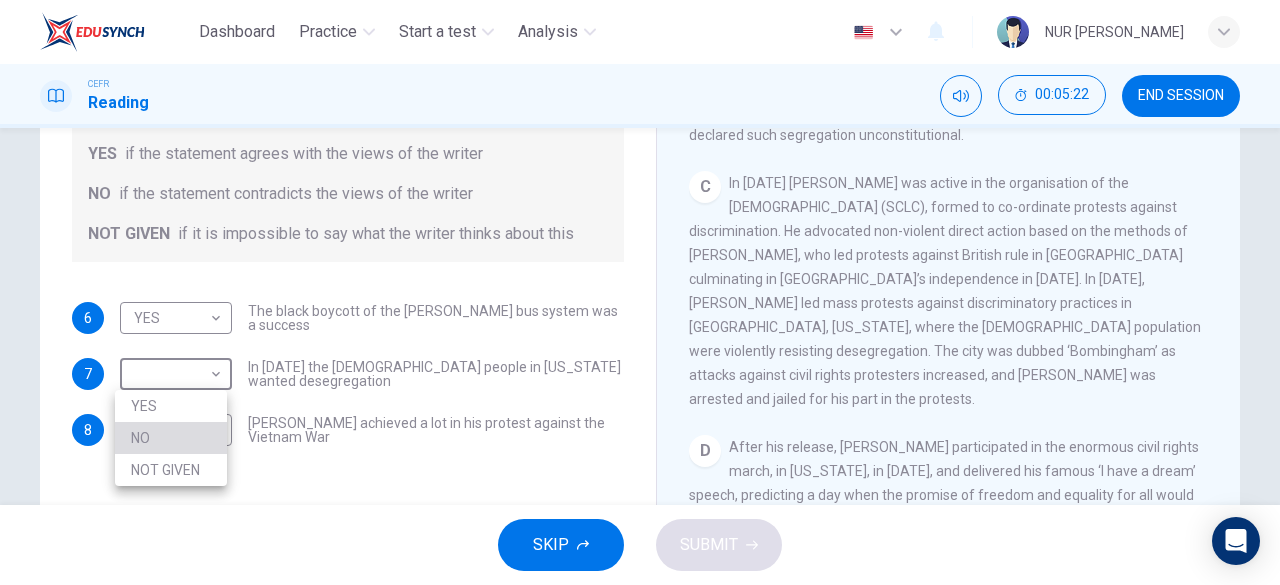 click on "NO" at bounding box center (171, 438) 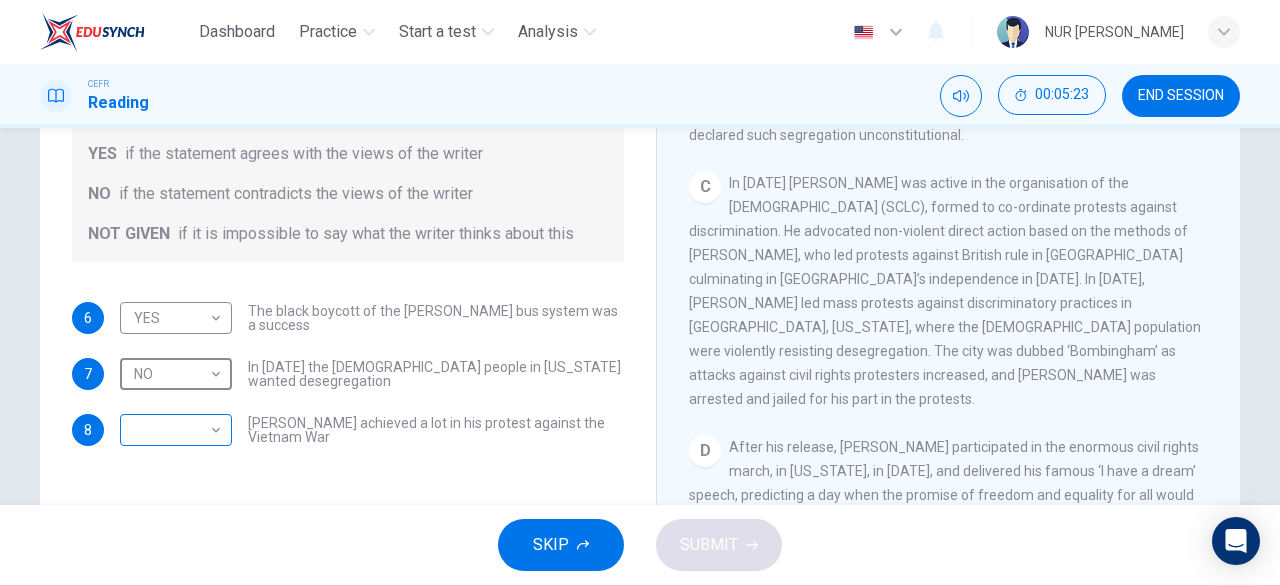 click on "Dashboard Practice Start a test Analysis English en ​ NUR [PERSON_NAME] CEFR Reading 00:05:23 END SESSION Questions 6 - 8 Do the following statements agree with the information given in the Reading Passage? In the space below, write YES if the statement agrees with the views of the writer NO if the statement contradicts the views of the writer NOT GIVEN if it is impossible to say what the writer thinks about this 6 YES YES ​ The black boycott of the [PERSON_NAME] bus system was a success 7 NO NO ​ In [DATE] the [DEMOGRAPHIC_DATA] people in [US_STATE] wanted desegregation 8 ​ ​ [PERSON_NAME] achieved a lot in his protest against the Vietnam War [PERSON_NAME] CLICK TO ZOOM Click to Zoom A B C D E F SKIP SUBMIT EduSynch - Online Language Proficiency Testing
Dashboard Practice Start a test Analysis Notifications © Copyright  2025" at bounding box center (640, 292) 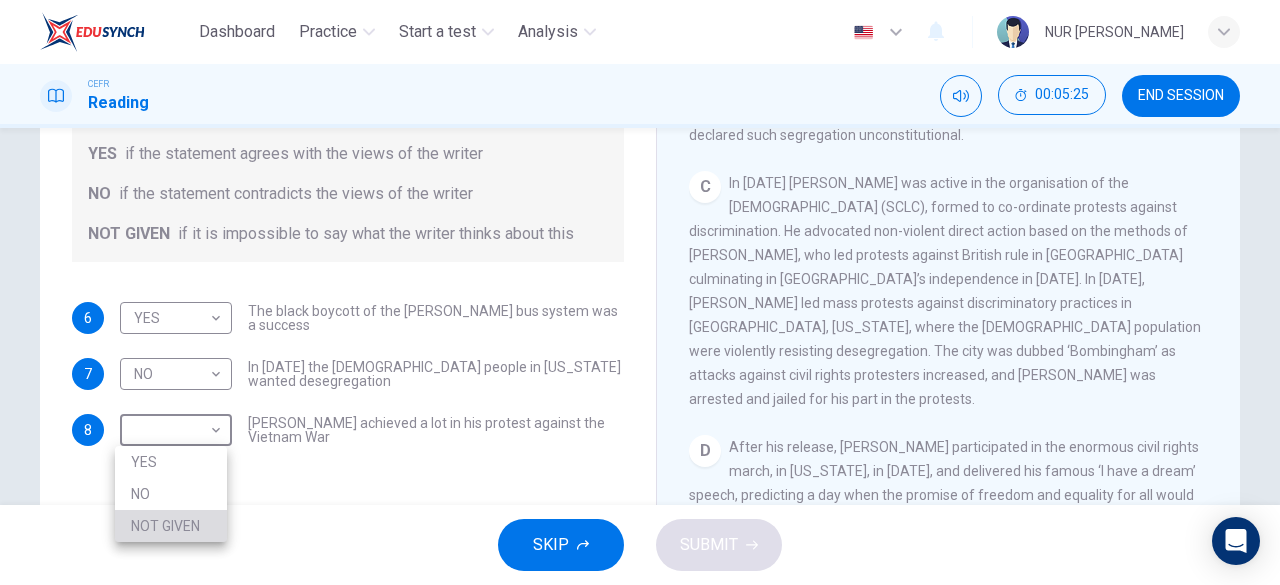 click on "NOT GIVEN" at bounding box center [171, 526] 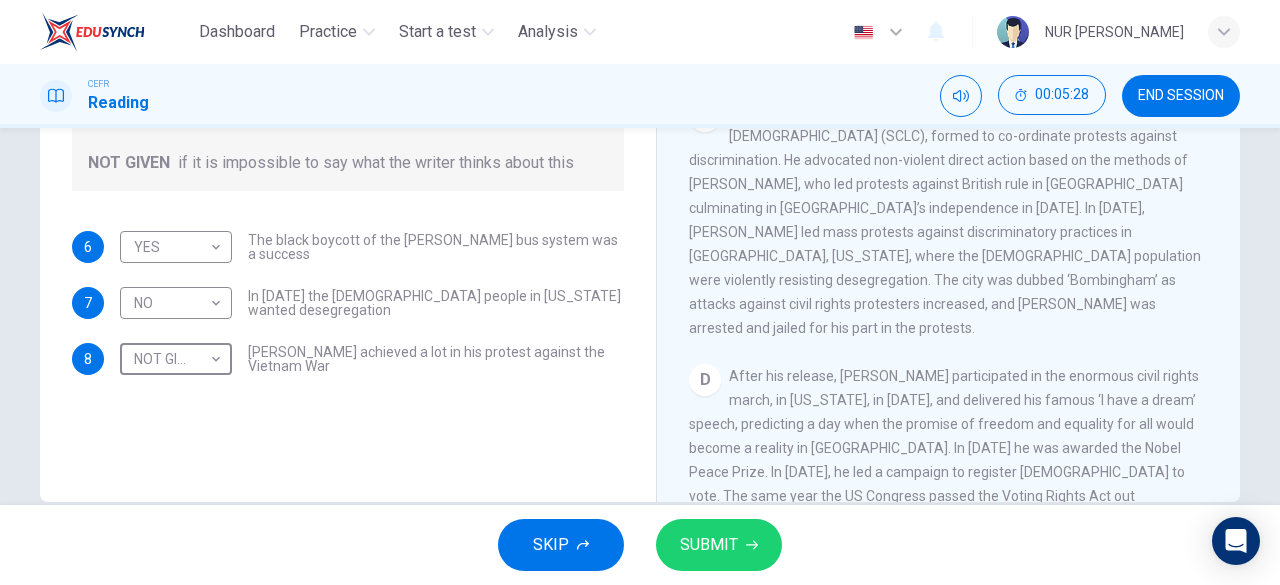 scroll, scrollTop: 370, scrollLeft: 0, axis: vertical 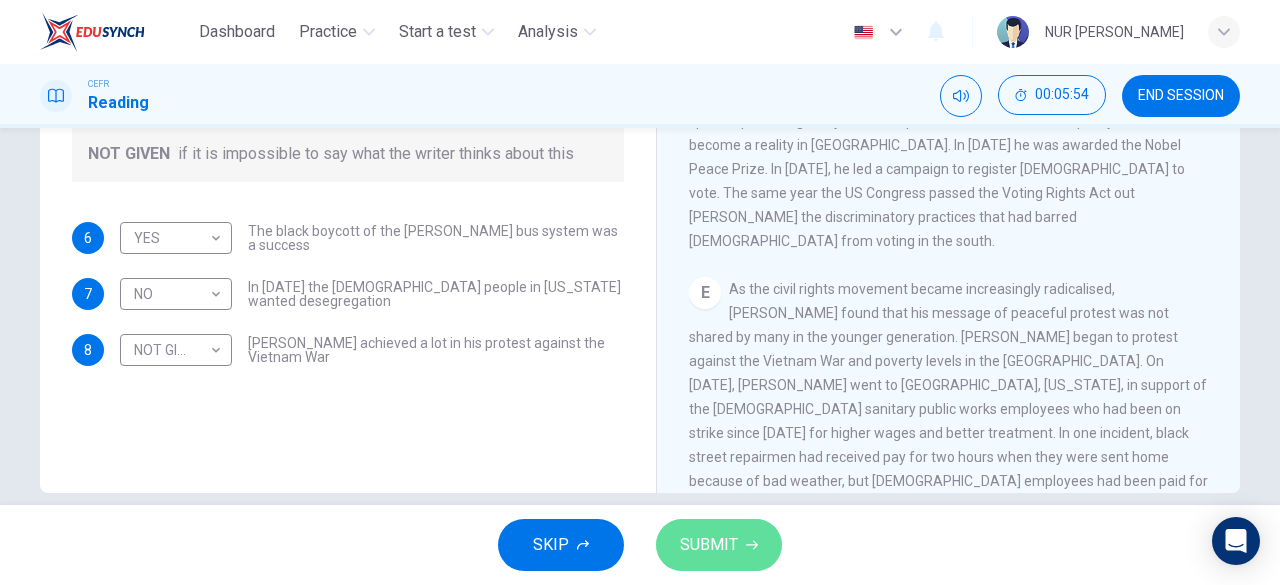 click on "SUBMIT" at bounding box center (719, 545) 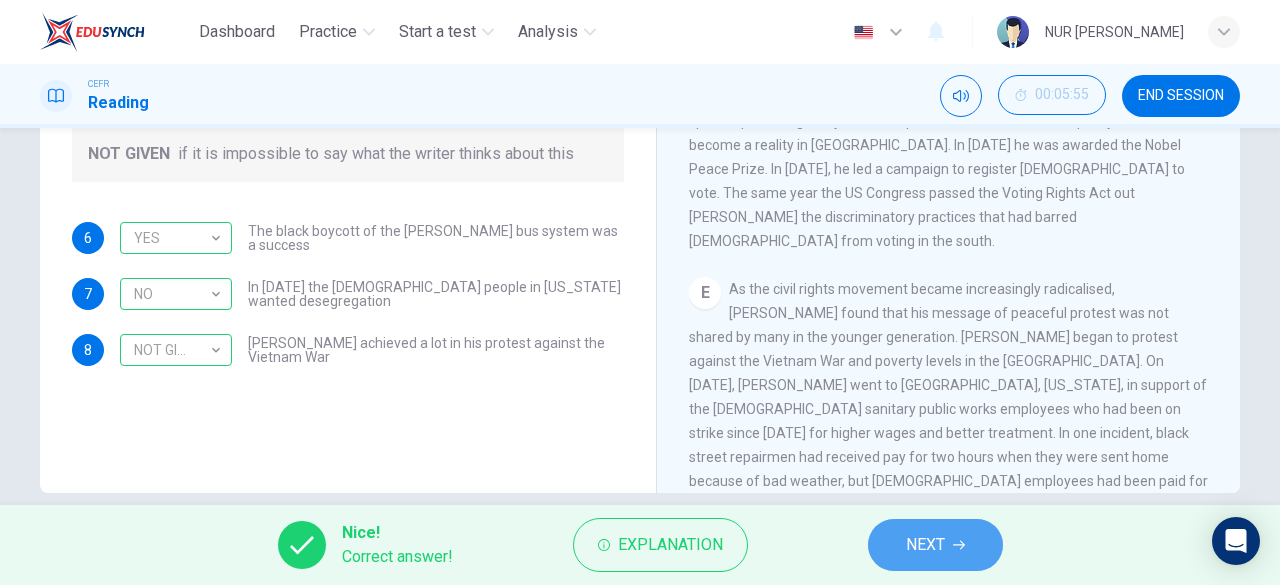 click on "NEXT" at bounding box center (925, 545) 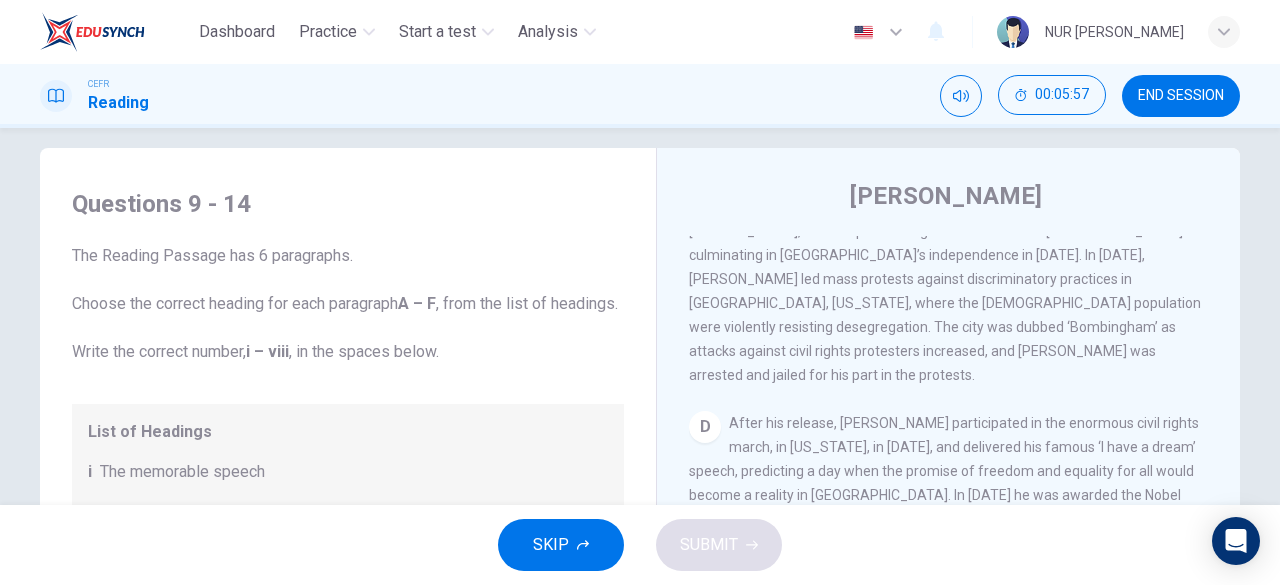 scroll, scrollTop: 19, scrollLeft: 0, axis: vertical 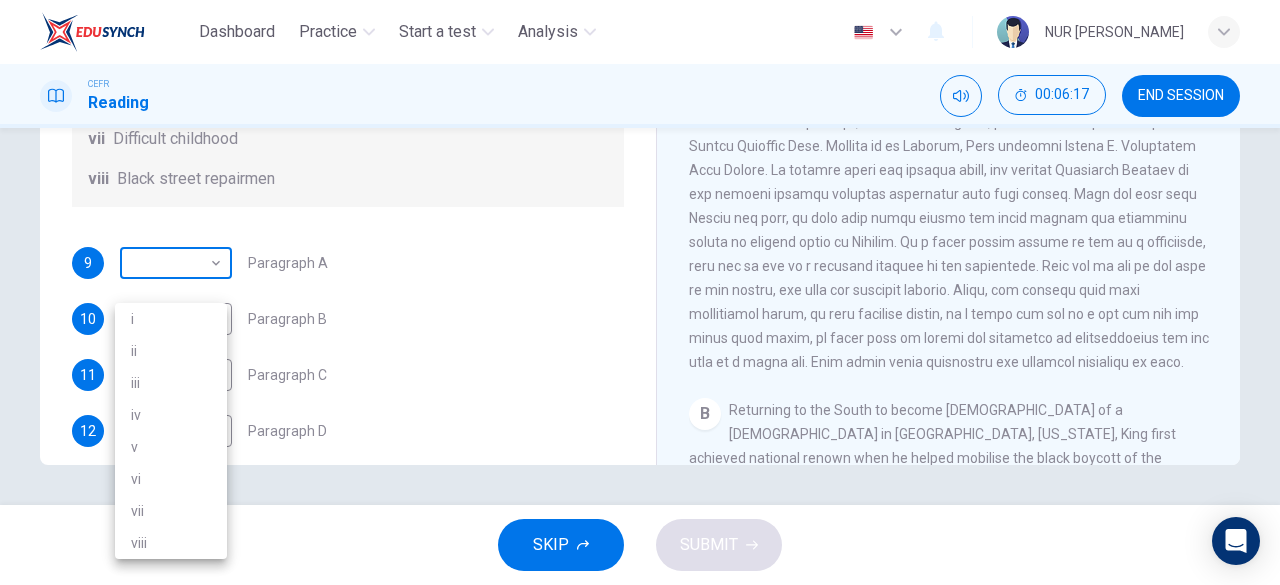 click on "Dashboard Practice Start a test Analysis English en ​ NUR [PERSON_NAME] CEFR Reading 00:06:17 END SESSION Questions 9 - 14 The Reading Passage has 6 paragraphs.
Choose the correct heading for each paragraph  A – F , from the list of headings.
Write the correct number,  i – viii , in the spaces below. List of Headings i The memorable speech ii Unhappy about violence iii A tragic incident iv Protests and action v The background of an iconic man vi Making his mark internationally vii Difficult childhood viii Black street repairmen 9 ​ ​ Paragraph A 10 ​ ​ Paragraph B 11 ​ ​ Paragraph C 12 ​ ​ Paragraph D 13 ​ ​ Paragraph E 14 ​ ​ Paragraph F [PERSON_NAME] CLICK TO ZOOM Click to Zoom A B C D E F SKIP SUBMIT EduSynch - Online Language Proficiency Testing
Dashboard Practice Start a test Analysis Notifications © Copyright  2025 i ii iii iv v vi vii viii" at bounding box center [640, 292] 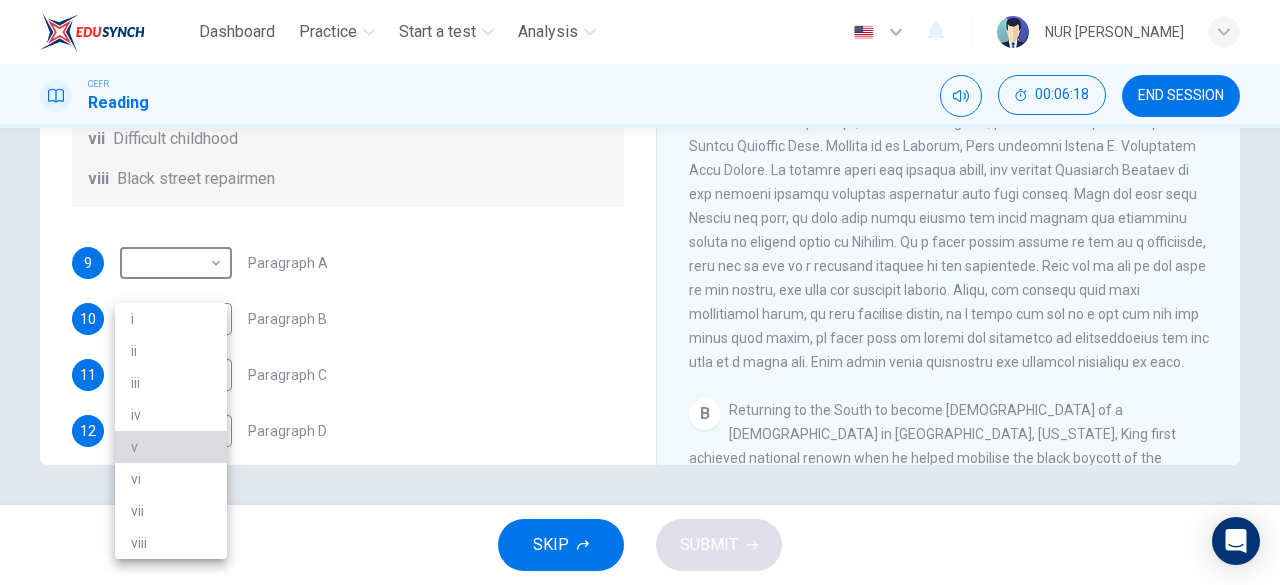 click on "v" at bounding box center (171, 447) 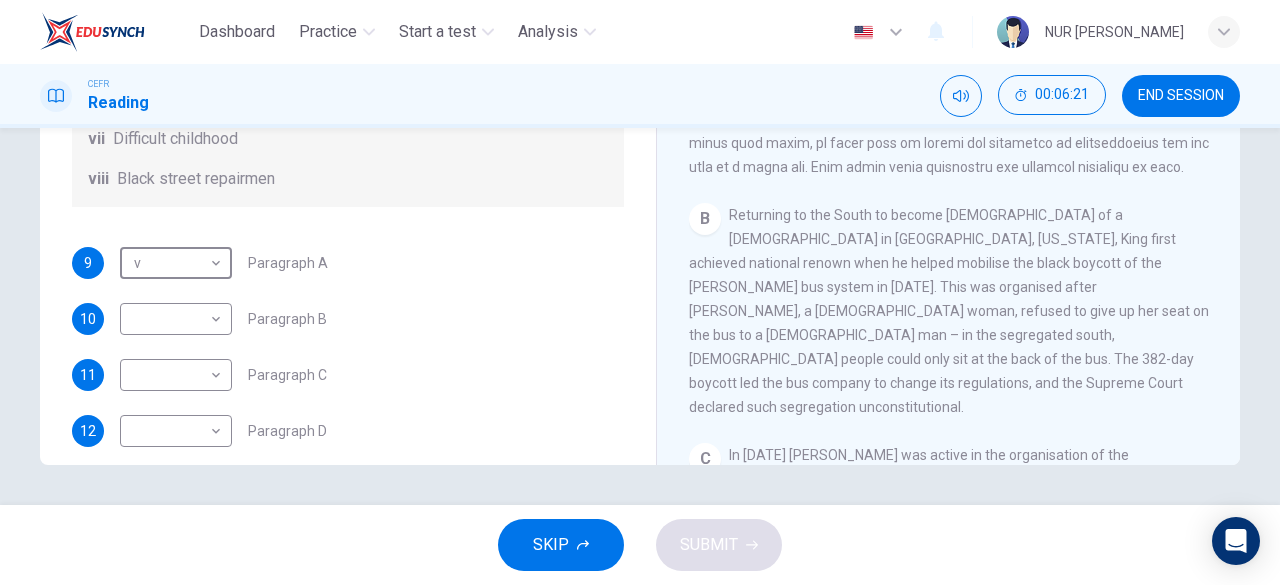 scroll, scrollTop: 413, scrollLeft: 0, axis: vertical 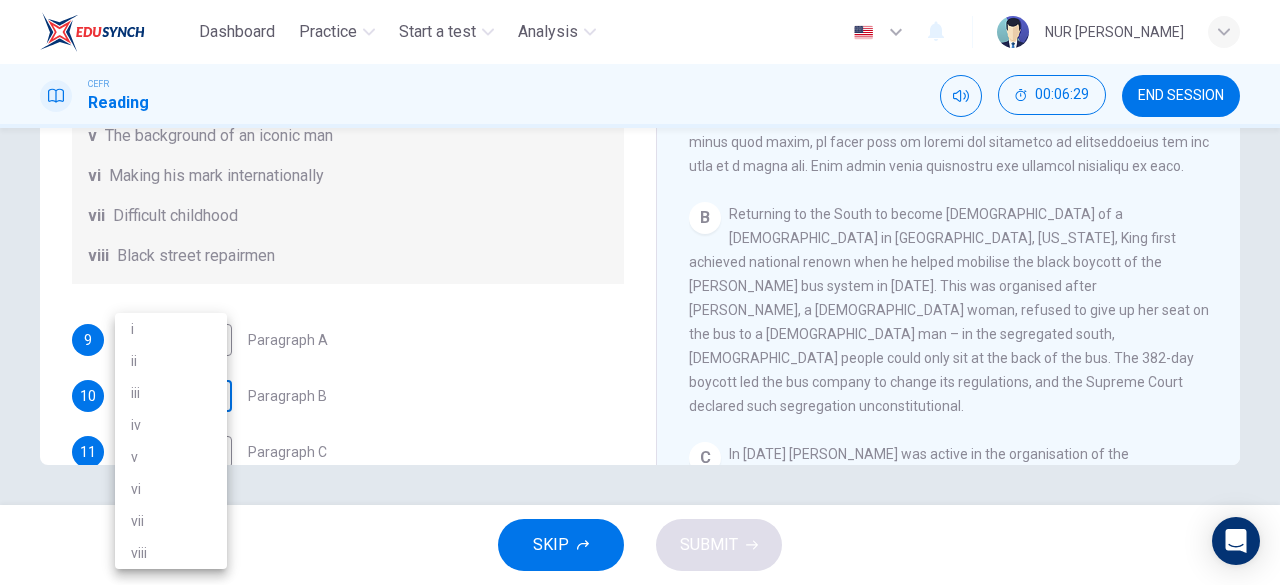 click on "Dashboard Practice Start a test Analysis English en ​ NUR [PERSON_NAME] CEFR Reading 00:06:29 END SESSION Questions 9 - 14 The Reading Passage has 6 paragraphs.
Choose the correct heading for each paragraph  A – F , from the list of headings.
Write the correct number,  i – viii , in the spaces below. List of Headings i The memorable speech ii Unhappy about violence iii A tragic incident iv Protests and action v The background of an iconic man vi Making his mark internationally vii Difficult childhood viii Black street repairmen 9 v v ​ Paragraph A 10 ​ ​ Paragraph B 11 ​ ​ Paragraph C 12 ​ ​ Paragraph D 13 ​ ​ Paragraph E 14 ​ ​ Paragraph F [PERSON_NAME] CLICK TO ZOOM Click to Zoom A B C D E F SKIP SUBMIT EduSynch - Online Language Proficiency Testing
Dashboard Practice Start a test Analysis Notifications © Copyright  2025 i ii iii iv v vi vii viii" at bounding box center (640, 292) 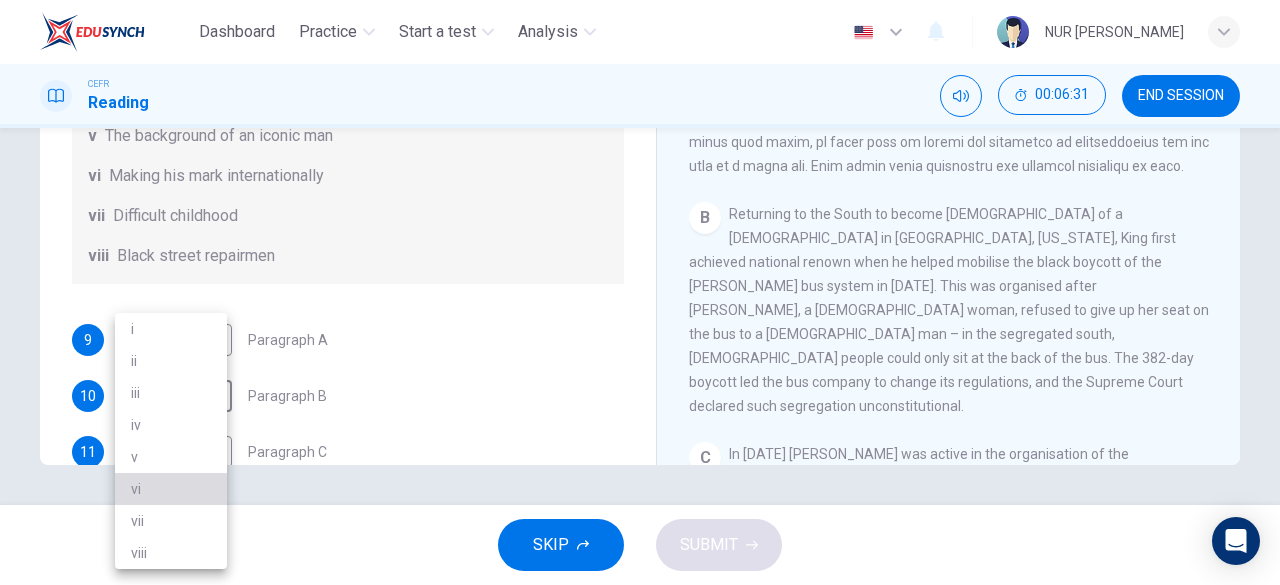 click on "vi" at bounding box center (171, 489) 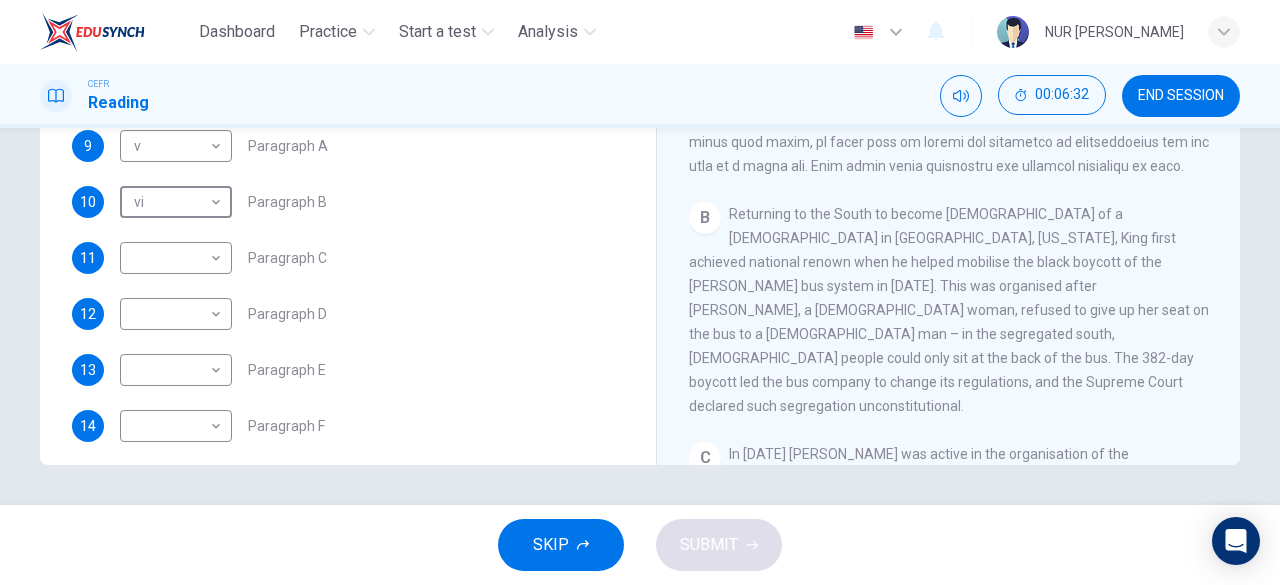 scroll, scrollTop: 314, scrollLeft: 0, axis: vertical 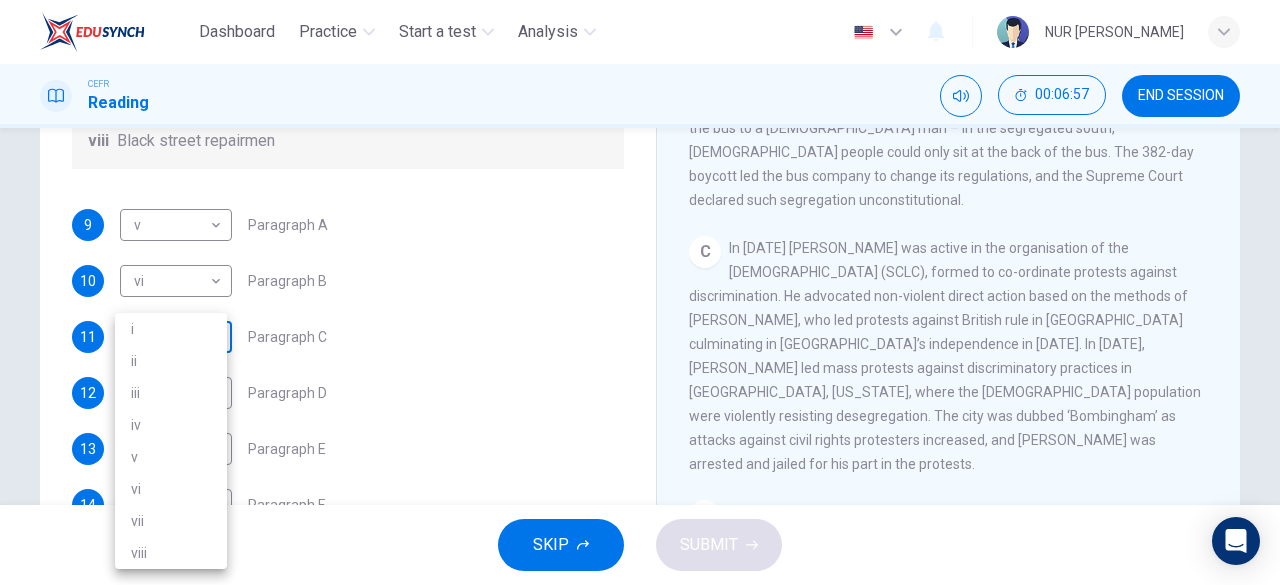 click on "Dashboard Practice Start a test Analysis English en ​ NUR [PERSON_NAME] CEFR Reading 00:06:57 END SESSION Questions 9 - 14 The Reading Passage has 6 paragraphs.
Choose the correct heading for each paragraph  A – F , from the list of headings.
Write the correct number,  i – viii , in the spaces below. List of Headings i The memorable speech ii Unhappy about violence iii A tragic incident iv Protests and action v The background of an iconic man vi Making his mark internationally vii Difficult childhood viii Black street repairmen 9 v v ​ Paragraph A 10 vi vi ​ Paragraph B 11 ​ ​ Paragraph C 12 ​ ​ Paragraph D 13 ​ ​ Paragraph E 14 ​ ​ Paragraph F [PERSON_NAME] CLICK TO ZOOM Click to Zoom A B C D E F SKIP SUBMIT EduSynch - Online Language Proficiency Testing
Dashboard Practice Start a test Analysis Notifications © Copyright  2025 i ii iii iv v vi vii viii" at bounding box center [640, 292] 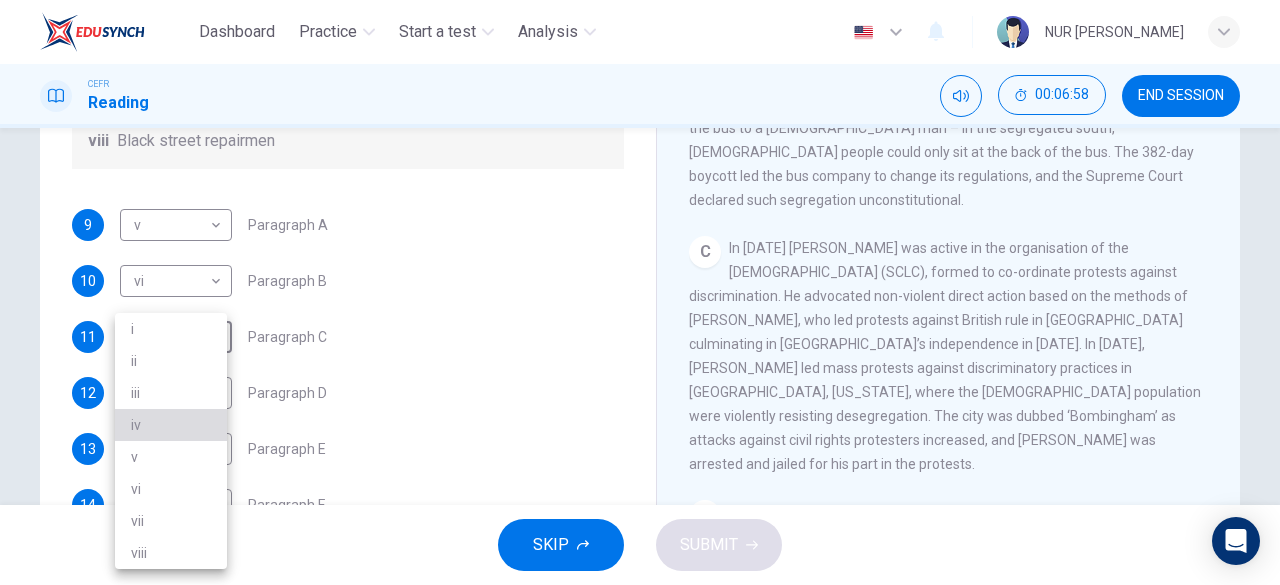 click on "iv" at bounding box center [171, 425] 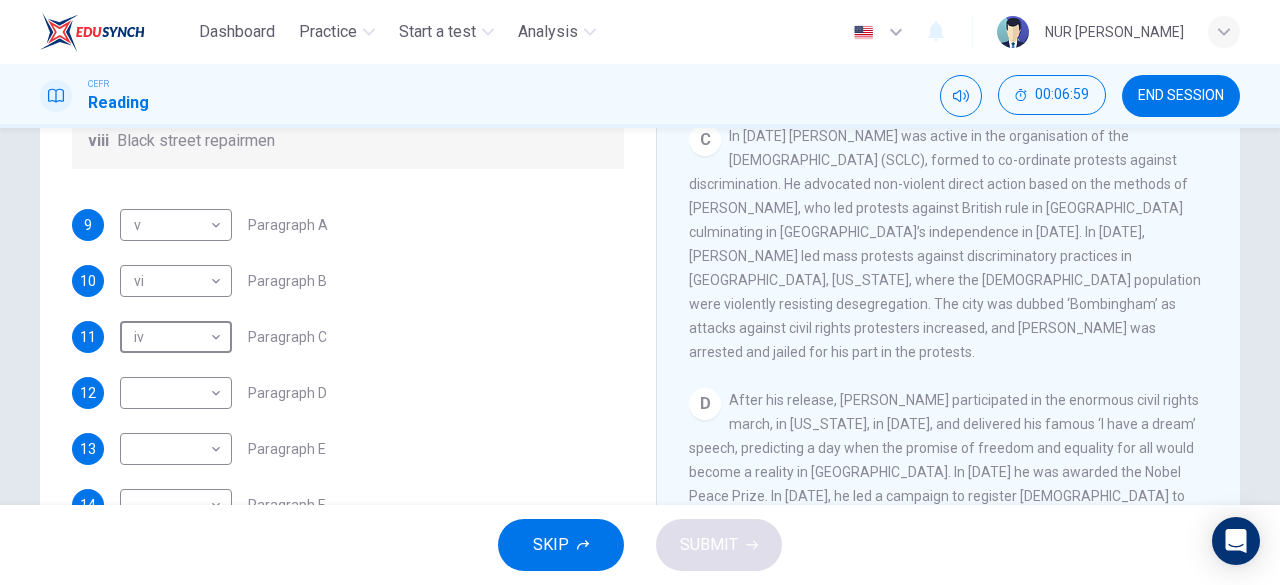 scroll, scrollTop: 845, scrollLeft: 0, axis: vertical 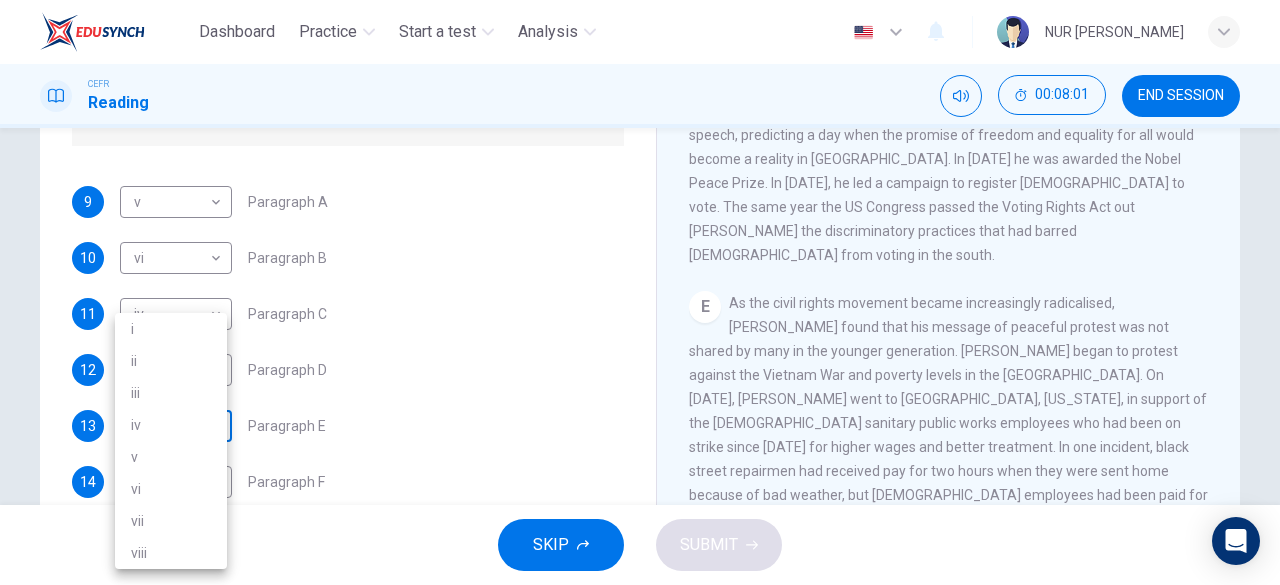 click on "Dashboard Practice Start a test Analysis English en ​ NUR [PERSON_NAME] CEFR Reading 00:08:01 END SESSION Questions 9 - 14 The Reading Passage has 6 paragraphs.
Choose the correct heading for each paragraph  A – F , from the list of headings.
Write the correct number,  i – viii , in the spaces below. List of Headings i The memorable speech ii Unhappy about violence iii A tragic incident iv Protests and action v The background of an iconic man vi Making his mark internationally vii Difficult childhood viii Black street repairmen 9 v v ​ Paragraph A 10 vi vi ​ Paragraph B 11 iv iv ​ Paragraph C 12 ​ ​ Paragraph D 13 ​ ​ Paragraph E 14 ​ ​ Paragraph F [PERSON_NAME] CLICK TO ZOOM Click to Zoom A B C D E F SKIP SUBMIT EduSynch - Online Language Proficiency Testing
Dashboard Practice Start a test Analysis Notifications © Copyright  2025 i ii iii iv v vi vii viii" at bounding box center [640, 292] 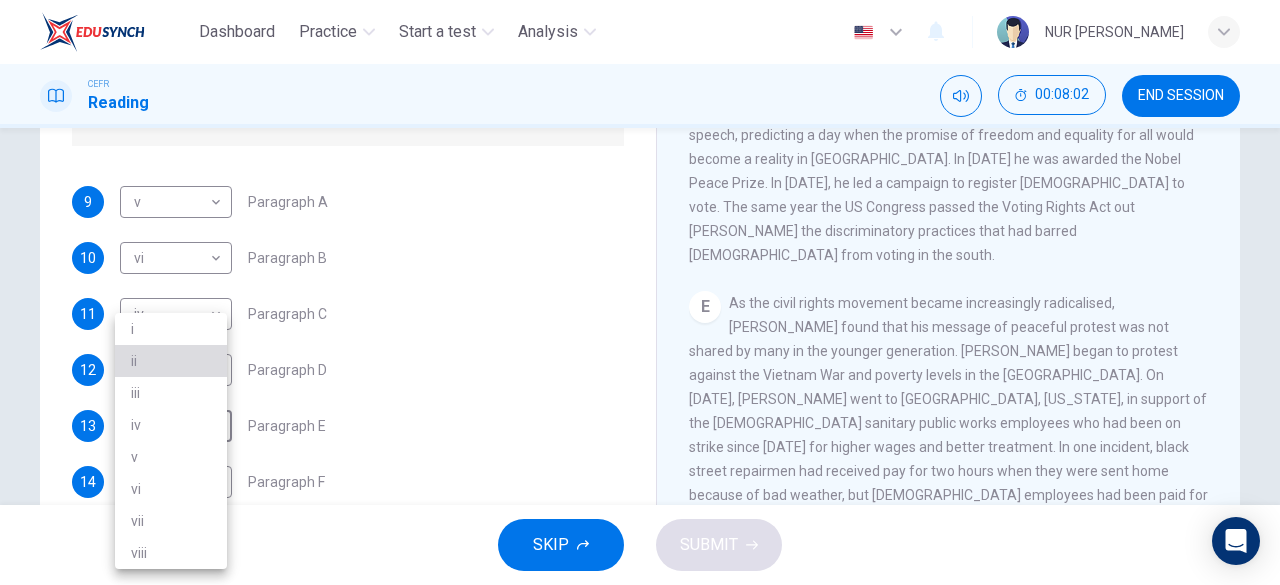 click on "ii" at bounding box center (171, 361) 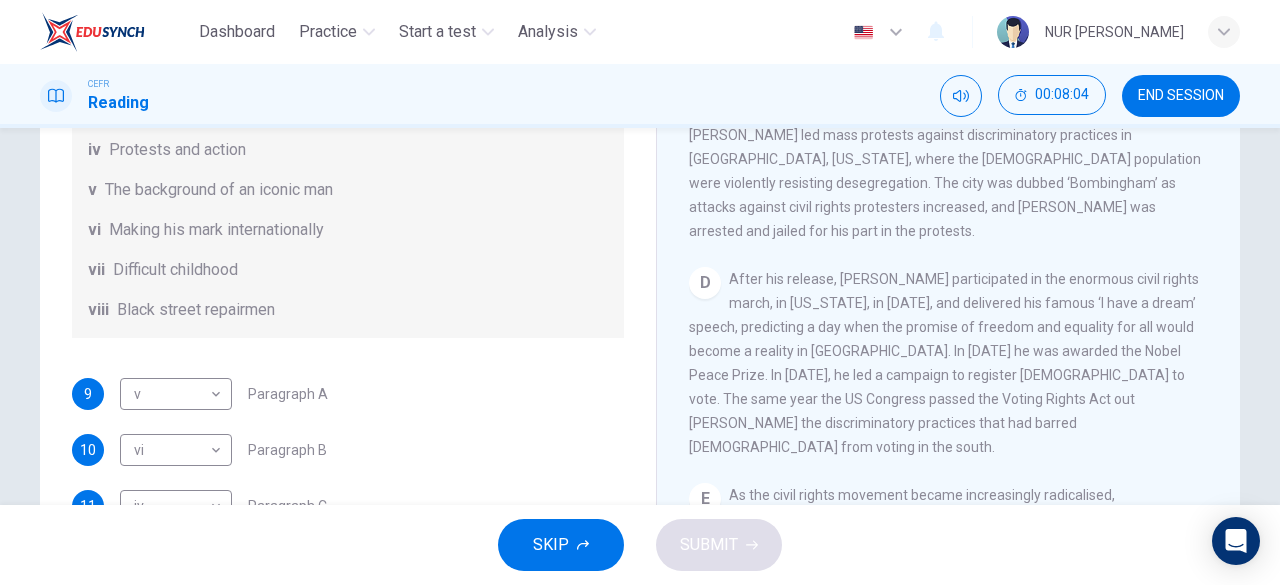 scroll, scrollTop: 131, scrollLeft: 0, axis: vertical 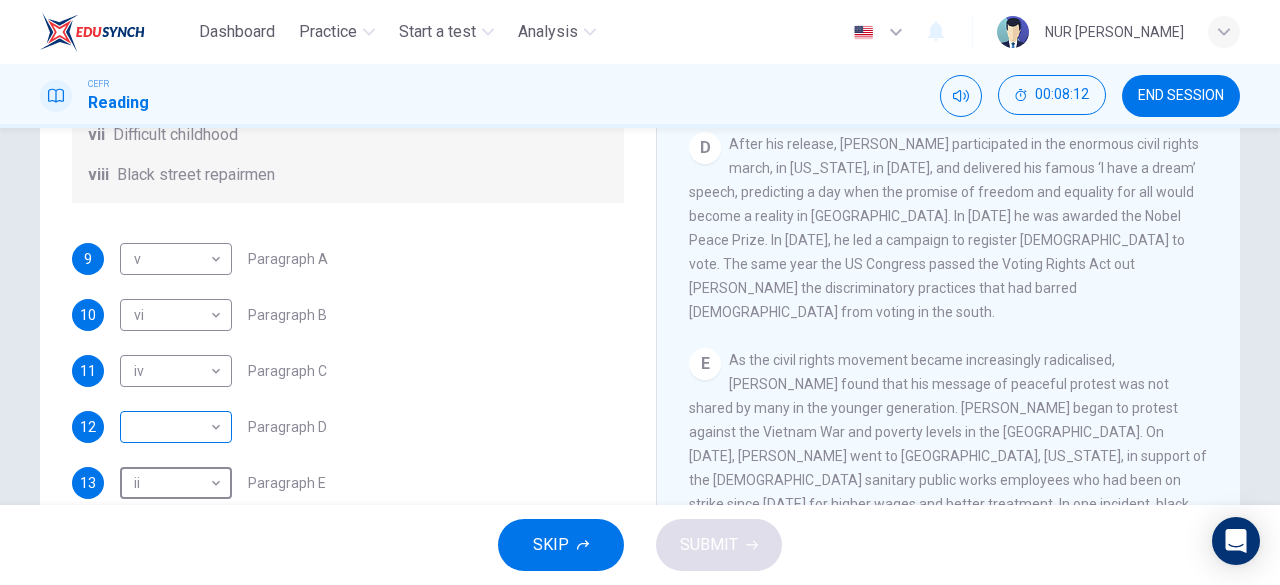 click on "Dashboard Practice Start a test Analysis English en ​ NUR [PERSON_NAME] CEFR Reading 00:08:12 END SESSION Questions 9 - 14 The Reading Passage has 6 paragraphs.
Choose the correct heading for each paragraph  A – F , from the list of headings.
Write the correct number,  i – viii , in the spaces below. List of Headings i The memorable speech ii Unhappy about violence iii A tragic incident iv Protests and action v The background of an iconic man vi Making his mark internationally vii Difficult childhood viii Black street repairmen 9 v v ​ Paragraph A 10 vi vi ​ Paragraph B 11 iv iv ​ Paragraph C 12 ​ ​ Paragraph D 13 ii ii ​ Paragraph E 14 ​ ​ Paragraph F [PERSON_NAME] CLICK TO ZOOM Click to Zoom A B C D E F SKIP SUBMIT EduSynch - Online Language Proficiency Testing
Dashboard Practice Start a test Analysis Notifications © Copyright  2025" at bounding box center [640, 292] 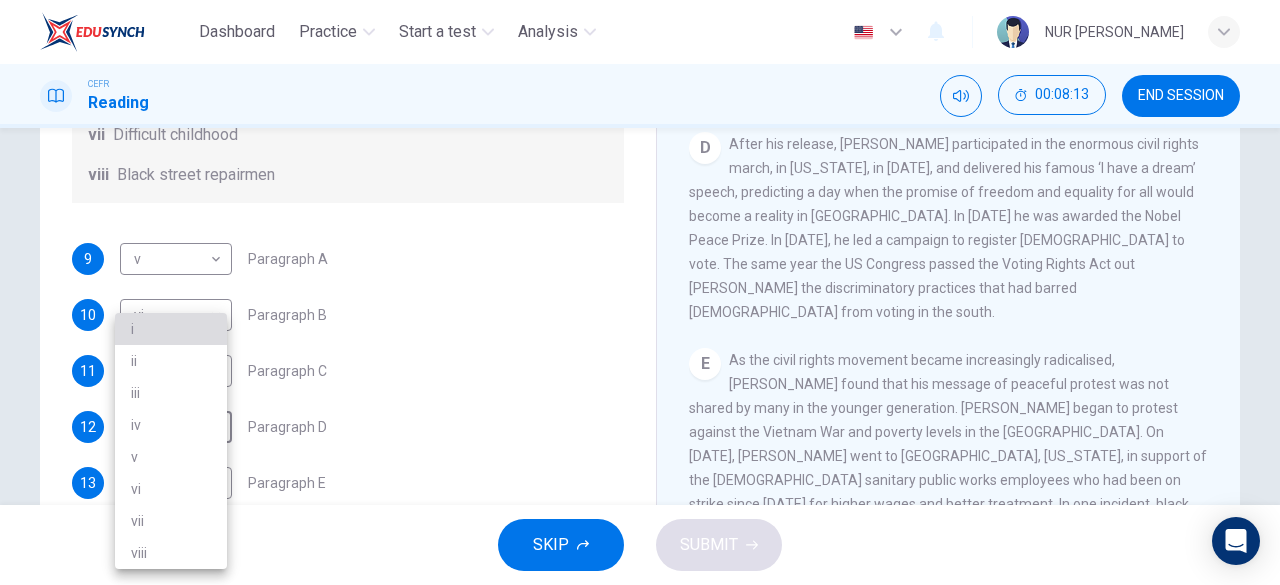 click on "i" at bounding box center (171, 329) 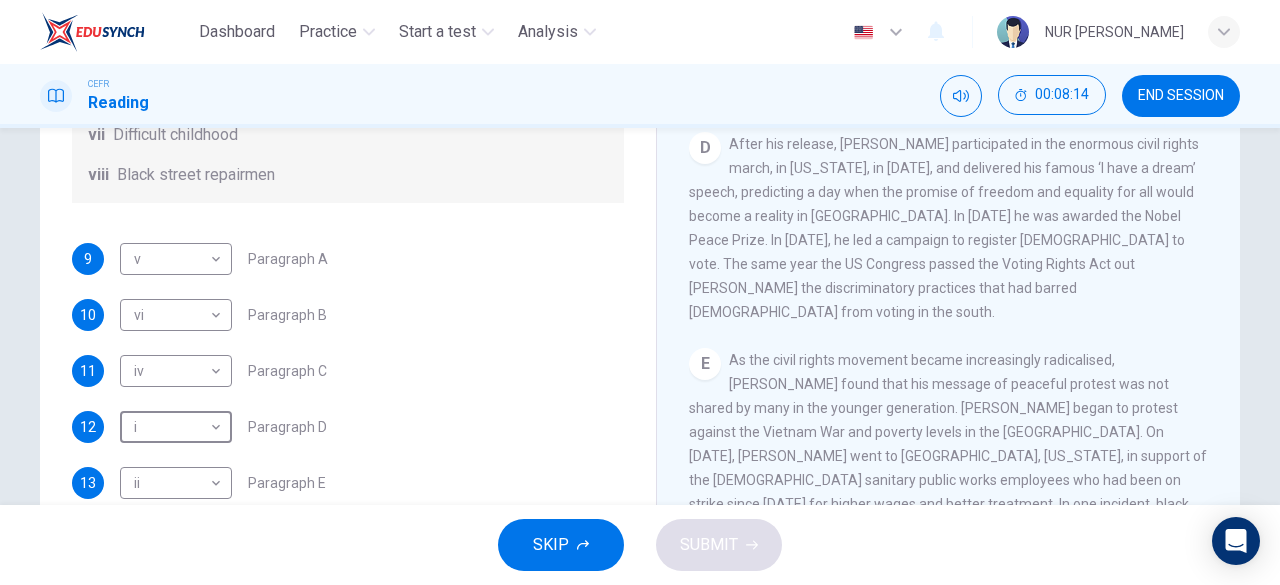 scroll, scrollTop: 398, scrollLeft: 0, axis: vertical 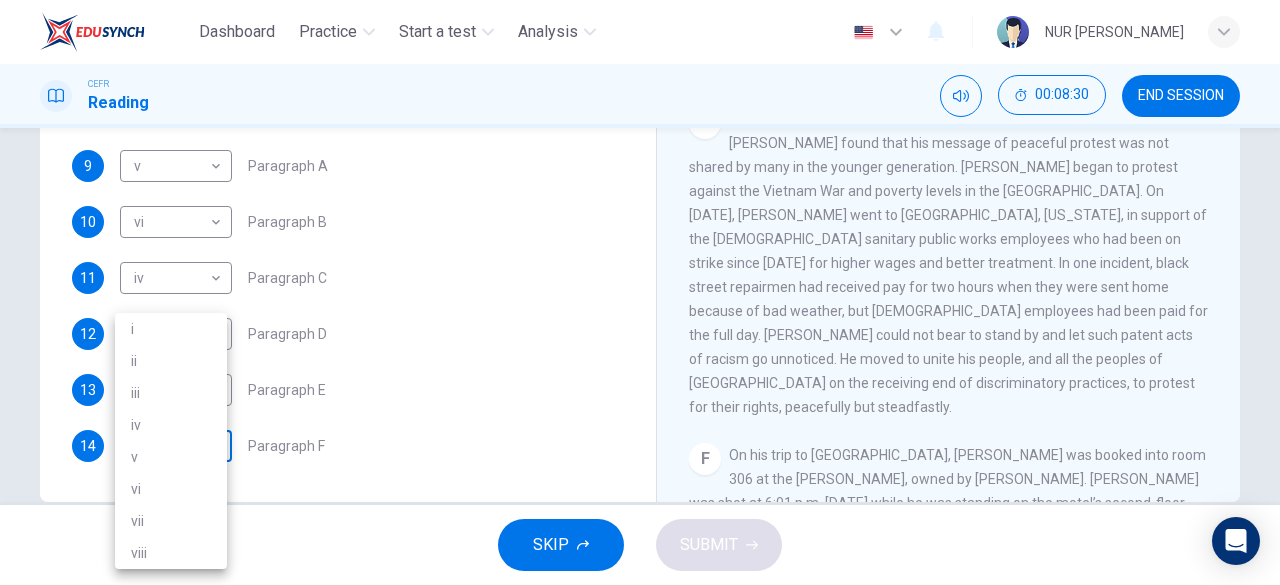 click on "Dashboard Practice Start a test Analysis English en ​ NUR [PERSON_NAME] CEFR Reading 00:08:30 END SESSION Questions 9 - 14 The Reading Passage has 6 paragraphs.
Choose the correct heading for each paragraph  A – F , from the list of headings.
Write the correct number,  i – viii , in the spaces below. List of Headings i The memorable speech ii Unhappy about violence iii A tragic incident iv Protests and action v The background of an iconic man vi Making his mark internationally vii Difficult childhood viii Black street repairmen 9 v v ​ Paragraph A 10 vi vi ​ Paragraph B 11 iv iv ​ Paragraph C 12 i i ​ Paragraph D 13 ii ii ​ Paragraph E 14 ​ ​ Paragraph F [PERSON_NAME] CLICK TO ZOOM Click to Zoom A B C D E F SKIP SUBMIT EduSynch - Online Language Proficiency Testing
Dashboard Practice Start a test Analysis Notifications © Copyright  2025 i ii iii iv v vi vii viii" at bounding box center (640, 292) 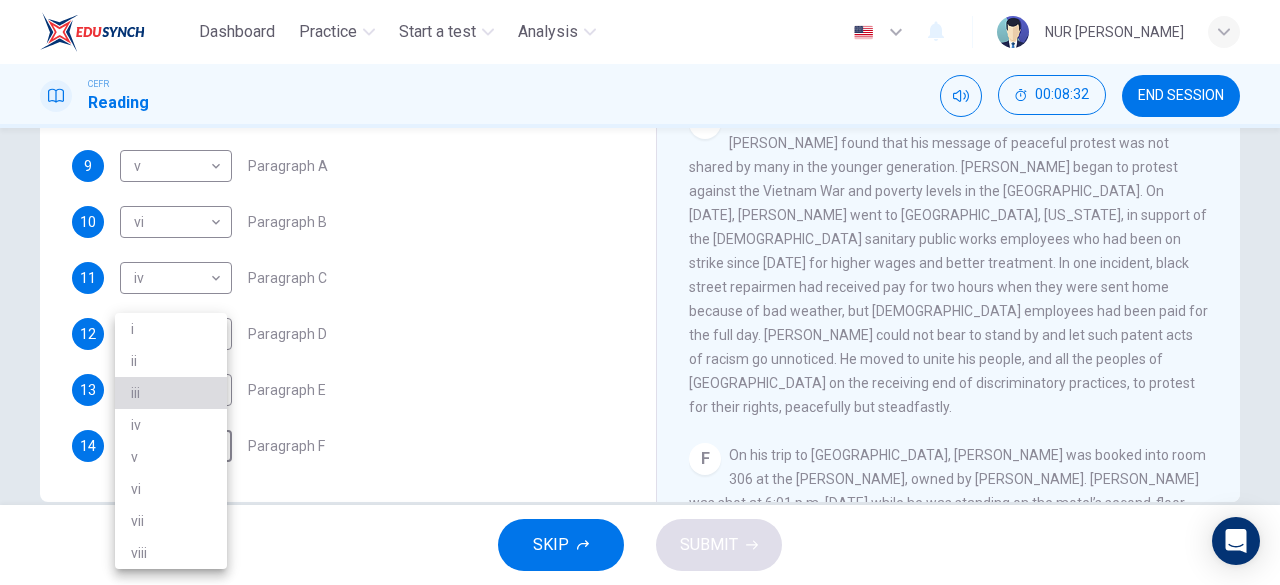 click on "iii" at bounding box center (171, 393) 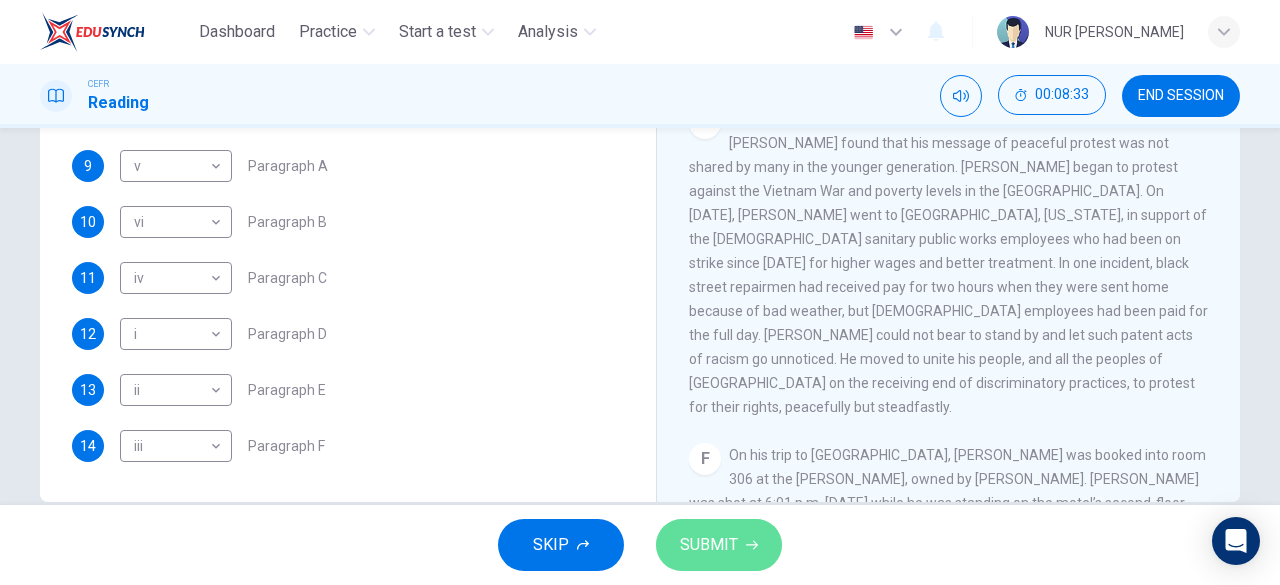 click on "SUBMIT" at bounding box center (719, 545) 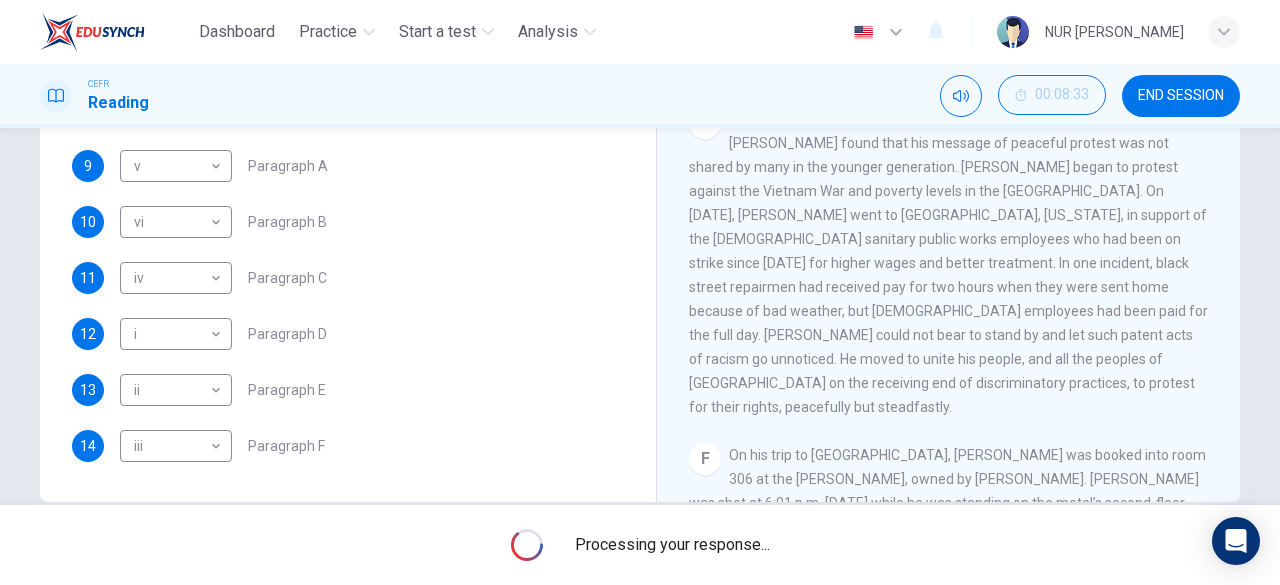 scroll, scrollTop: 398, scrollLeft: 0, axis: vertical 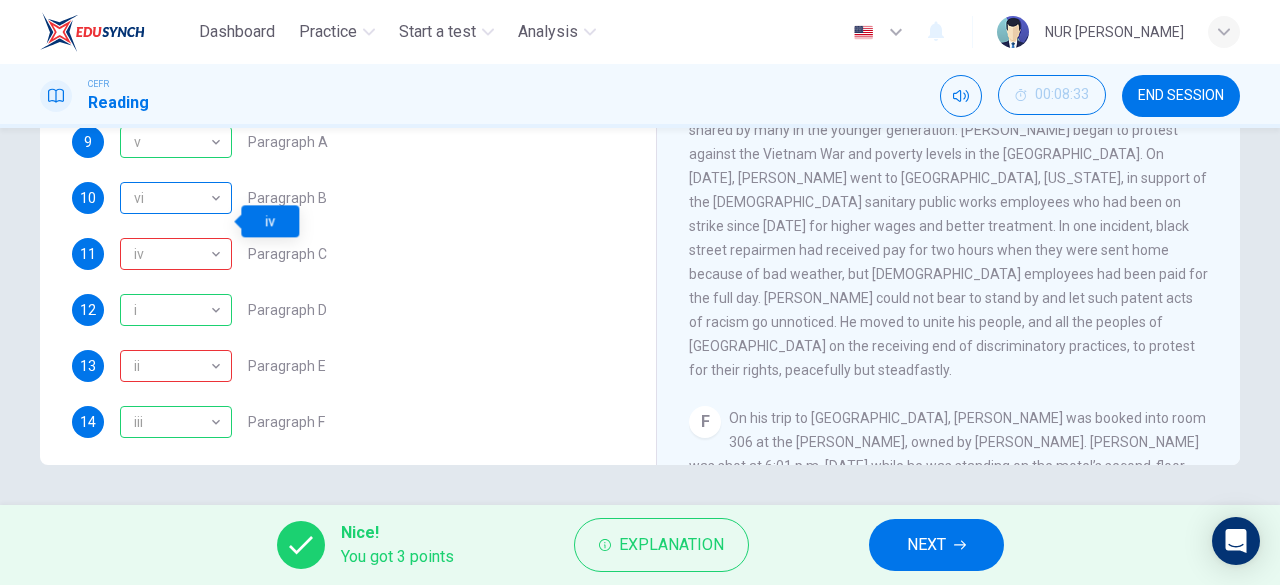 click on "vi" at bounding box center [172, 198] 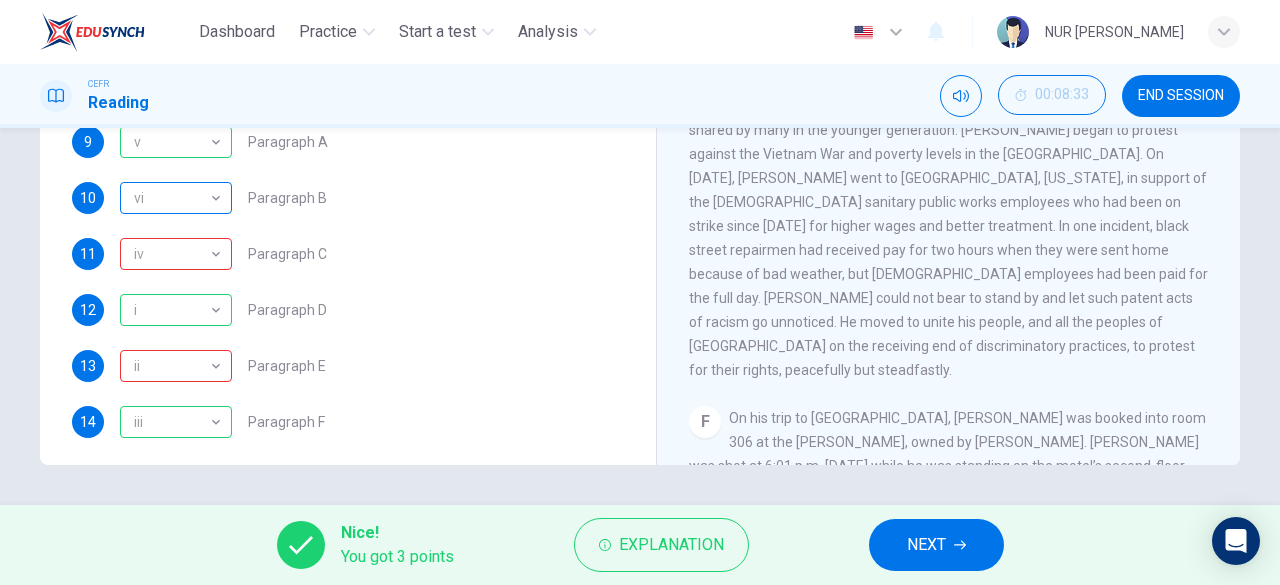 click on "vi" at bounding box center (172, 198) 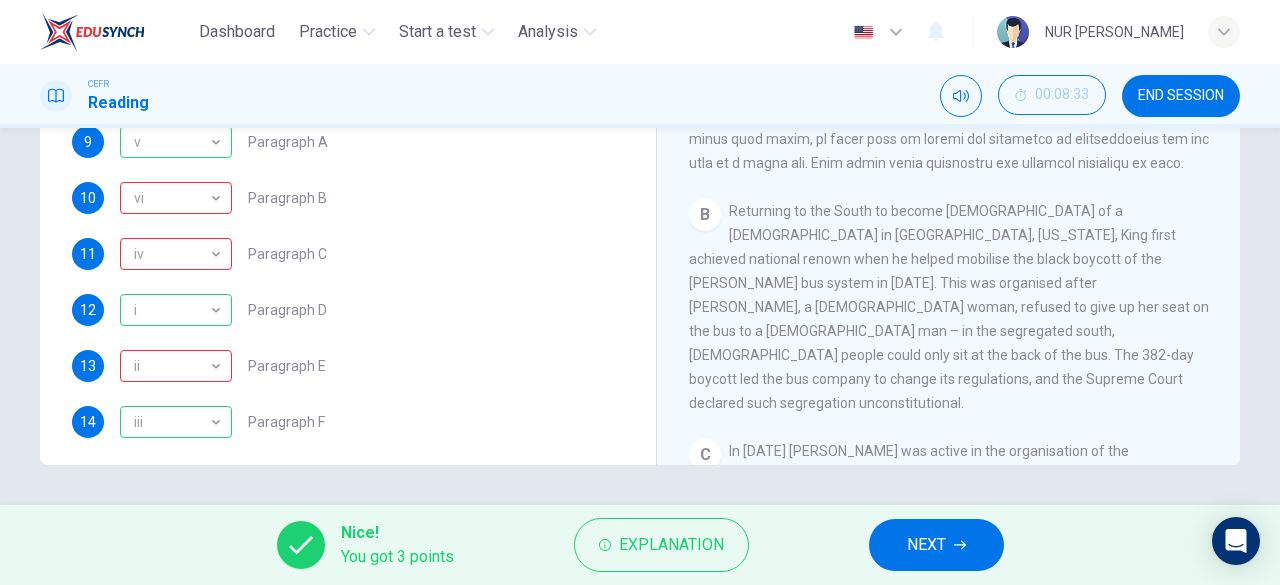 scroll, scrollTop: 413, scrollLeft: 0, axis: vertical 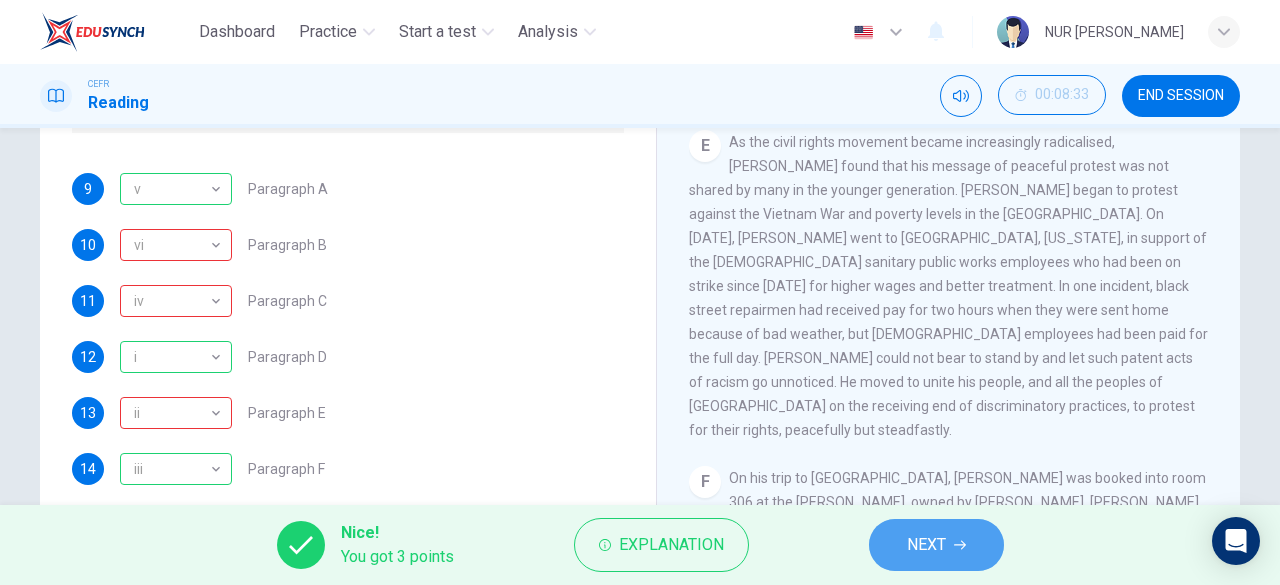 click on "NEXT" at bounding box center (936, 545) 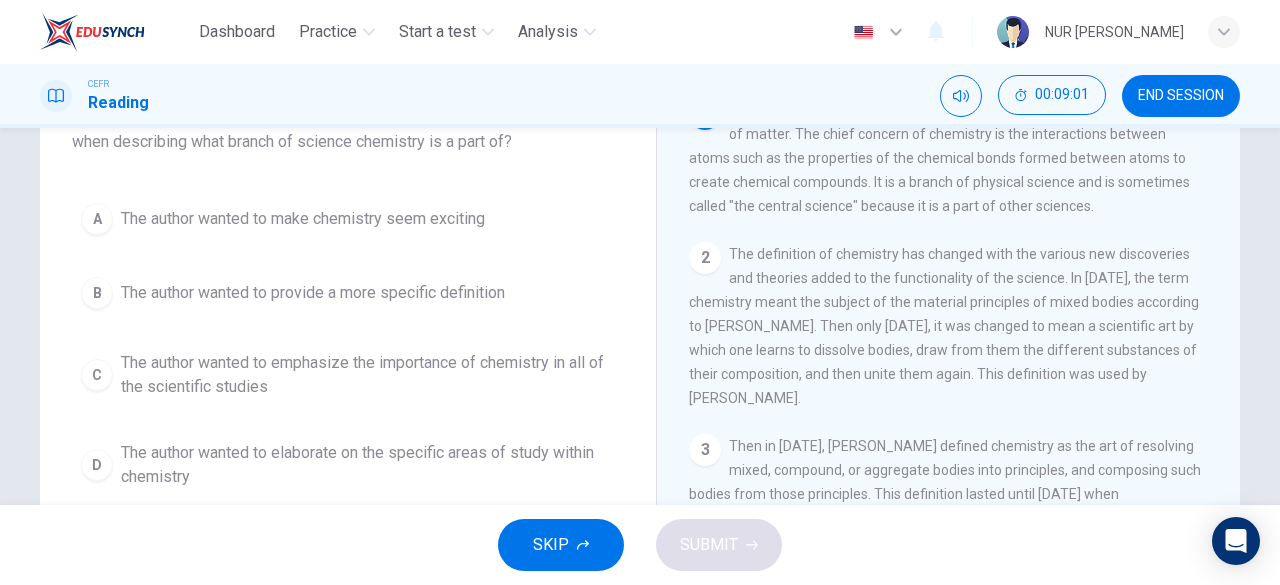 scroll, scrollTop: 162, scrollLeft: 0, axis: vertical 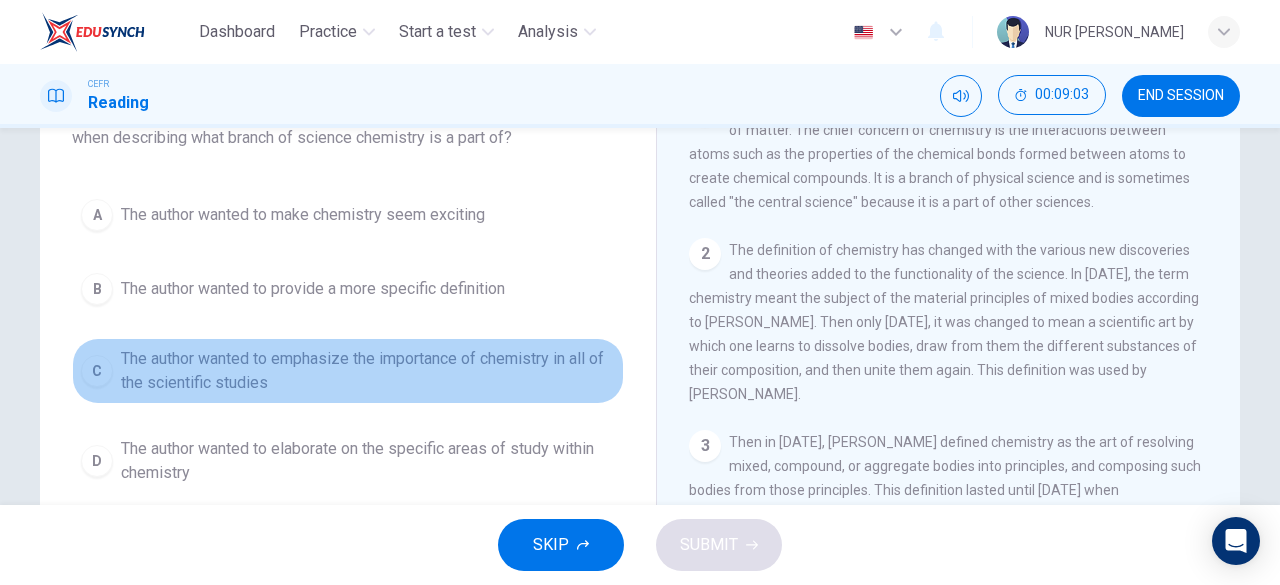 click on "The author wanted to emphasize the importance of chemistry in all of the scientific studies" at bounding box center [368, 371] 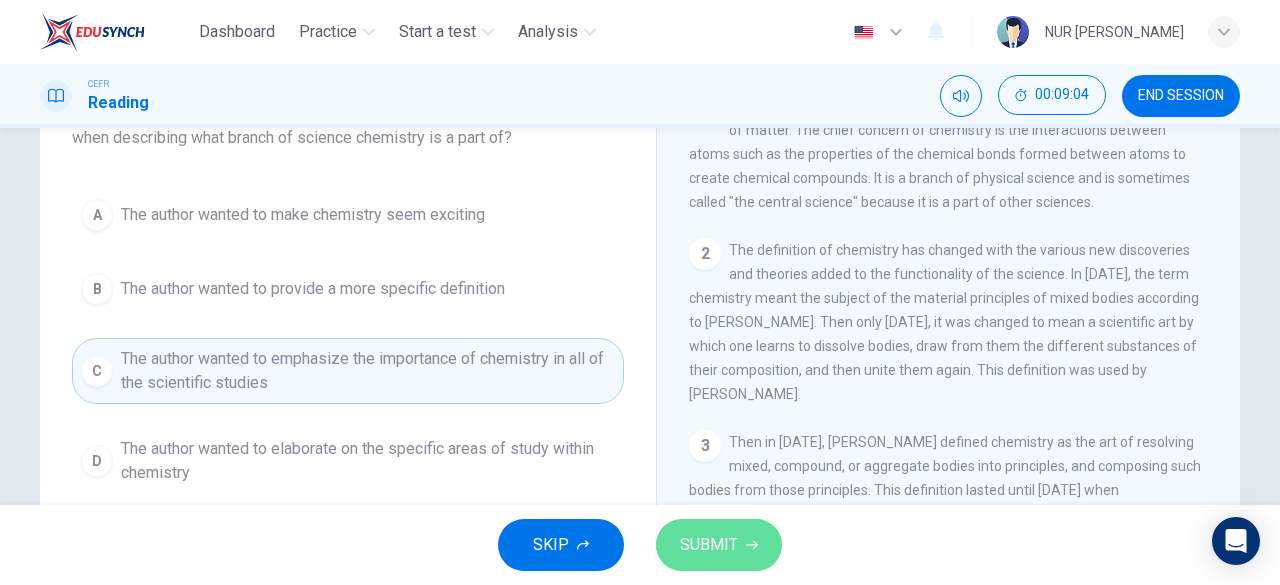 click on "SUBMIT" at bounding box center [709, 545] 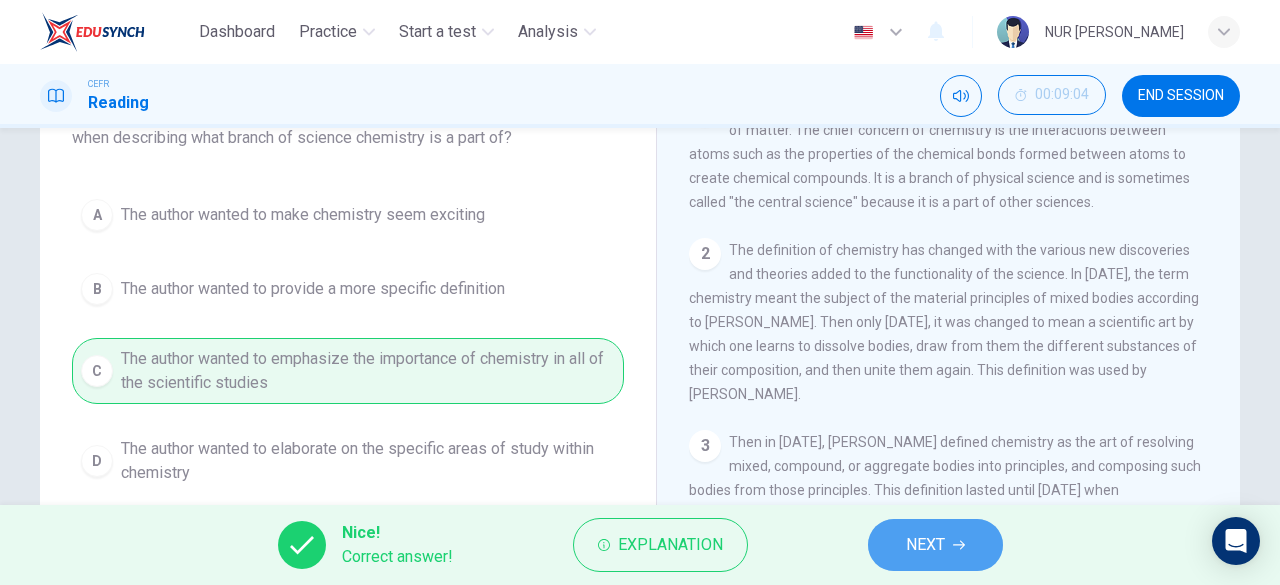 click on "NEXT" at bounding box center [925, 545] 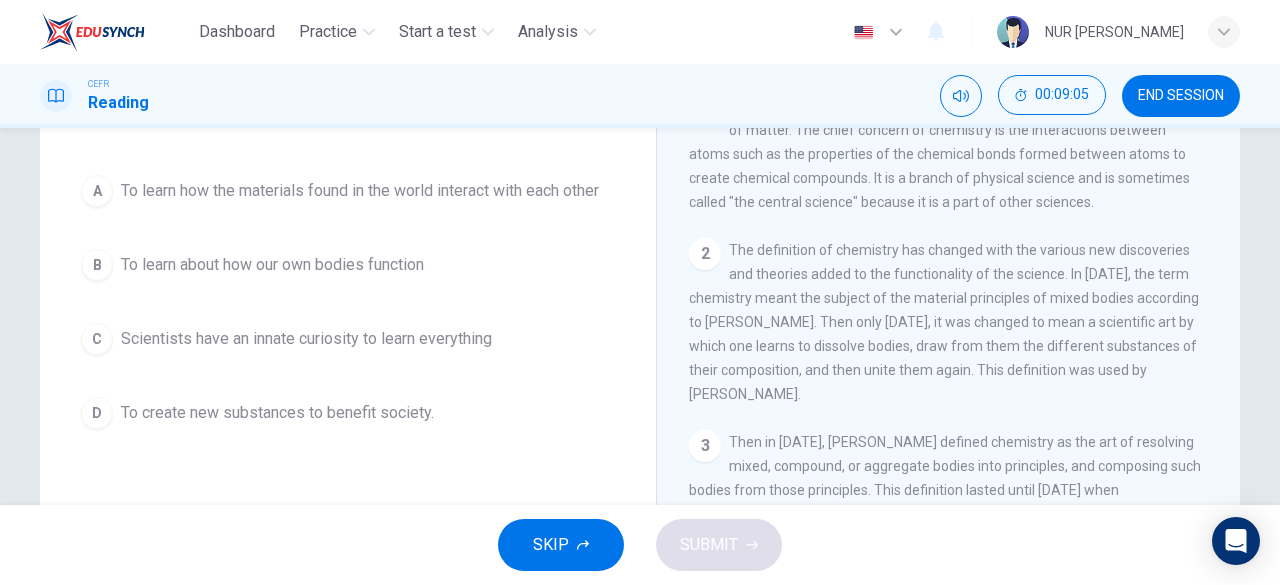 scroll, scrollTop: 0, scrollLeft: 0, axis: both 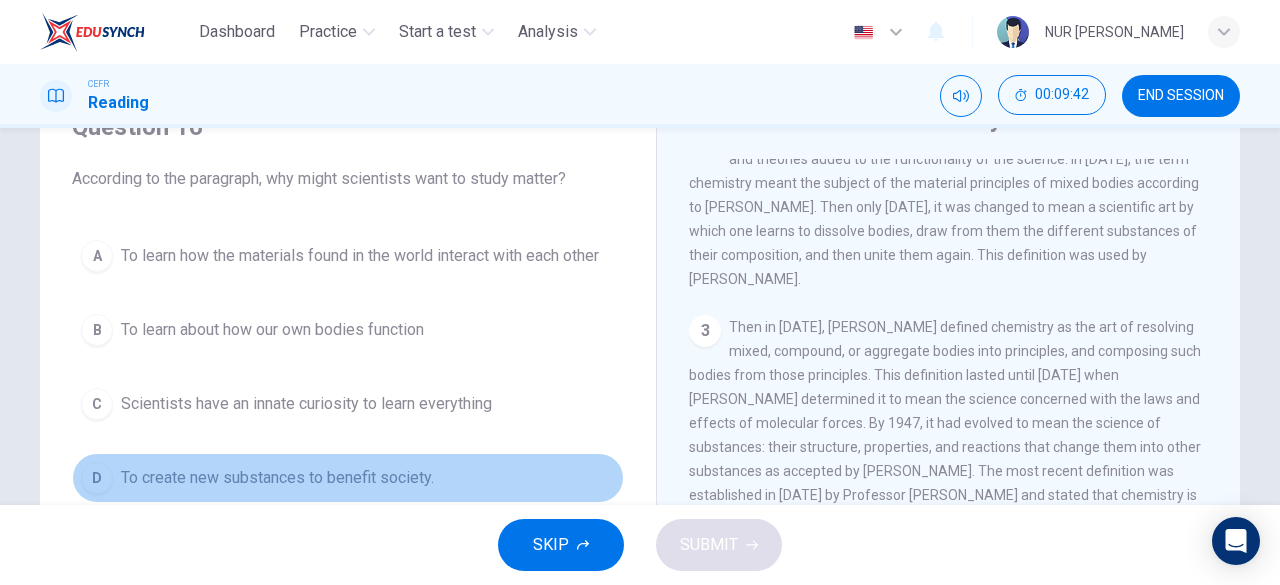 click on "To create new substances to benefit society." at bounding box center (277, 478) 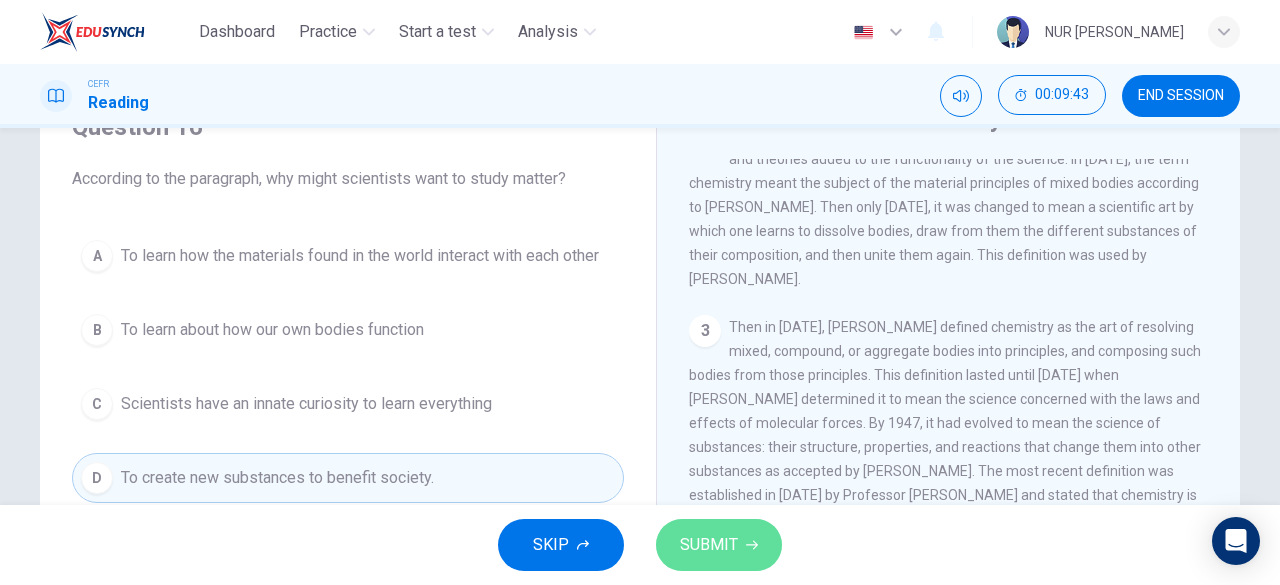click on "SUBMIT" at bounding box center (709, 545) 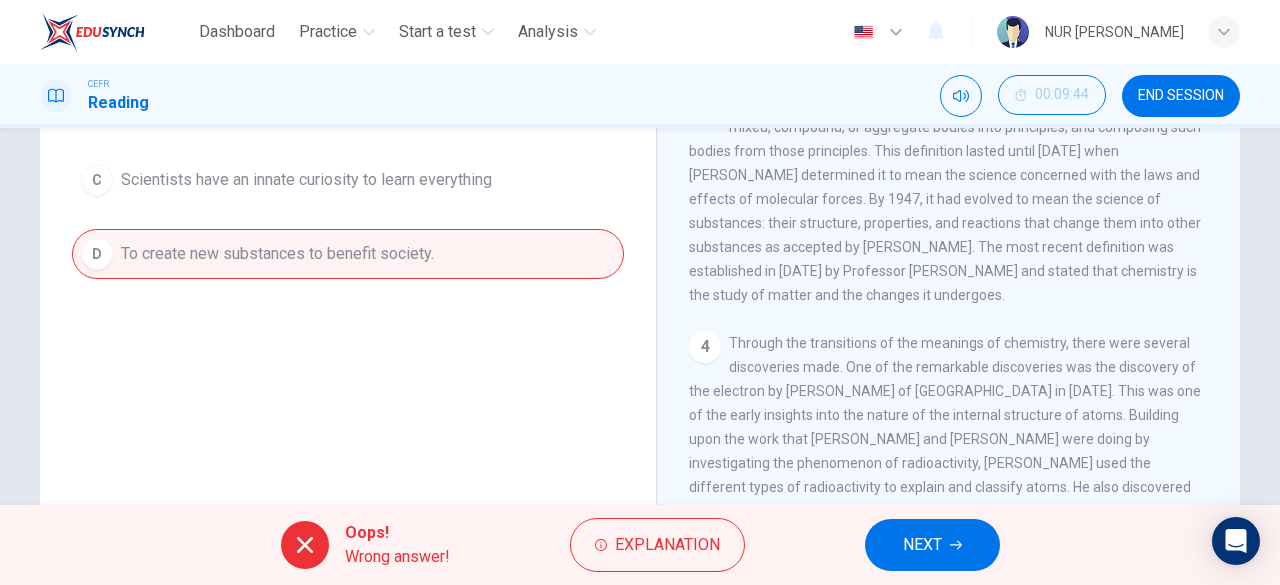 scroll, scrollTop: 0, scrollLeft: 0, axis: both 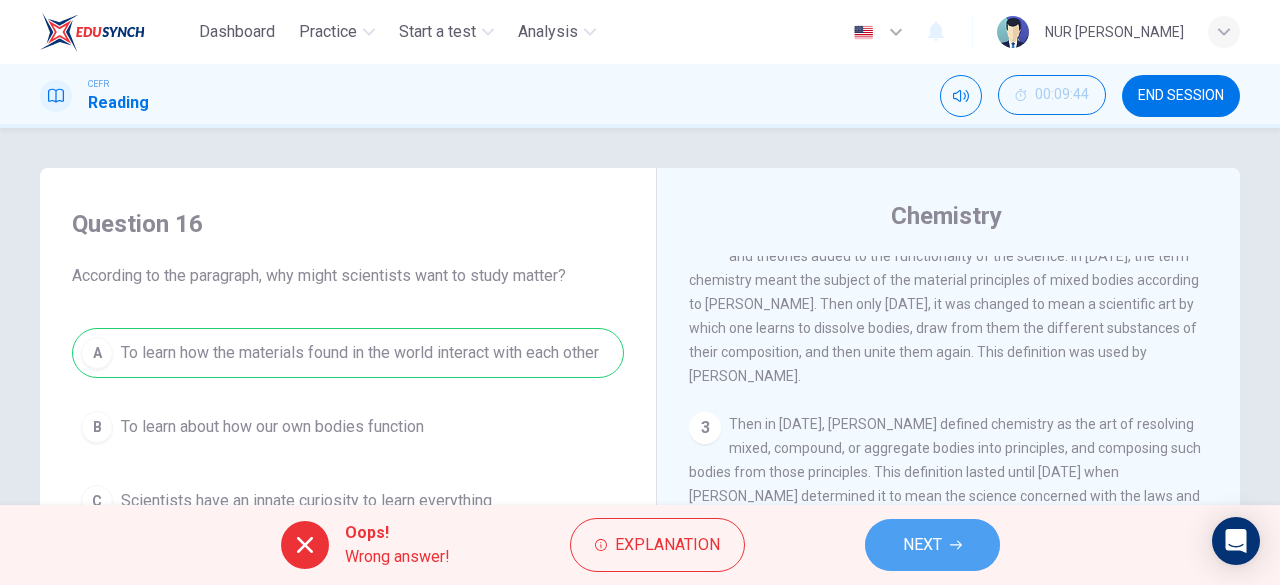 click on "NEXT" at bounding box center (932, 545) 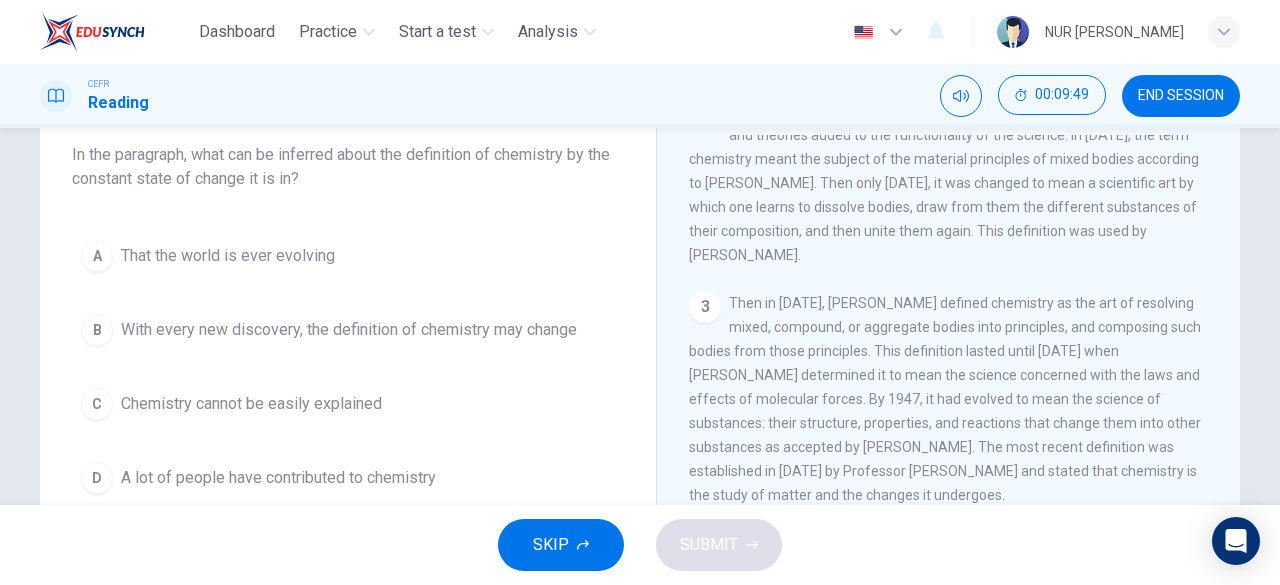 scroll, scrollTop: 125, scrollLeft: 0, axis: vertical 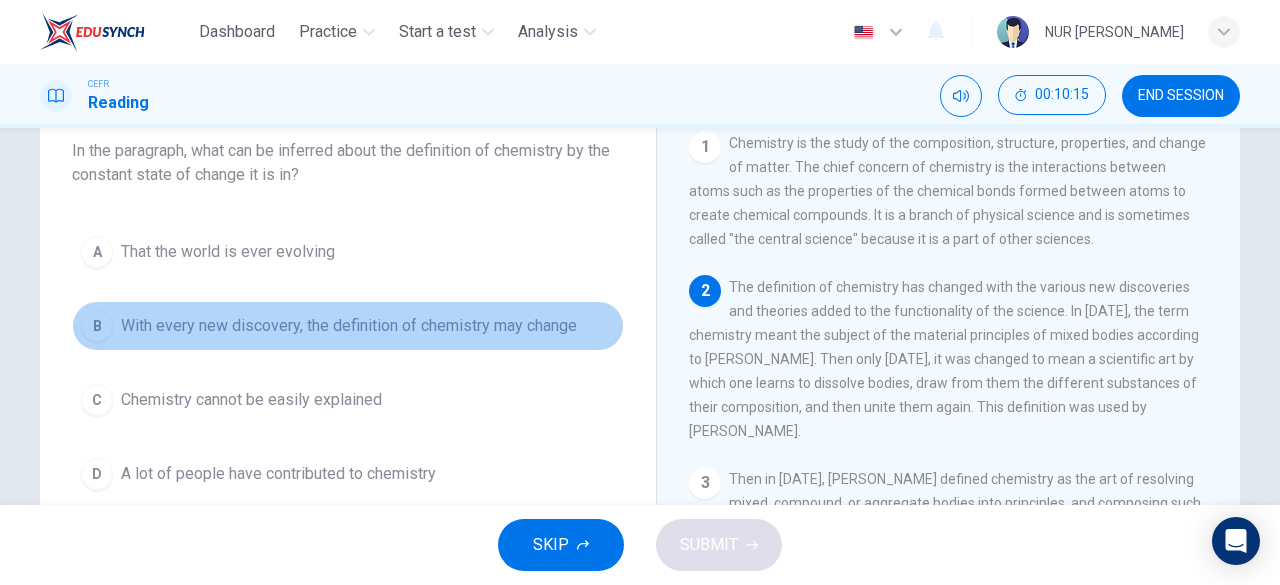 click on "With every new discovery, the definition of chemistry may change" at bounding box center (349, 326) 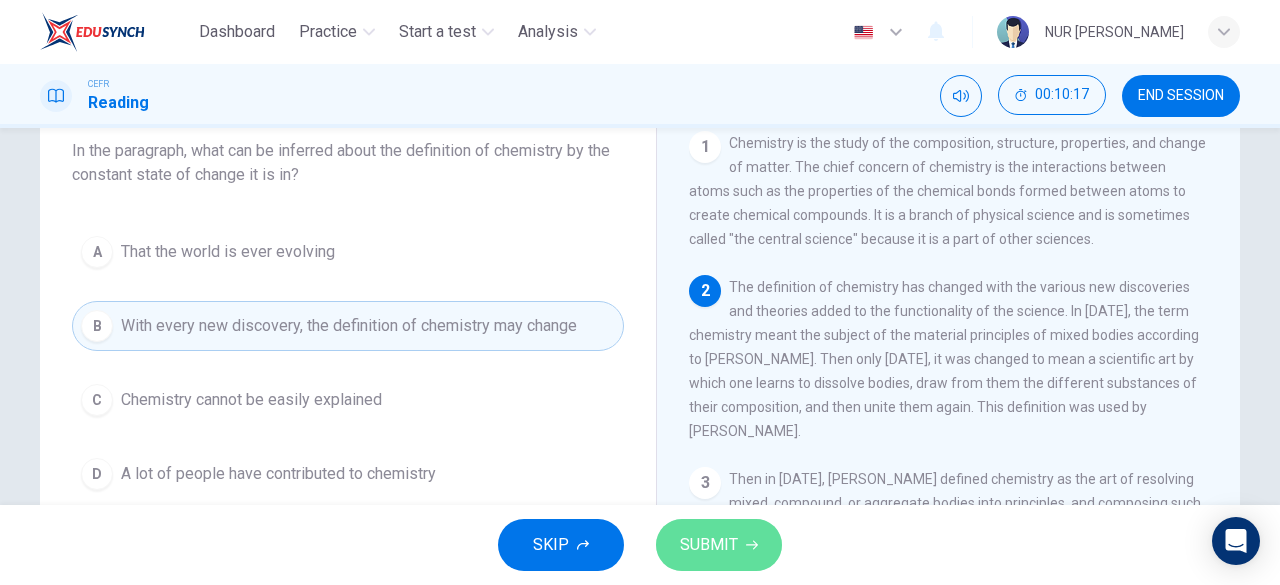 click on "SUBMIT" at bounding box center [709, 545] 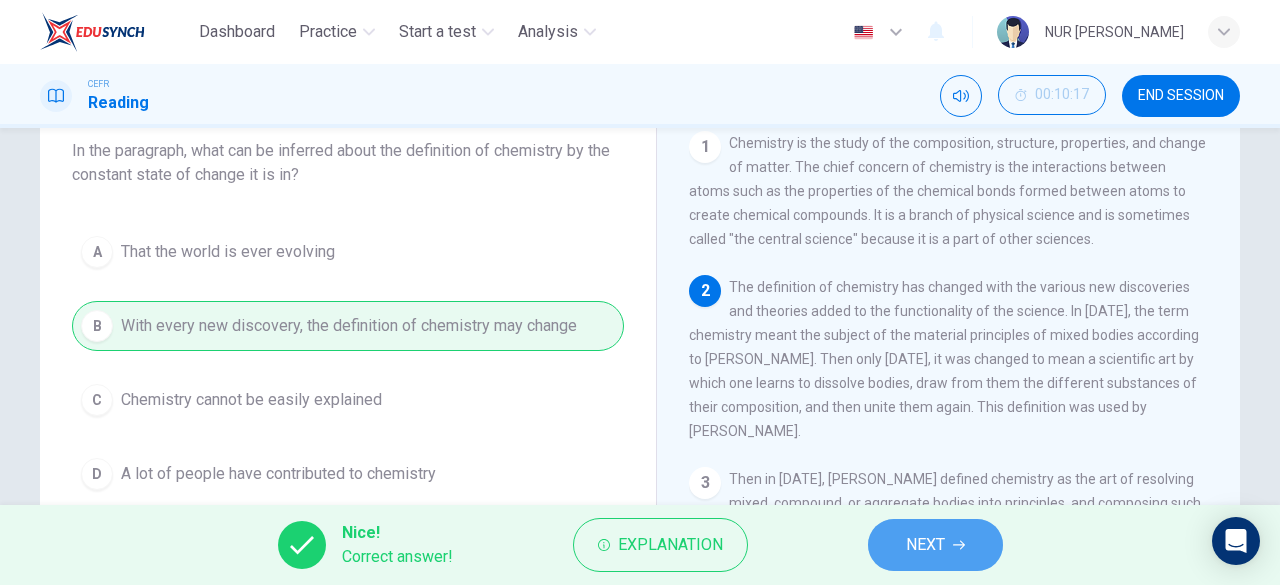 click on "NEXT" at bounding box center [925, 545] 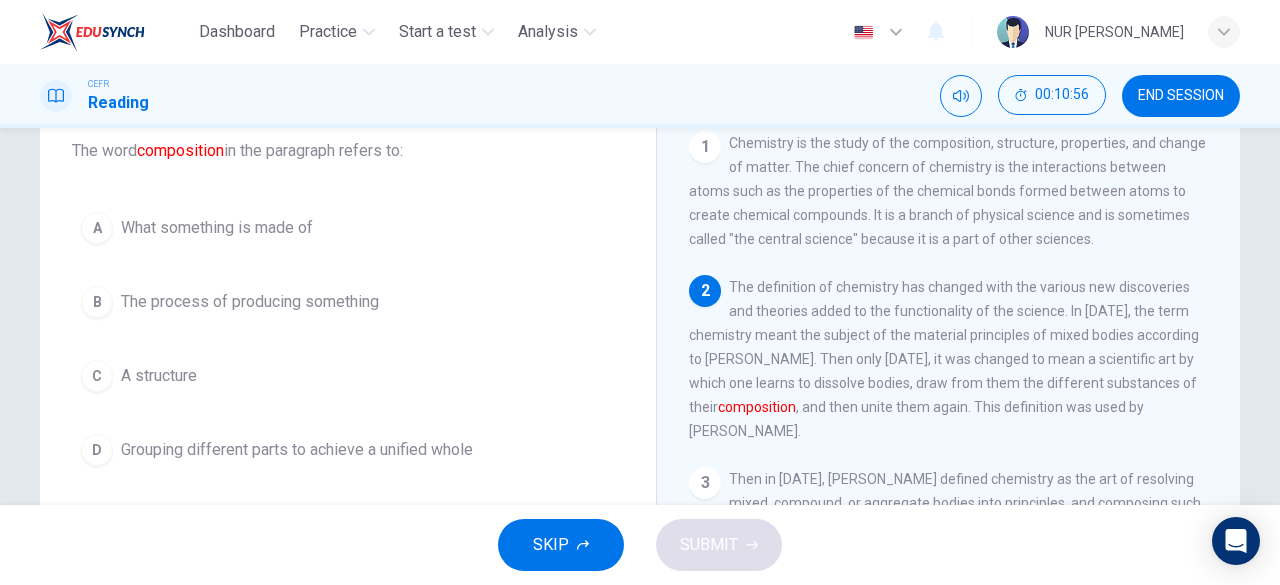 click on "Grouping different parts to achieve a unified whole" at bounding box center [297, 450] 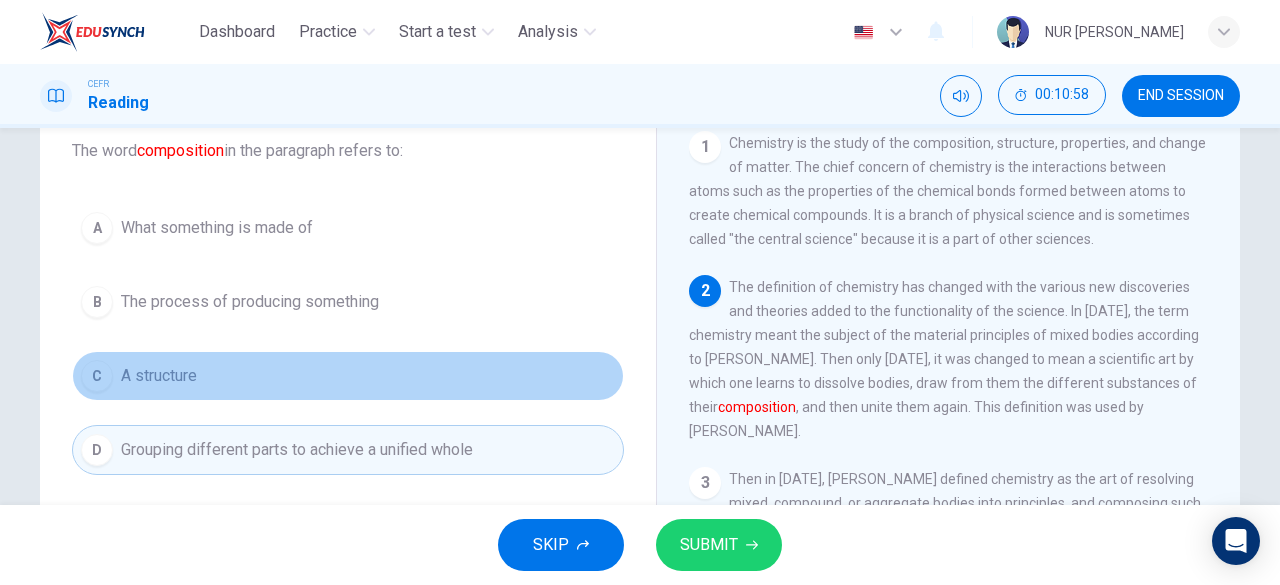 click on "C A structure" at bounding box center [348, 376] 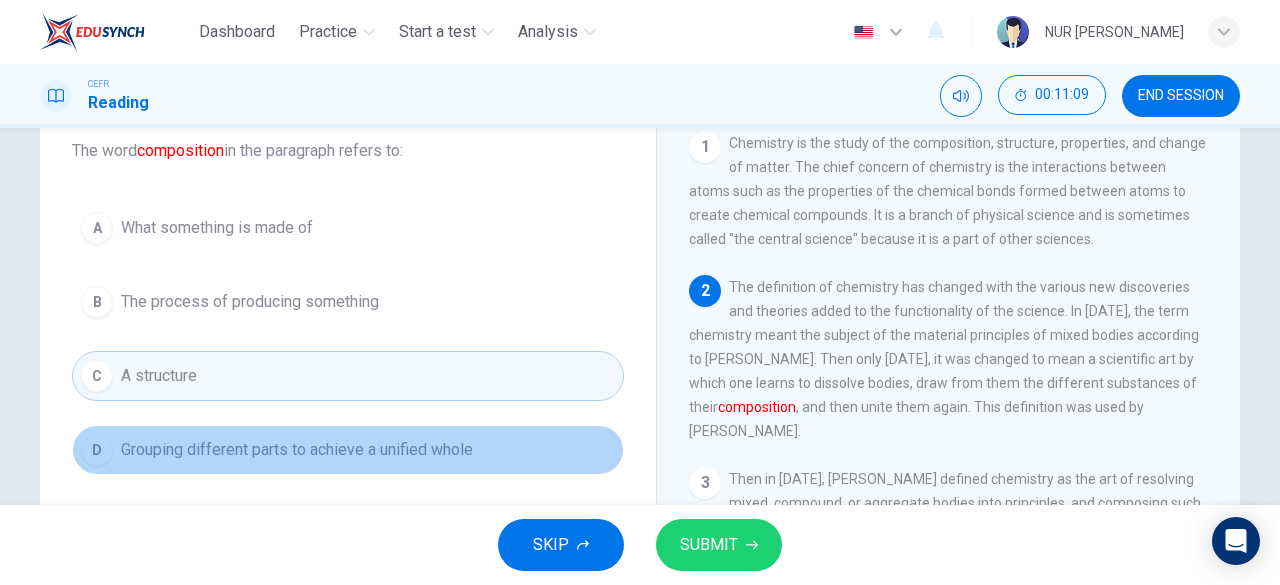 click on "Grouping different parts to achieve a unified whole" at bounding box center (297, 450) 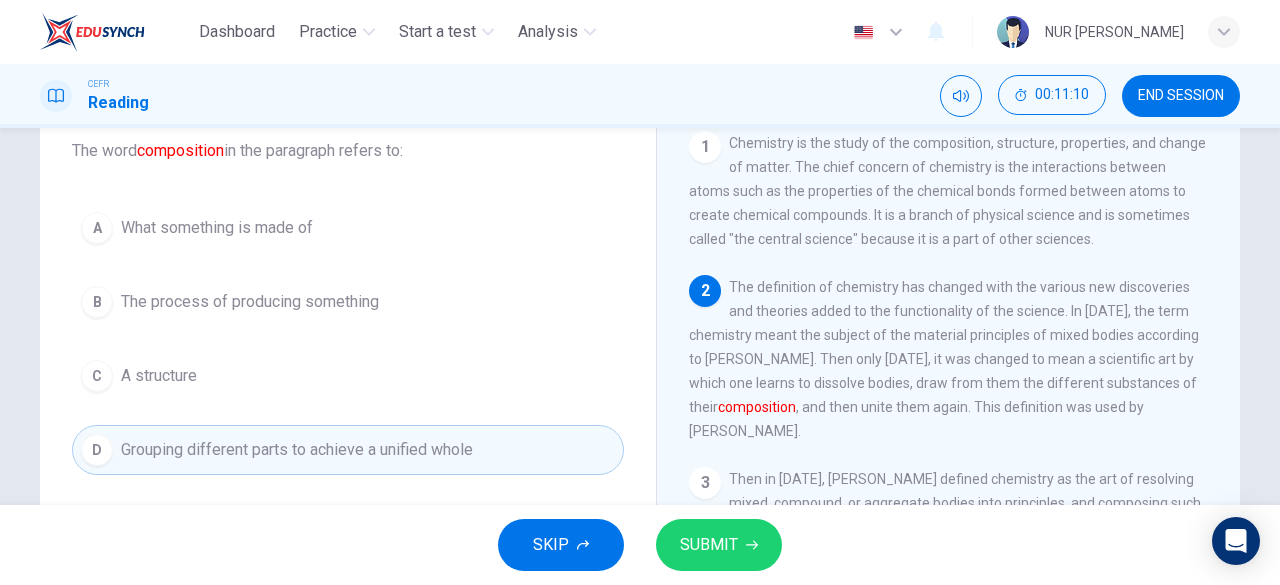 click on "SUBMIT" at bounding box center (709, 545) 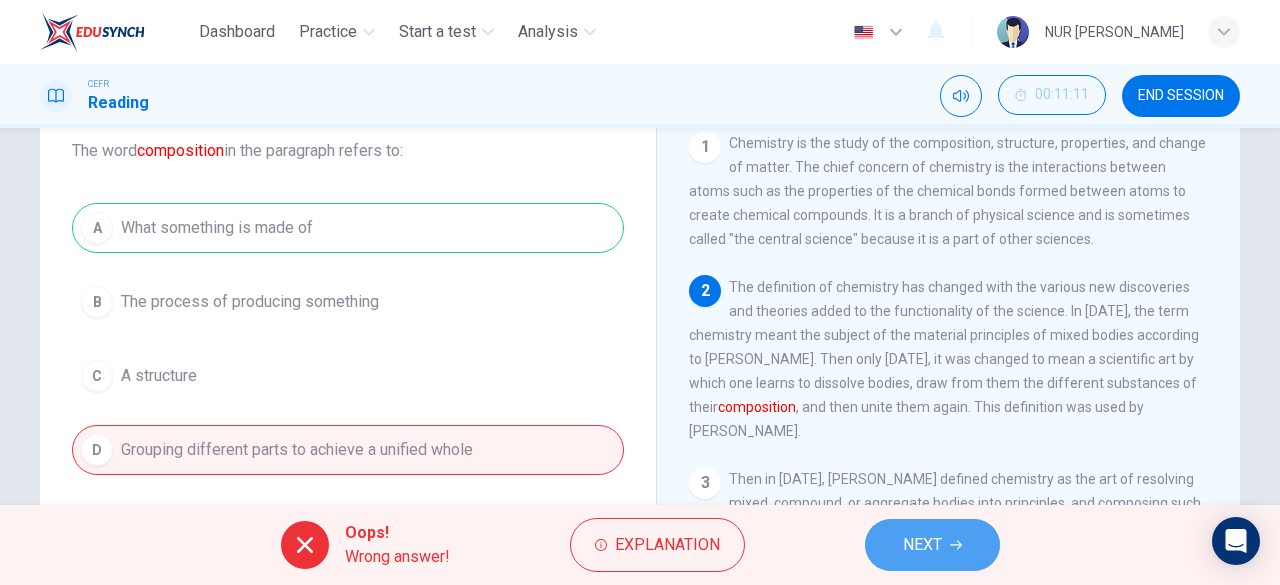 click on "NEXT" at bounding box center (932, 545) 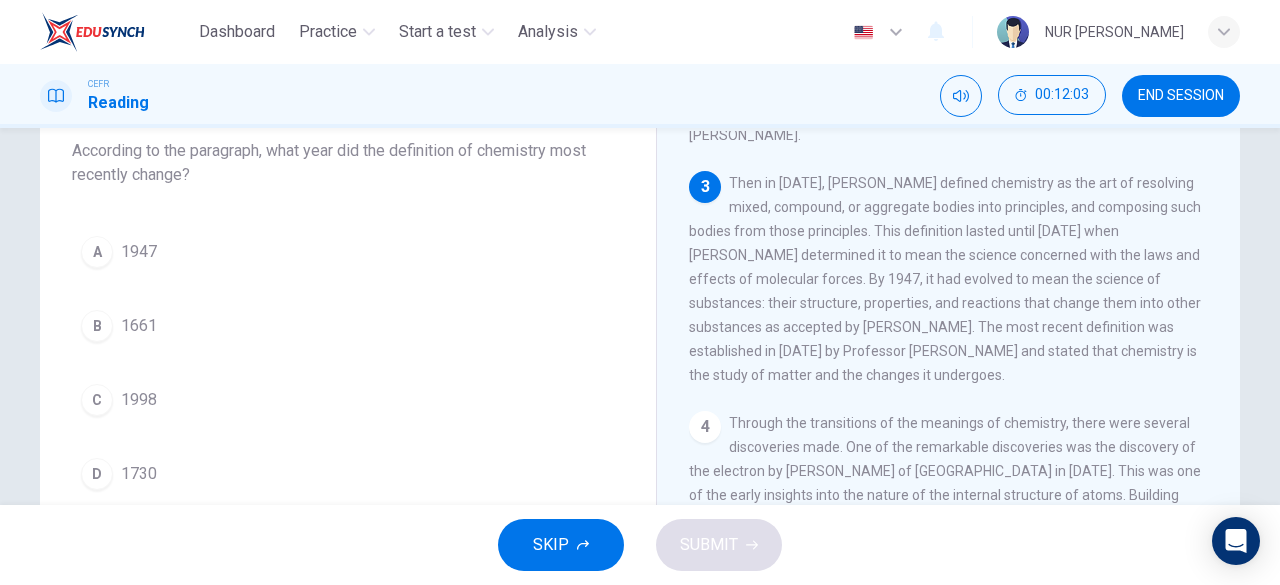 scroll, scrollTop: 297, scrollLeft: 0, axis: vertical 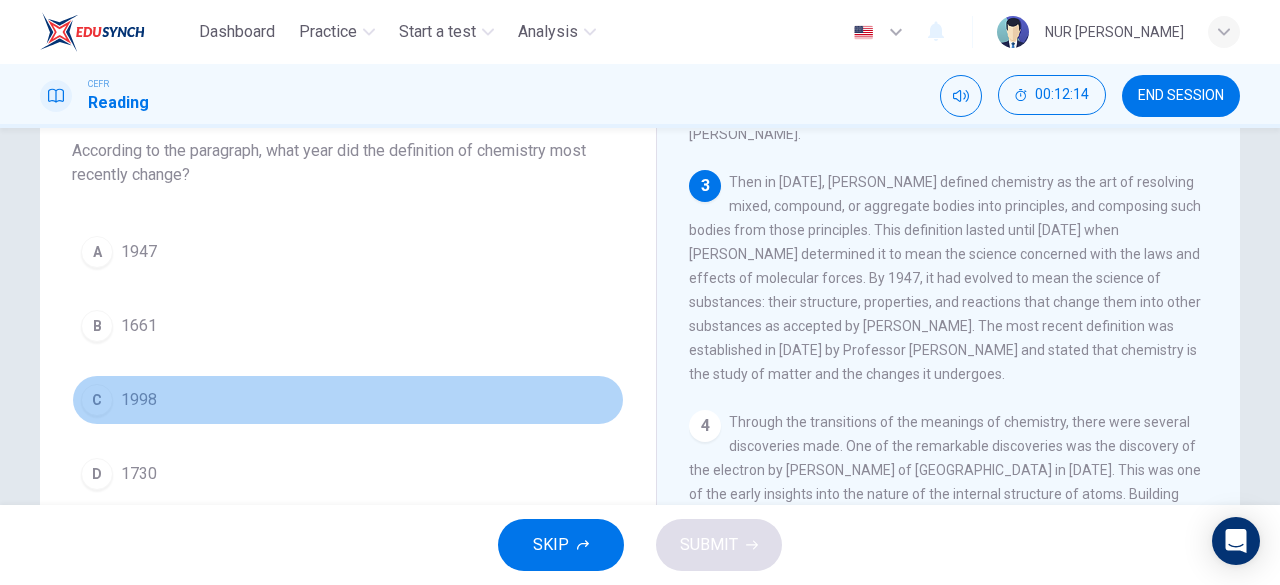 click on "C" at bounding box center [97, 400] 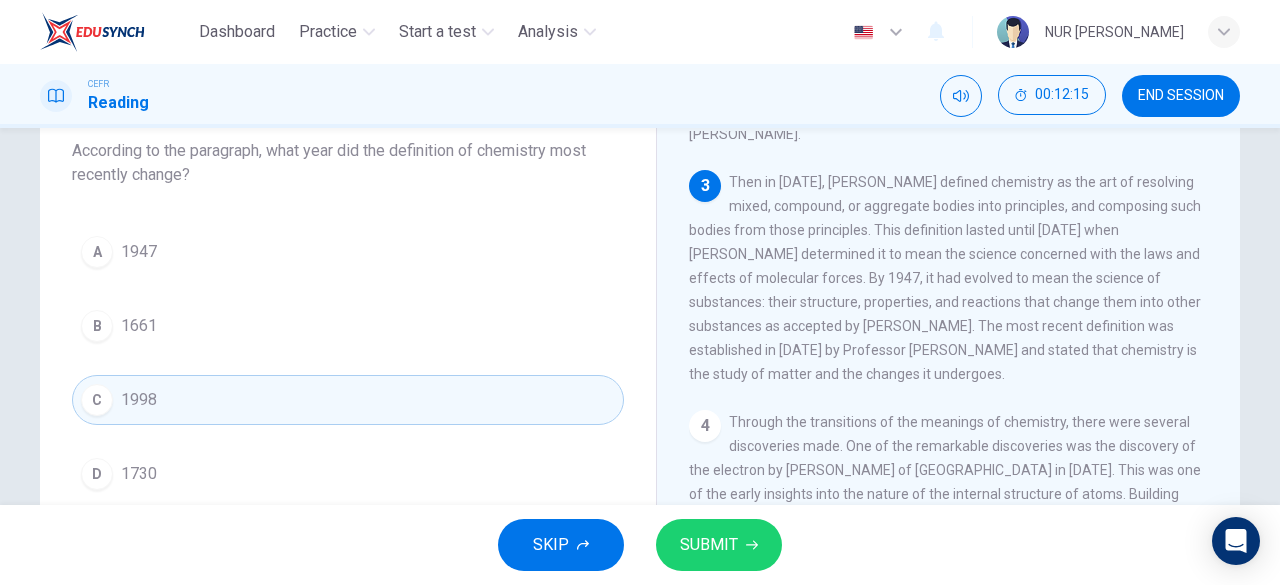 click on "SUBMIT" at bounding box center [709, 545] 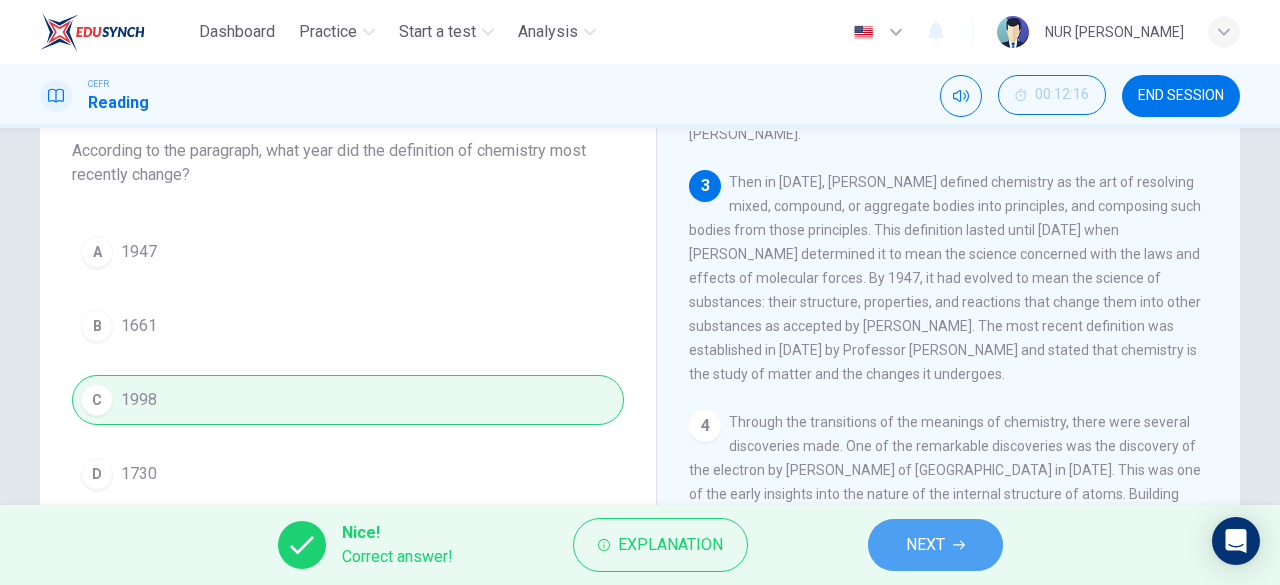 click on "NEXT" at bounding box center [935, 545] 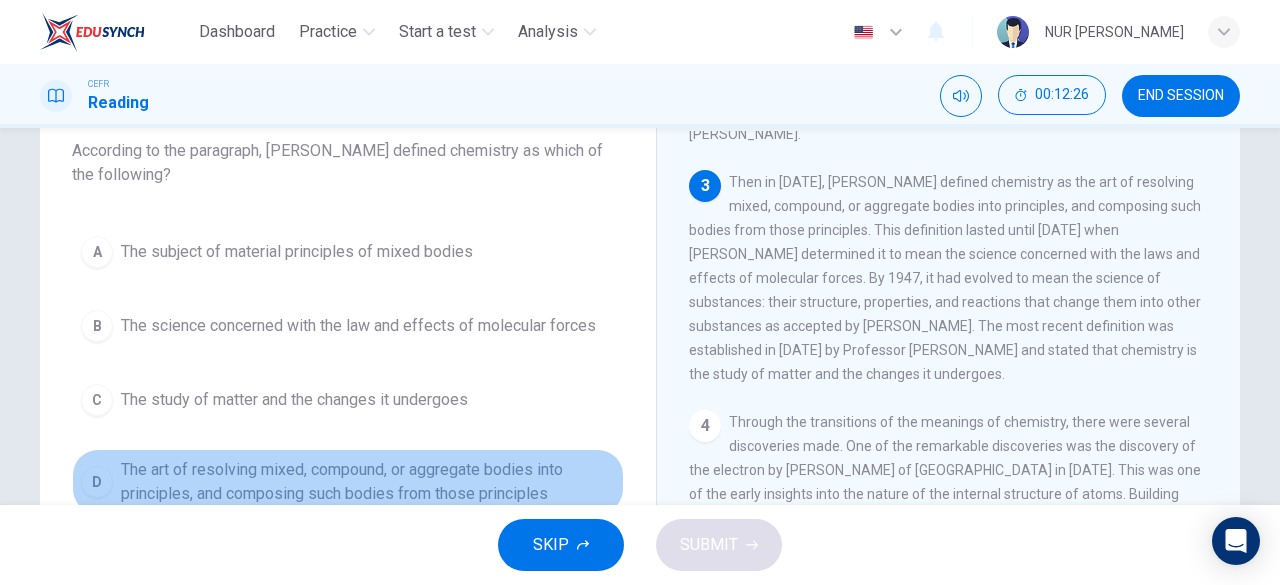 click on "The art of resolving mixed, compound, or aggregate bodies into principles, and composing such bodies from those principles" at bounding box center [368, 482] 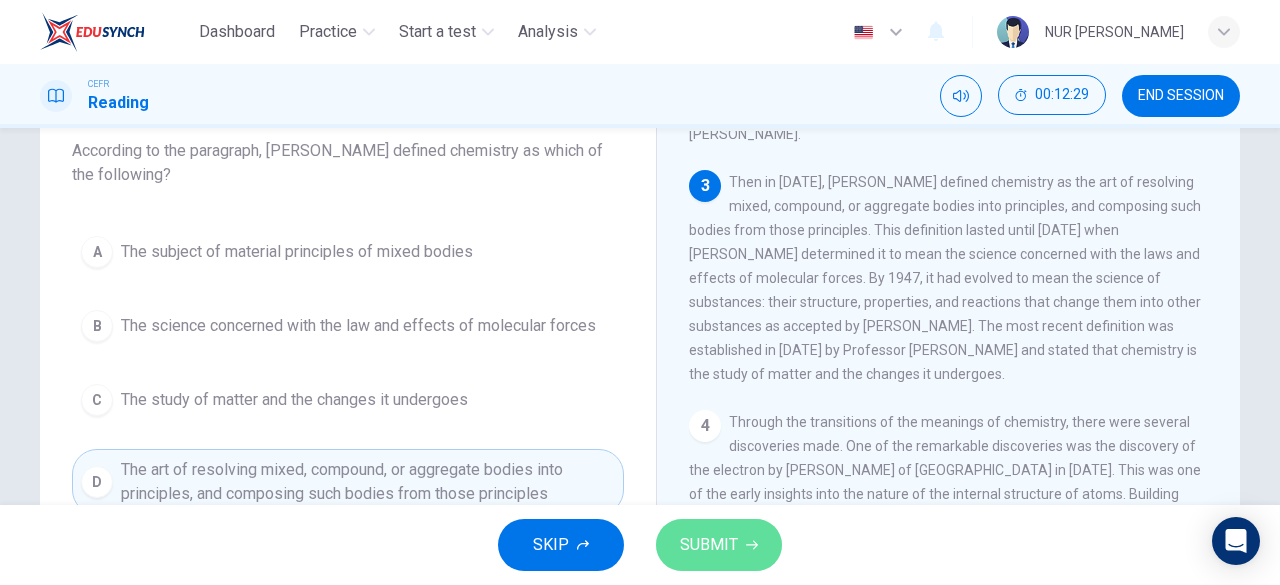 click on "SUBMIT" at bounding box center [719, 545] 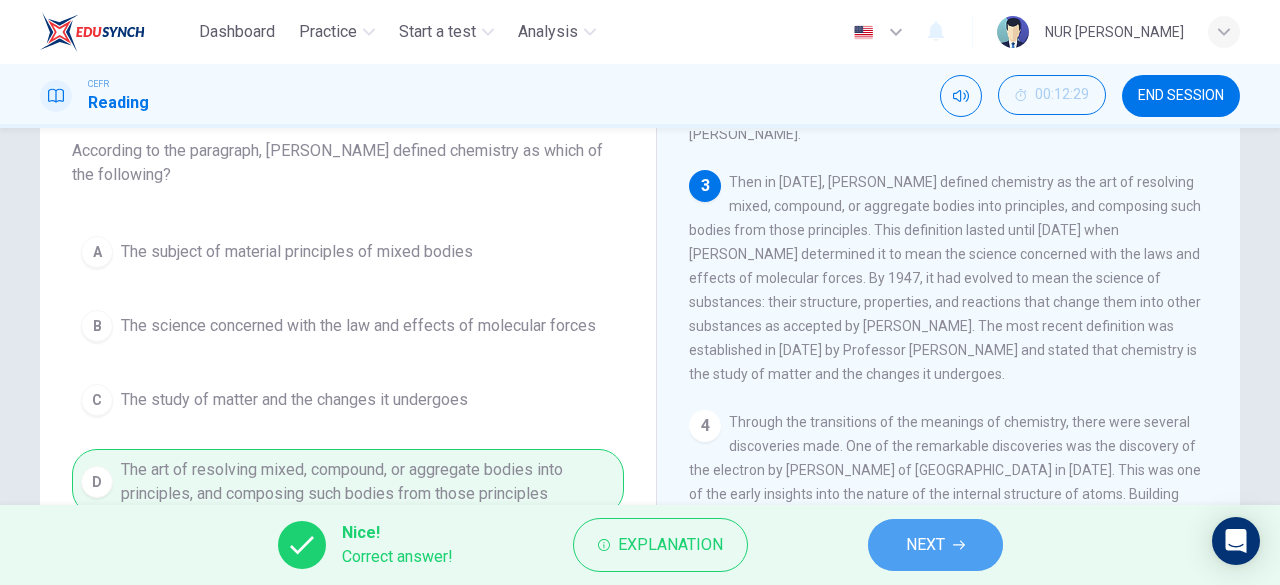 click on "NEXT" at bounding box center (925, 545) 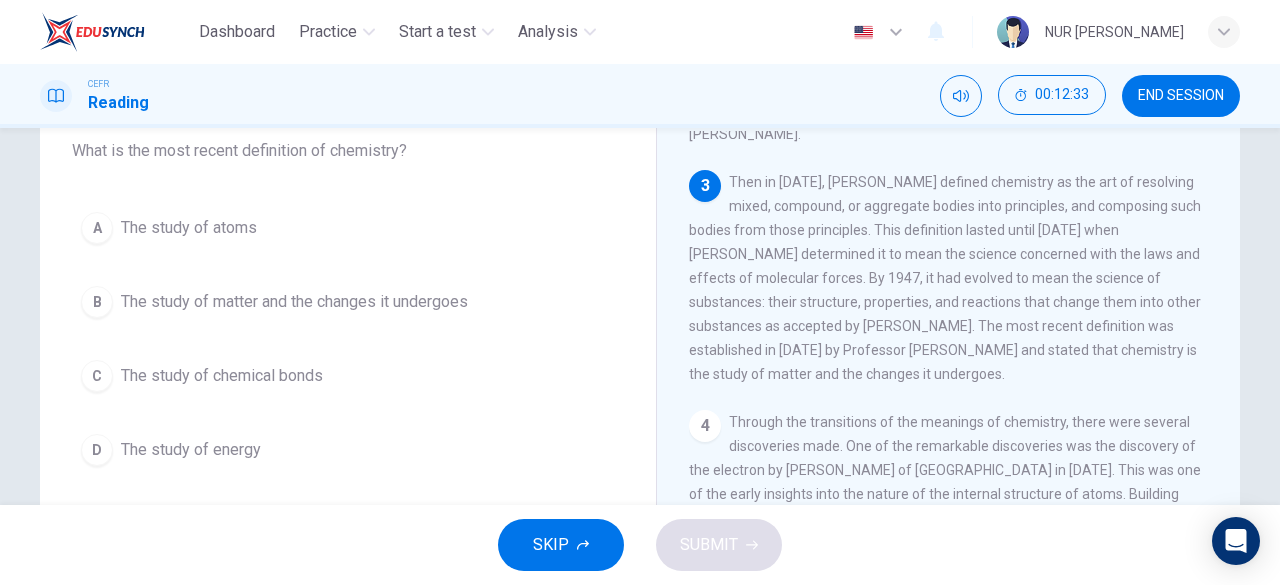scroll, scrollTop: 304, scrollLeft: 0, axis: vertical 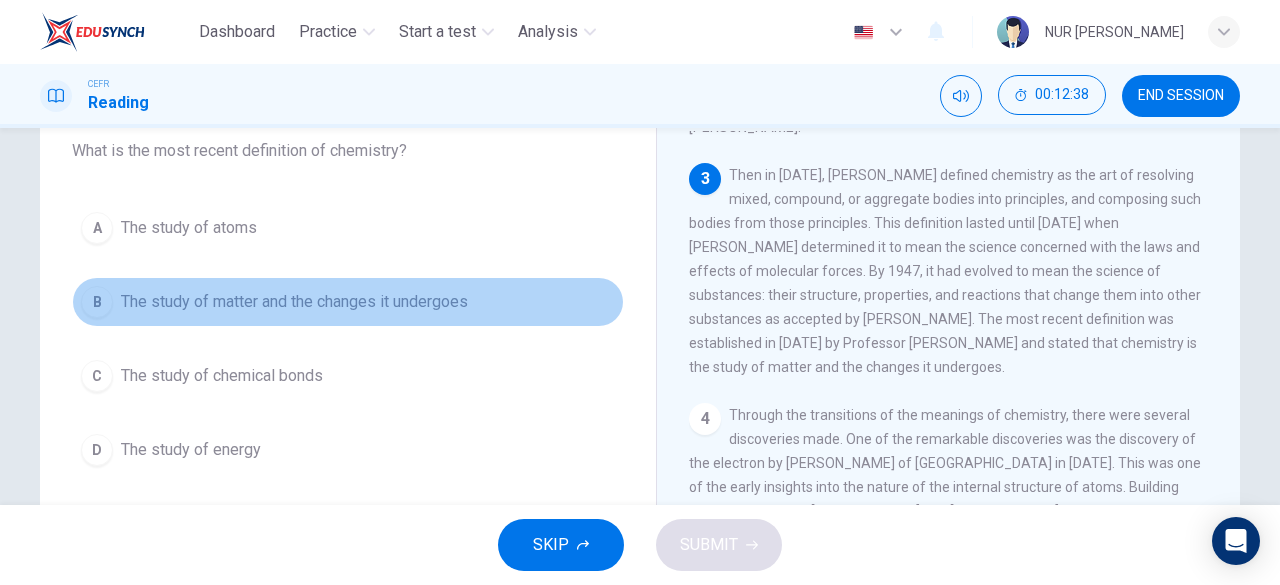 click on "The study of matter and the changes it undergoes" at bounding box center (294, 302) 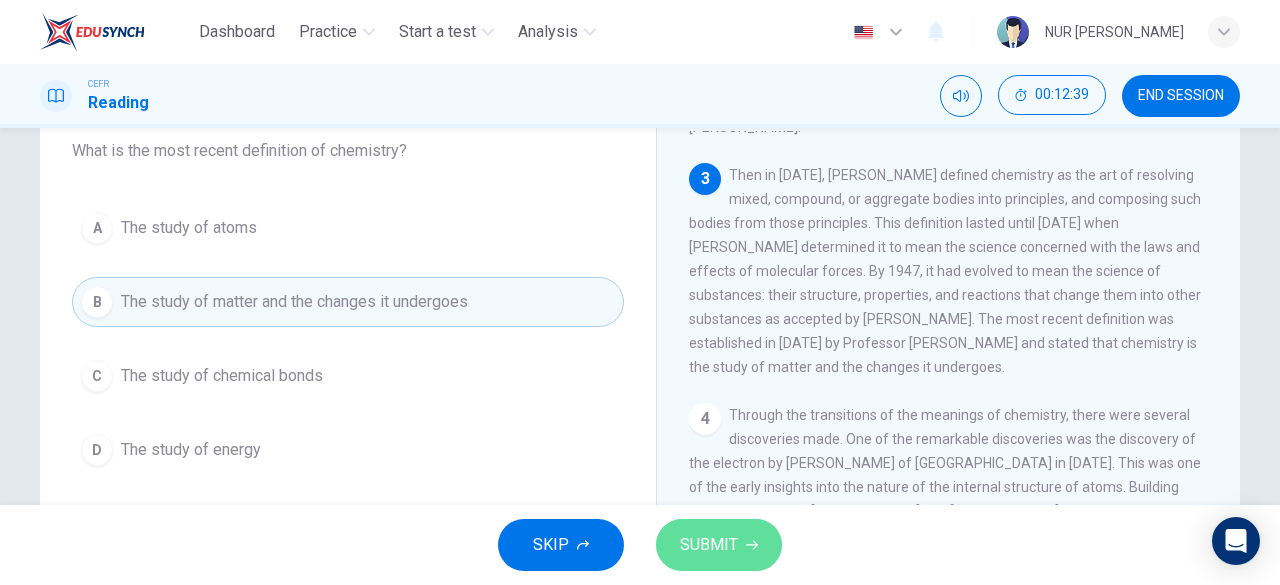 click on "SUBMIT" at bounding box center [709, 545] 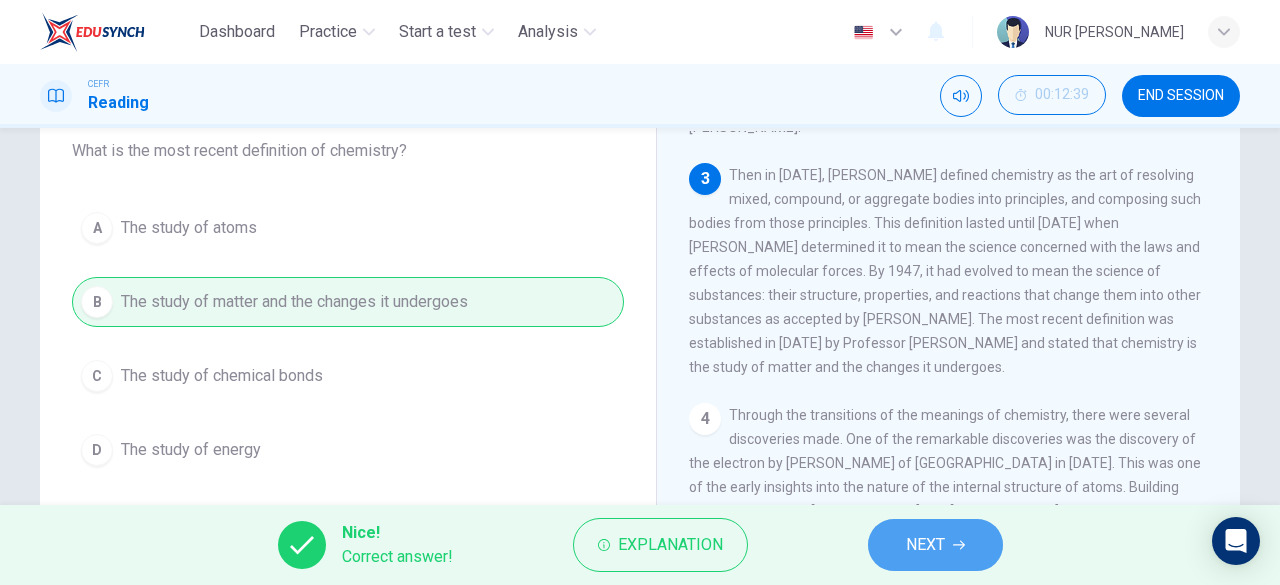 click on "NEXT" at bounding box center (935, 545) 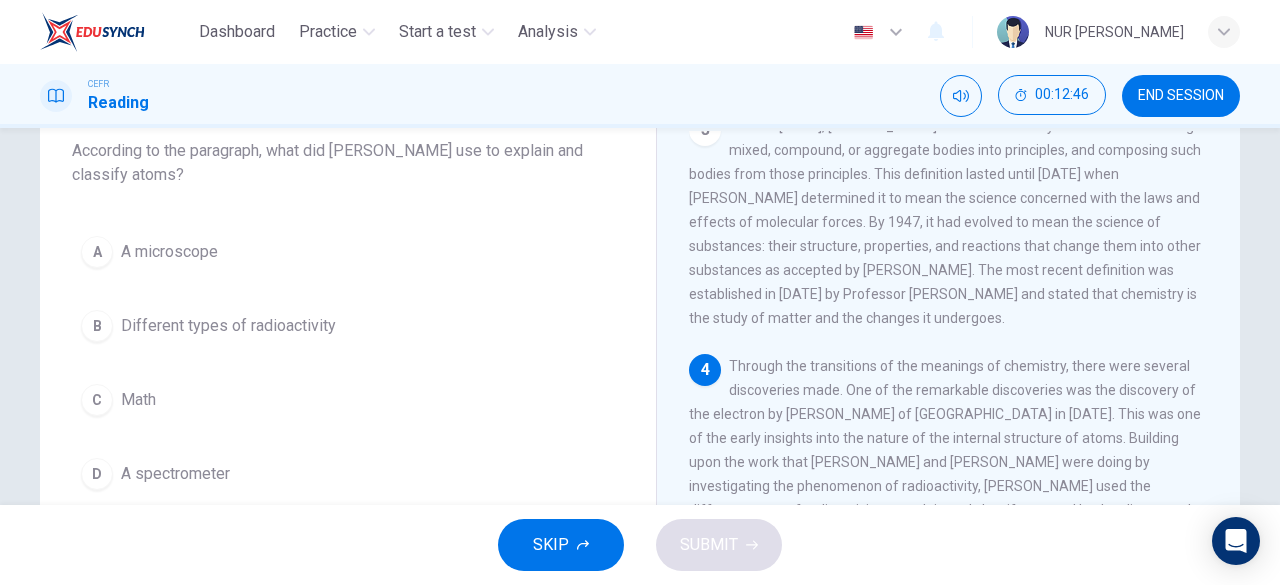 scroll, scrollTop: 376, scrollLeft: 0, axis: vertical 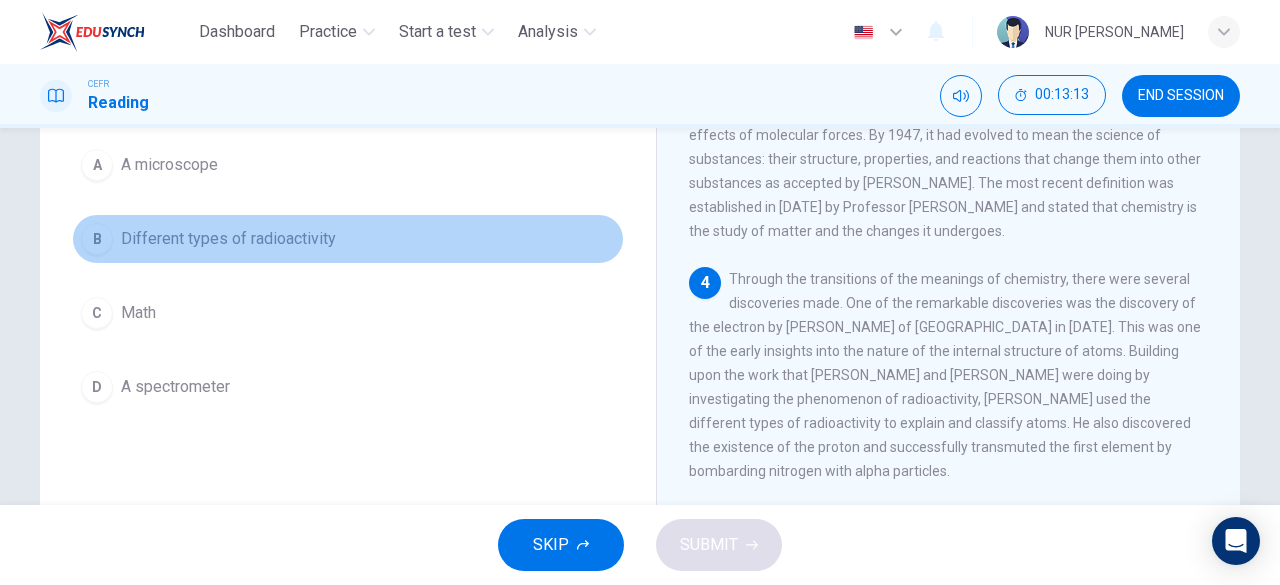 click on "B Different types of radioactivity" at bounding box center (348, 239) 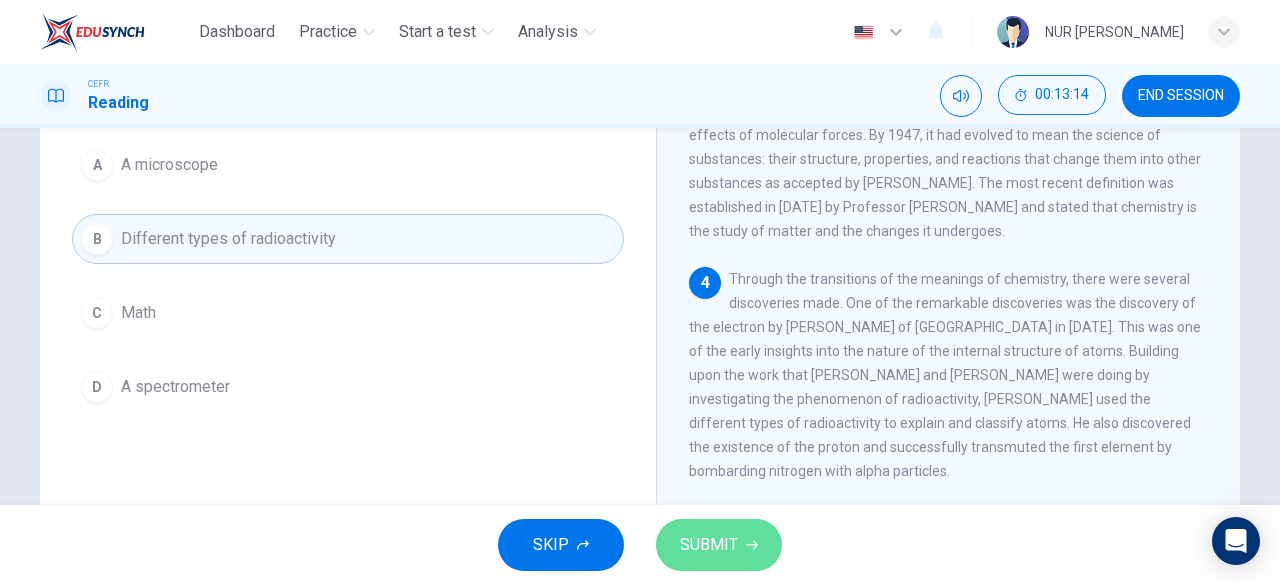 click on "SUBMIT" at bounding box center [709, 545] 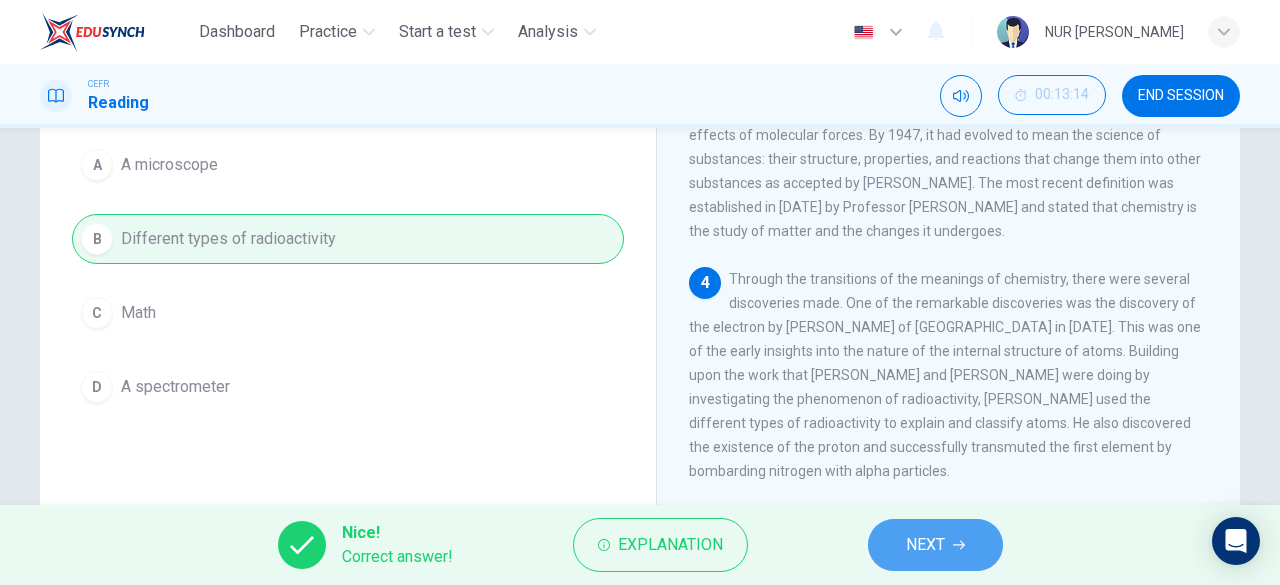 click on "NEXT" at bounding box center (925, 545) 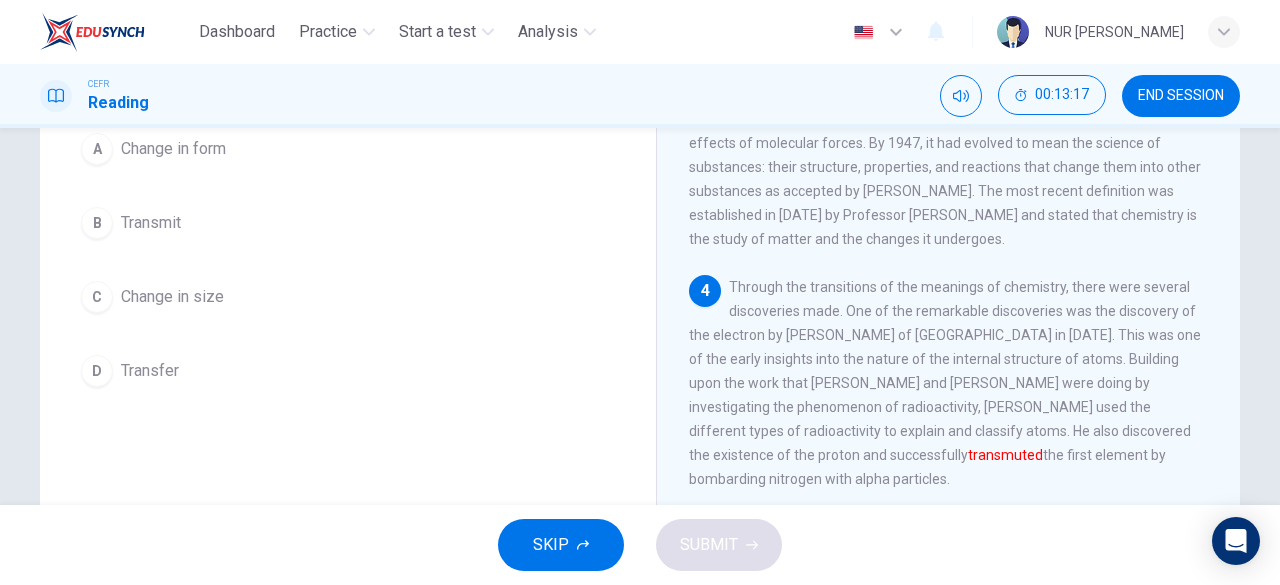 scroll, scrollTop: 207, scrollLeft: 0, axis: vertical 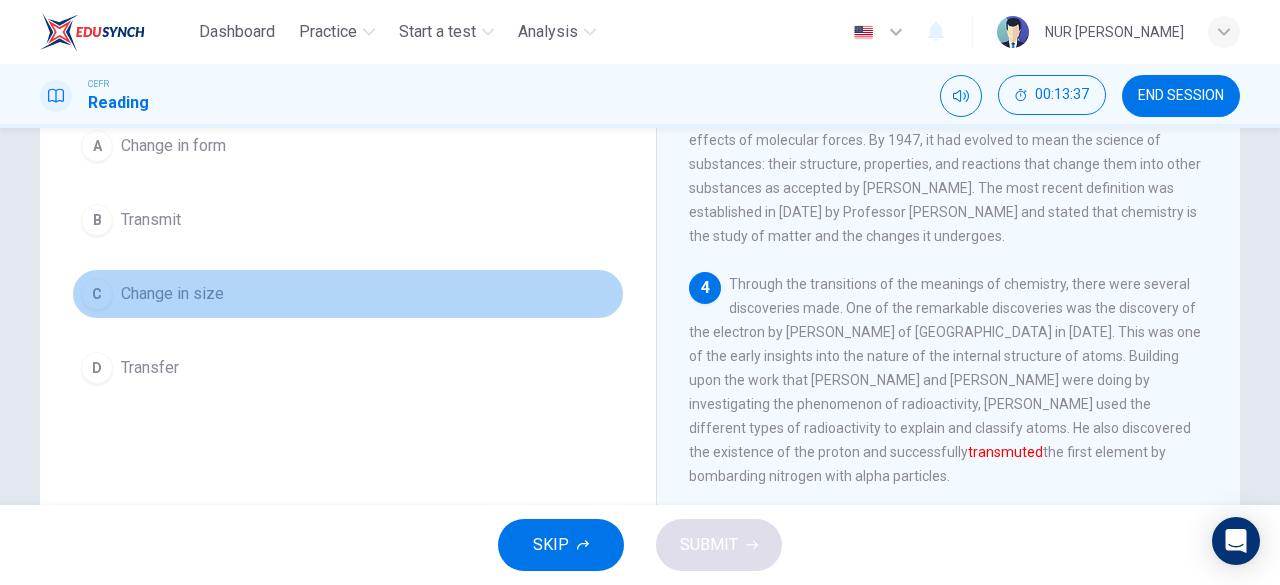 click on "Change in size" at bounding box center [172, 294] 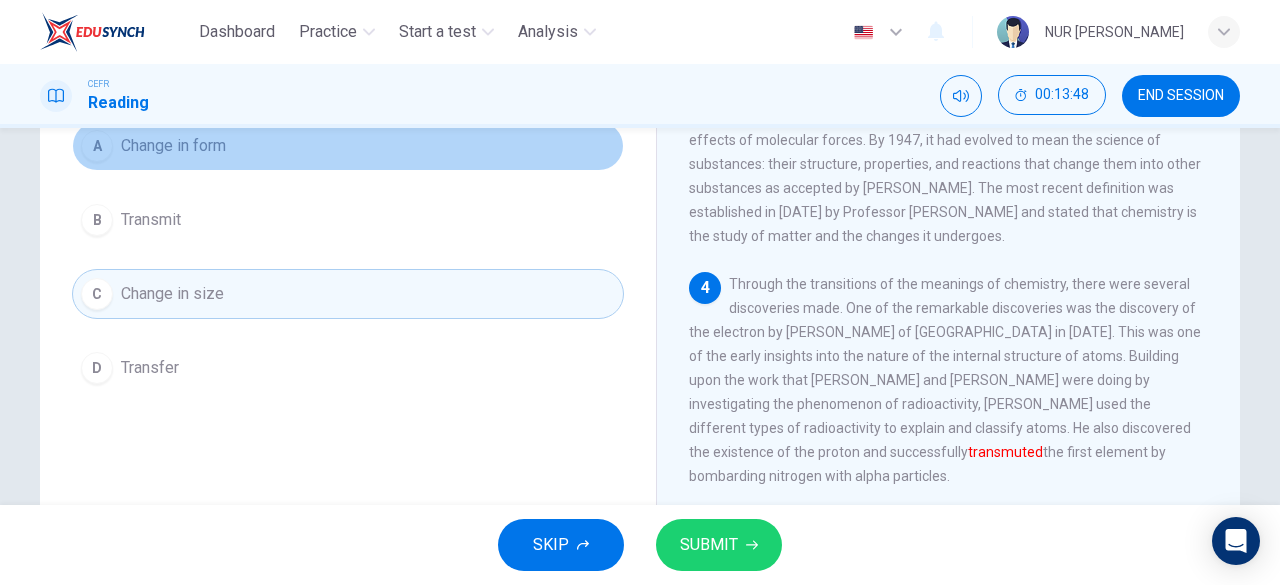 click on "A Change in form" at bounding box center [348, 146] 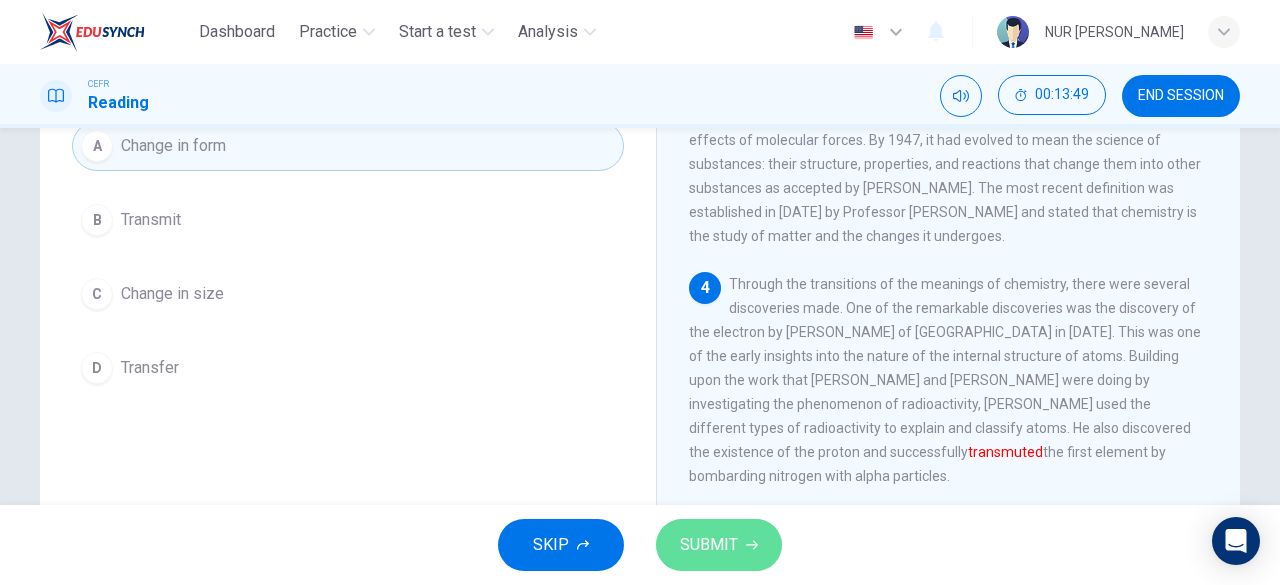 click on "SUBMIT" at bounding box center (709, 545) 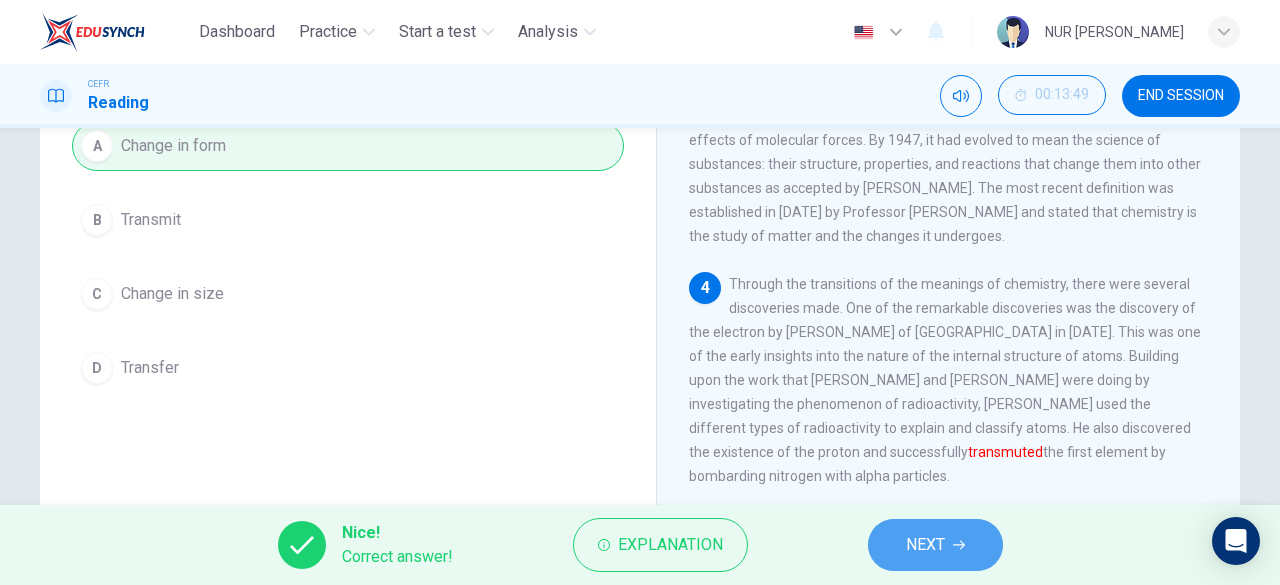 click on "NEXT" at bounding box center (935, 545) 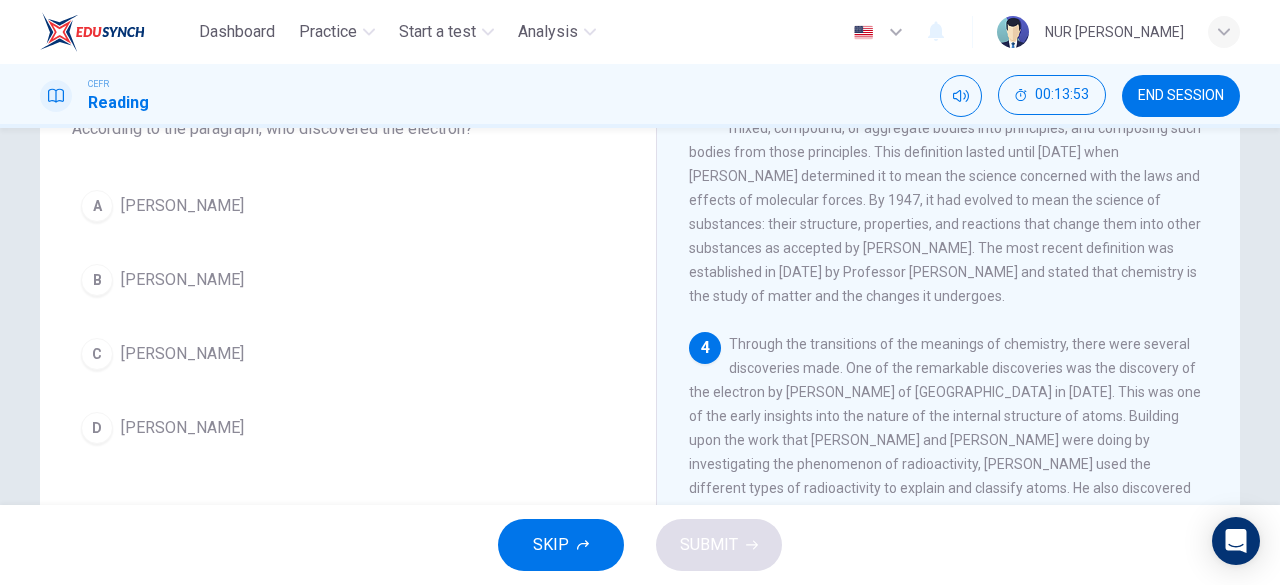 scroll, scrollTop: 151, scrollLeft: 0, axis: vertical 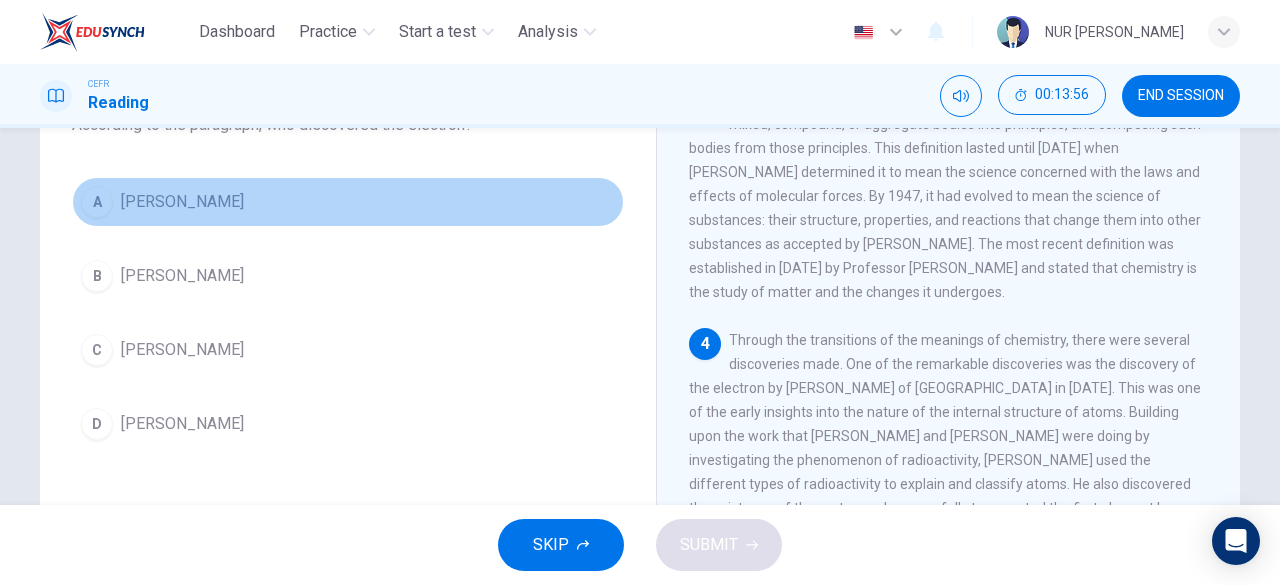 click on "A [PERSON_NAME]" at bounding box center (348, 202) 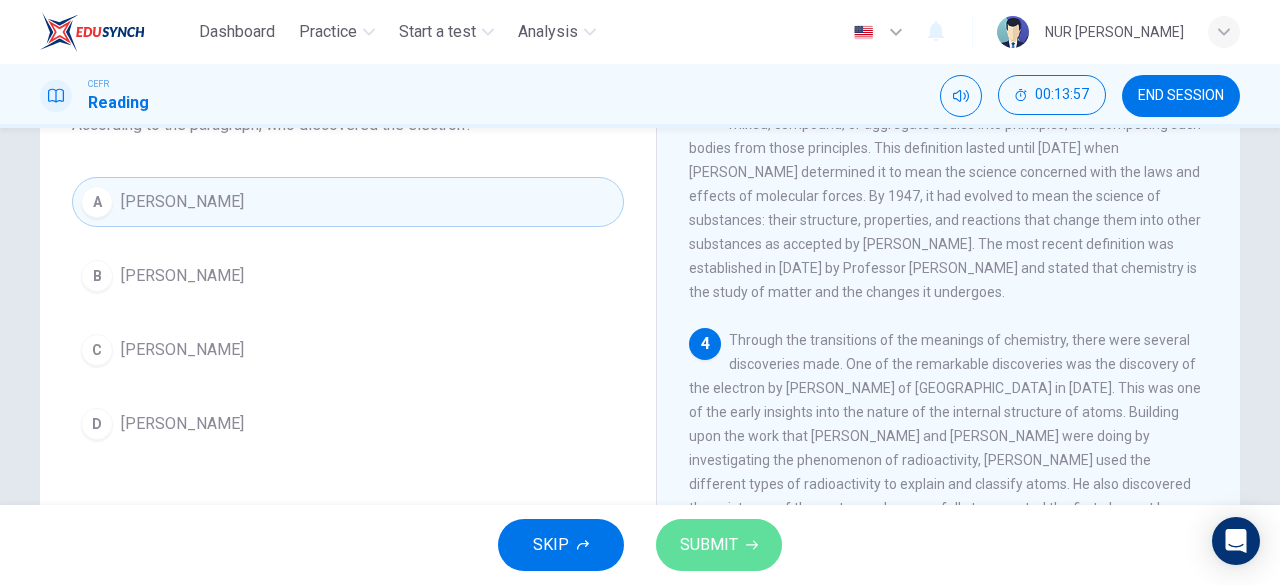 click on "SUBMIT" at bounding box center (719, 545) 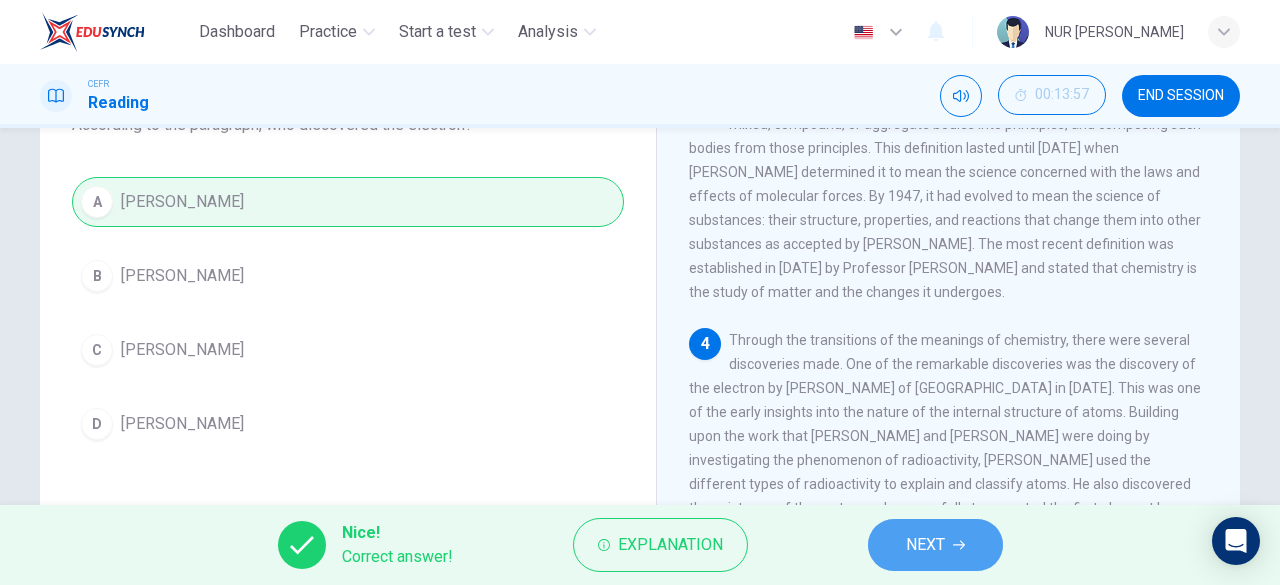 click on "NEXT" at bounding box center [925, 545] 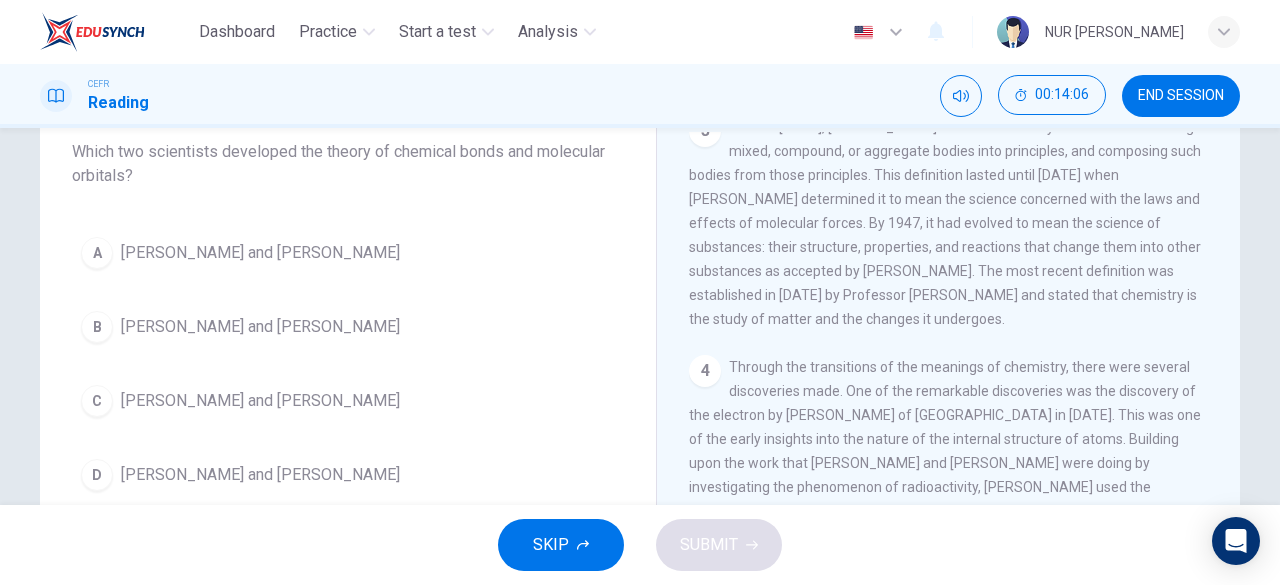 scroll, scrollTop: 121, scrollLeft: 0, axis: vertical 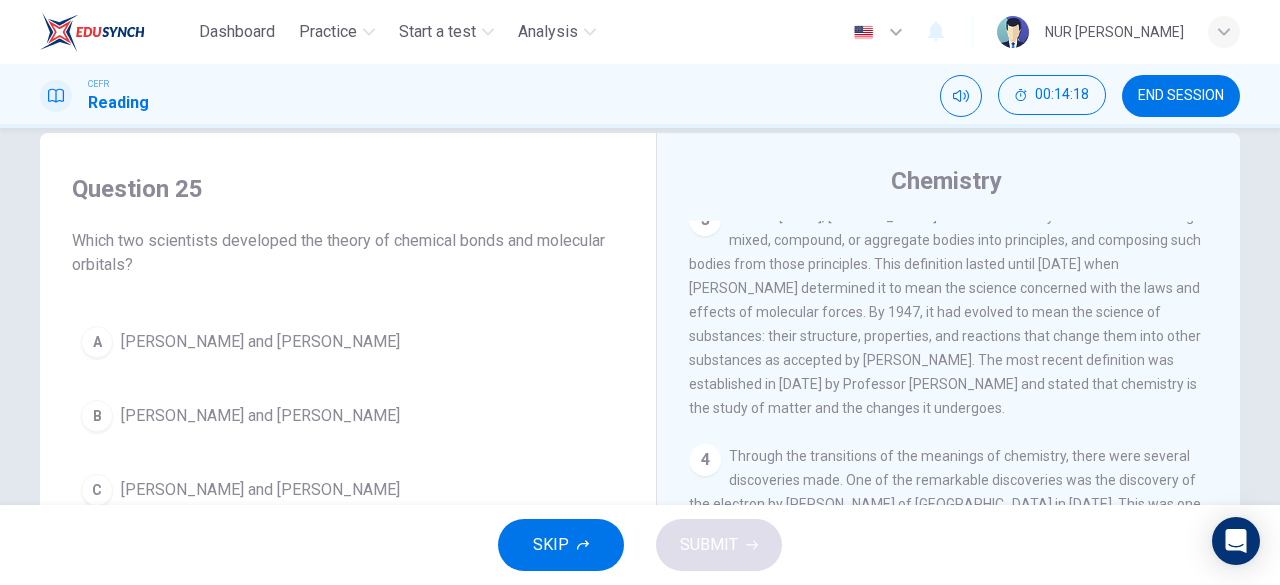 click on "[PERSON_NAME] and [PERSON_NAME]" at bounding box center (260, 342) 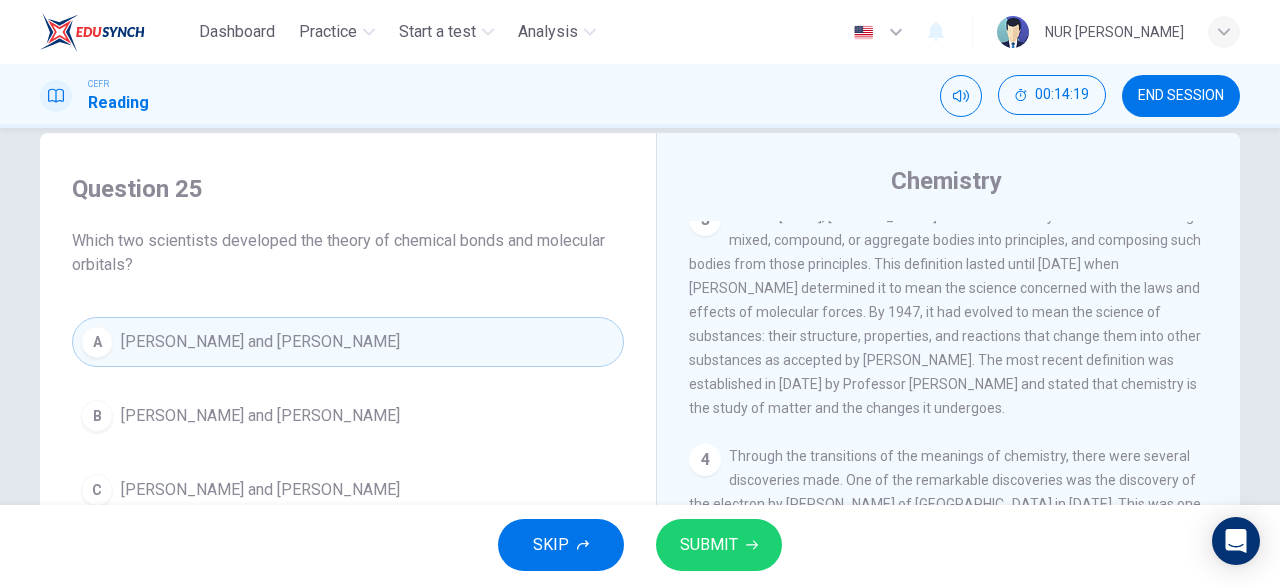 click on "SUBMIT" at bounding box center (709, 545) 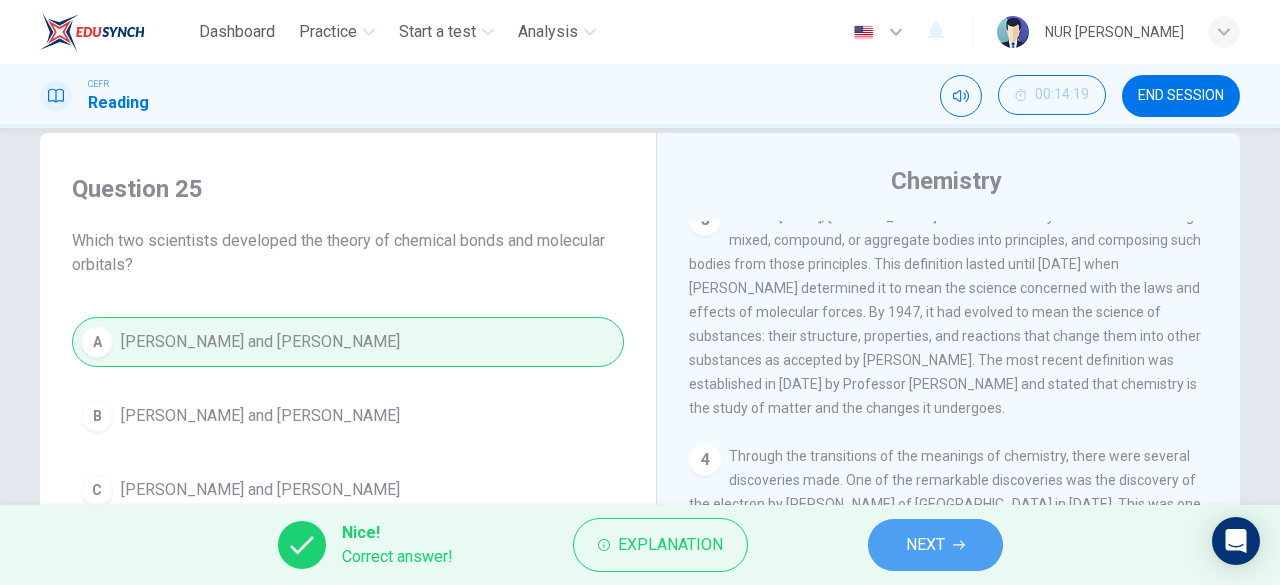 click on "NEXT" at bounding box center [935, 545] 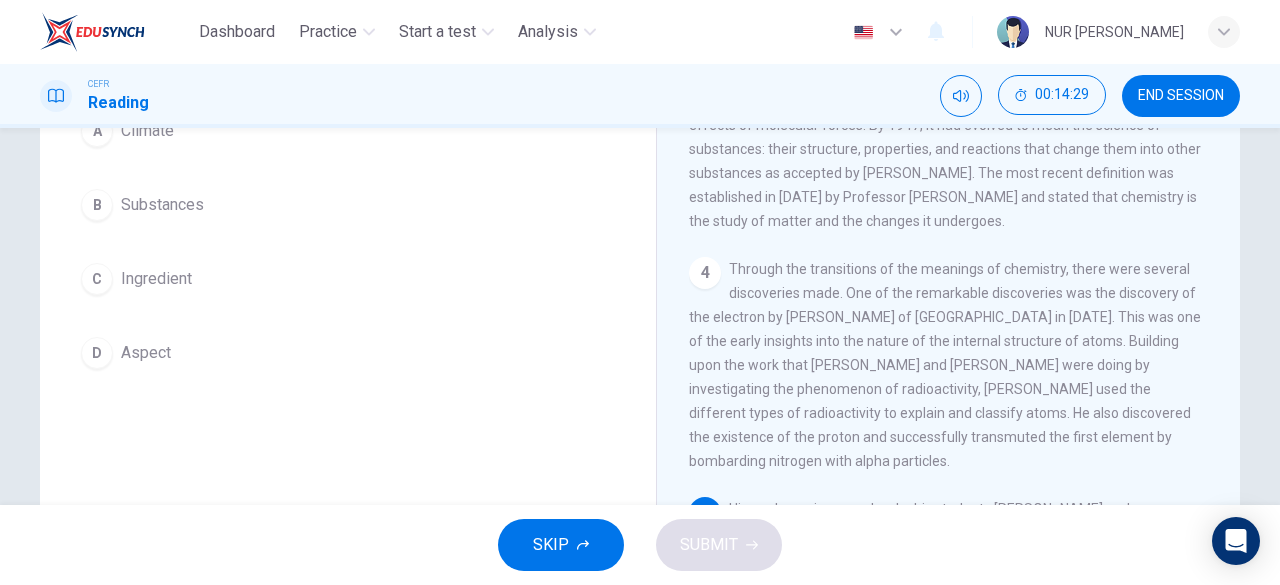 scroll, scrollTop: 138, scrollLeft: 0, axis: vertical 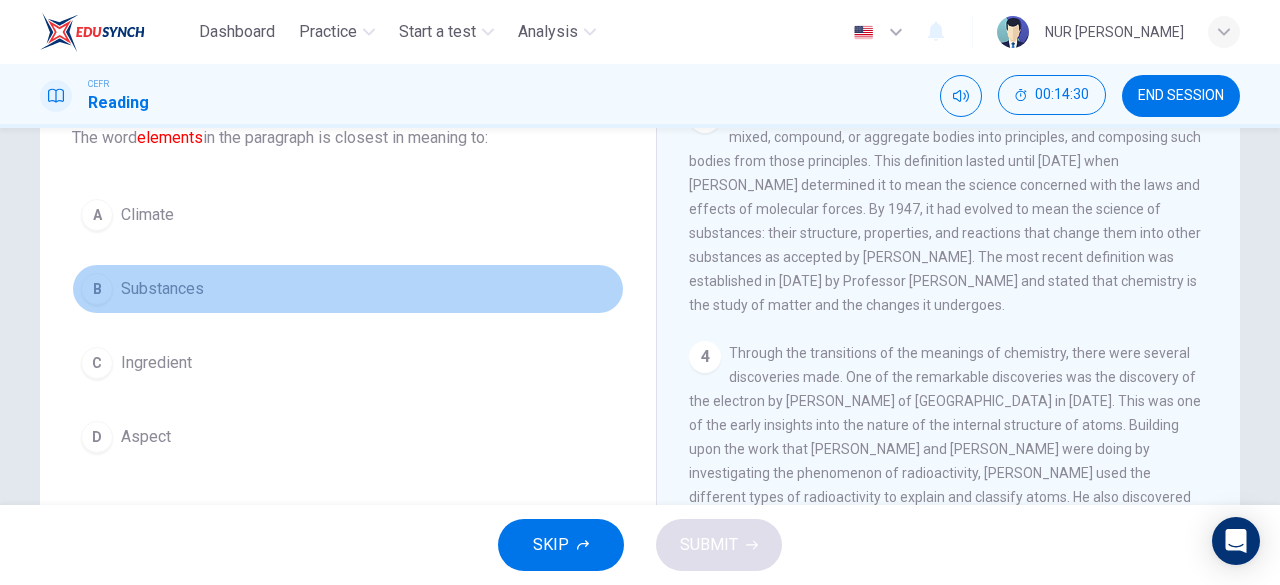 click on "B Substances" at bounding box center (348, 289) 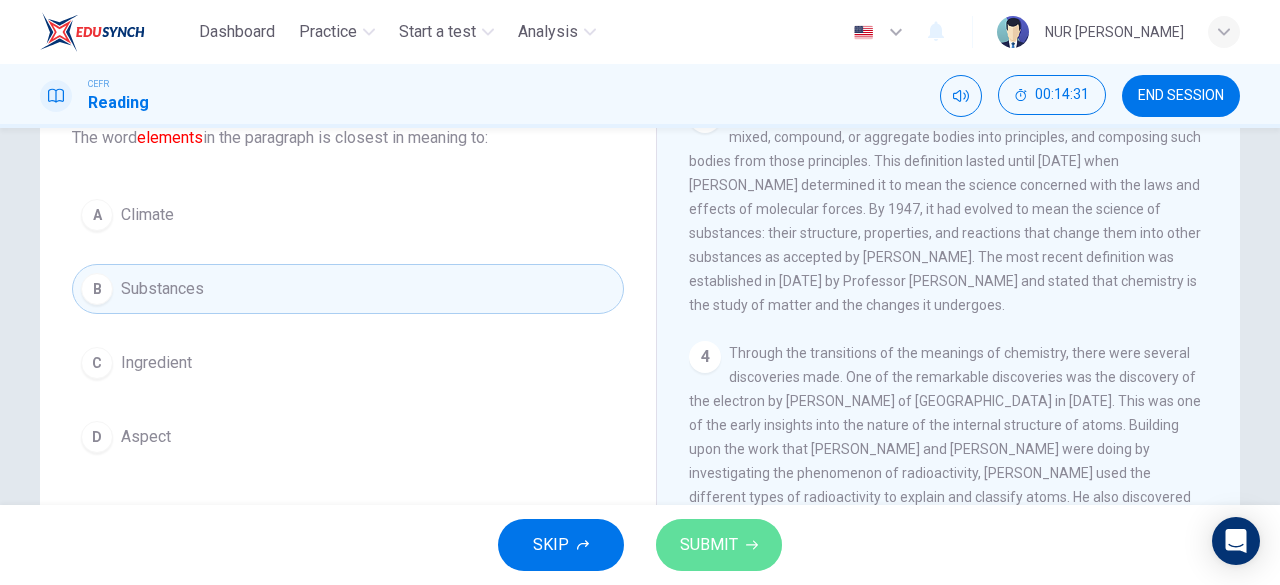 click on "SUBMIT" at bounding box center [719, 545] 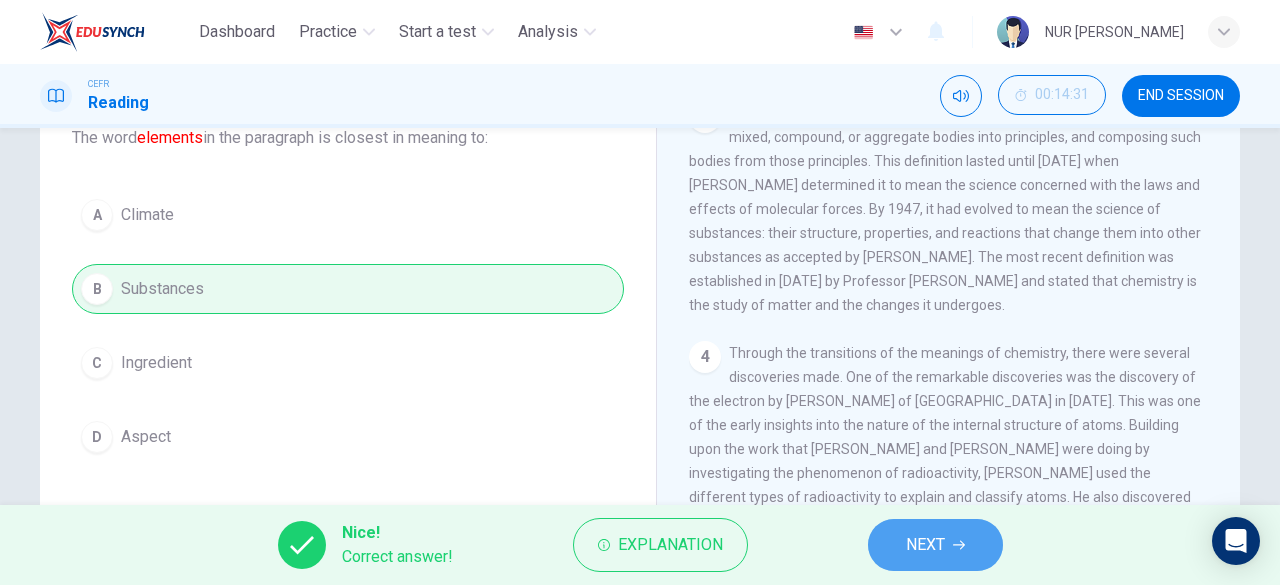click on "NEXT" at bounding box center (935, 545) 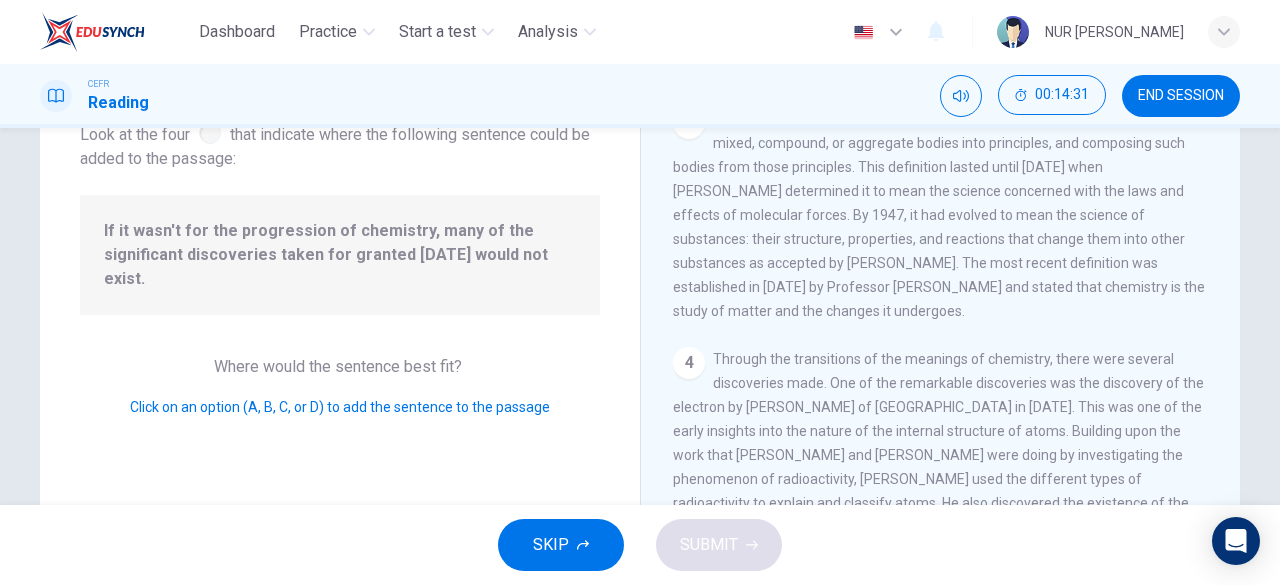 scroll, scrollTop: 412, scrollLeft: 0, axis: vertical 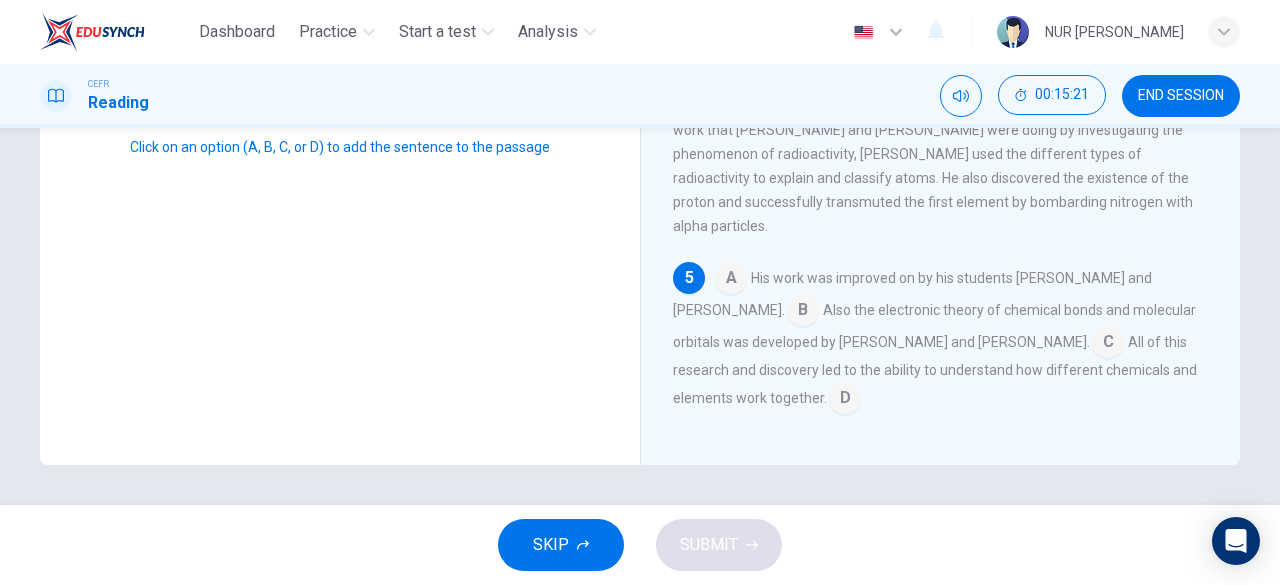 click at bounding box center [845, 400] 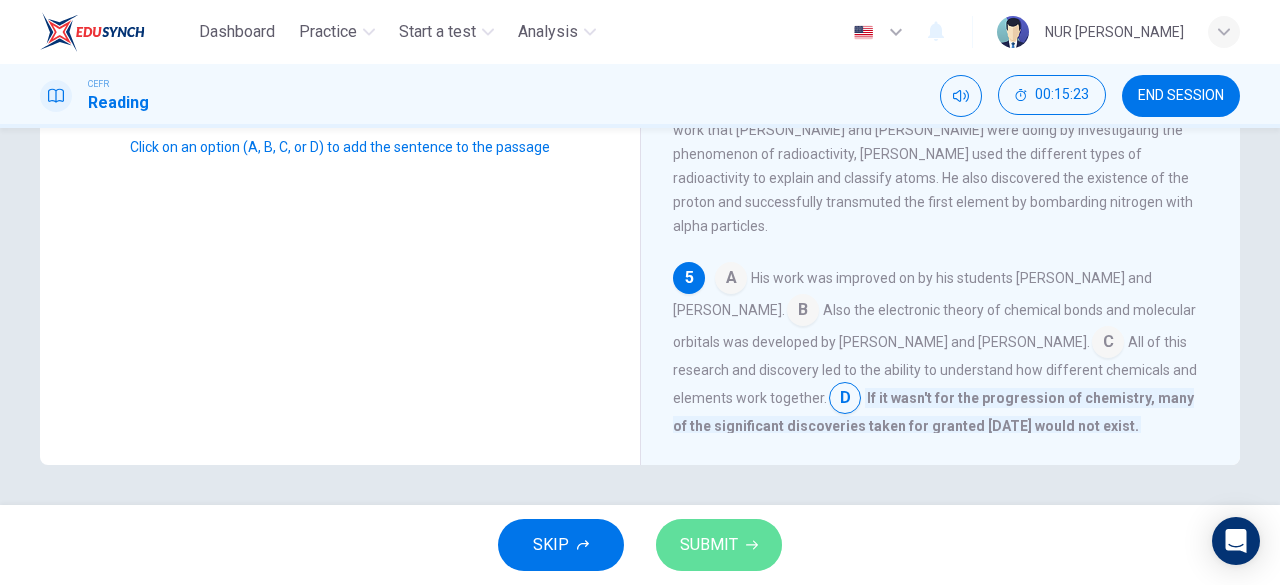 click on "SUBMIT" at bounding box center [709, 545] 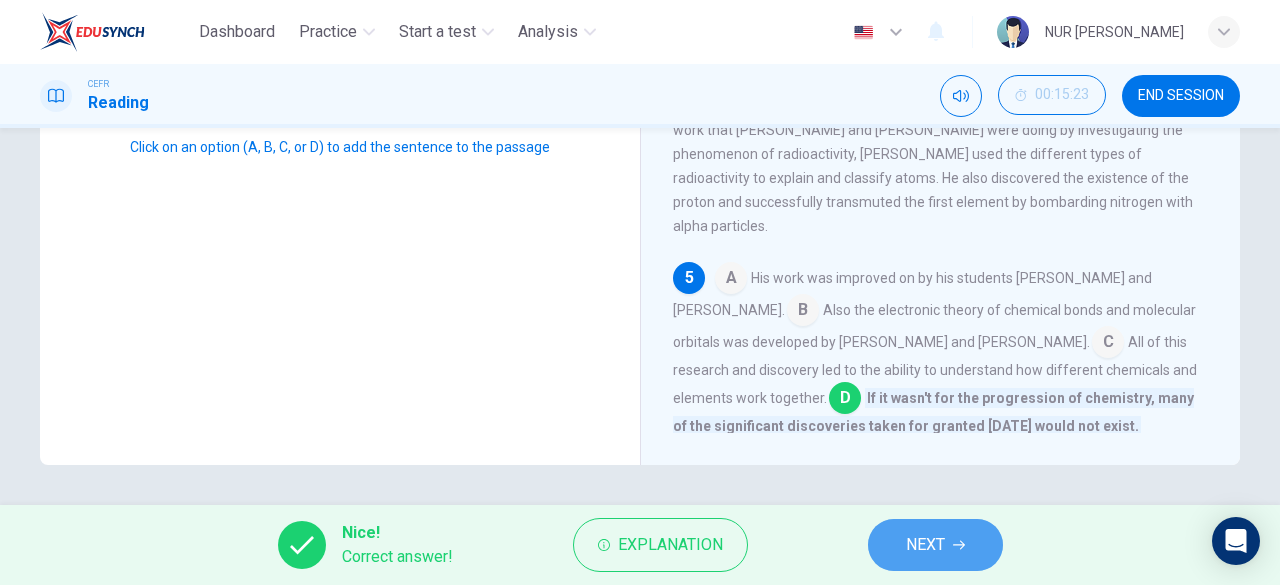 click on "NEXT" at bounding box center [925, 545] 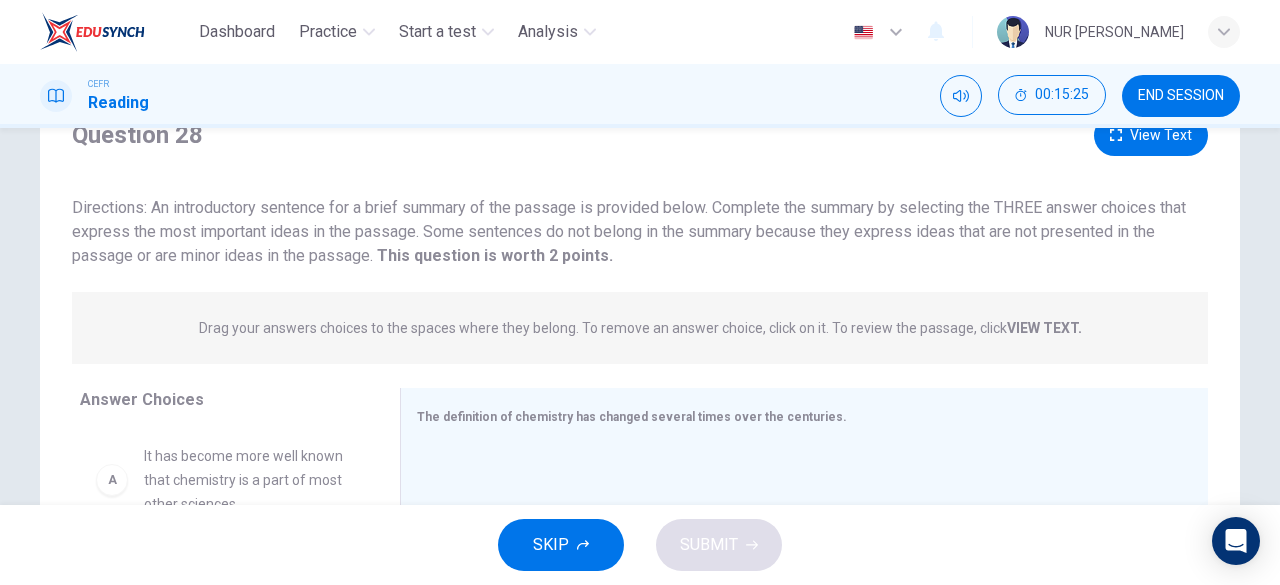 scroll, scrollTop: 188, scrollLeft: 0, axis: vertical 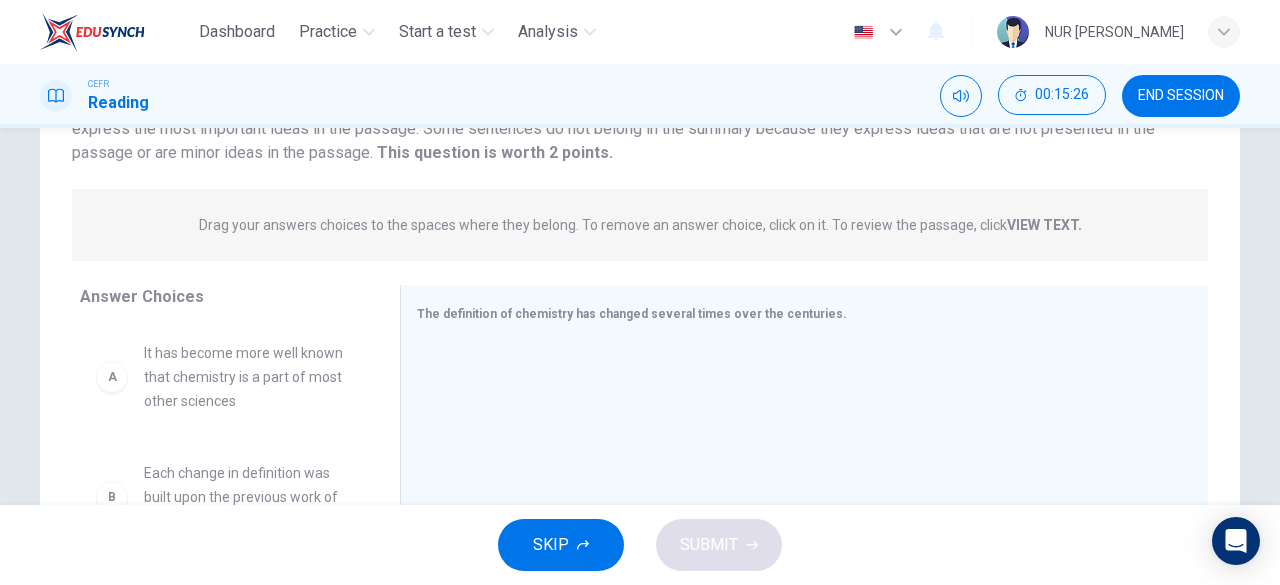 click on "It has become more well known that chemistry is a part of most other sciences" at bounding box center [248, 377] 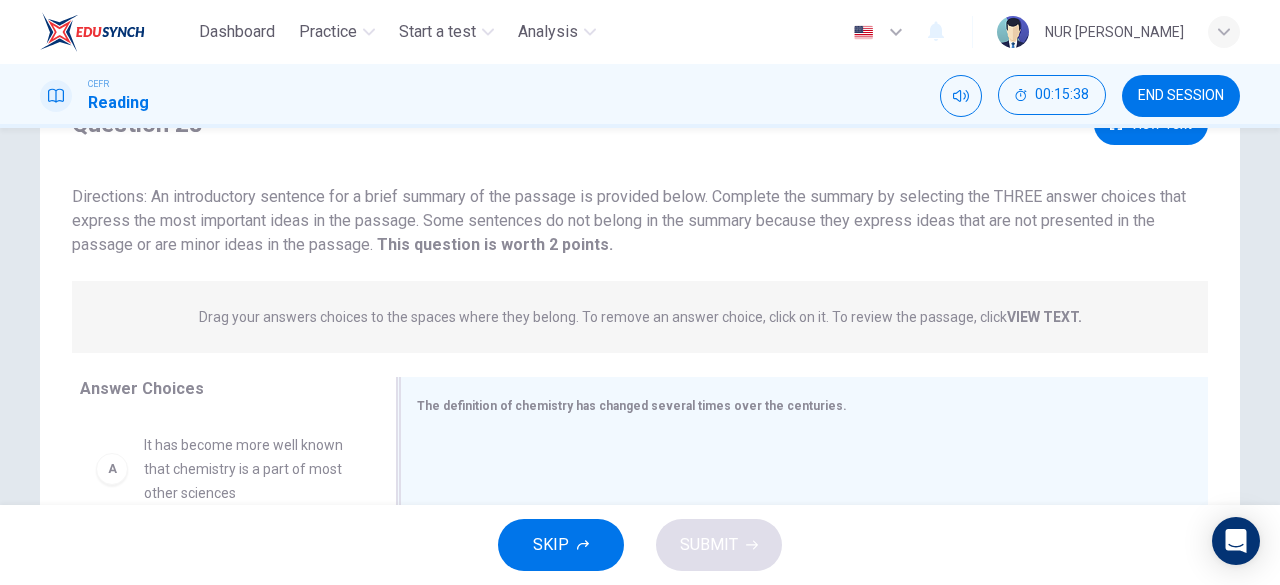 scroll, scrollTop: 147, scrollLeft: 0, axis: vertical 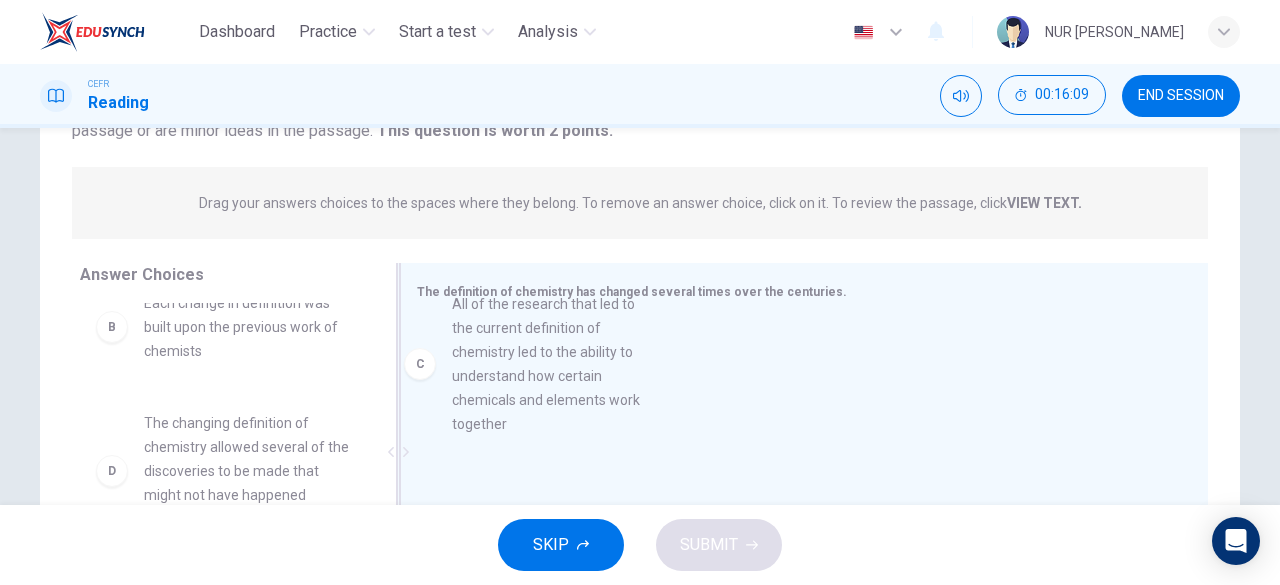 drag, startPoint x: 232, startPoint y: 382, endPoint x: 560, endPoint y: 411, distance: 329.2795 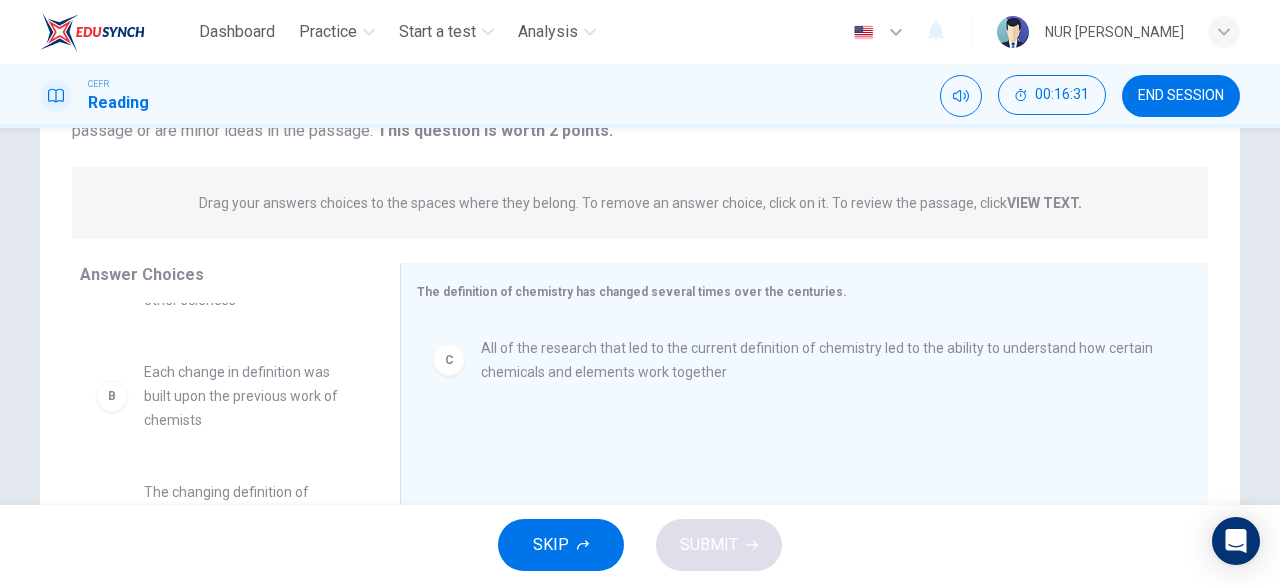 scroll, scrollTop: 0, scrollLeft: 0, axis: both 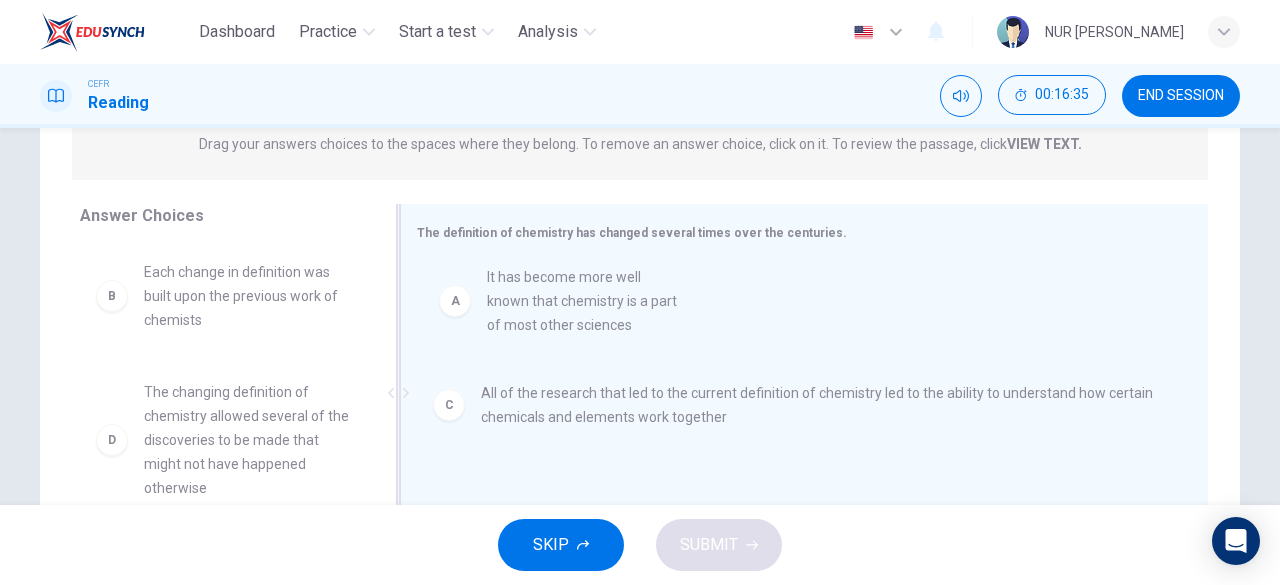 drag, startPoint x: 178, startPoint y: 316, endPoint x: 532, endPoint y: 322, distance: 354.05084 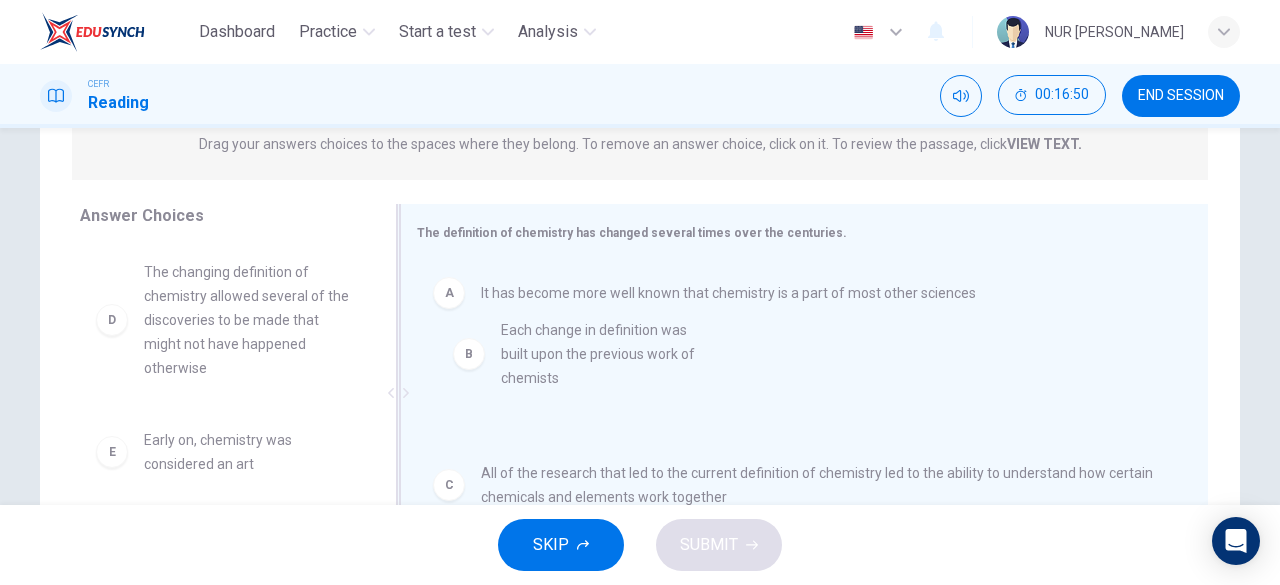 drag, startPoint x: 218, startPoint y: 303, endPoint x: 604, endPoint y: 362, distance: 390.48303 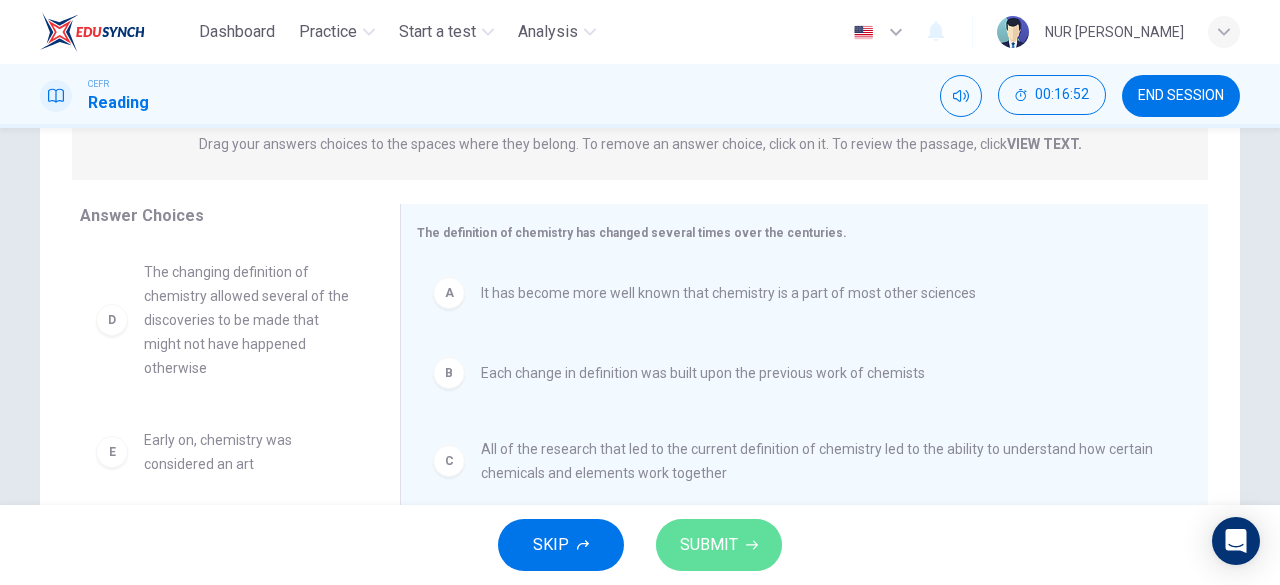 click on "SUBMIT" at bounding box center [709, 545] 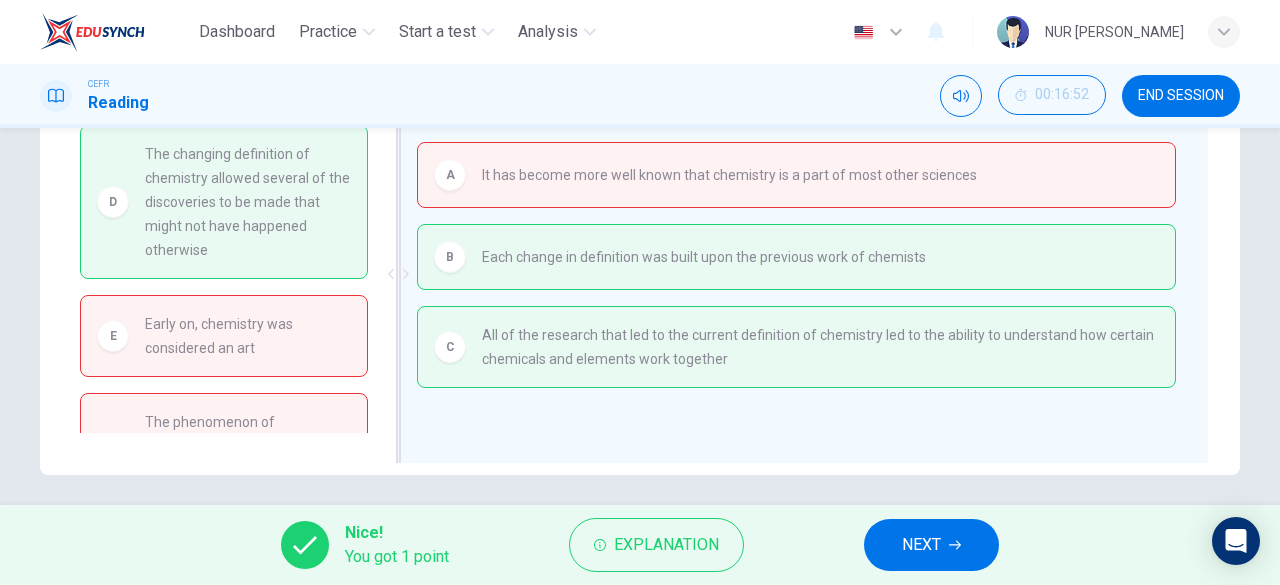 scroll, scrollTop: 398, scrollLeft: 0, axis: vertical 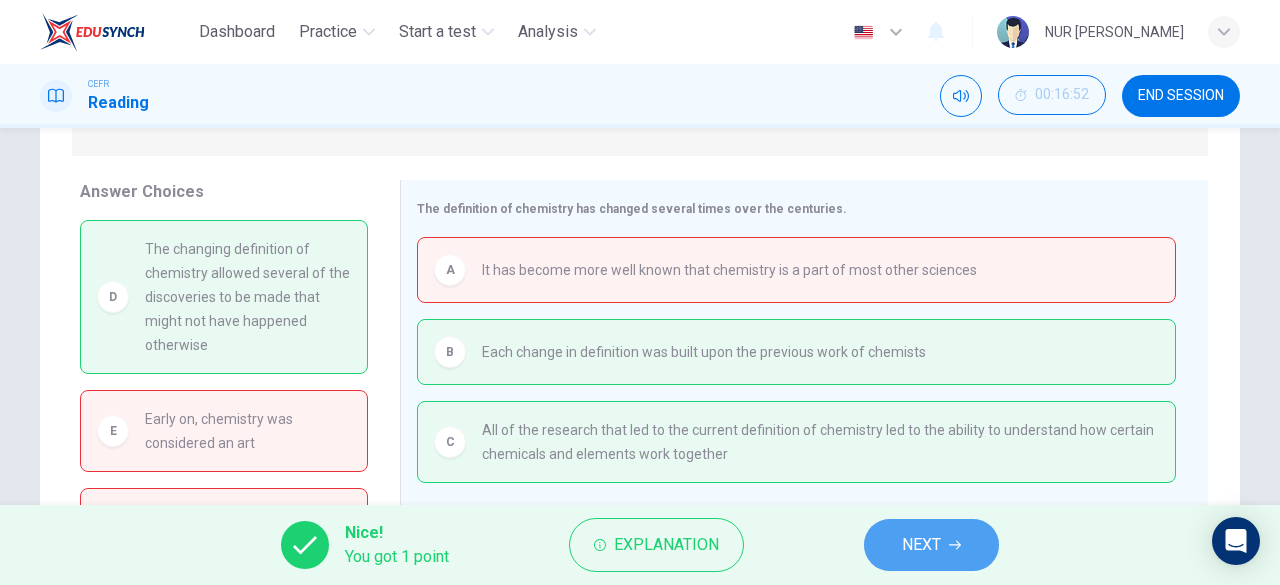 click on "NEXT" at bounding box center (921, 545) 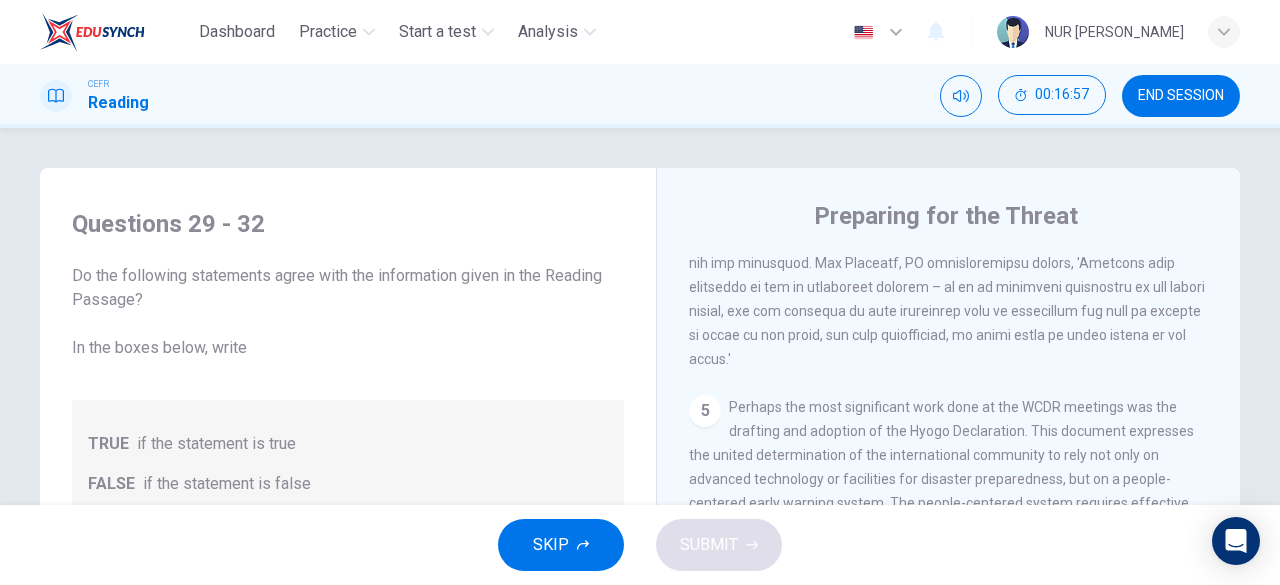 scroll, scrollTop: 1454, scrollLeft: 0, axis: vertical 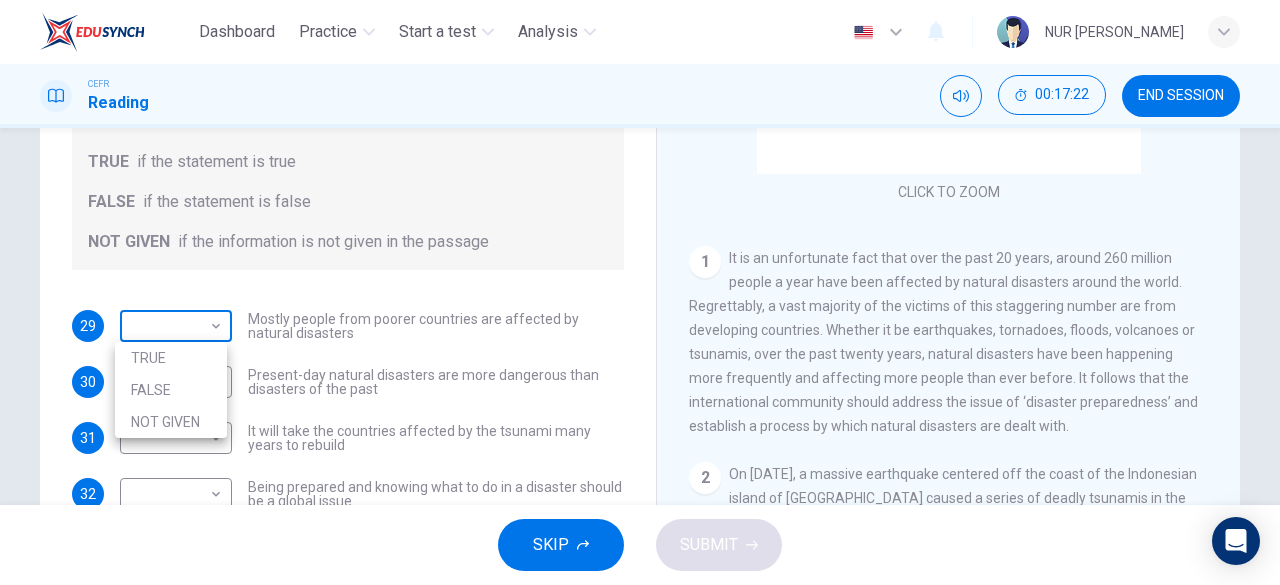 click on "Dashboard Practice Start a test Analysis English en ​ NUR [PERSON_NAME] CEFR Reading 00:17:22 END SESSION Questions 29 - 32 Do the following statements agree with the information given in the Reading Passage?
In the boxes below, write TRUE if the statement is true FALSE if the statement is false NOT GIVEN if the information is not given in the passage 29 ​ ​ Mostly people from poorer countries are affected by natural disasters 30 ​ ​ Present-day natural disasters are more dangerous than disasters of the past 31 ​ ​ It will take the countries affected by the tsunami many years to rebuild 32 ​ ​ Being prepared and knowing what to do in a disaster should be a global issue Preparing for the Threat CLICK TO ZOOM Click to Zoom 1 2 3 4 5 6 SKIP SUBMIT EduSynch - Online Language Proficiency Testing
Dashboard Practice Start a test Analysis Notifications © Copyright  2025 TRUE FALSE NOT GIVEN" at bounding box center [640, 292] 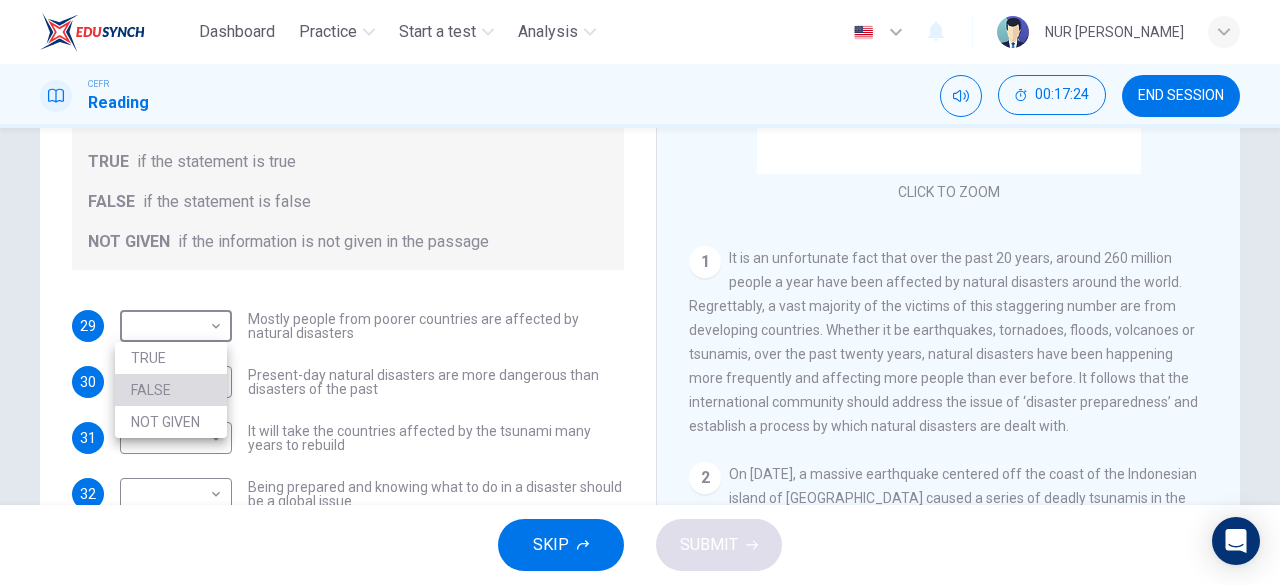 click on "FALSE" at bounding box center (171, 390) 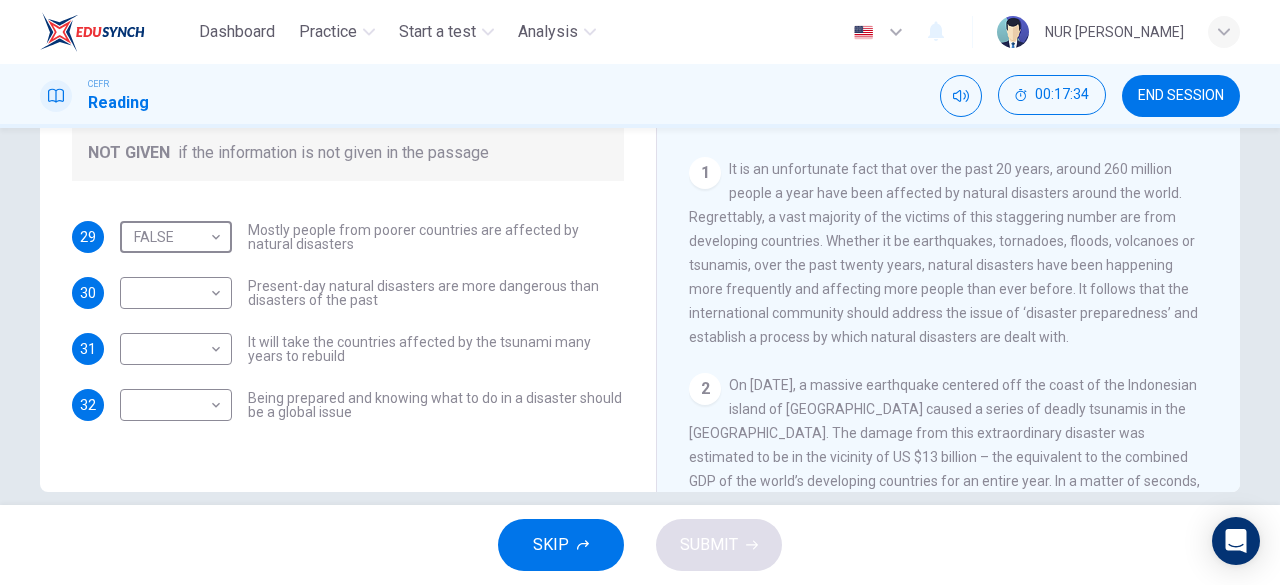 scroll, scrollTop: 377, scrollLeft: 0, axis: vertical 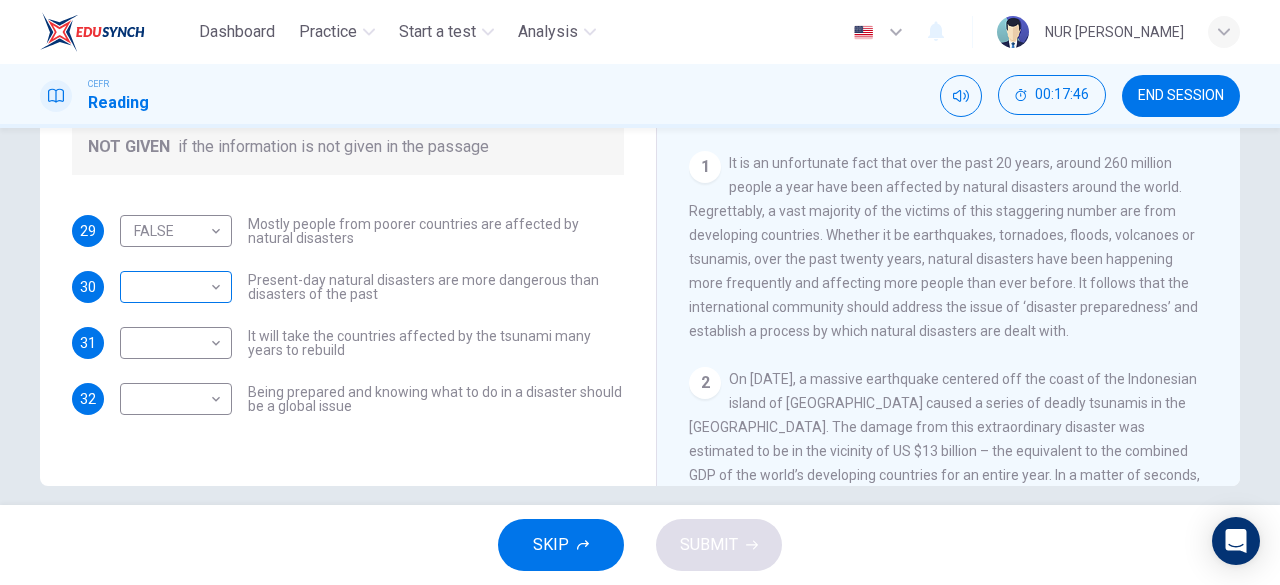 click on "​ ​" at bounding box center (176, 287) 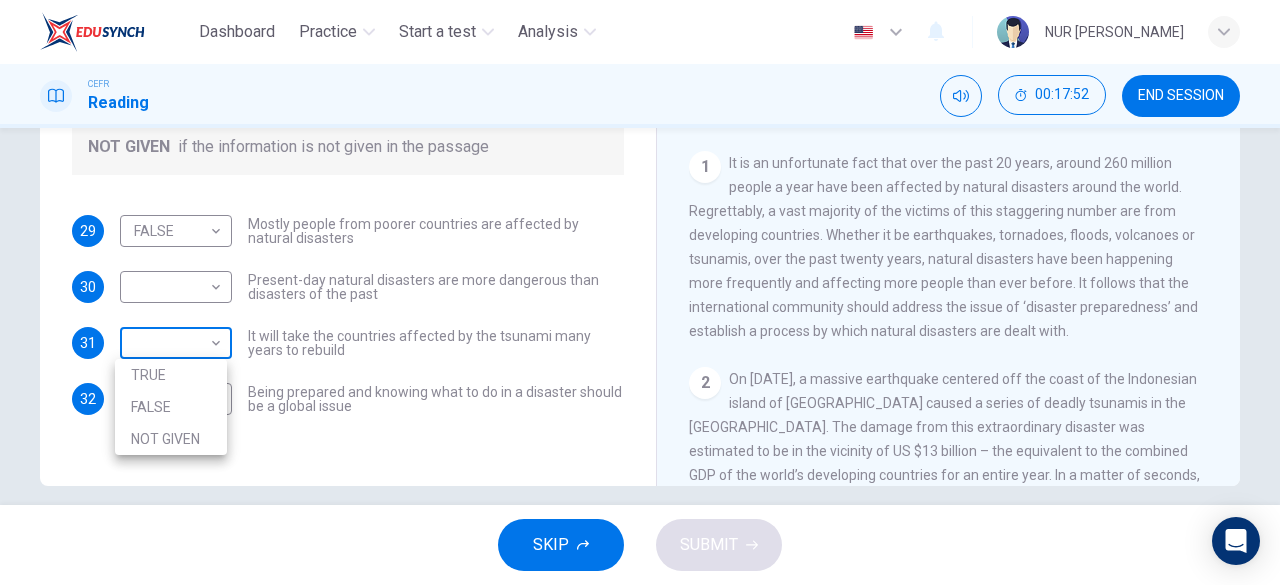 click on "Dashboard Practice Start a test Analysis English en ​ NUR [PERSON_NAME] CEFR Reading 00:17:52 END SESSION Questions 29 - 32 Do the following statements agree with the information given in the Reading Passage?
In the boxes below, write TRUE if the statement is true FALSE if the statement is false NOT GIVEN if the information is not given in the passage 29 FALSE FALSE ​ Mostly people from poorer countries are affected by natural disasters 30 ​ ​ Present-day natural disasters are more dangerous than disasters of the past 31 ​ ​ It will take the countries affected by the tsunami many years to rebuild 32 ​ ​ Being prepared and knowing what to do in a disaster should be a global issue Preparing for the Threat CLICK TO ZOOM Click to Zoom 1 2 3 4 5 6 SKIP SUBMIT EduSynch - Online Language Proficiency Testing
Dashboard Practice Start a test Analysis Notifications © Copyright  2025 TRUE FALSE NOT GIVEN" at bounding box center (640, 292) 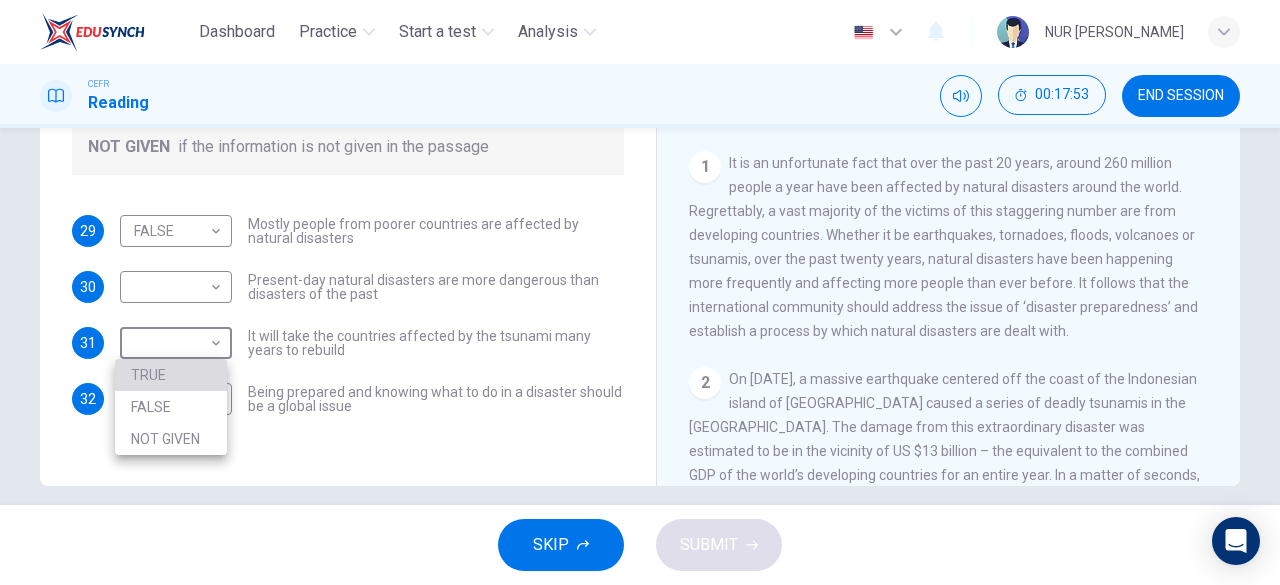 click on "TRUE" at bounding box center [171, 375] 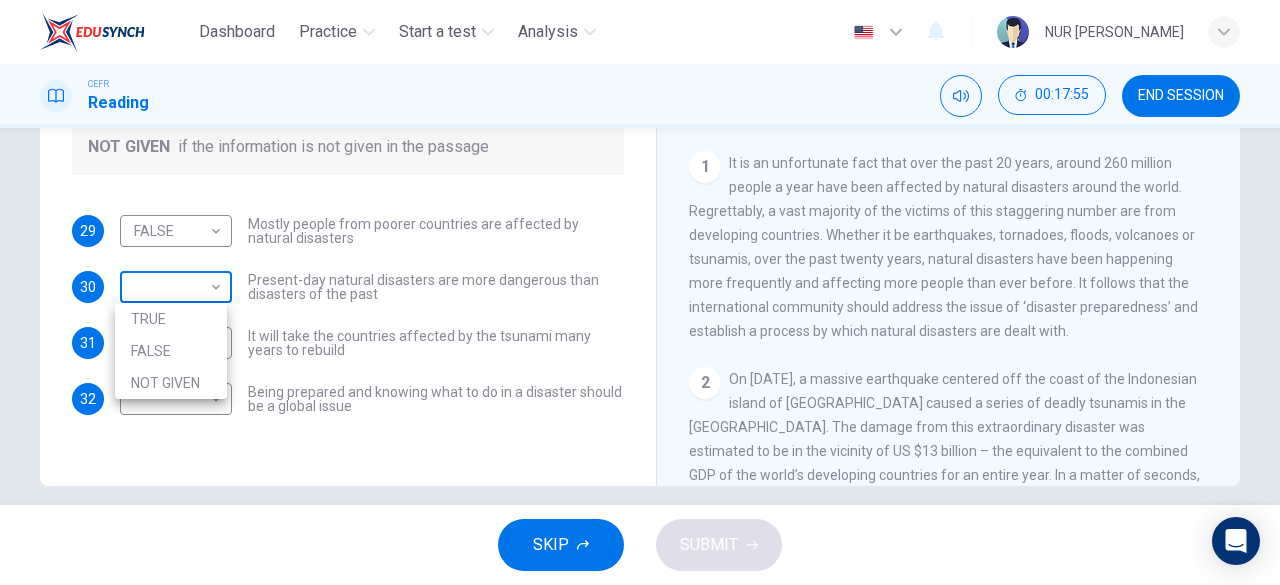click on "Dashboard Practice Start a test Analysis English en ​ NUR [PERSON_NAME] CEFR Reading 00:17:55 END SESSION Questions 29 - 32 Do the following statements agree with the information given in the Reading Passage?
In the boxes below, write TRUE if the statement is true FALSE if the statement is false NOT GIVEN if the information is not given in the passage 29 FALSE FALSE ​ Mostly people from poorer countries are affected by natural disasters 30 ​ ​ Present-day natural disasters are more dangerous than disasters of the past 31 TRUE TRUE ​ It will take the countries affected by the tsunami many years to rebuild 32 ​ ​ Being prepared and knowing what to do in a disaster should be a global issue Preparing for the Threat CLICK TO ZOOM Click to Zoom 1 2 3 4 5 6 SKIP SUBMIT EduSynch - Online Language Proficiency Testing
Dashboard Practice Start a test Analysis Notifications © Copyright  2025 TRUE FALSE NOT GIVEN" at bounding box center [640, 292] 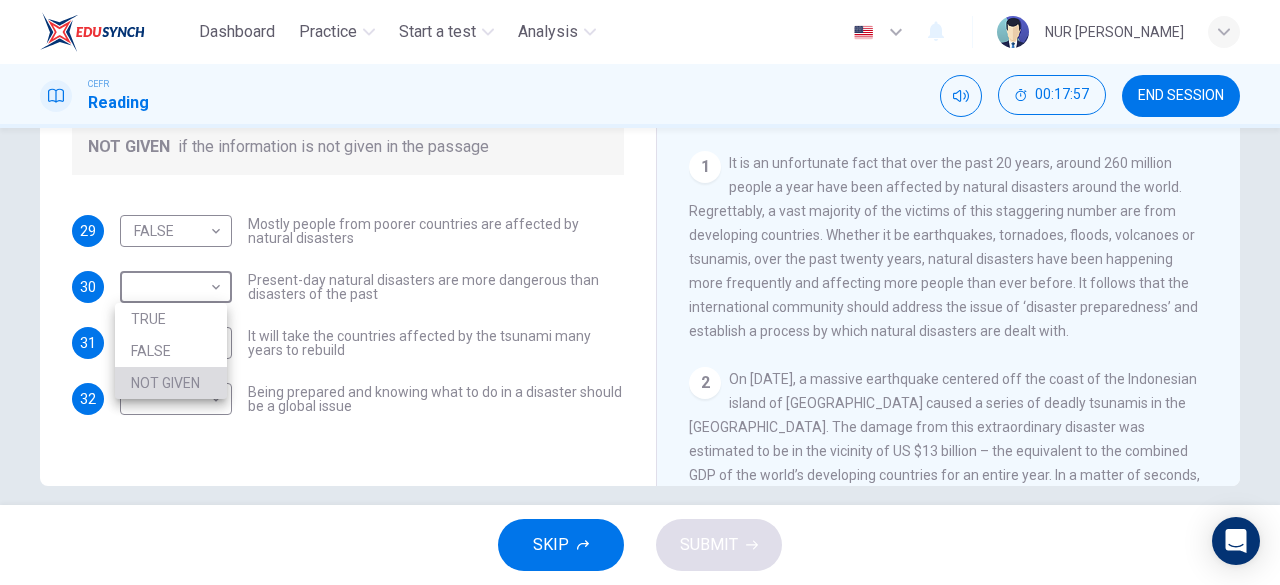 click on "NOT GIVEN" at bounding box center (171, 383) 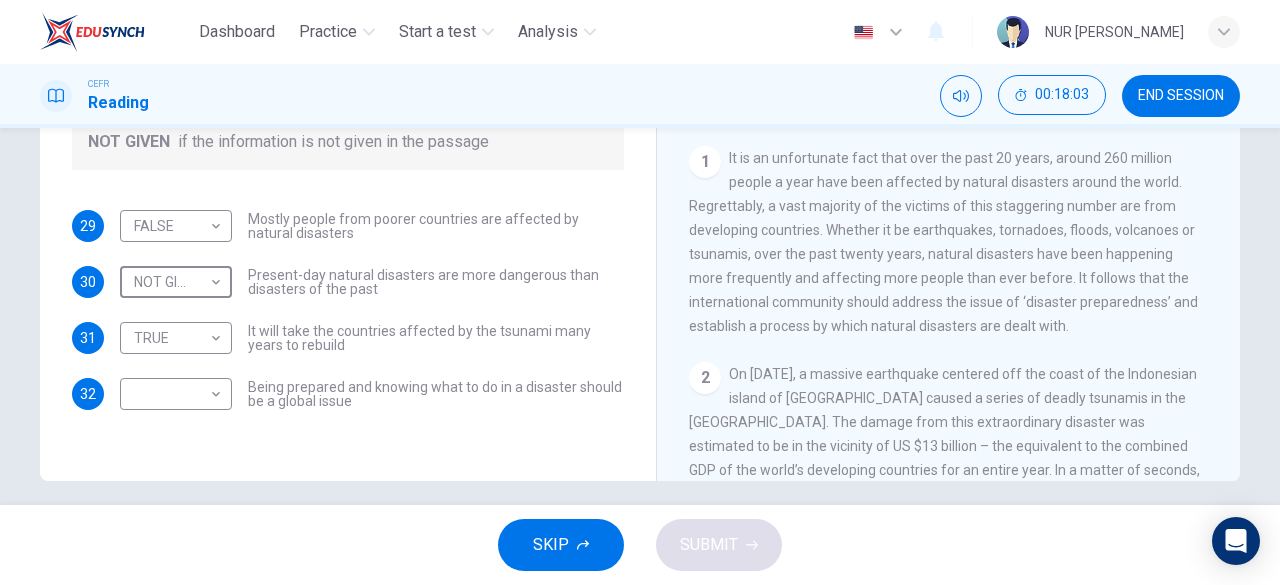 scroll, scrollTop: 383, scrollLeft: 0, axis: vertical 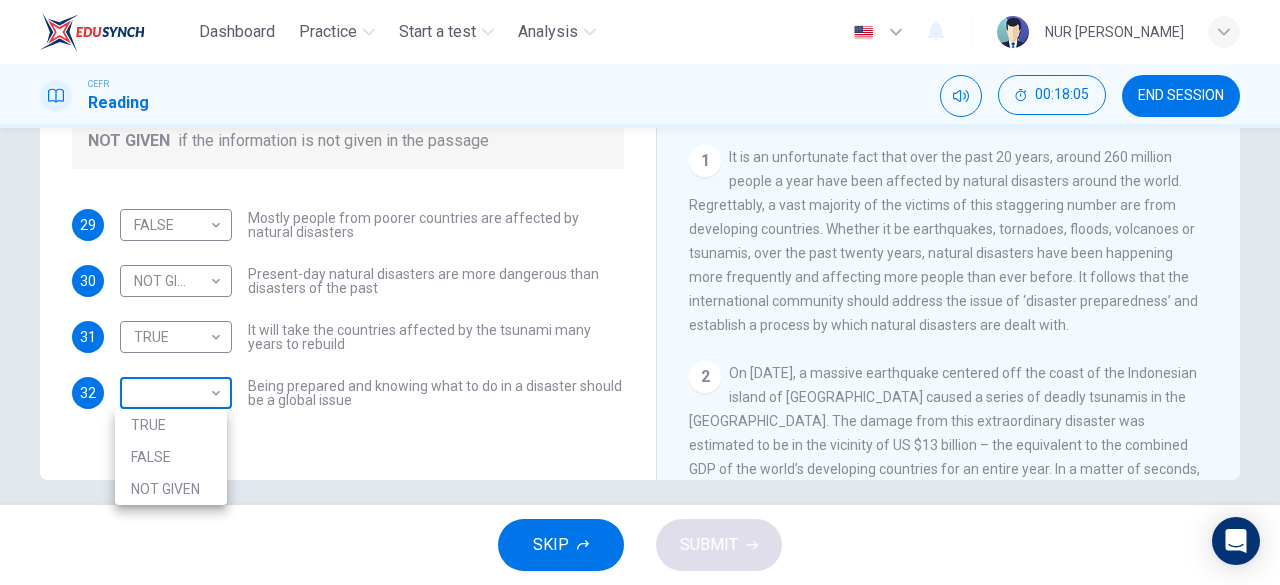 click on "Dashboard Practice Start a test Analysis English en ​ NUR [PERSON_NAME] CEFR Reading 00:18:05 END SESSION Questions 29 - 32 Do the following statements agree with the information given in the Reading Passage?
In the boxes below, write TRUE if the statement is true FALSE if the statement is false NOT GIVEN if the information is not given in the passage 29 FALSE FALSE ​ Mostly people from poorer countries are affected by natural disasters 30 NOT GIVEN NOT GIVEN ​ Present-day natural disasters are more dangerous than disasters of the past 31 TRUE TRUE ​ It will take the countries affected by the tsunami many years to rebuild 32 ​ ​ Being prepared and knowing what to do in a disaster should be a global issue Preparing for the Threat CLICK TO ZOOM Click to Zoom 1 2 3 4 5 6 SKIP SUBMIT EduSynch - Online Language Proficiency Testing
Dashboard Practice Start a test Analysis Notifications © Copyright  2025 TRUE FALSE NOT GIVEN" at bounding box center (640, 292) 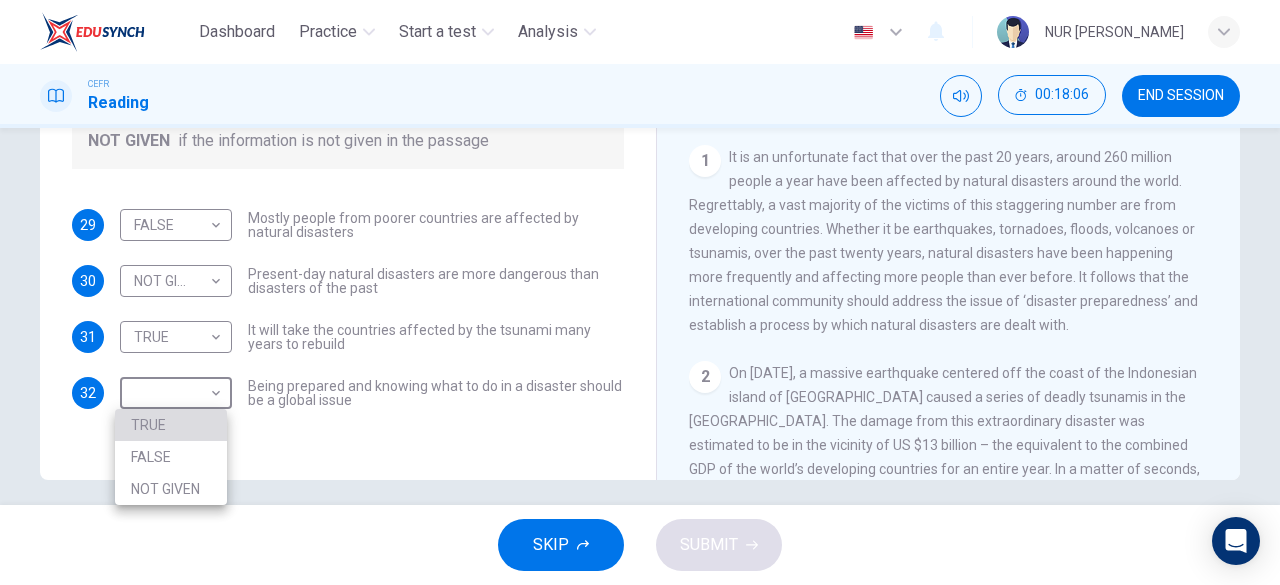 click on "TRUE" at bounding box center [171, 425] 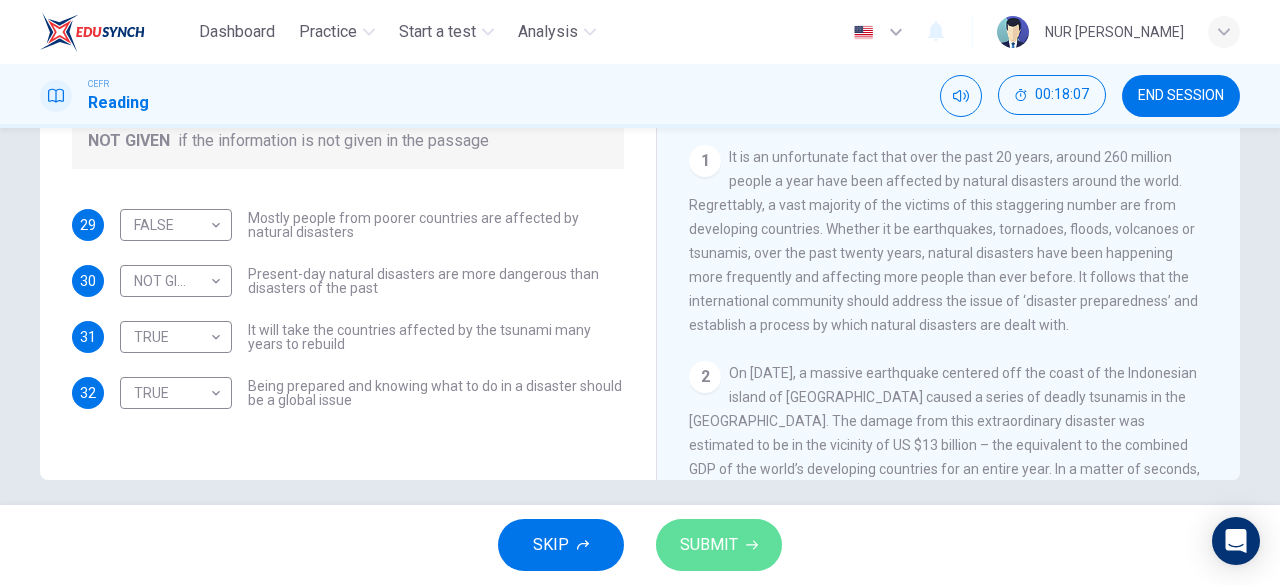 click on "SUBMIT" at bounding box center (709, 545) 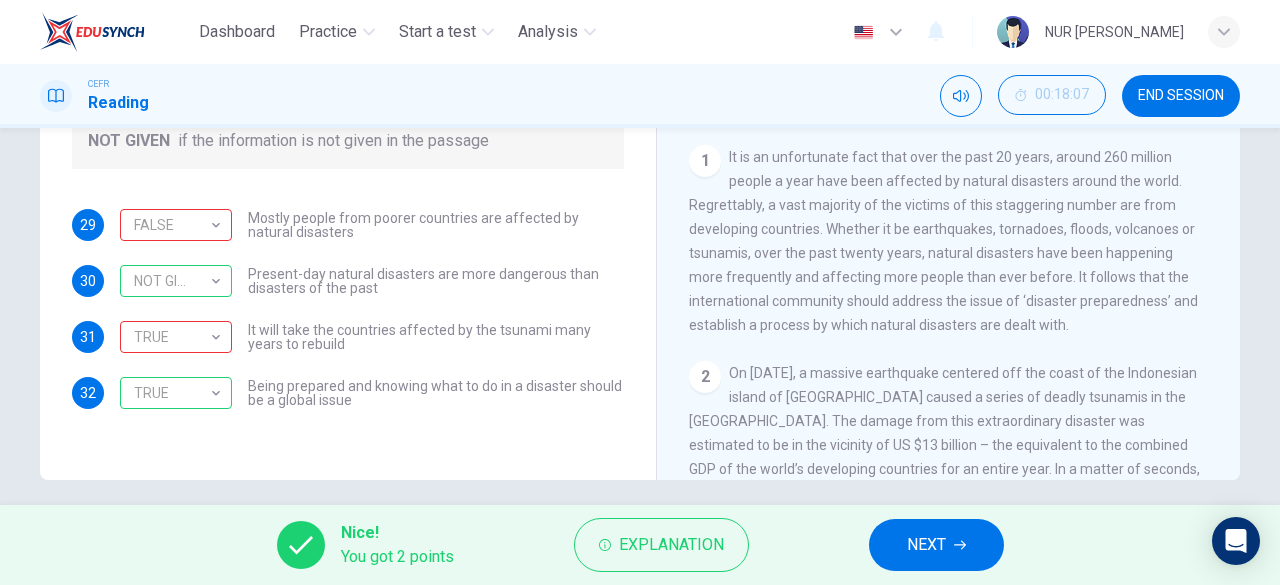 scroll, scrollTop: 139, scrollLeft: 0, axis: vertical 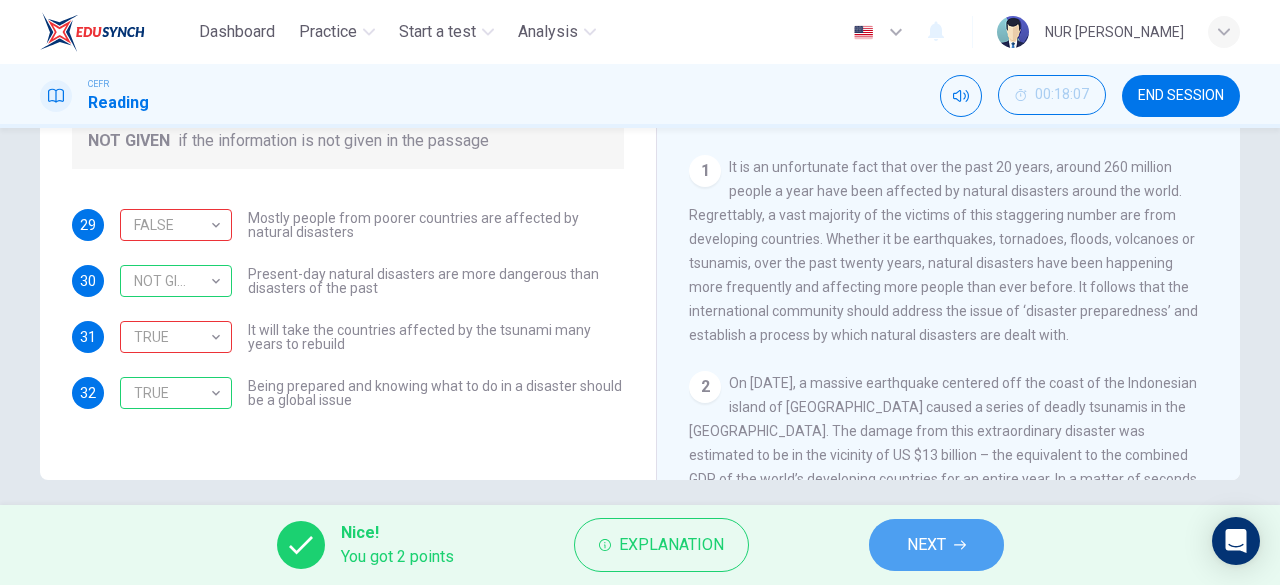 click on "NEXT" at bounding box center [936, 545] 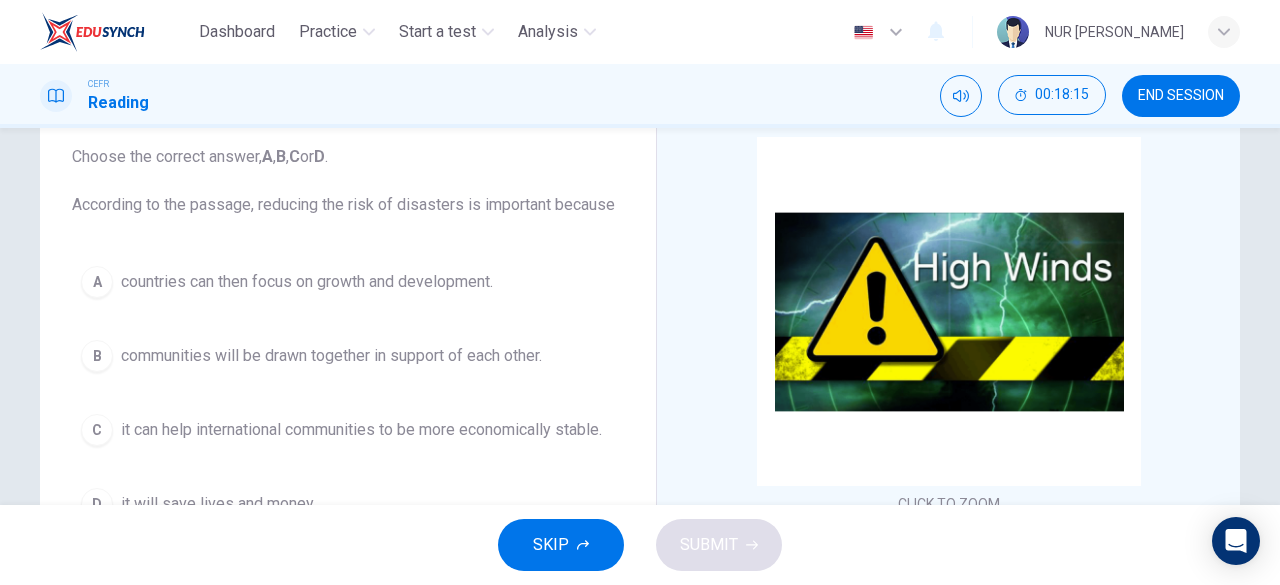 scroll, scrollTop: 119, scrollLeft: 0, axis: vertical 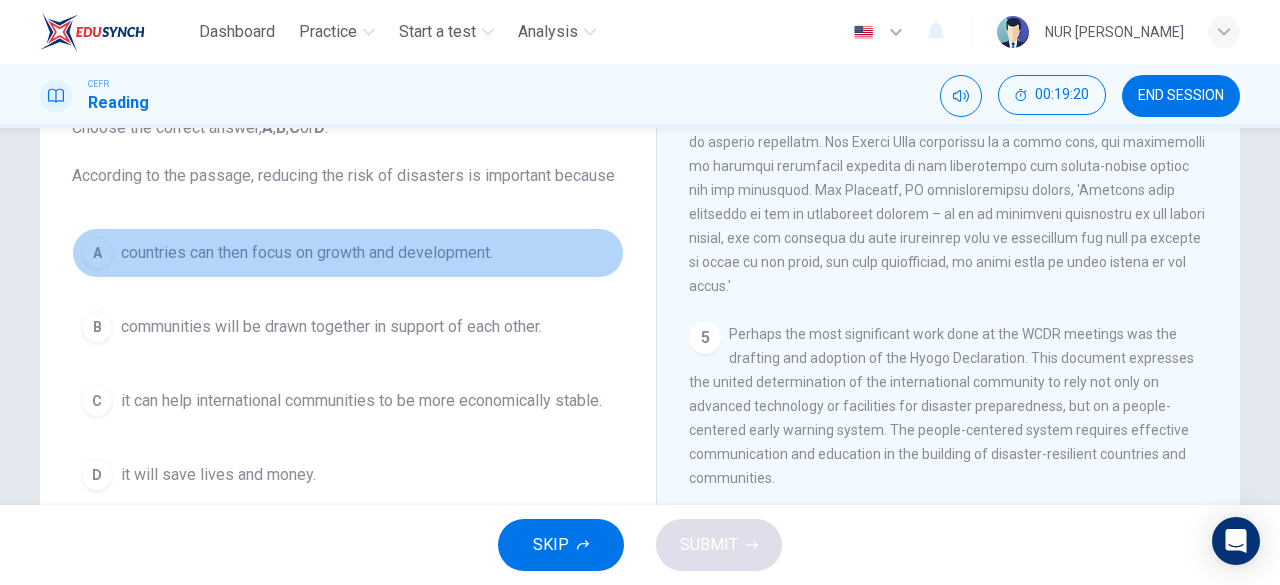 click on "A countries can then focus on growth and development." at bounding box center [348, 253] 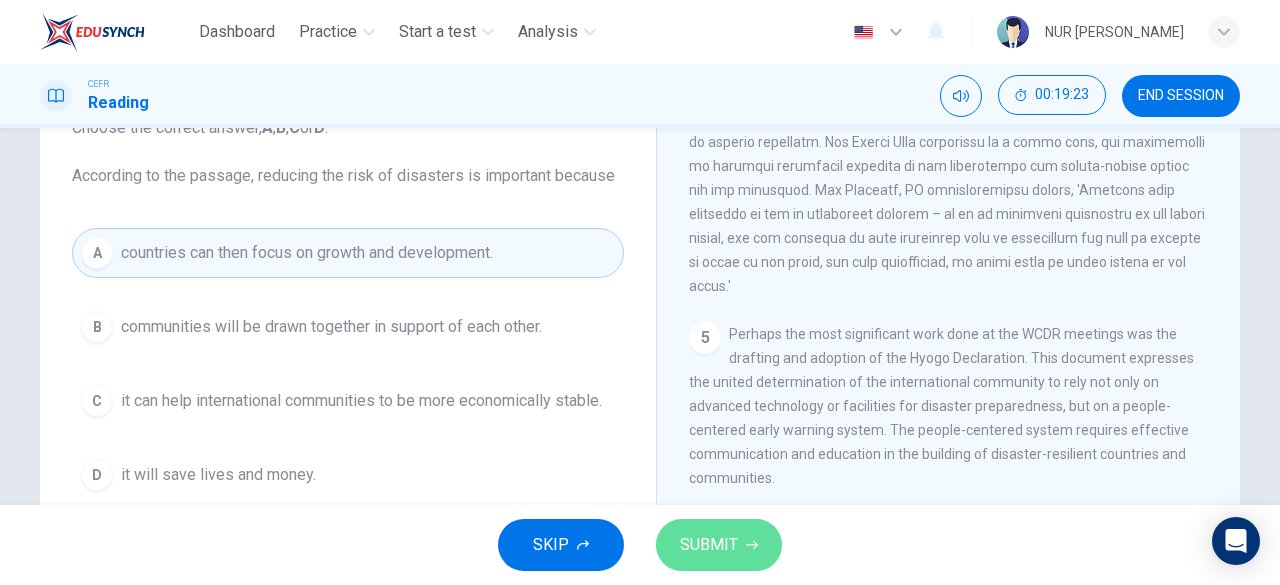 click on "SUBMIT" at bounding box center [709, 545] 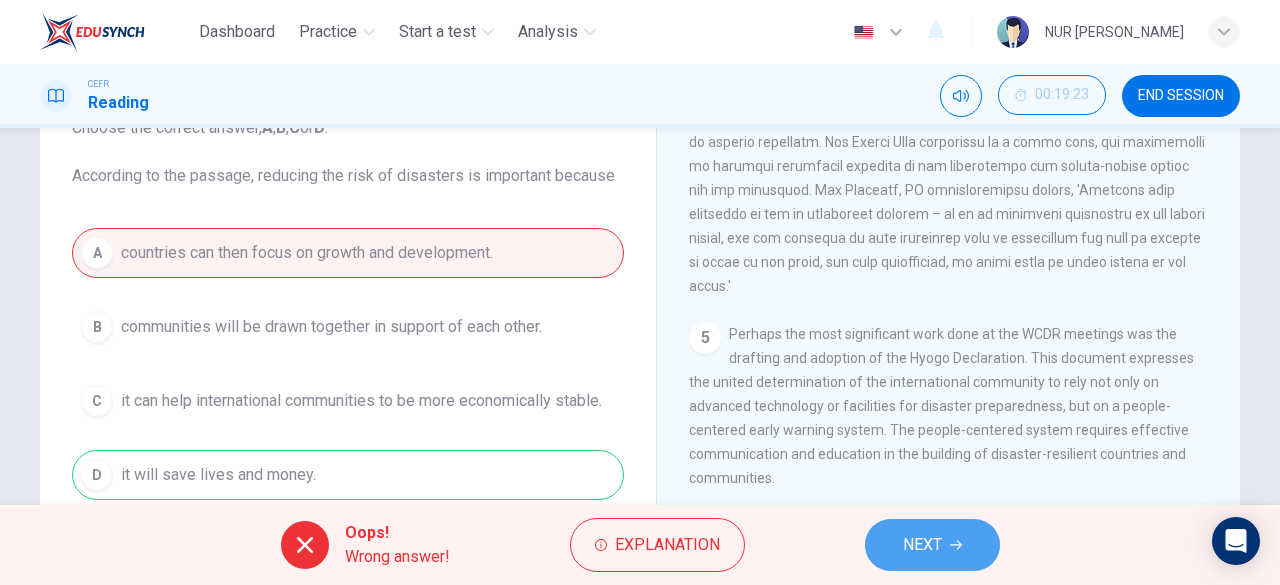 click on "NEXT" at bounding box center (932, 545) 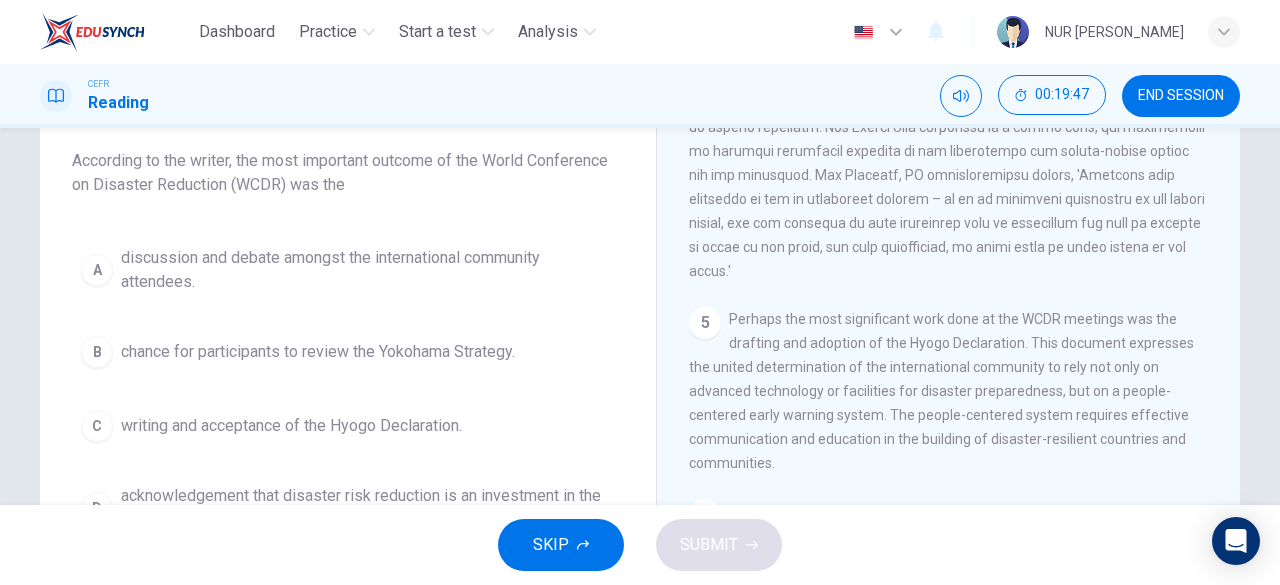scroll, scrollTop: 185, scrollLeft: 0, axis: vertical 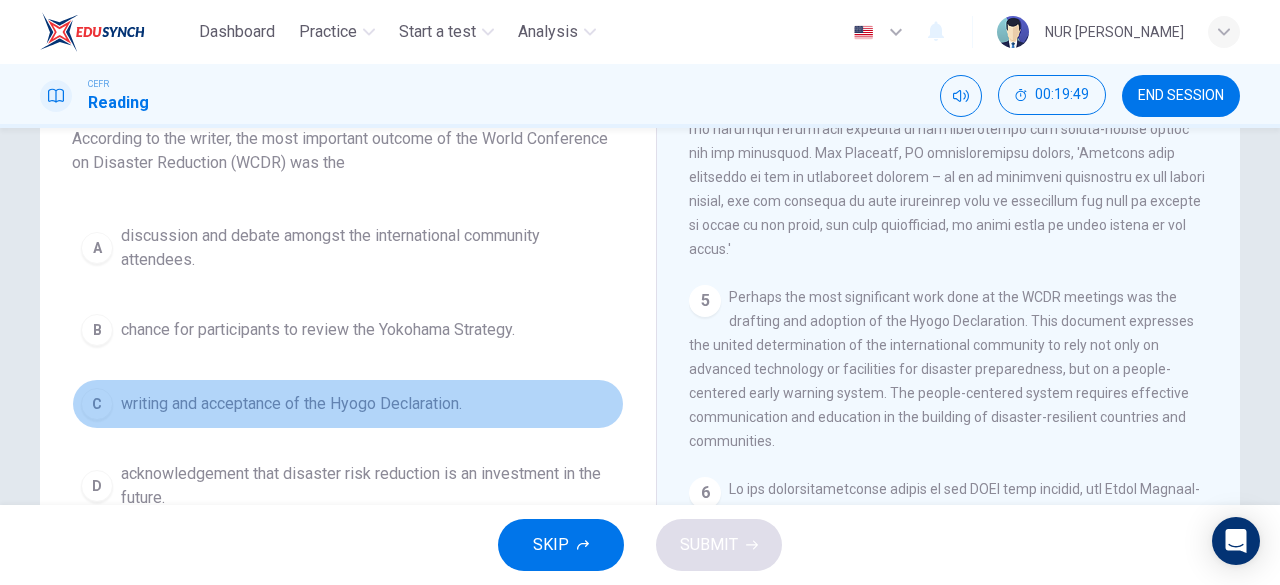click on "writing and acceptance of the Hyogo Declaration." at bounding box center (291, 404) 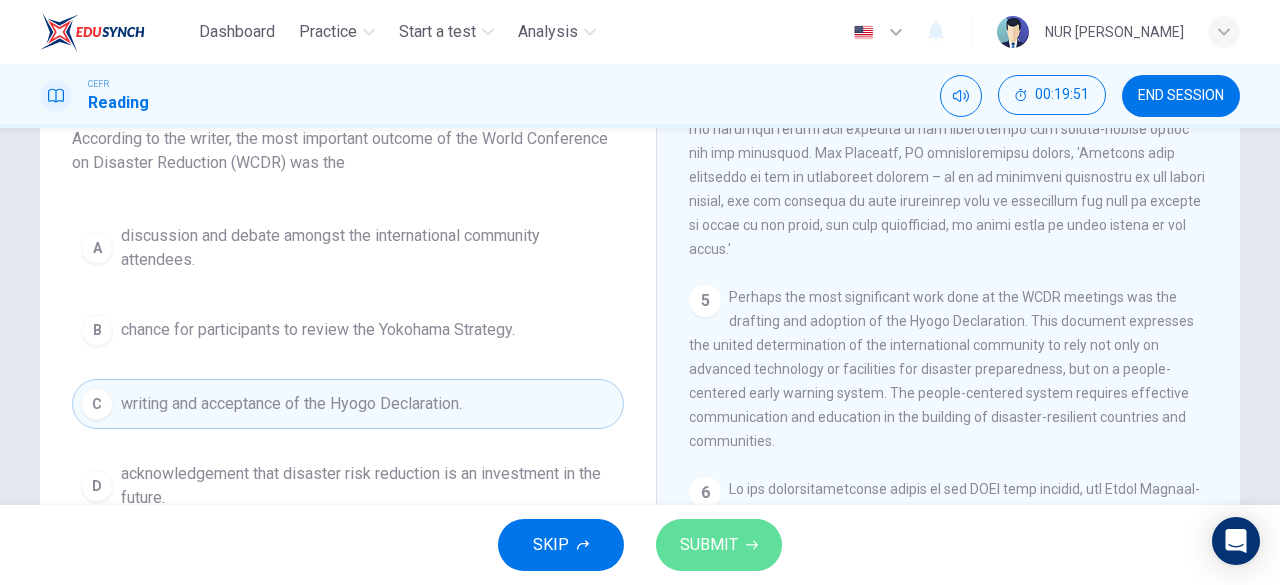 click on "SUBMIT" at bounding box center (709, 545) 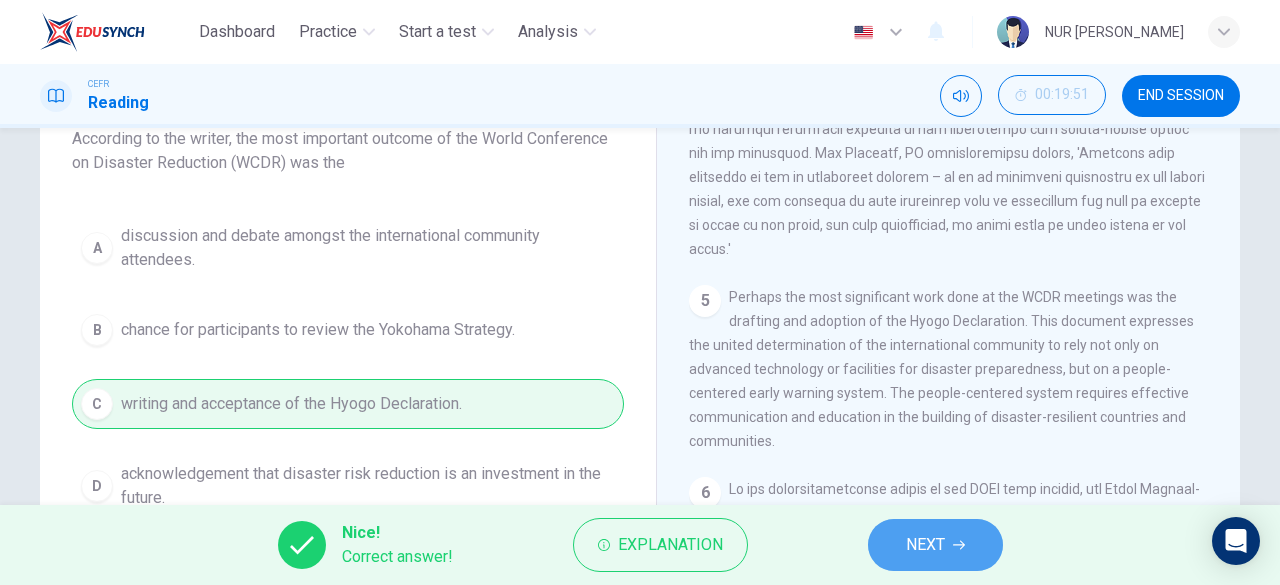 click on "NEXT" at bounding box center [935, 545] 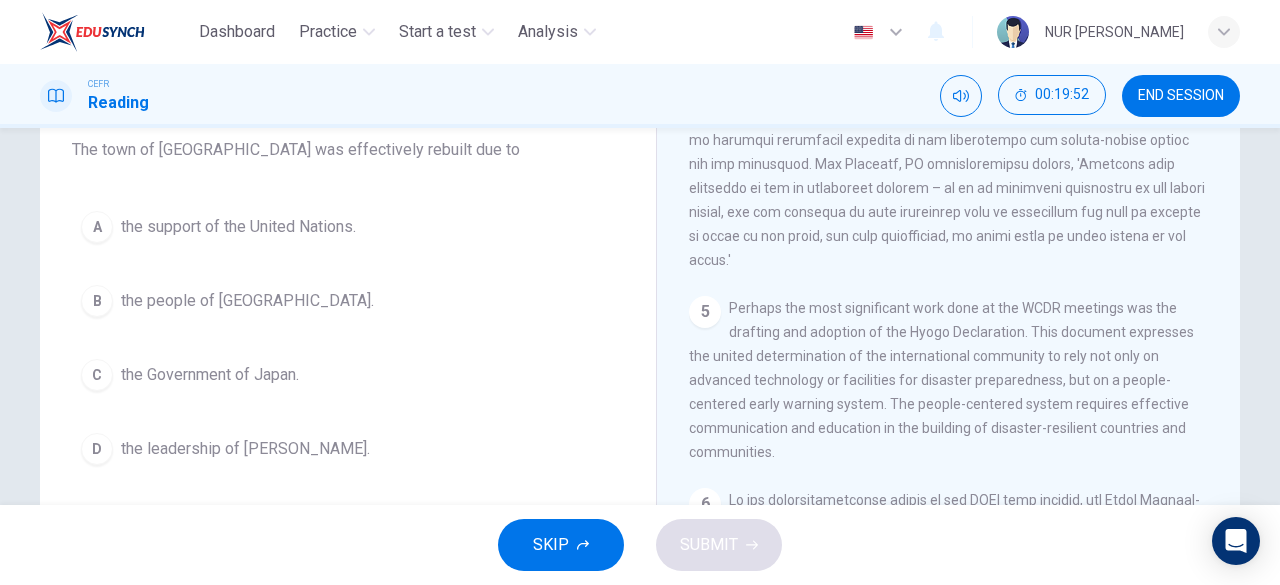 scroll, scrollTop: 173, scrollLeft: 0, axis: vertical 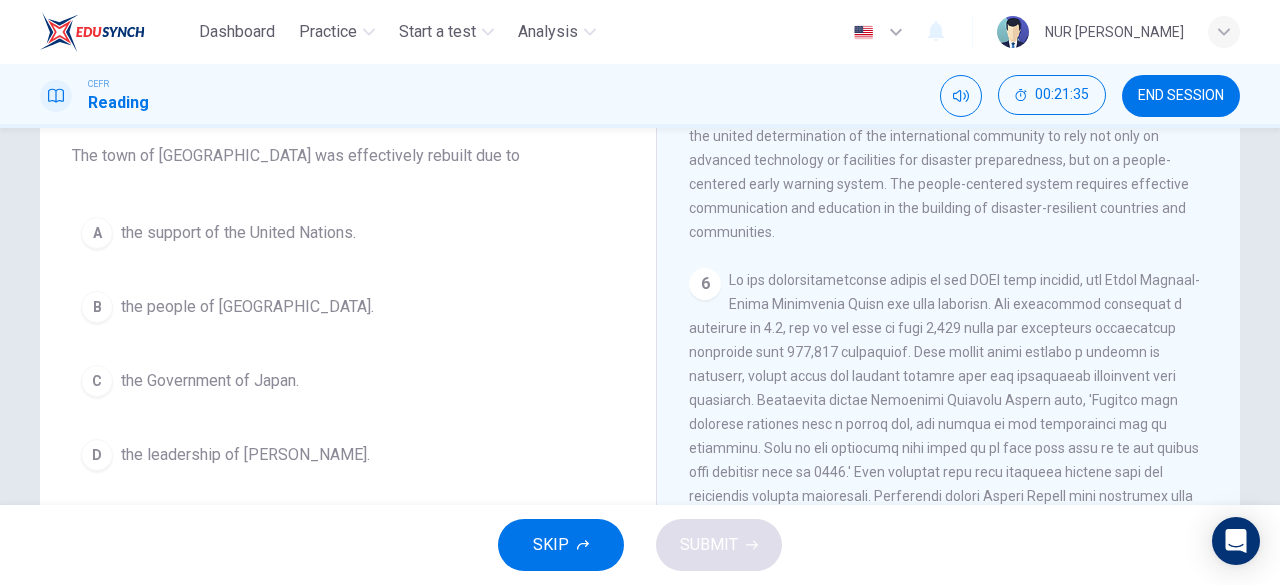 click on "the support of the United Nations." at bounding box center (238, 233) 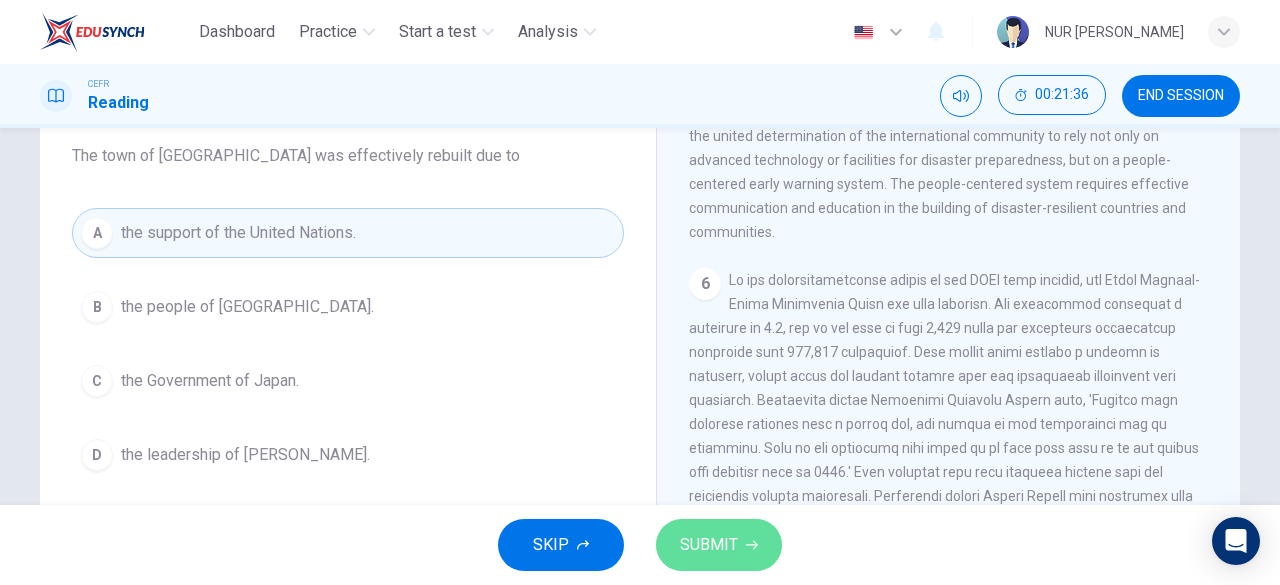 click on "SUBMIT" at bounding box center (709, 545) 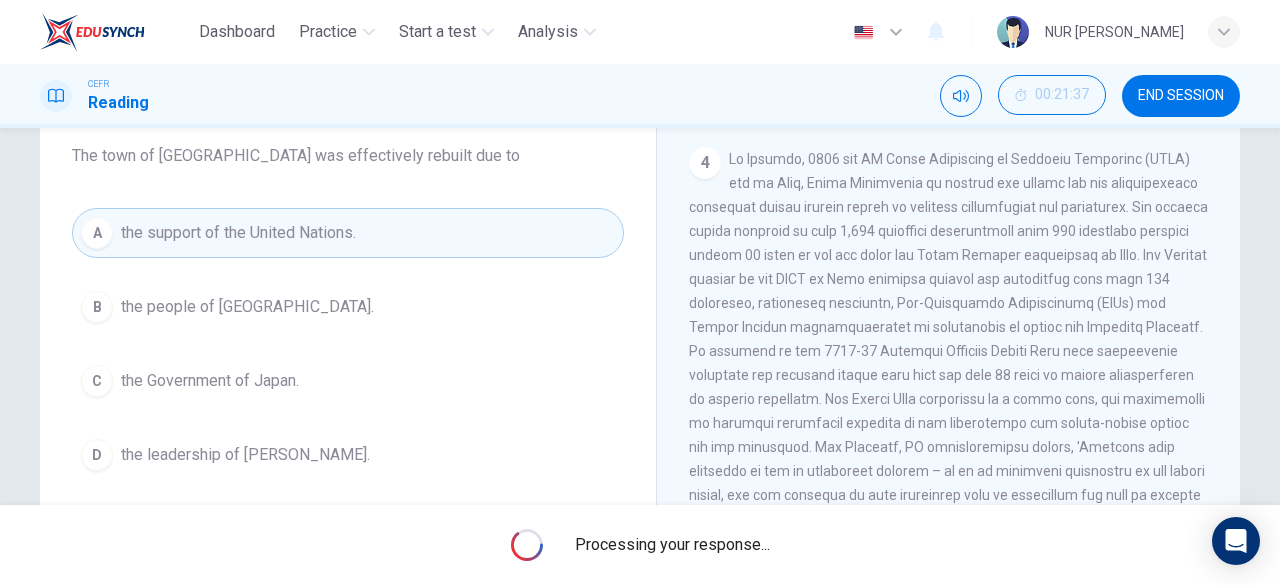 scroll, scrollTop: 1051, scrollLeft: 0, axis: vertical 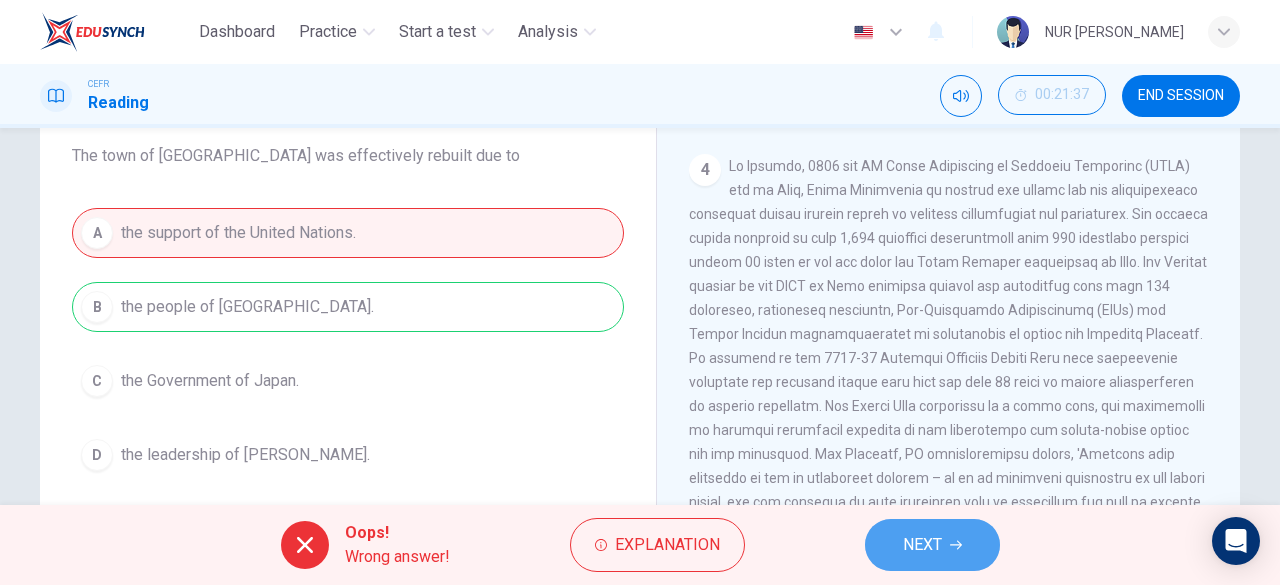 click on "NEXT" at bounding box center (932, 545) 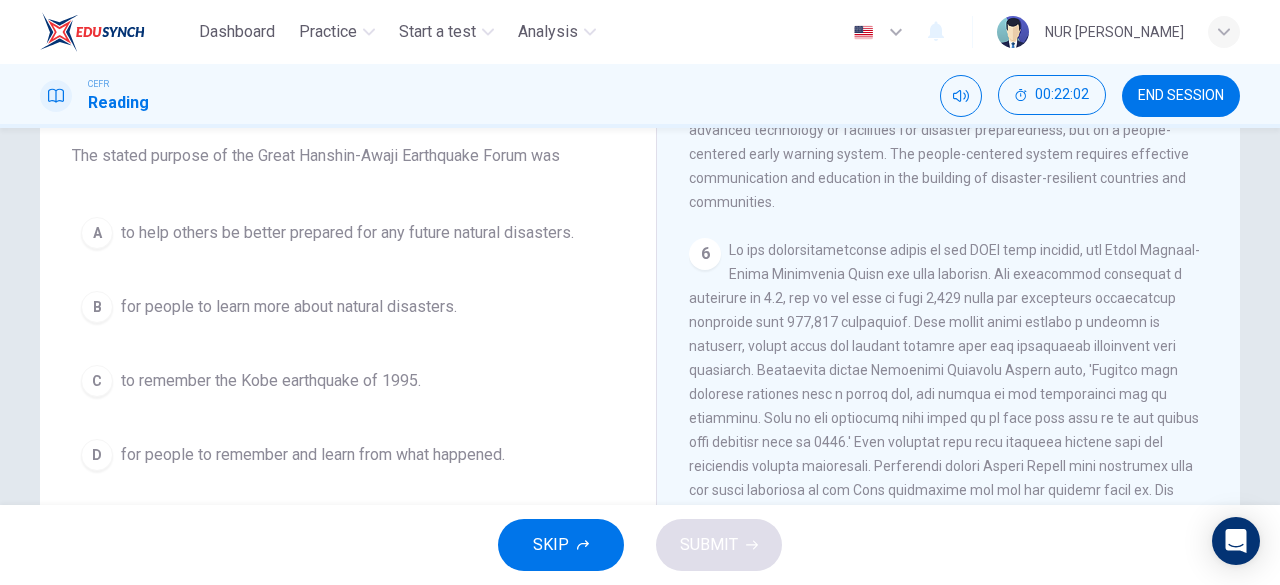 scroll, scrollTop: 1596, scrollLeft: 0, axis: vertical 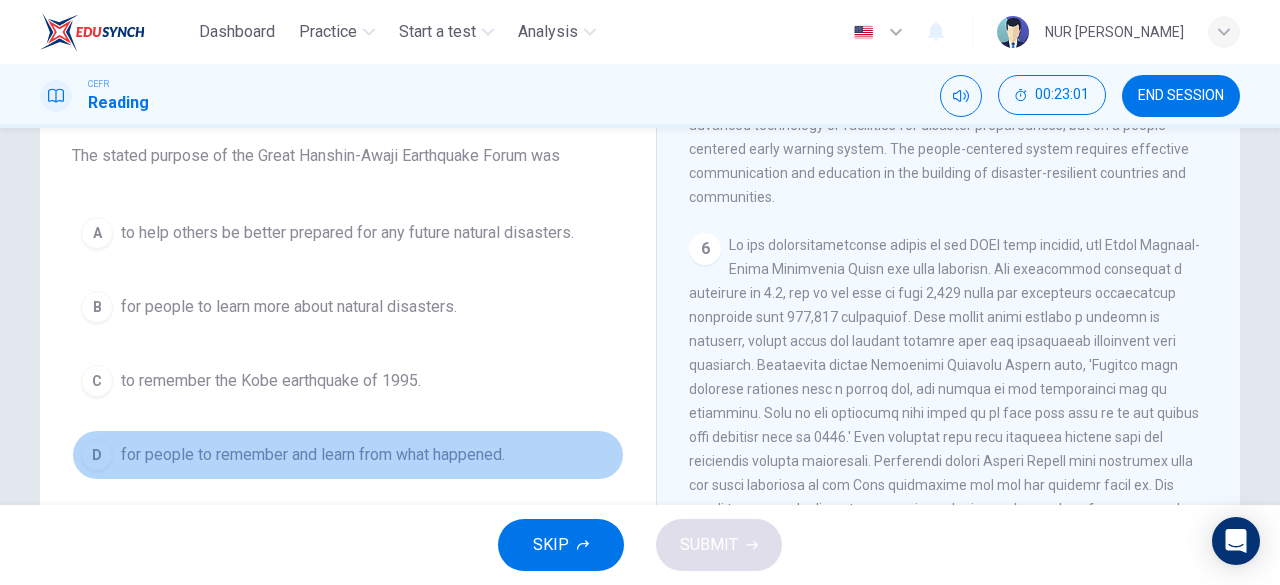 click on "for people to remember and learn from what happened." at bounding box center [313, 455] 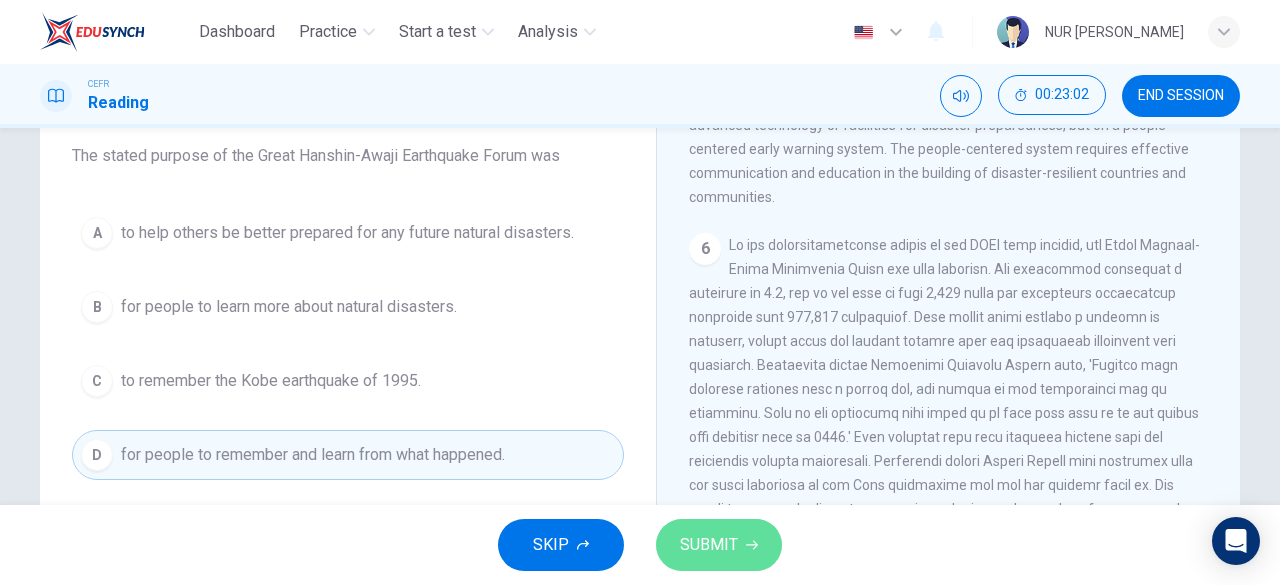 click on "SUBMIT" at bounding box center (709, 545) 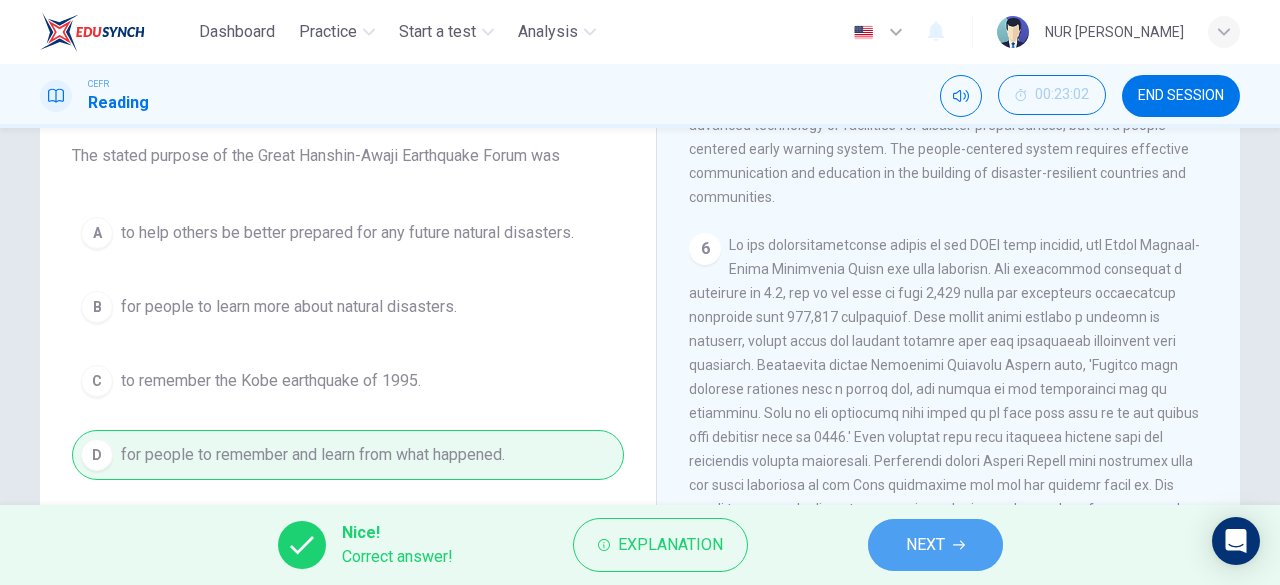 click on "NEXT" at bounding box center (925, 545) 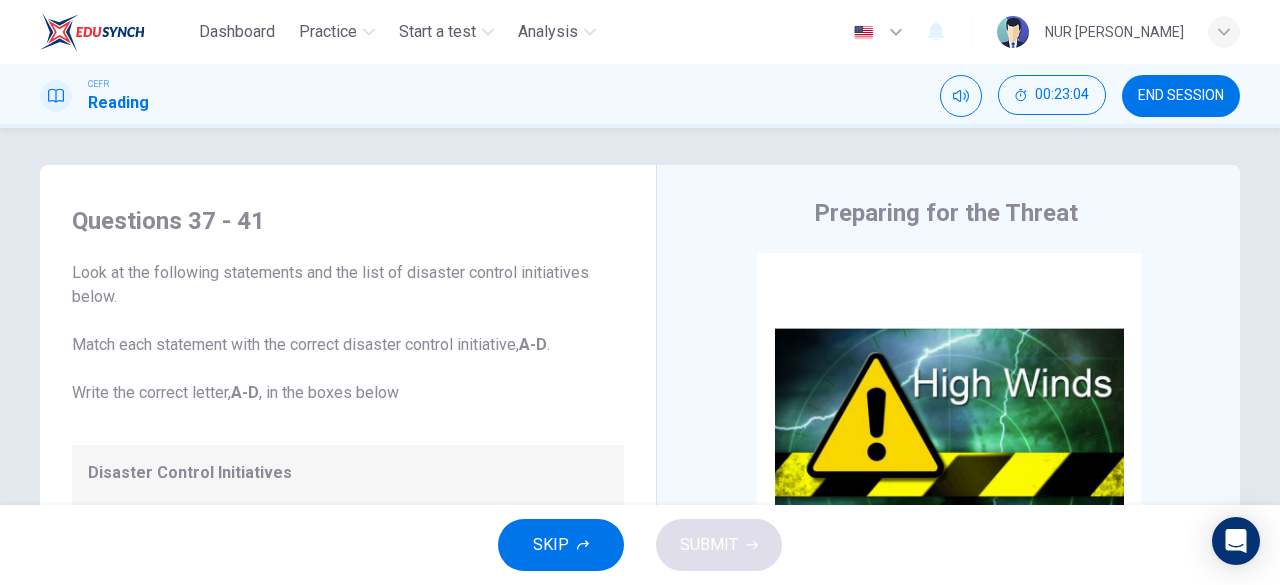 scroll, scrollTop: 0, scrollLeft: 0, axis: both 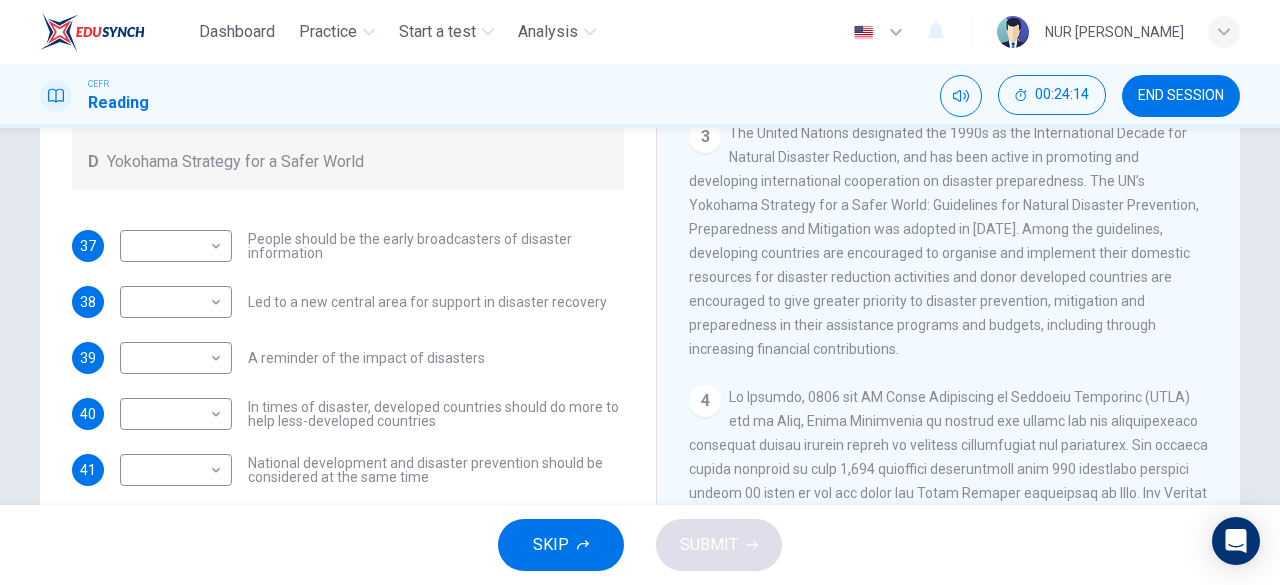 click on "In times of disaster, developed countries should do more to help less-developed countries" at bounding box center [436, 414] 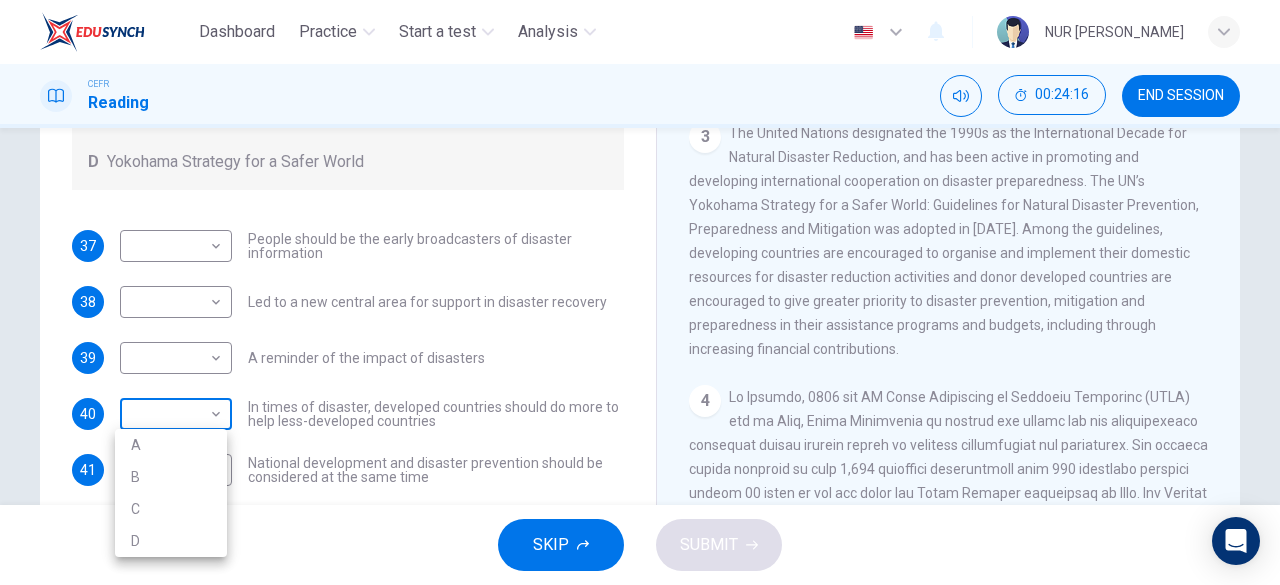 click on "Dashboard Practice Start a test Analysis English en ​ NUR [PERSON_NAME] CEFR Reading 00:24:16 END SESSION Questions 37 - 41 Look at the following statements and the list of disaster control initiatives below.
Match each statement with the correct disaster control initiative,  A-D .
Write the correct letter,  A-D , in the boxes below Disaster Control Initiatives A Hyogo Declaration B Great Hanshin-Awaji Earthquake Forum C World Conference on Disaster Reduction D Yokohama Strategy for a Safer World 37 ​ ​ People should be the early broadcasters of disaster information 38 ​ ​ Led to a new central area for support in disaster recovery 39 ​ ​ A reminder of the impact of disasters 40 ​ ​ In times of disaster, developed countries should do more to help less-developed countries 41 ​ ​ National development and disaster prevention should be considered at the same time Preparing for the Threat CLICK TO ZOOM Click to Zoom 1 2 3 4 5 6 SKIP SUBMIT
Dashboard Practice Analysis A" at bounding box center (640, 292) 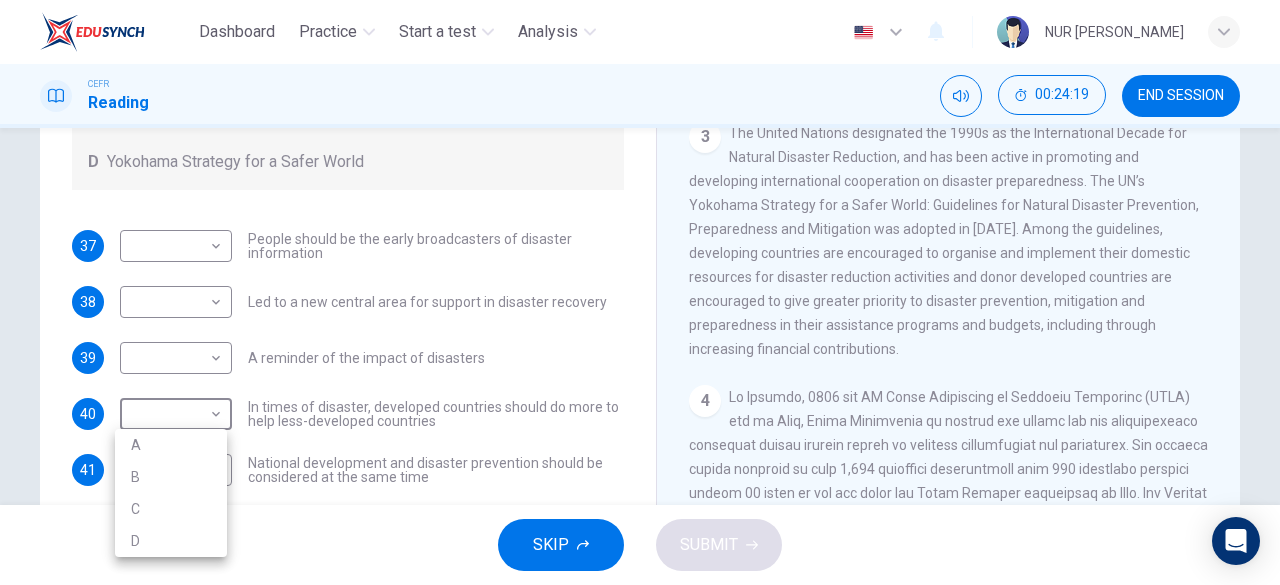 click on "D" at bounding box center [171, 541] 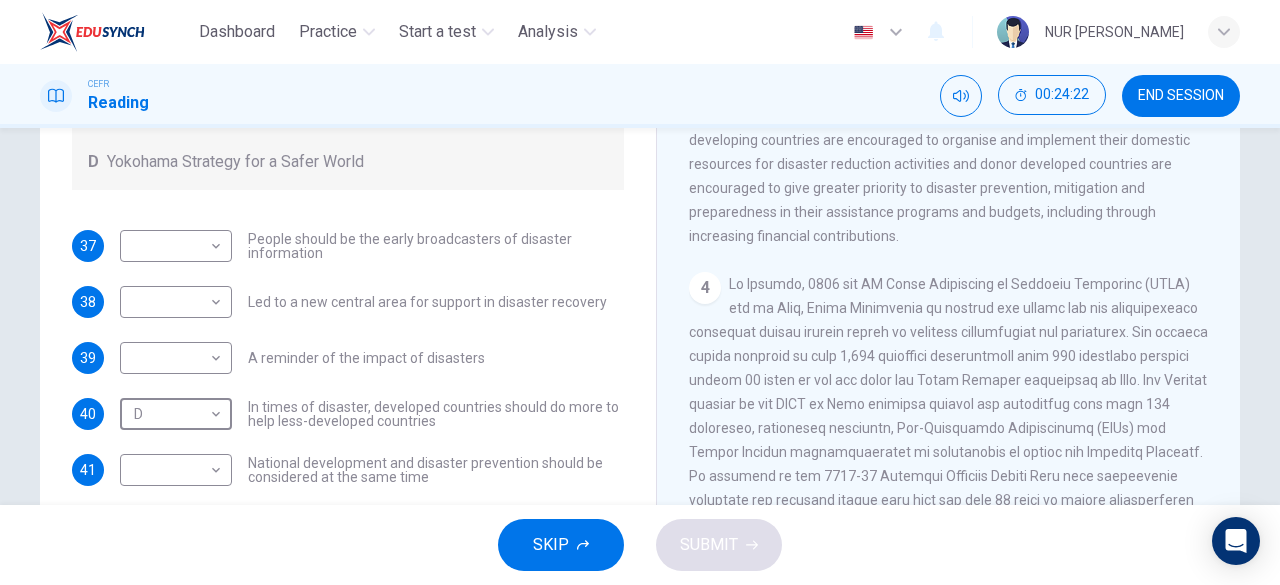 scroll, scrollTop: 765, scrollLeft: 0, axis: vertical 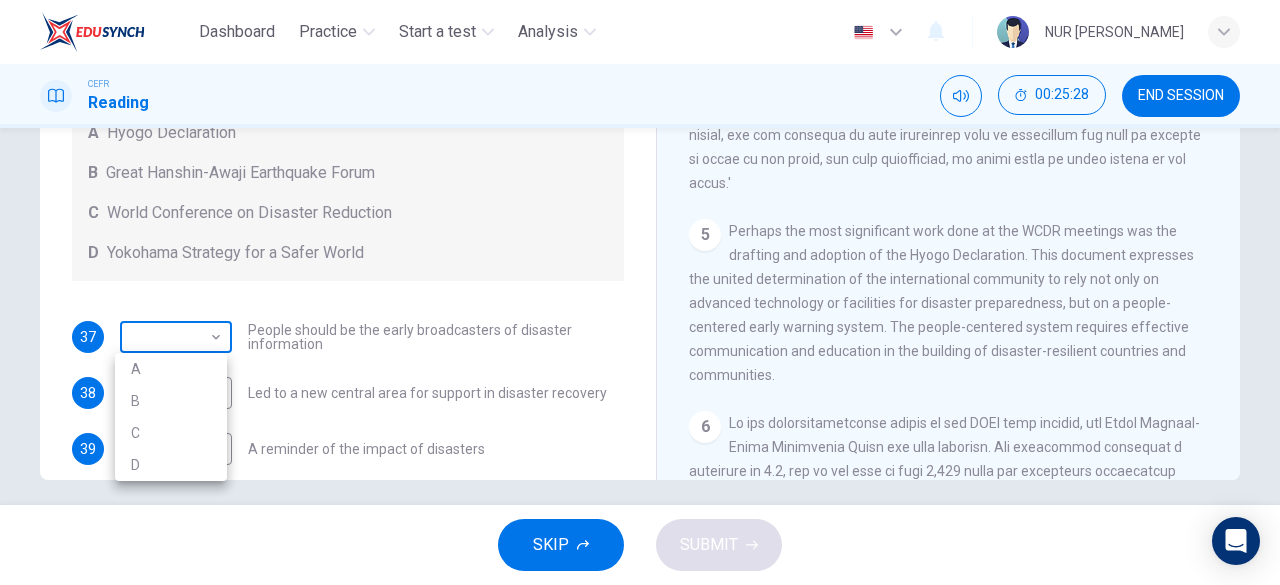 click on "Dashboard Practice Start a test Analysis English en ​ NUR [PERSON_NAME] CEFR Reading 00:25:28 END SESSION Questions 37 - 41 Look at the following statements and the list of disaster control initiatives below.
Match each statement with the correct disaster control initiative,  A-D .
Write the correct letter,  A-D , in the boxes below Disaster Control Initiatives A Hyogo Declaration B Great Hanshin-Awaji Earthquake Forum C World Conference on Disaster Reduction D Yokohama Strategy for a Safer World 37 ​ ​ People should be the early broadcasters of disaster information 38 ​ ​ Led to a new central area for support in disaster recovery 39 ​ ​ A reminder of the impact of disasters 40 D D ​ In times of disaster, developed countries should do more to help less-developed countries 41 ​ ​ National development and disaster prevention should be considered at the same time Preparing for the Threat CLICK TO ZOOM Click to Zoom 1 2 3 4 5 6 SKIP SUBMIT
Dashboard Practice Analysis A" at bounding box center (640, 292) 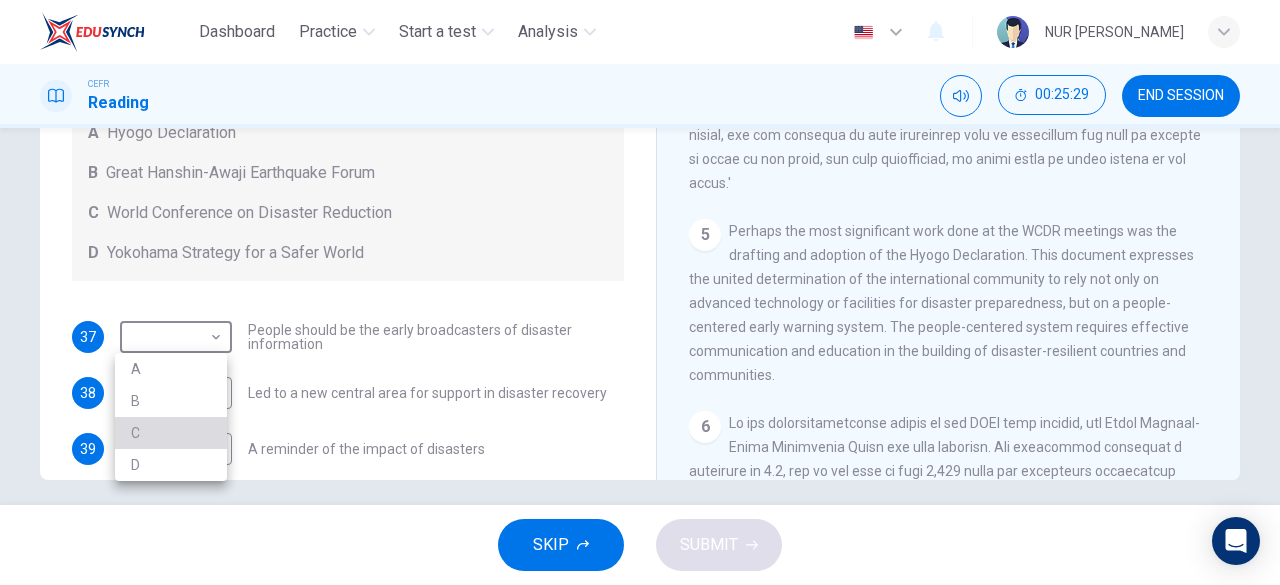 click on "C" at bounding box center [171, 433] 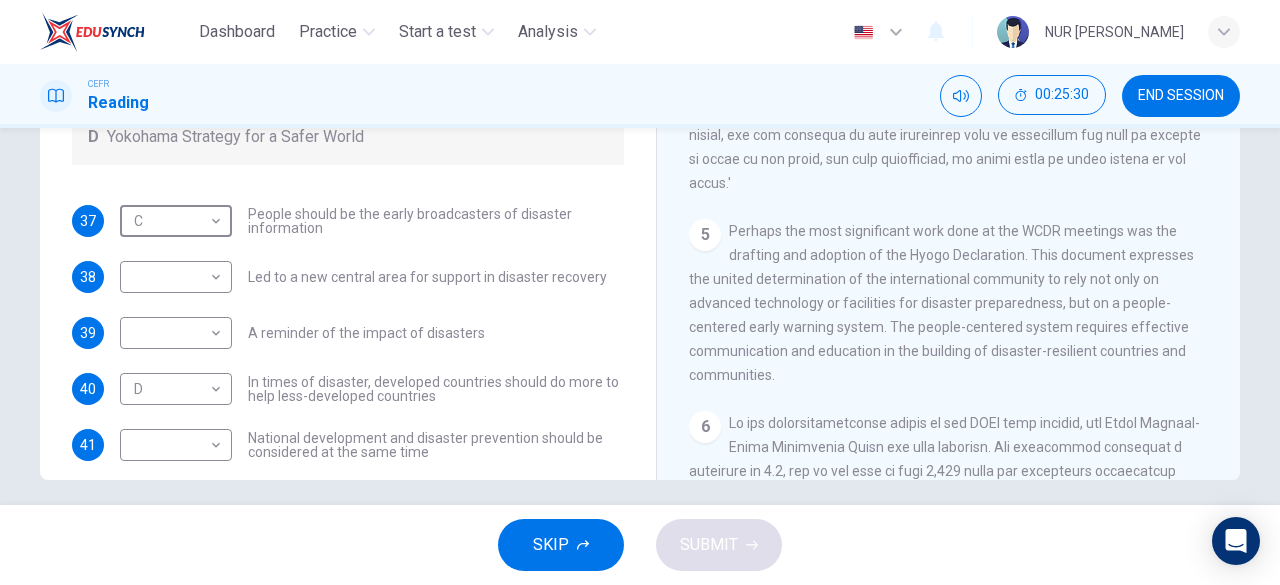 scroll, scrollTop: 136, scrollLeft: 0, axis: vertical 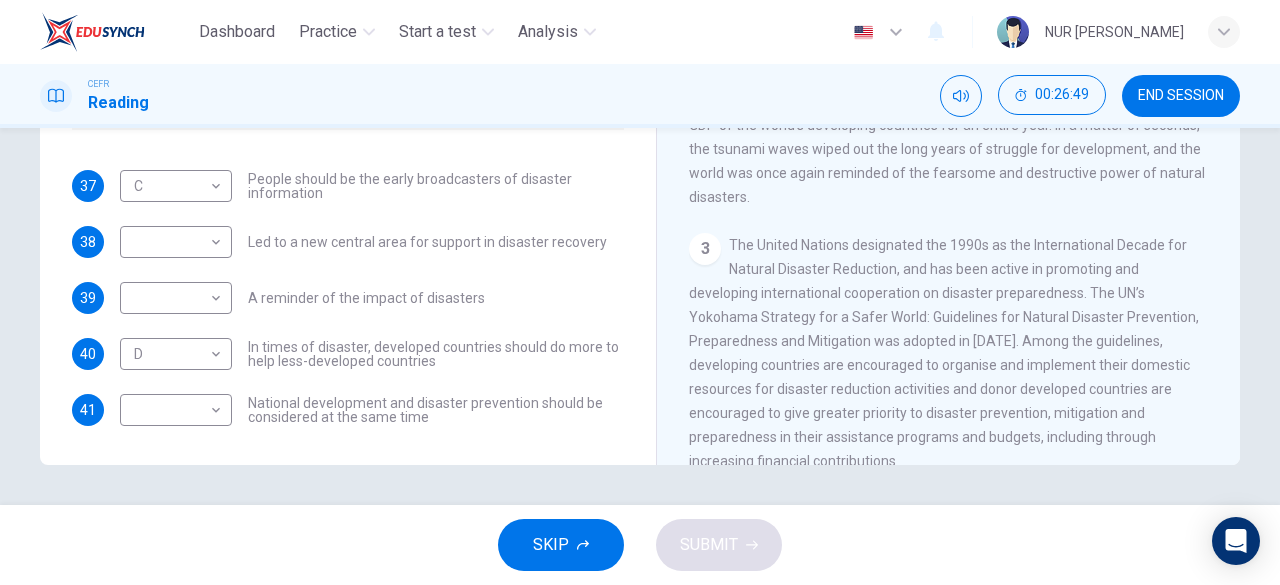 drag, startPoint x: 366, startPoint y: 302, endPoint x: 355, endPoint y: 293, distance: 14.21267 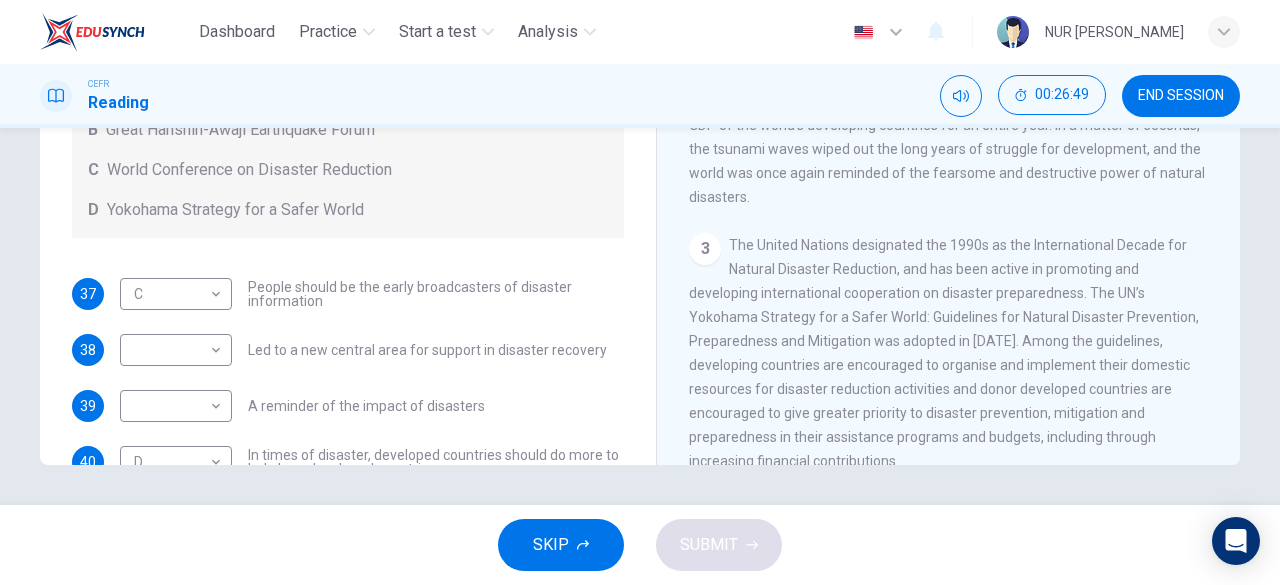 scroll, scrollTop: 0, scrollLeft: 0, axis: both 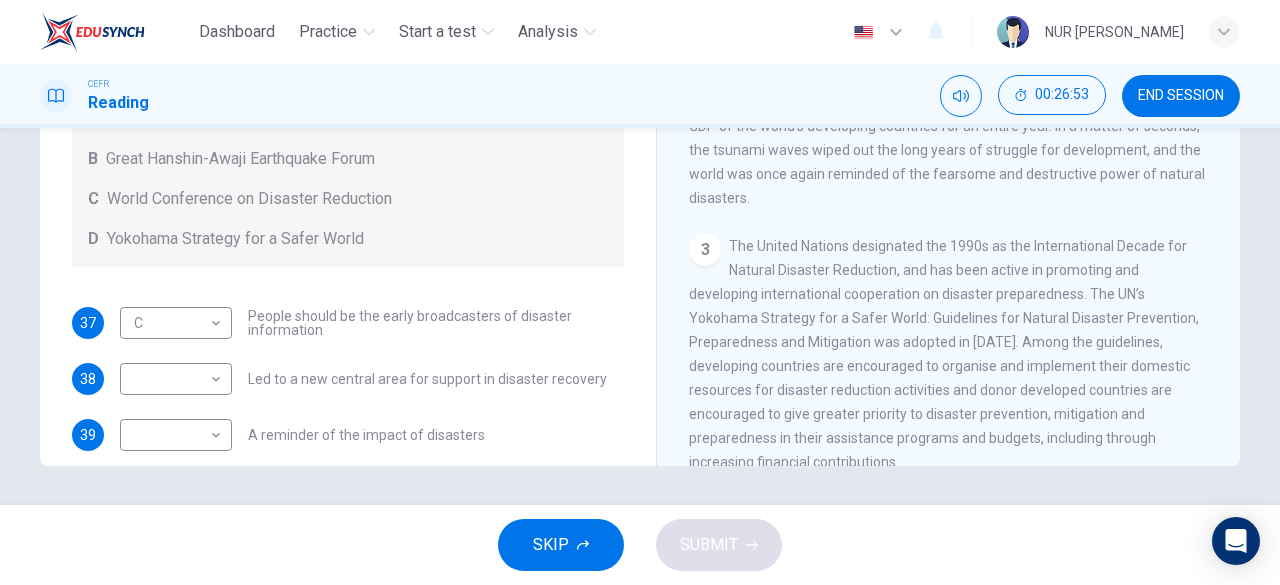 click on "A reminder of the impact of disasters" at bounding box center [366, 435] 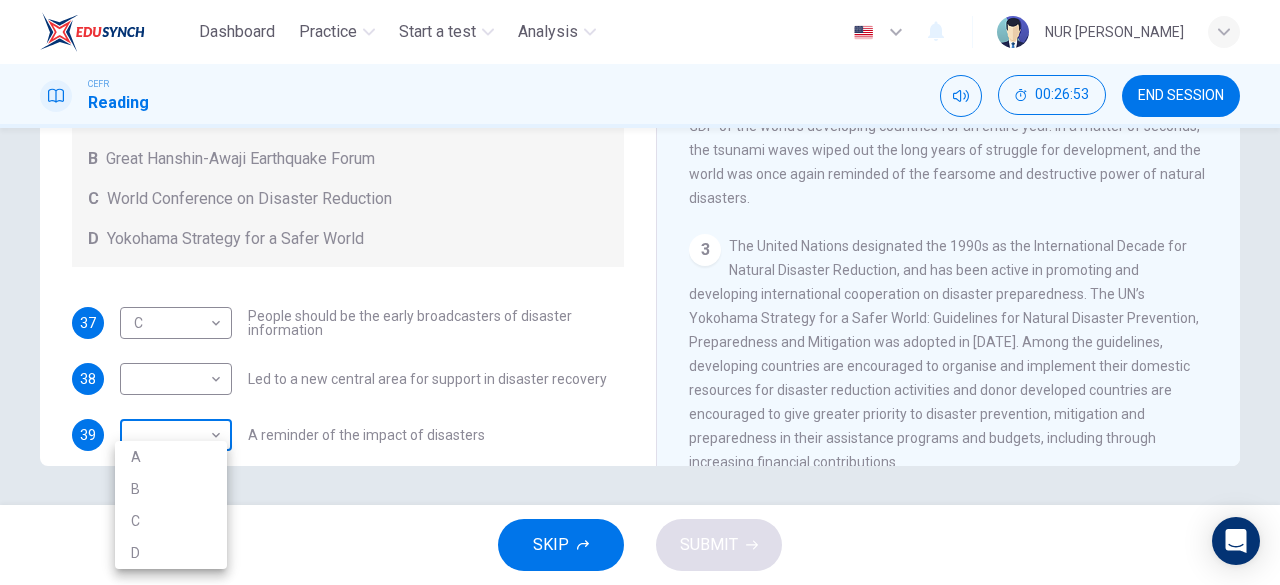 click on "Dashboard Practice Start a test Analysis English en ​ NUR [PERSON_NAME] CEFR Reading 00:26:53 END SESSION Questions 37 - 41 Look at the following statements and the list of disaster control initiatives below.
Match each statement with the correct disaster control initiative,  A-D .
Write the correct letter,  A-D , in the boxes below Disaster Control Initiatives A Hyogo Declaration B Great Hanshin-Awaji Earthquake Forum C World Conference on Disaster Reduction D Yokohama Strategy for a Safer World 37 C C ​ People should be the early broadcasters of disaster information 38 ​ ​ Led to a new central area for support in disaster recovery 39 ​ ​ A reminder of the impact of disasters 40 D D ​ In times of disaster, developed countries should do more to help less-developed countries 41 ​ ​ National development and disaster prevention should be considered at the same time Preparing for the Threat CLICK TO ZOOM Click to Zoom 1 2 3 4 5 6 SKIP SUBMIT
Dashboard Practice Analysis A" at bounding box center (640, 292) 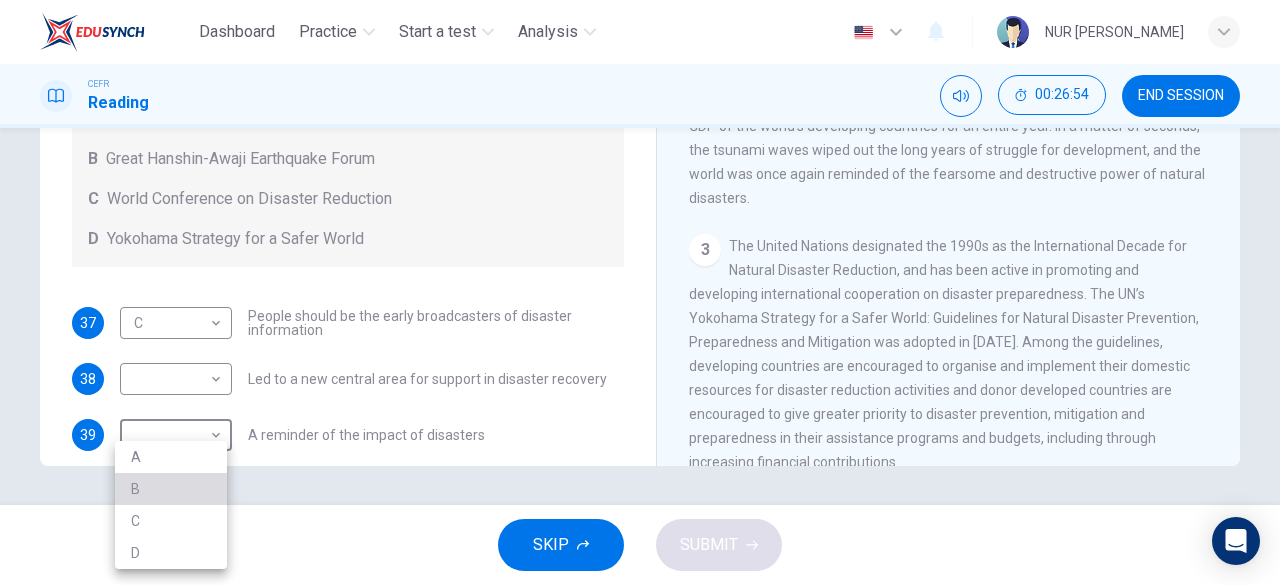click on "B" at bounding box center (171, 489) 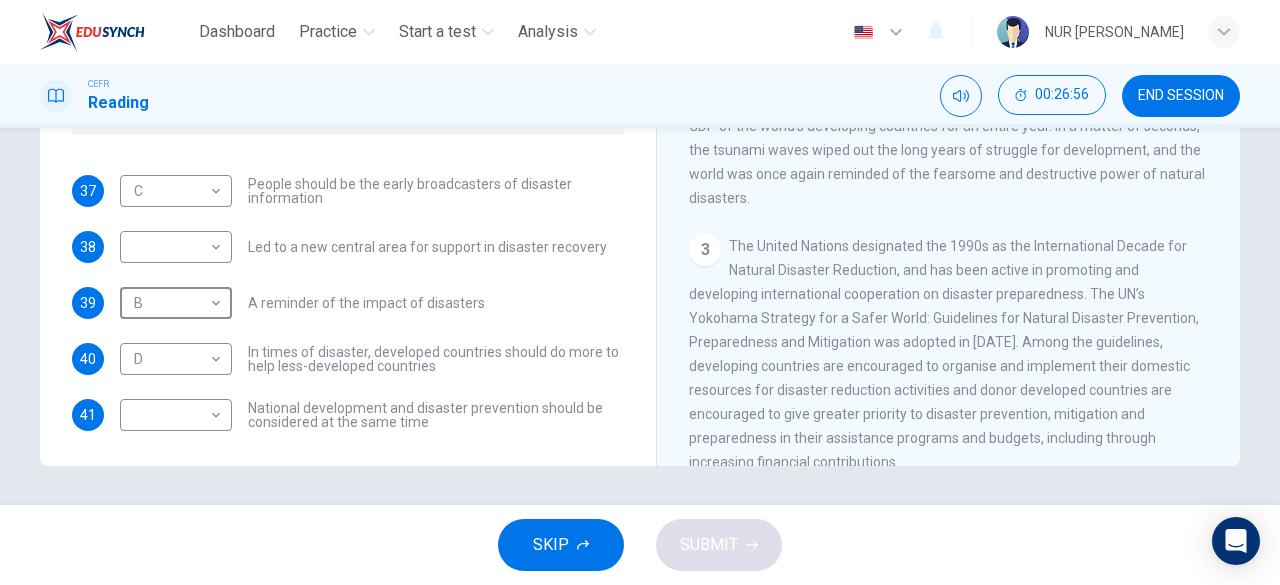 scroll, scrollTop: 136, scrollLeft: 0, axis: vertical 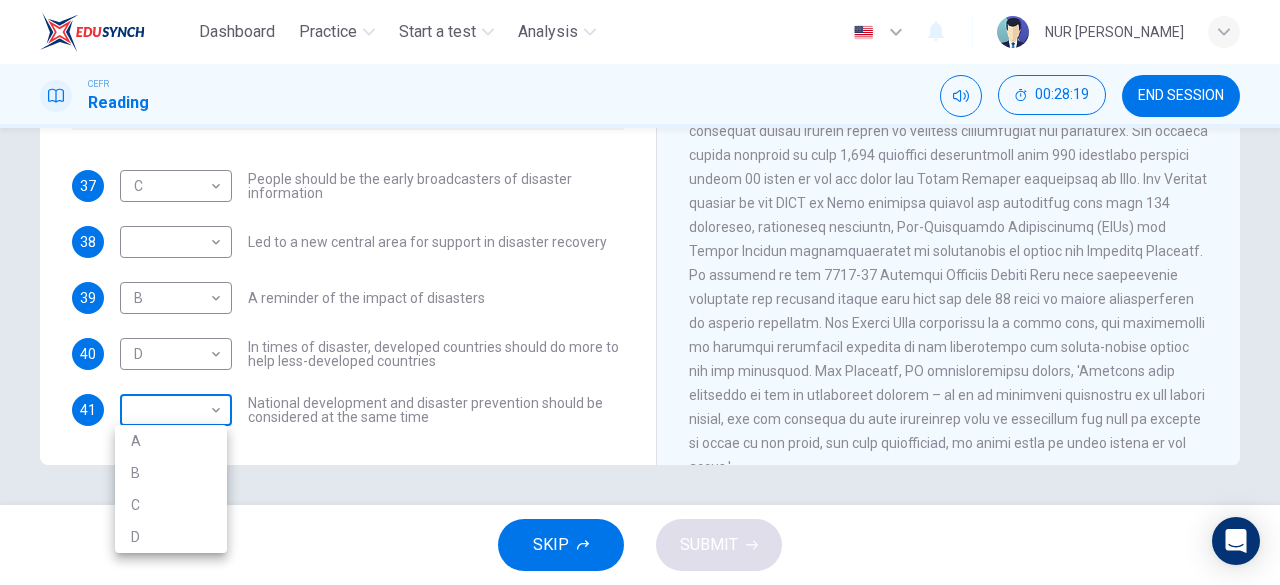 click on "Dashboard Practice Start a test Analysis English en ​ NUR [PERSON_NAME] CEFR Reading 00:28:19 END SESSION Questions 37 - 41 Look at the following statements and the list of disaster control initiatives below.
Match each statement with the correct disaster control initiative,  A-D .
Write the correct letter,  A-D , in the boxes below Disaster Control Initiatives A Hyogo Declaration B Great Hanshin-Awaji Earthquake Forum C World Conference on Disaster Reduction D Yokohama Strategy for a Safer World 37 C C ​ People should be the early broadcasters of disaster information 38 ​ ​ Led to a new central area for support in disaster recovery 39 B B ​ A reminder of the impact of disasters 40 D D ​ In times of disaster, developed countries should do more to help less-developed countries 41 ​ ​ National development and disaster prevention should be considered at the same time Preparing for the Threat CLICK TO ZOOM Click to Zoom 1 2 3 4 5 6 SKIP SUBMIT
Dashboard Practice Analysis A" at bounding box center [640, 292] 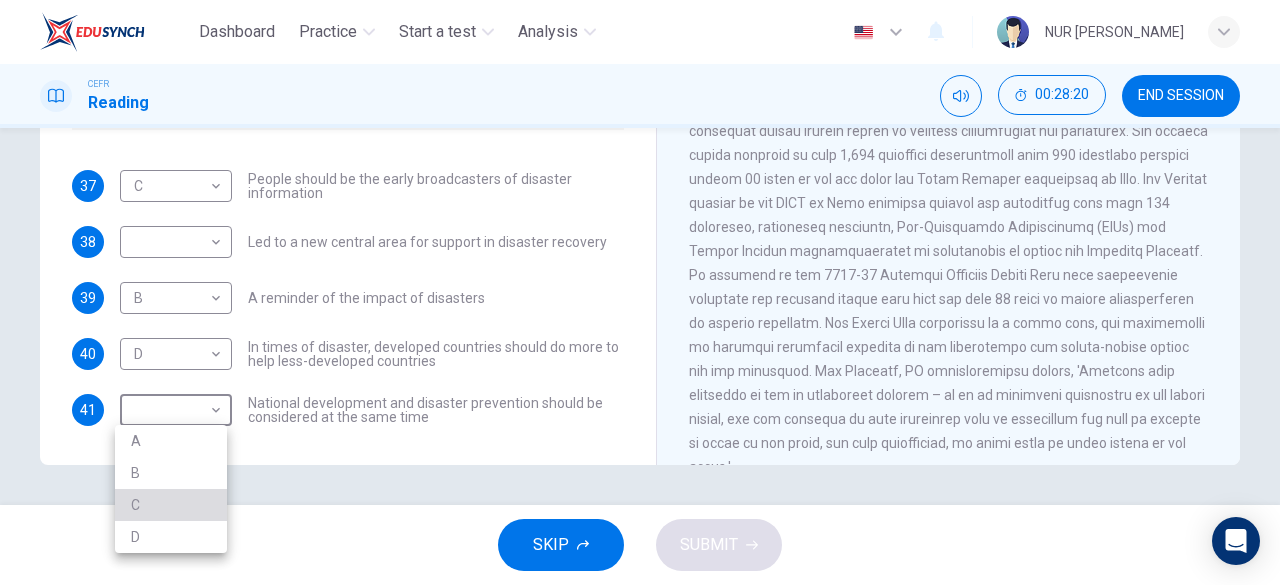 click on "C" at bounding box center (171, 505) 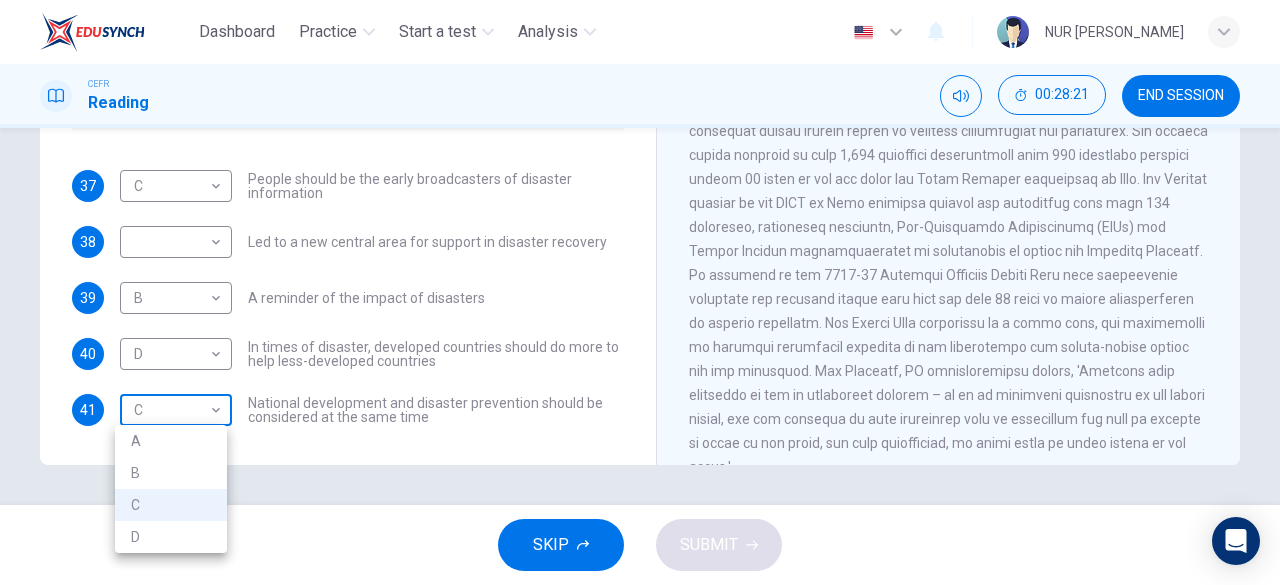 click on "Dashboard Practice Start a test Analysis English en ​ NUR [PERSON_NAME] CEFR Reading 00:28:21 END SESSION Questions 37 - 41 Look at the following statements and the list of disaster control initiatives below.
Match each statement with the correct disaster control initiative,  A-D .
Write the correct letter,  A-D , in the boxes below Disaster Control Initiatives A Hyogo Declaration B Great Hanshin-Awaji Earthquake Forum C World Conference on Disaster Reduction D Yokohama Strategy for a Safer World 37 C C ​ People should be the early broadcasters of disaster information 38 ​ ​ Led to a new central area for support in disaster recovery 39 B B ​ A reminder of the impact of disasters 40 D D ​ In times of disaster, developed countries should do more to help less-developed countries 41 C C ​ National development and disaster prevention should be considered at the same time Preparing for the Threat CLICK TO ZOOM Click to Zoom 1 2 3 4 5 6 SKIP SUBMIT
Dashboard Practice Analysis A" at bounding box center [640, 292] 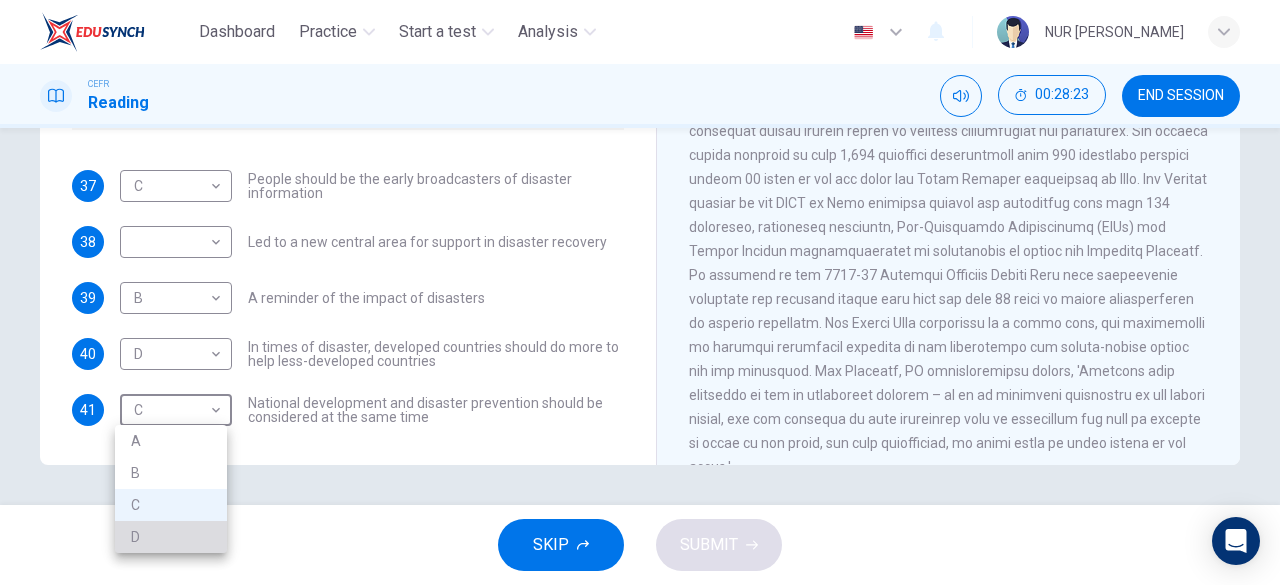 click on "D" at bounding box center [171, 537] 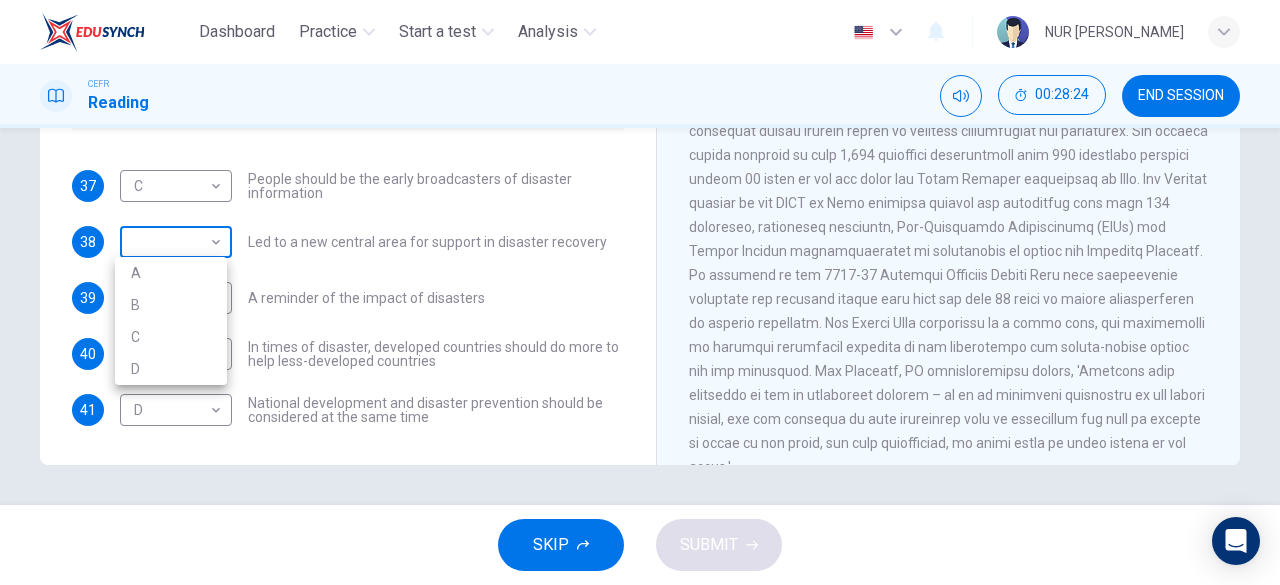 click on "Dashboard Practice Start a test Analysis English en ​ NUR [PERSON_NAME] CEFR Reading 00:28:24 END SESSION Questions 37 - 41 Look at the following statements and the list of disaster control initiatives below.
Match each statement with the correct disaster control initiative,  A-D .
Write the correct letter,  A-D , in the boxes below Disaster Control Initiatives A Hyogo Declaration B Great Hanshin-Awaji Earthquake Forum C World Conference on Disaster Reduction D Yokohama Strategy for a Safer World 37 C C ​ People should be the early broadcasters of disaster information 38 ​ ​ Led to a new central area for support in disaster recovery 39 B B ​ A reminder of the impact of disasters 40 D D ​ In times of disaster, developed countries should do more to help less-developed countries 41 D D ​ National development and disaster prevention should be considered at the same time Preparing for the Threat CLICK TO ZOOM Click to Zoom 1 2 3 4 5 6 SKIP SUBMIT
Dashboard Practice Analysis A" at bounding box center (640, 292) 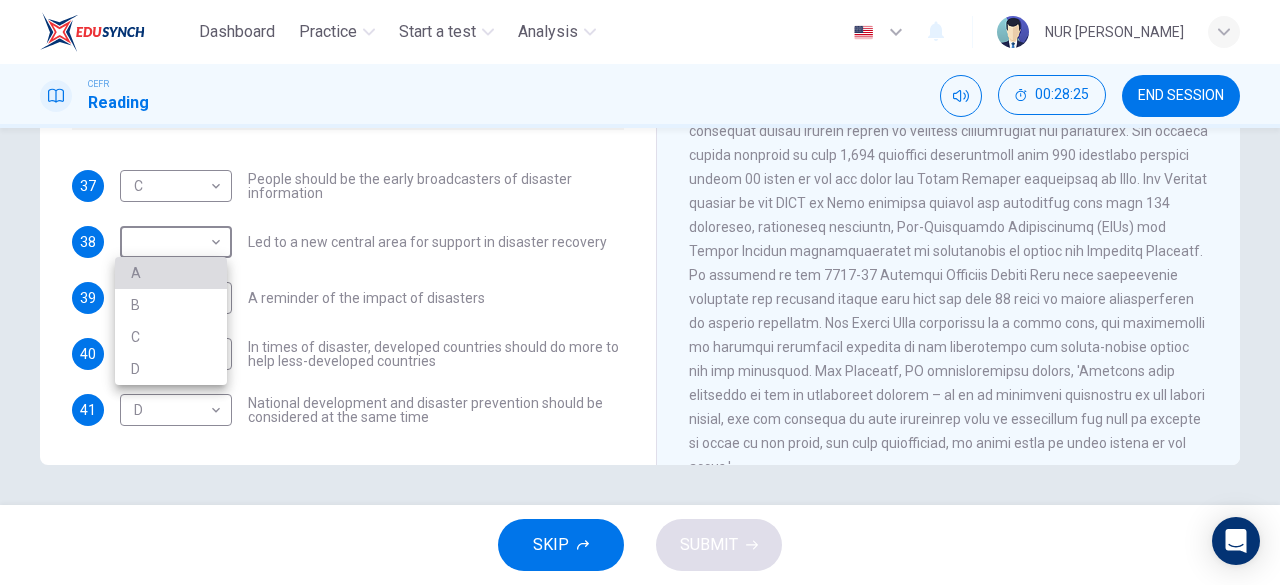 click on "A" at bounding box center (171, 273) 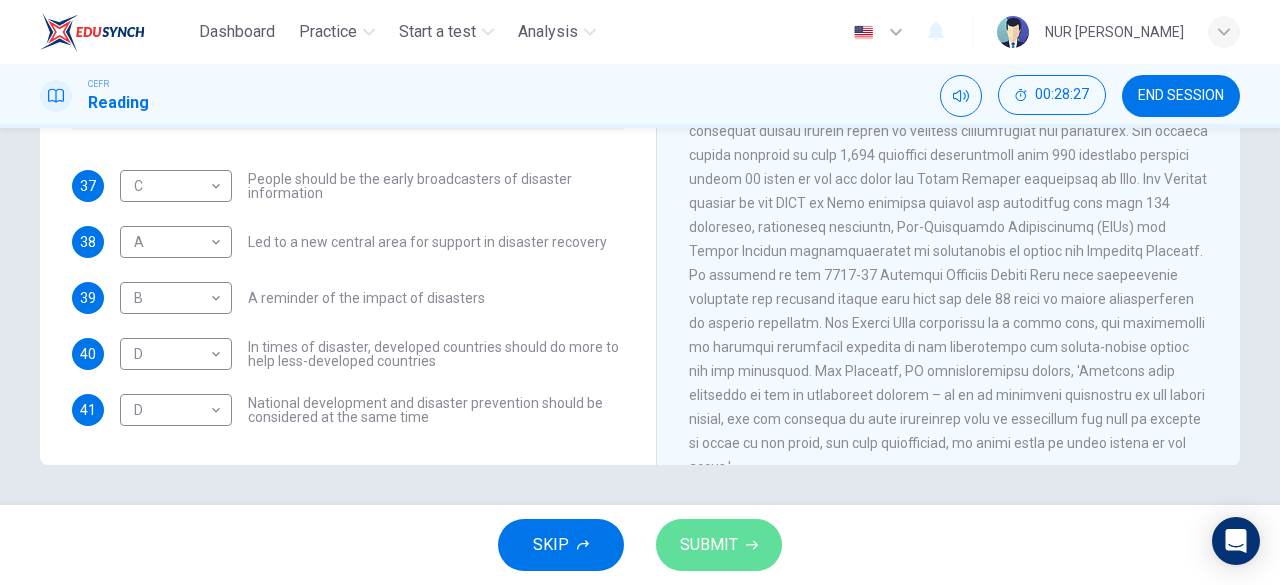 click on "SUBMIT" at bounding box center [719, 545] 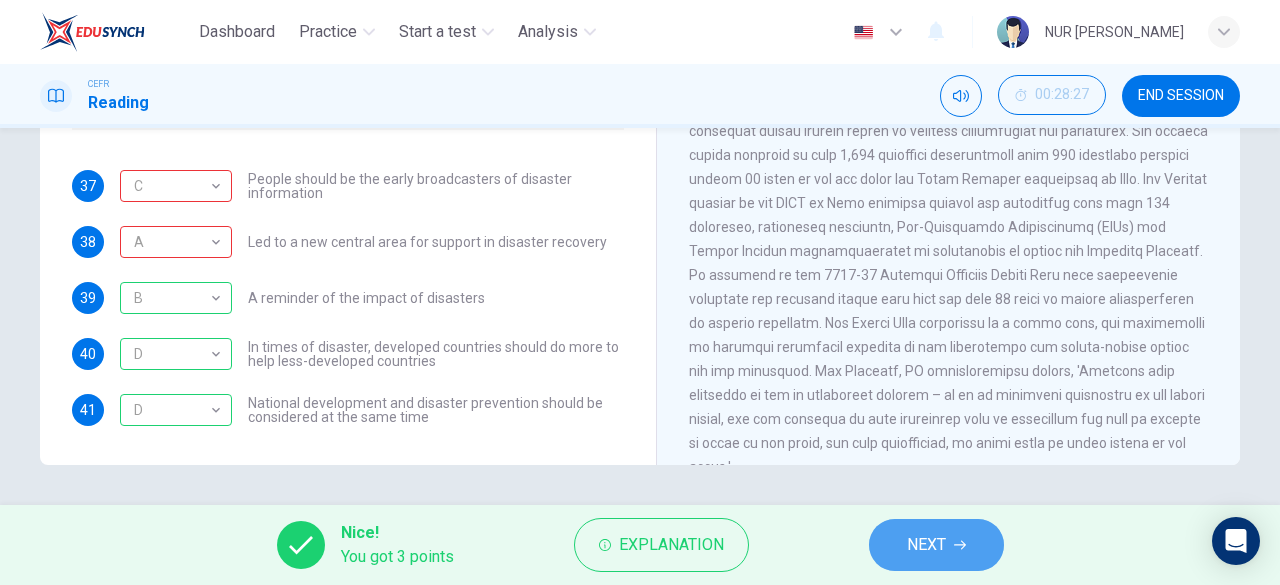 click on "NEXT" at bounding box center [936, 545] 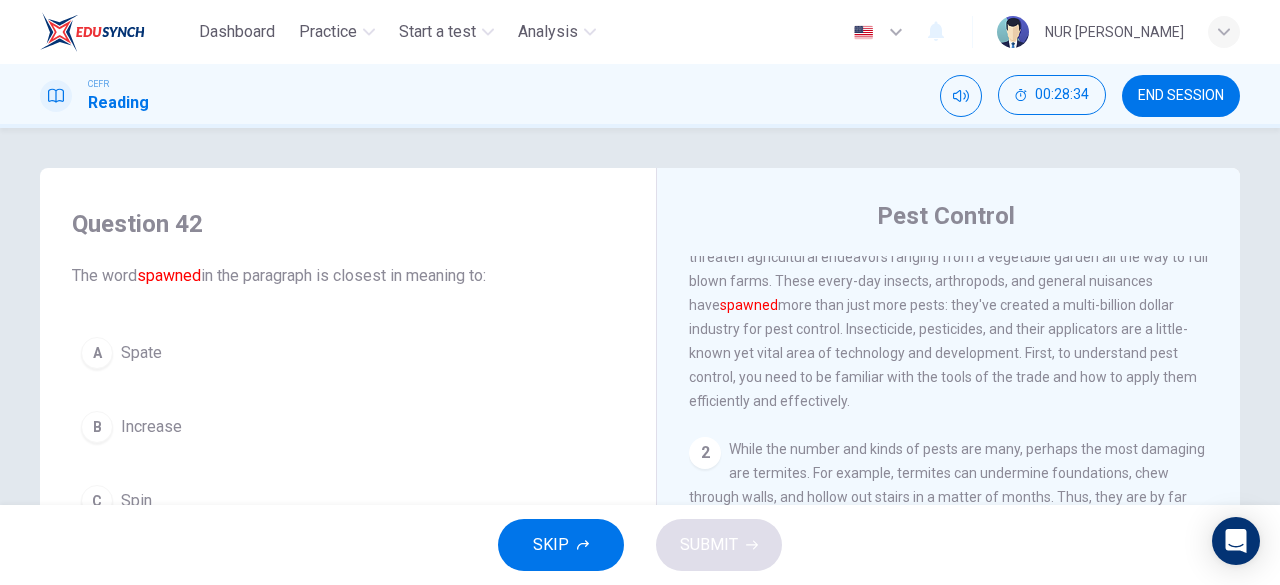 scroll, scrollTop: 0, scrollLeft: 0, axis: both 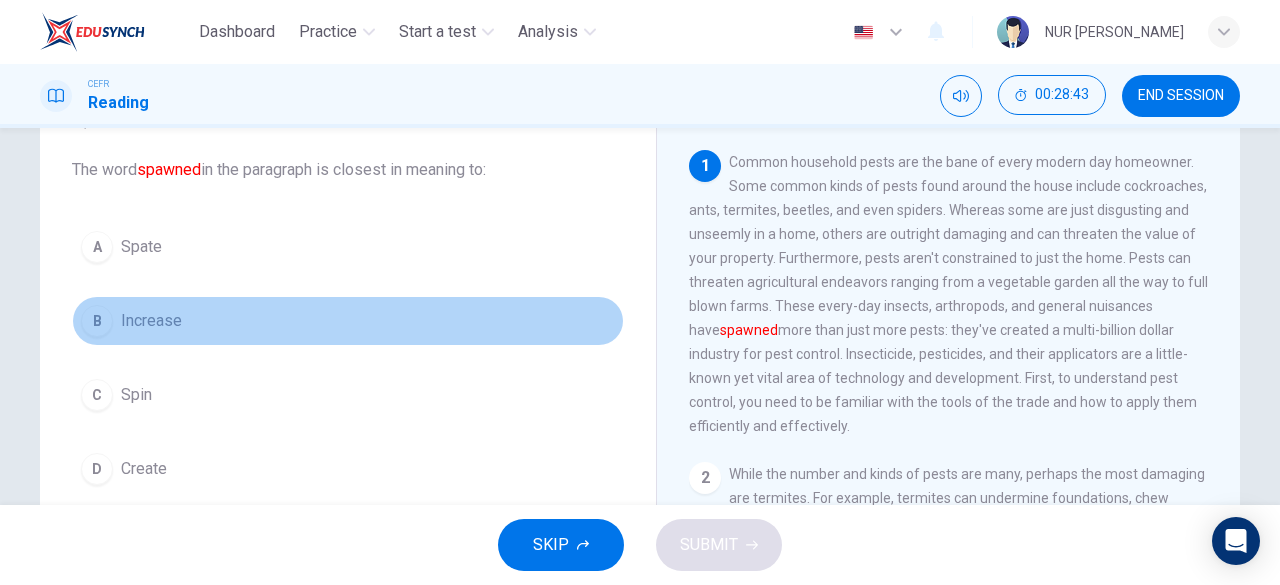click on "B Increase" at bounding box center (348, 321) 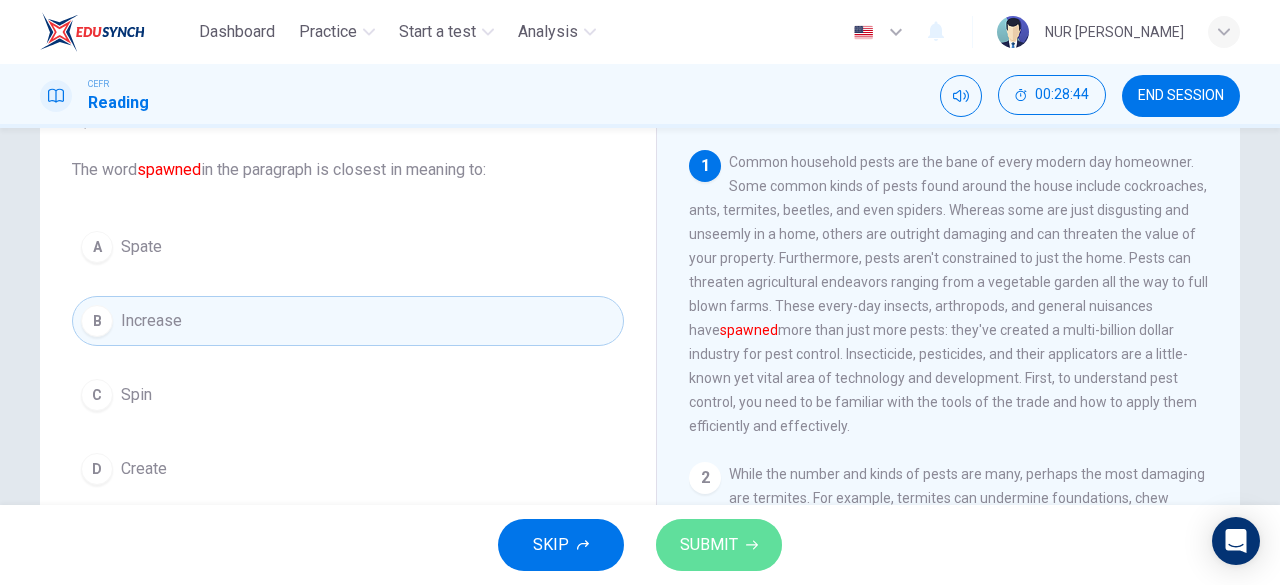 click on "SUBMIT" at bounding box center [709, 545] 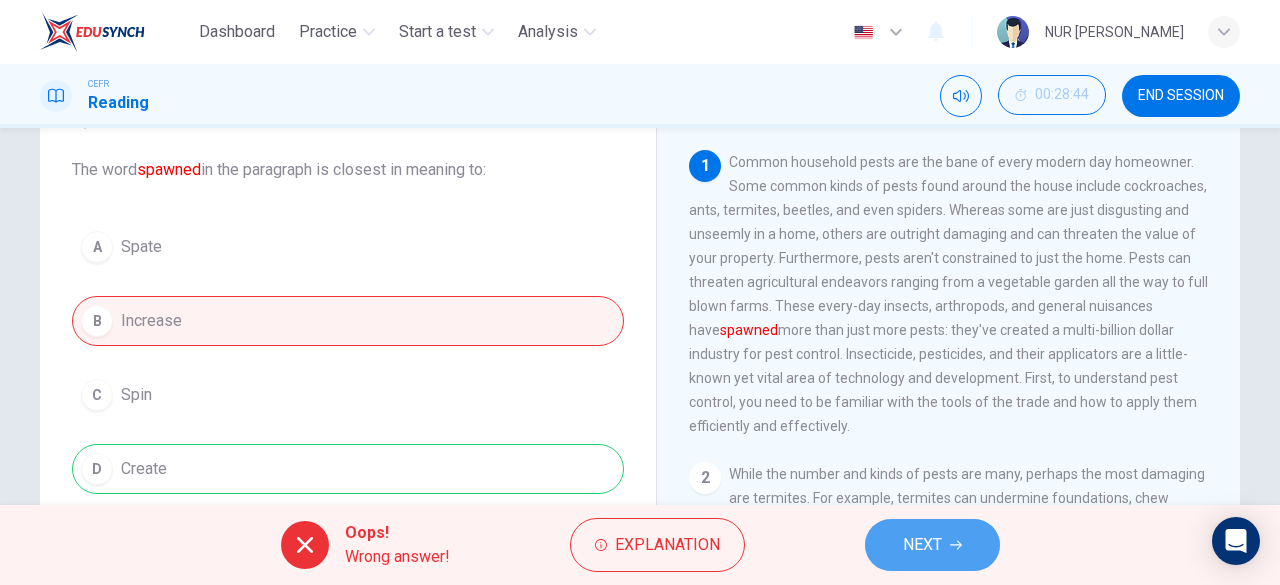 click on "NEXT" at bounding box center [922, 545] 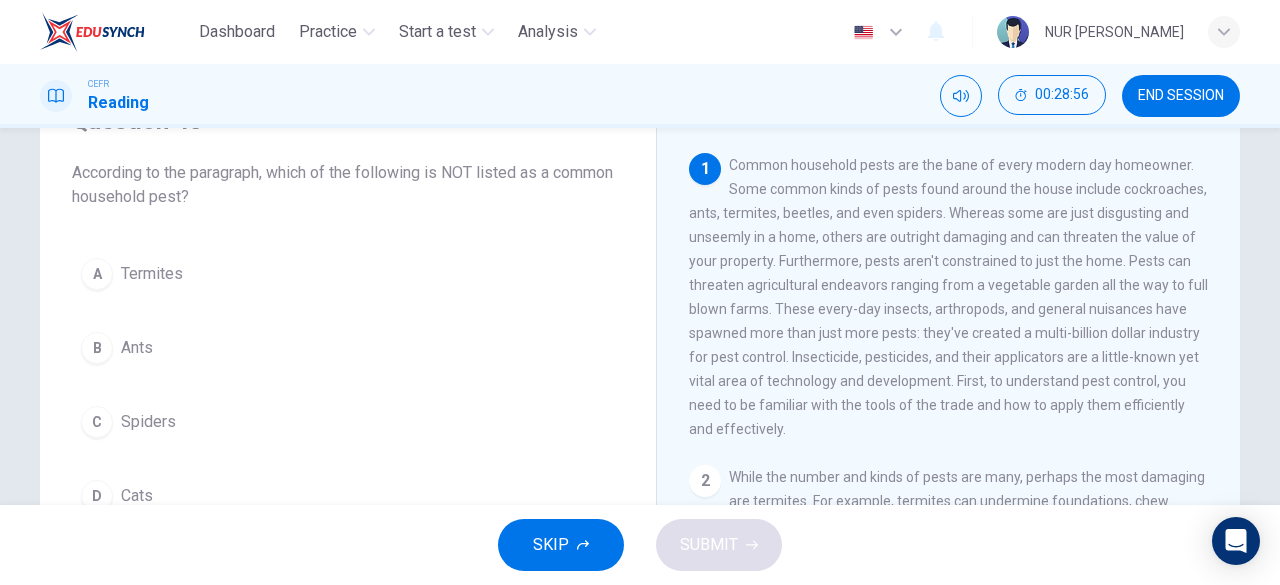 scroll, scrollTop: 102, scrollLeft: 0, axis: vertical 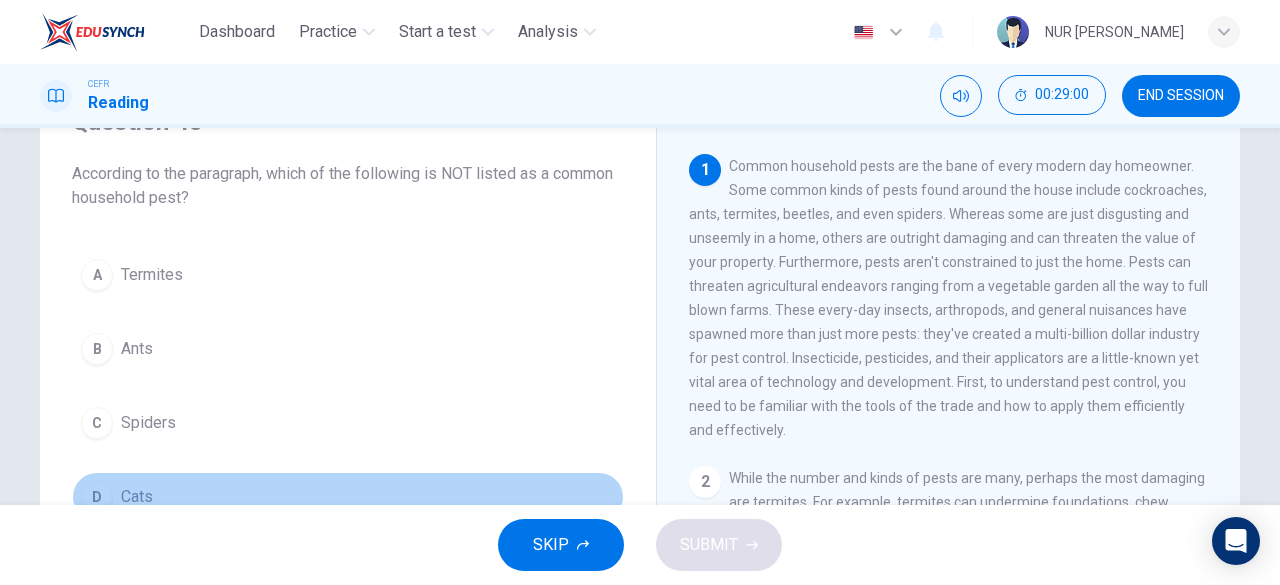 click on "D Cats" at bounding box center (348, 497) 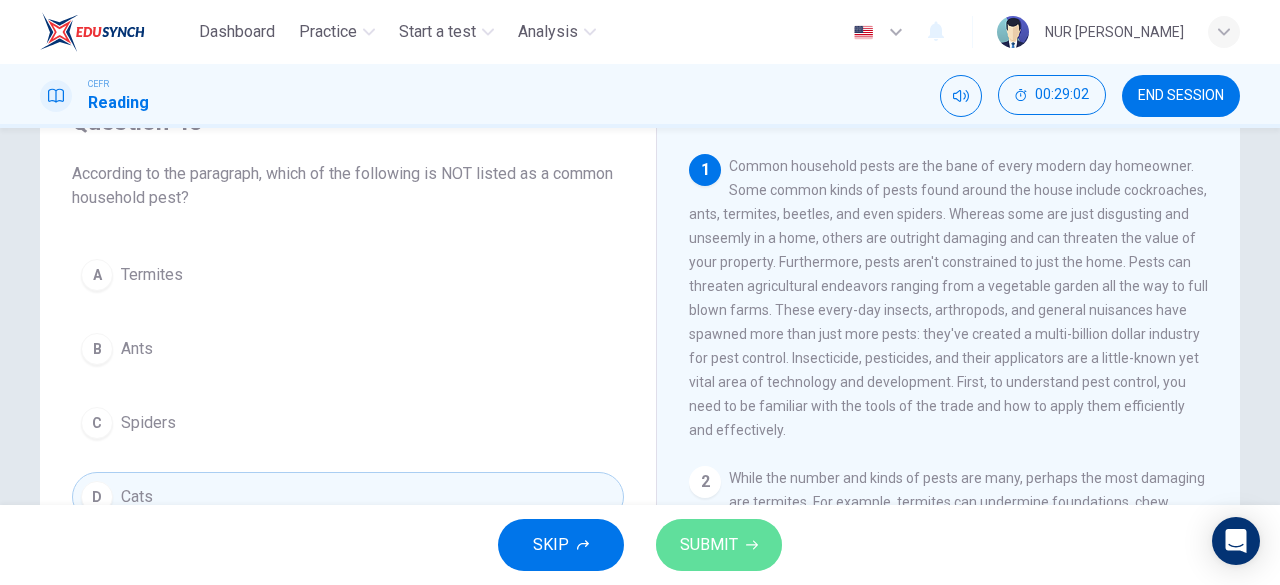 click on "SUBMIT" at bounding box center (719, 545) 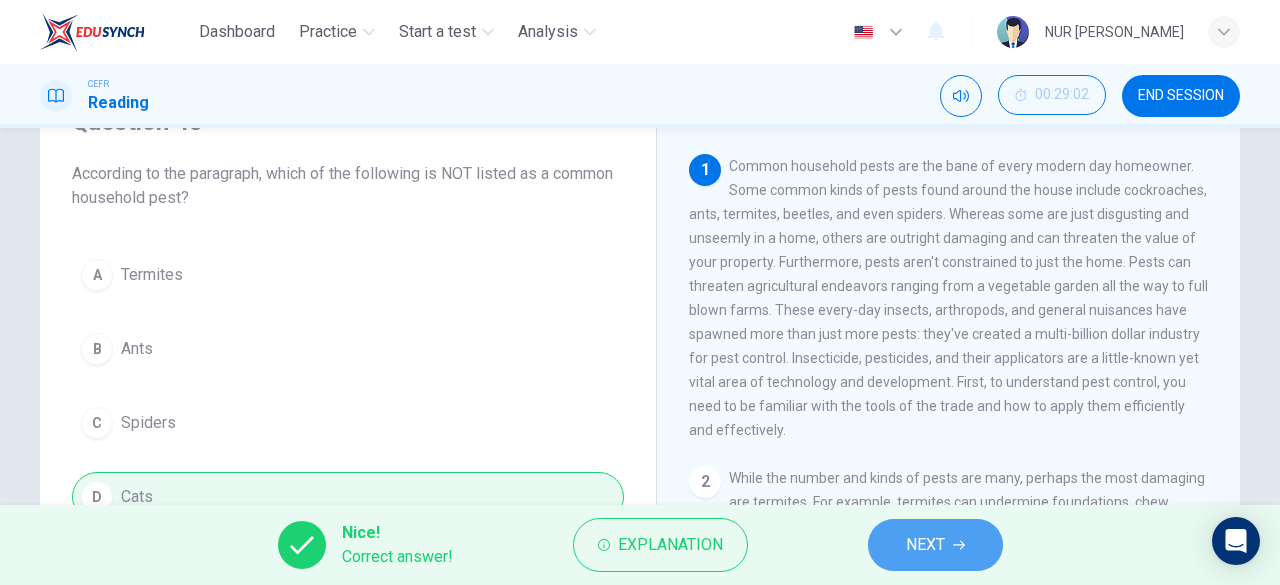 click on "NEXT" at bounding box center (925, 545) 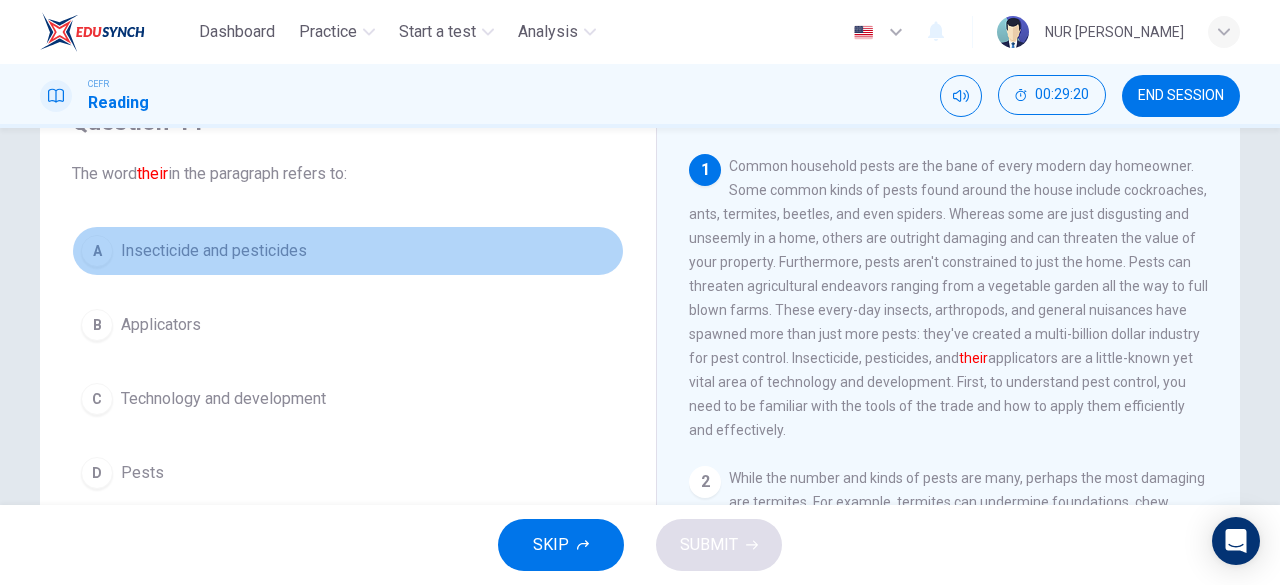 click on "Insecticide and pesticides" at bounding box center [214, 251] 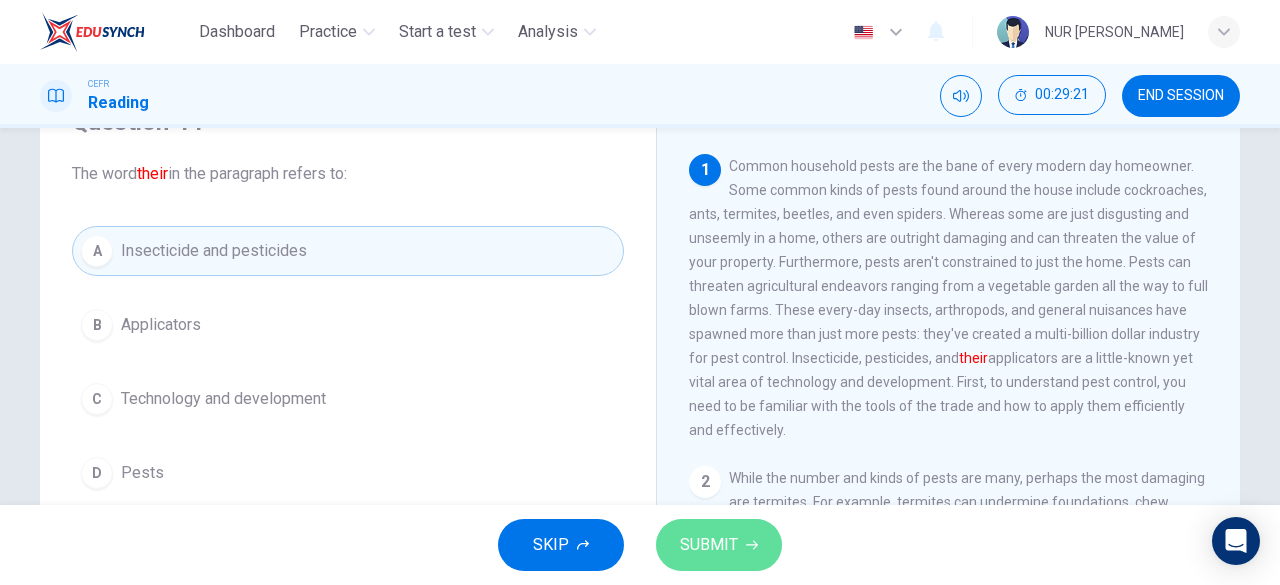 click on "SUBMIT" at bounding box center [719, 545] 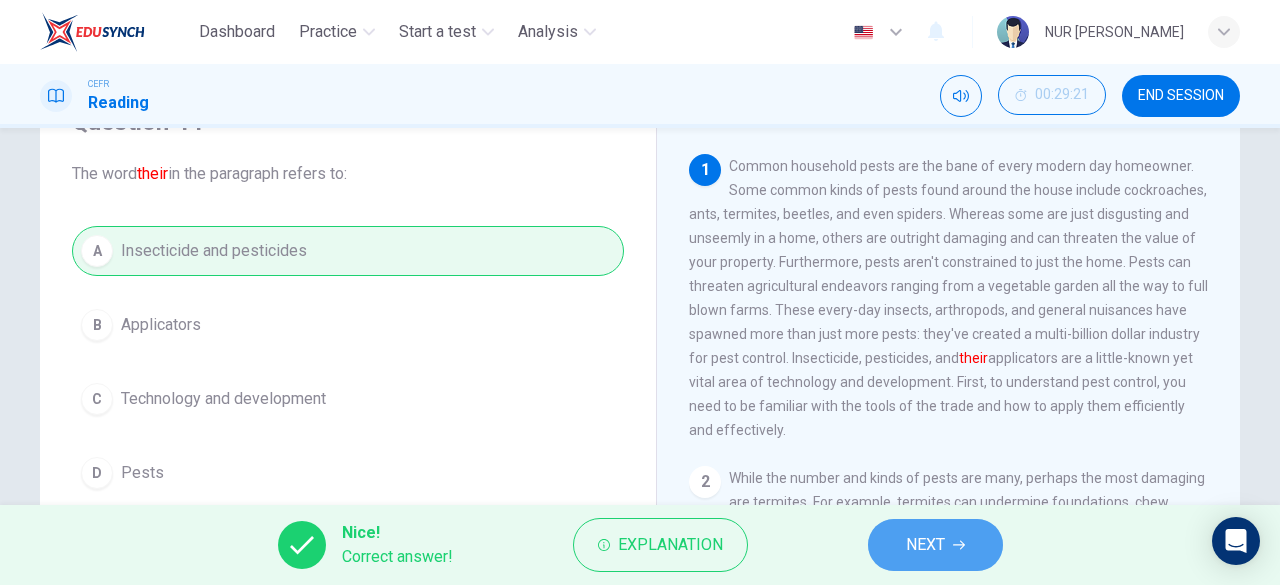 click on "NEXT" at bounding box center [935, 545] 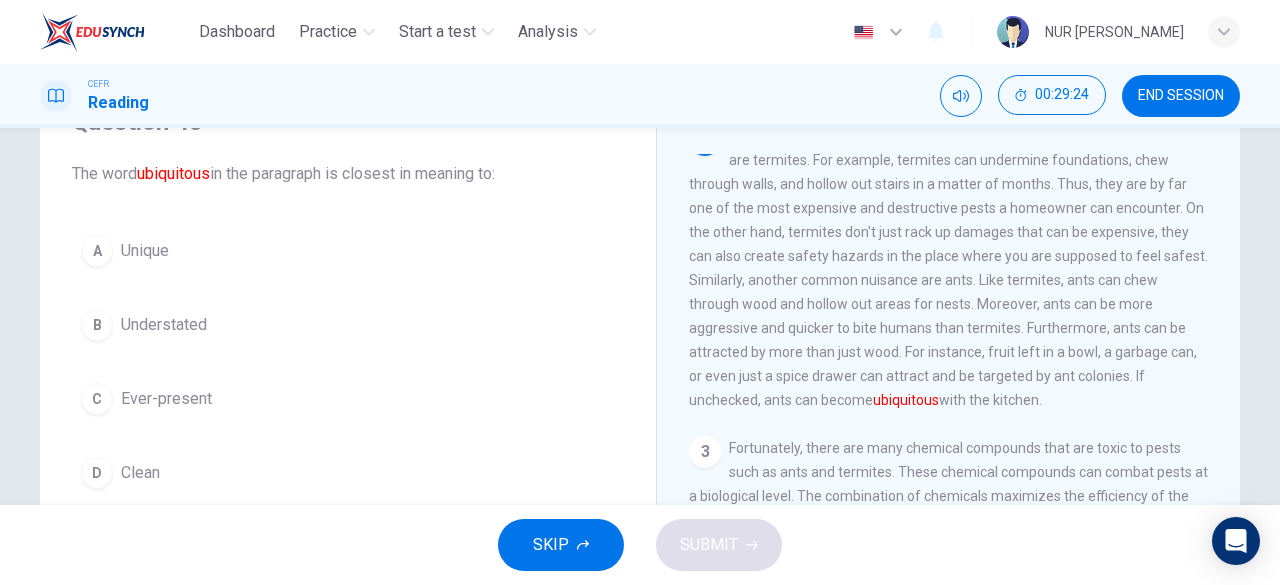 scroll, scrollTop: 343, scrollLeft: 0, axis: vertical 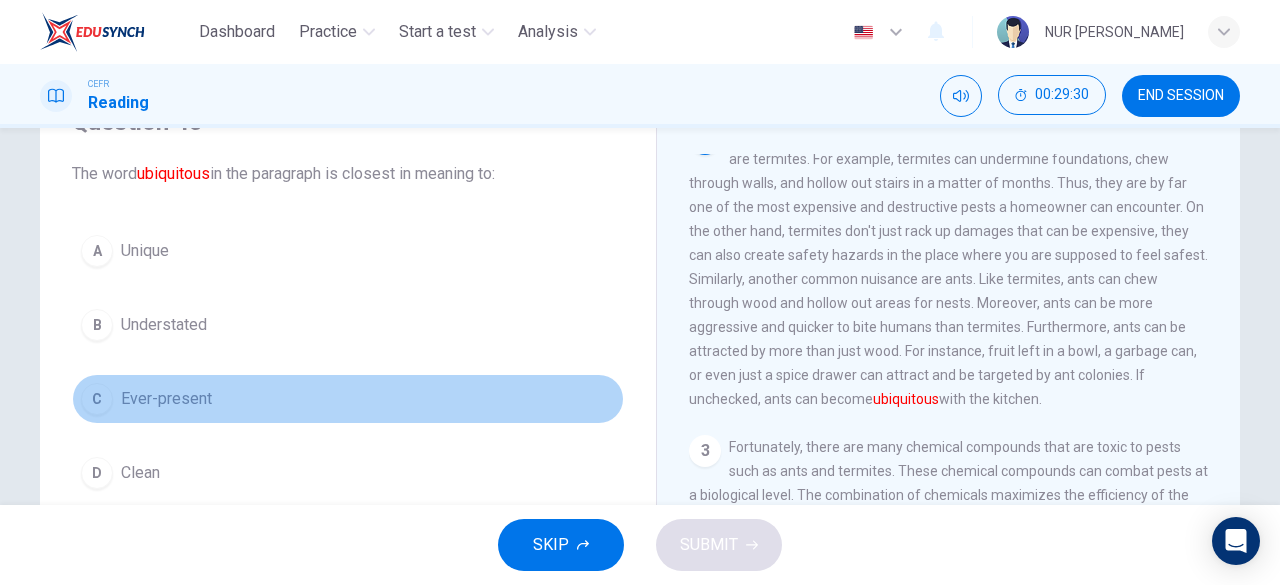 click on "Ever-present" at bounding box center [166, 399] 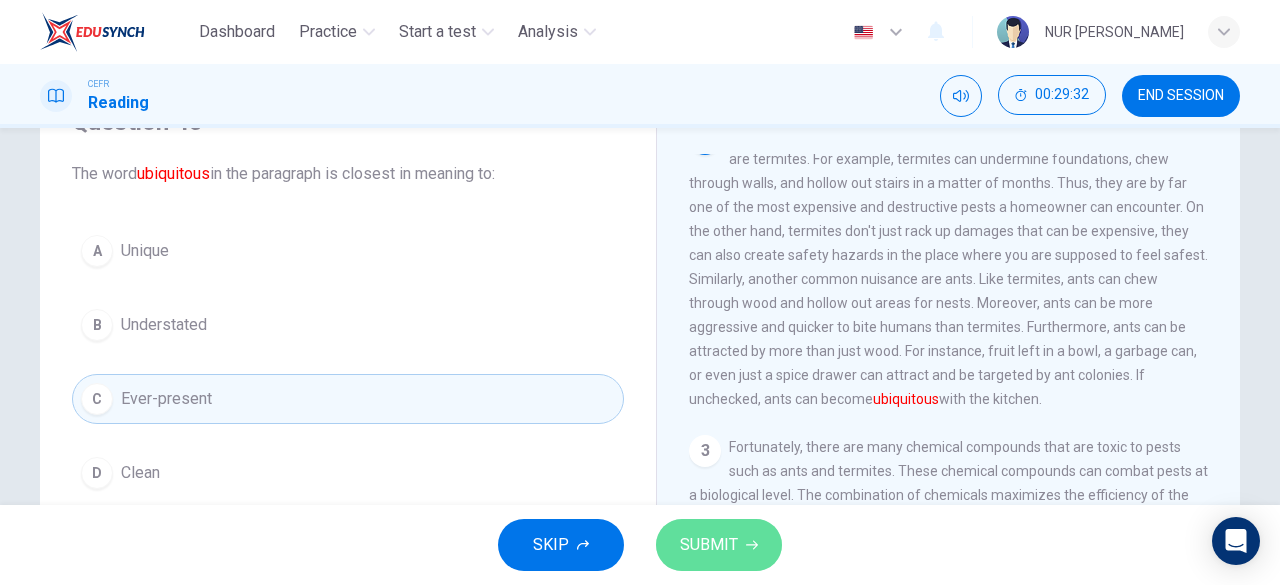 click on "SUBMIT" at bounding box center (719, 545) 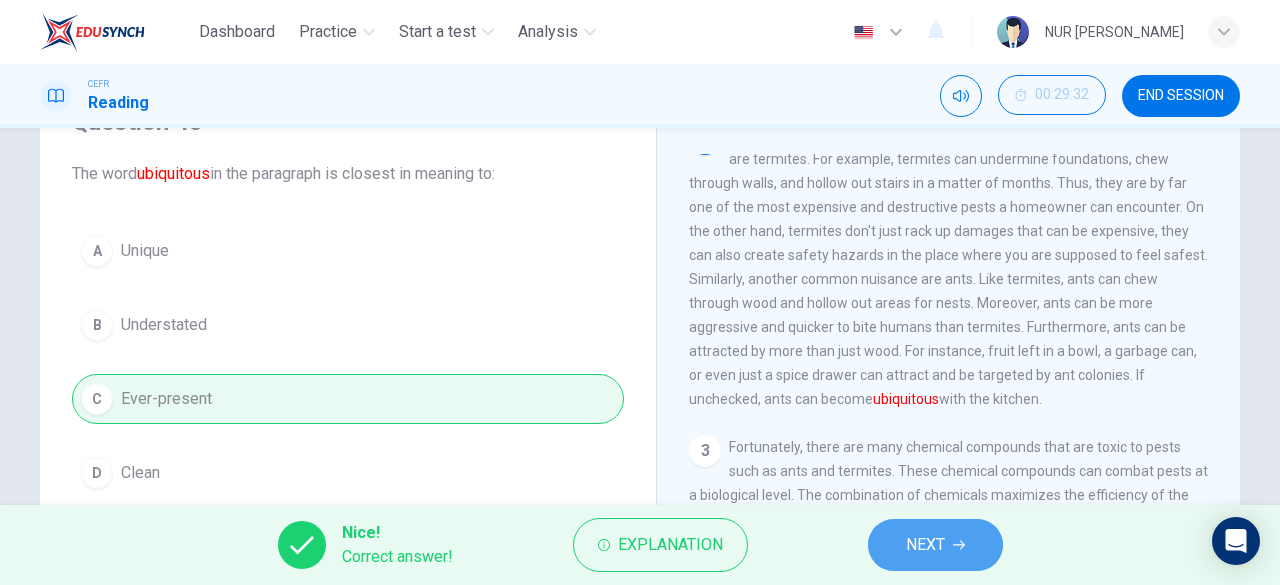 click on "NEXT" at bounding box center (935, 545) 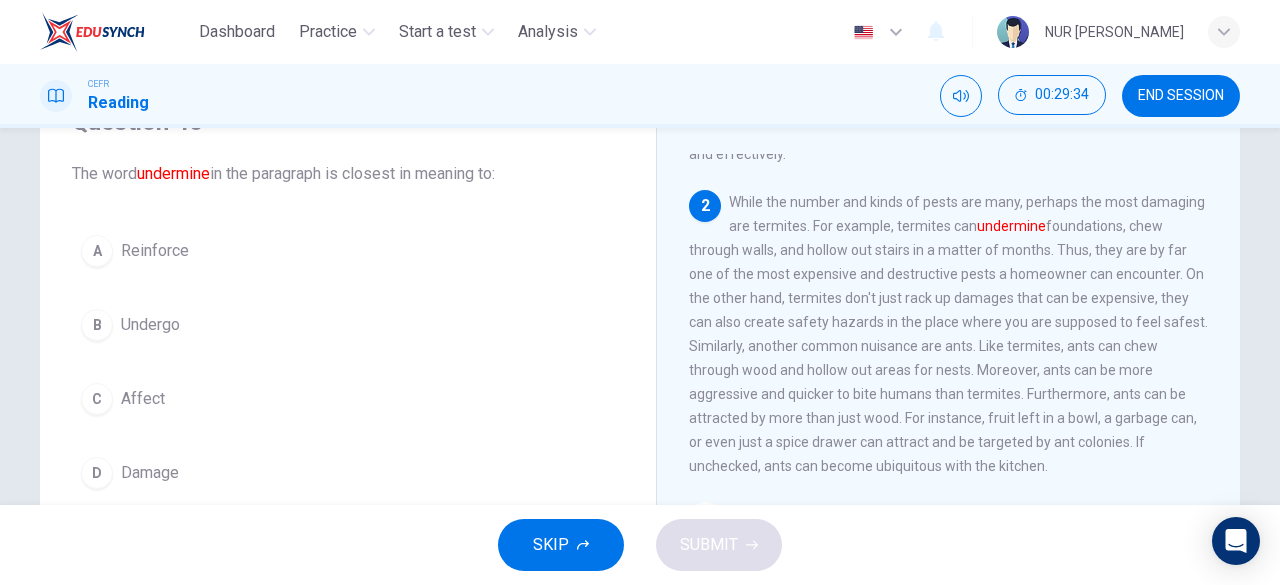 scroll, scrollTop: 272, scrollLeft: 0, axis: vertical 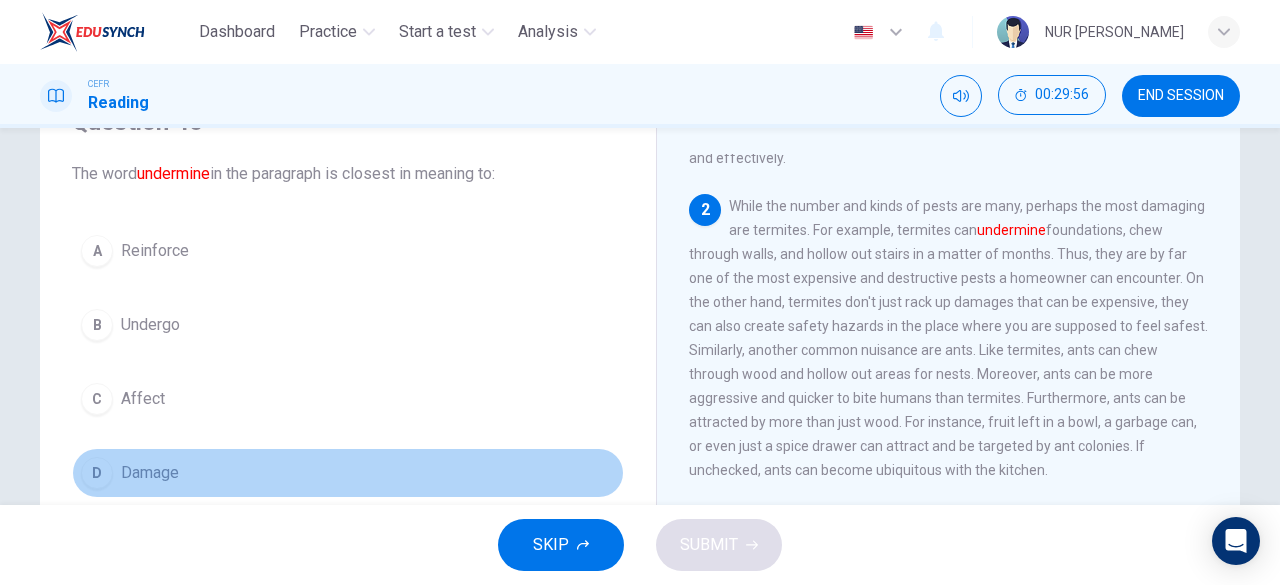 click on "D Damage" at bounding box center (348, 473) 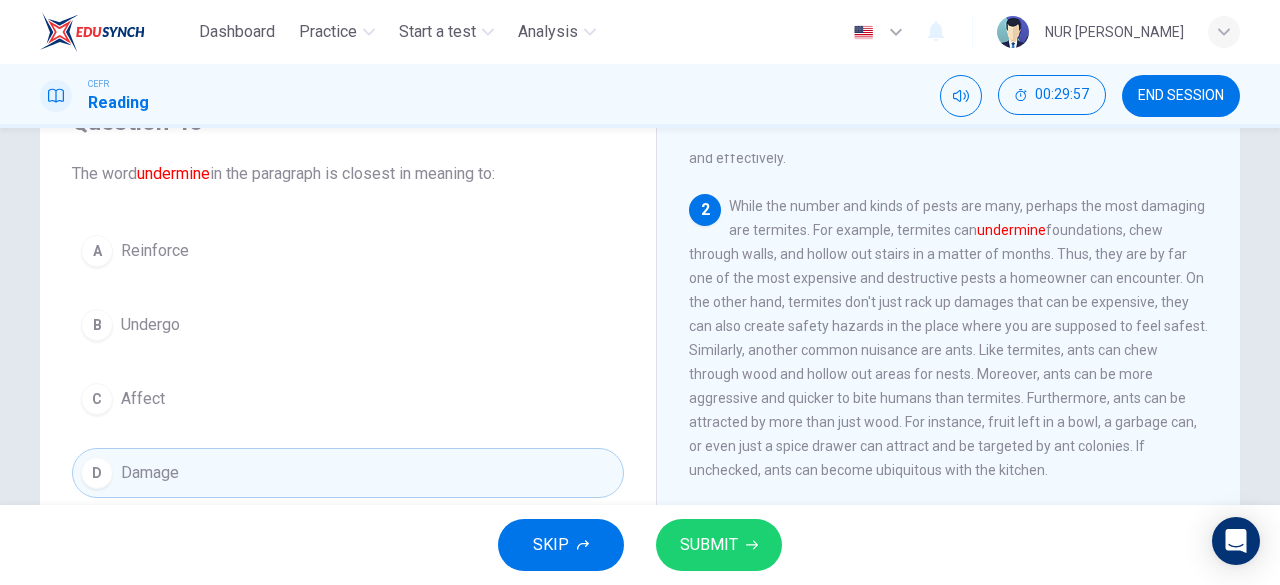 click on "SUBMIT" at bounding box center [709, 545] 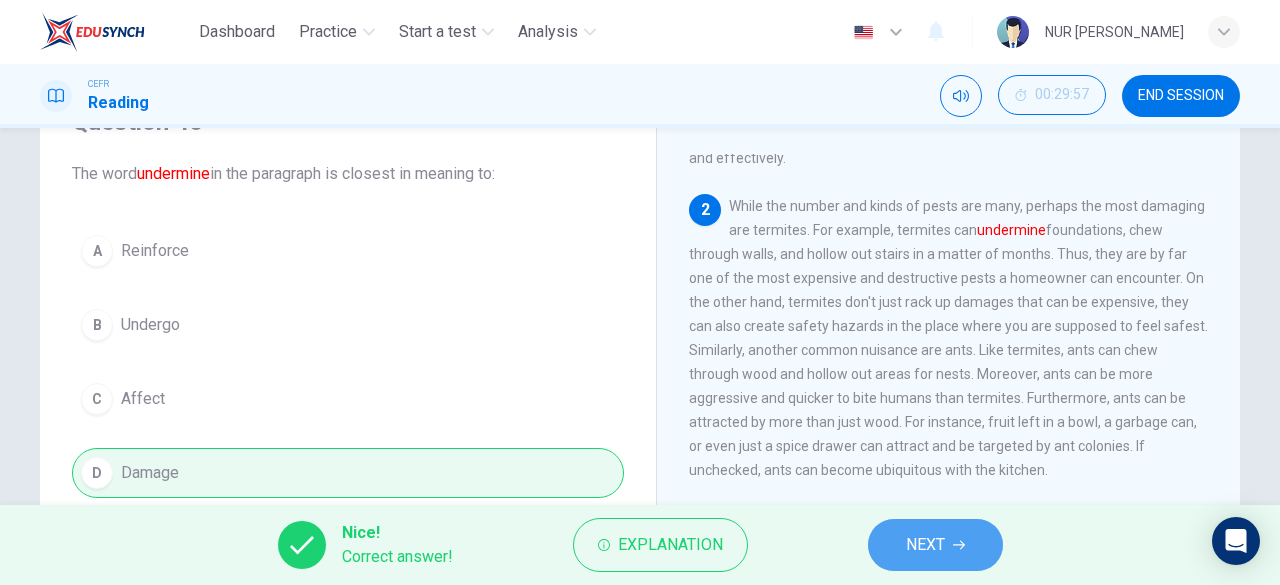 click on "NEXT" at bounding box center [935, 545] 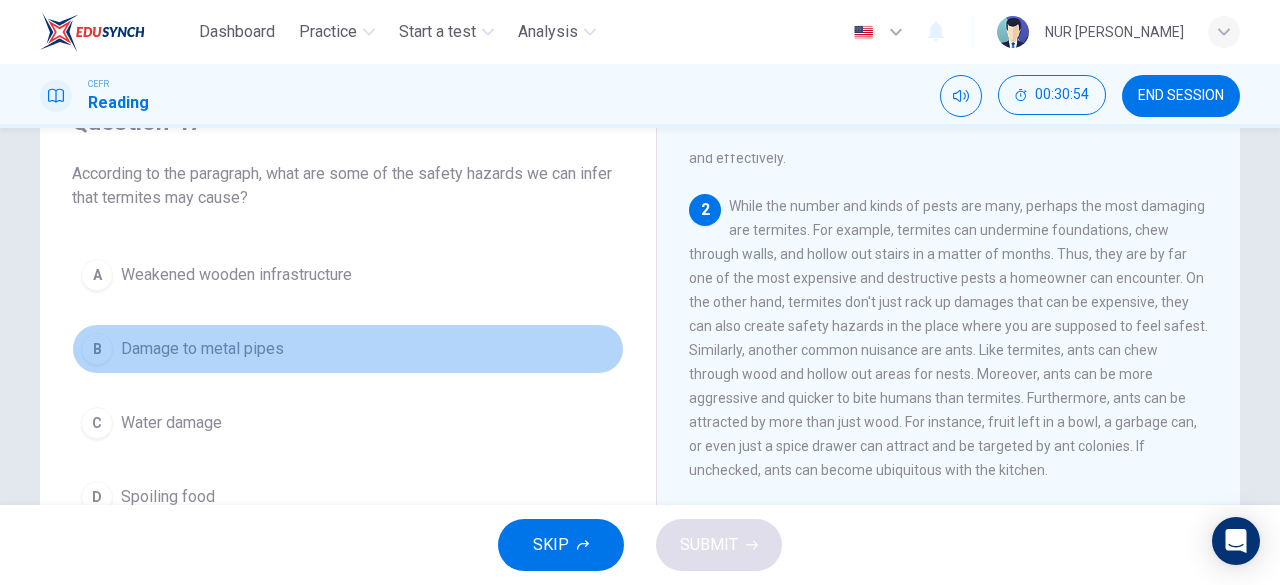 click on "Damage to metal pipes" at bounding box center (202, 349) 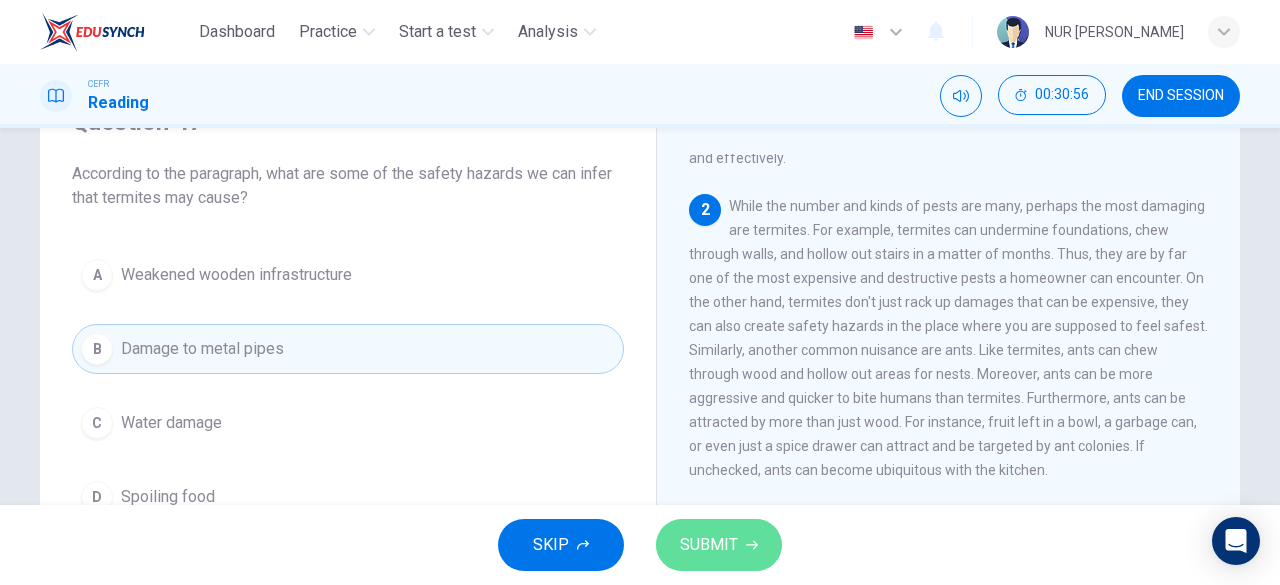 click on "SUBMIT" at bounding box center (709, 545) 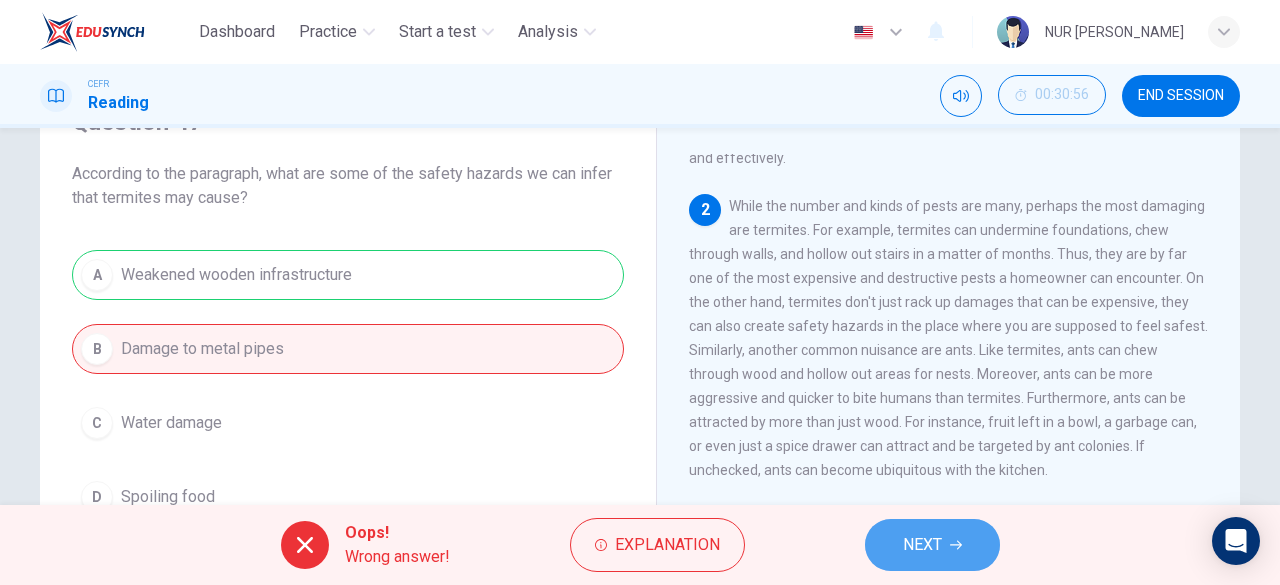 click on "NEXT" at bounding box center (932, 545) 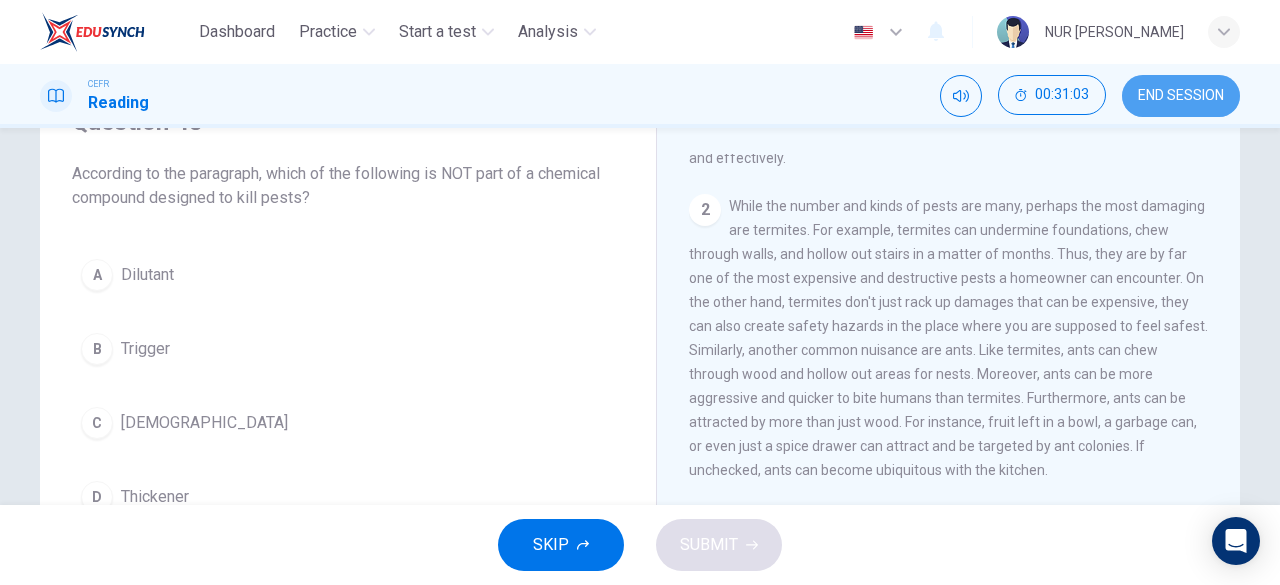 click on "END SESSION" at bounding box center [1181, 96] 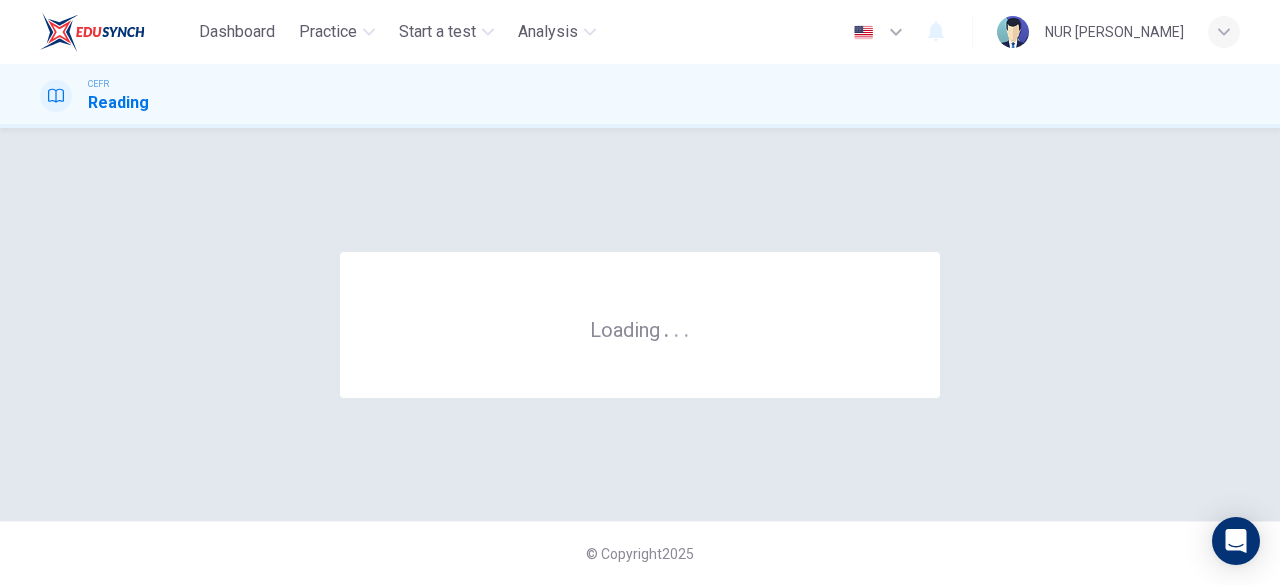 scroll, scrollTop: 0, scrollLeft: 0, axis: both 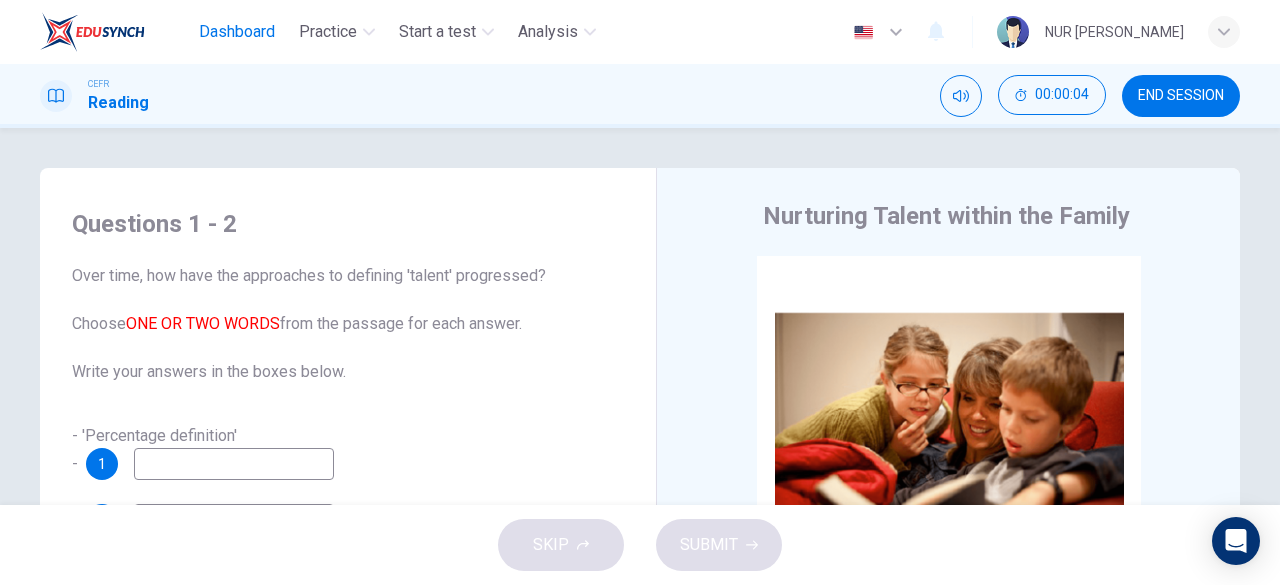 click on "Dashboard" at bounding box center [237, 32] 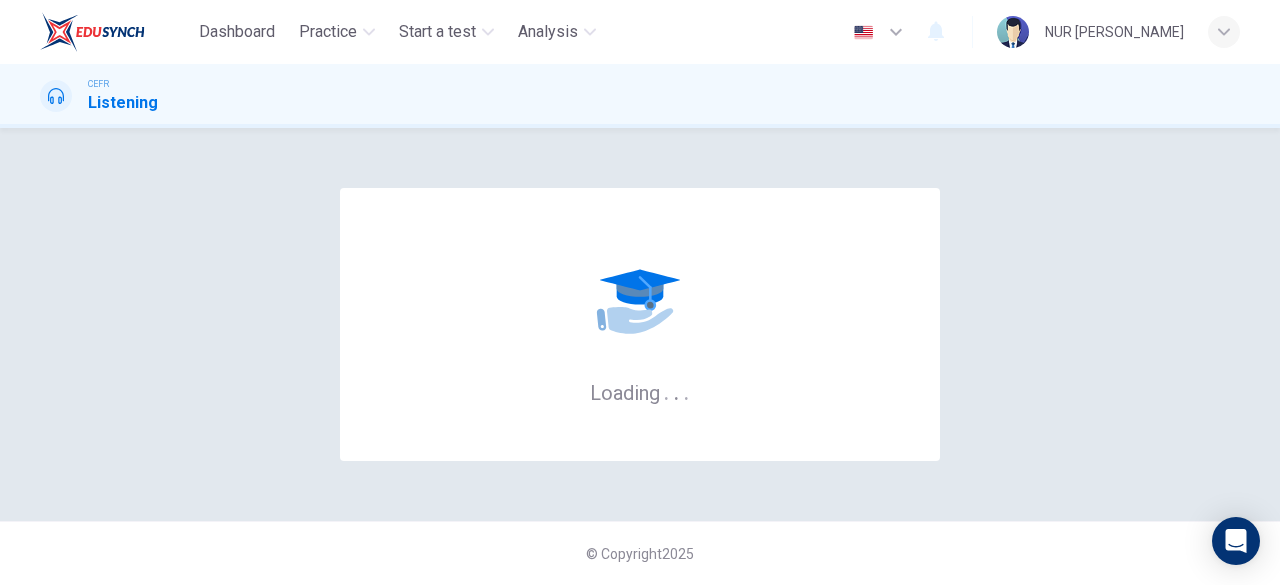 scroll, scrollTop: 0, scrollLeft: 0, axis: both 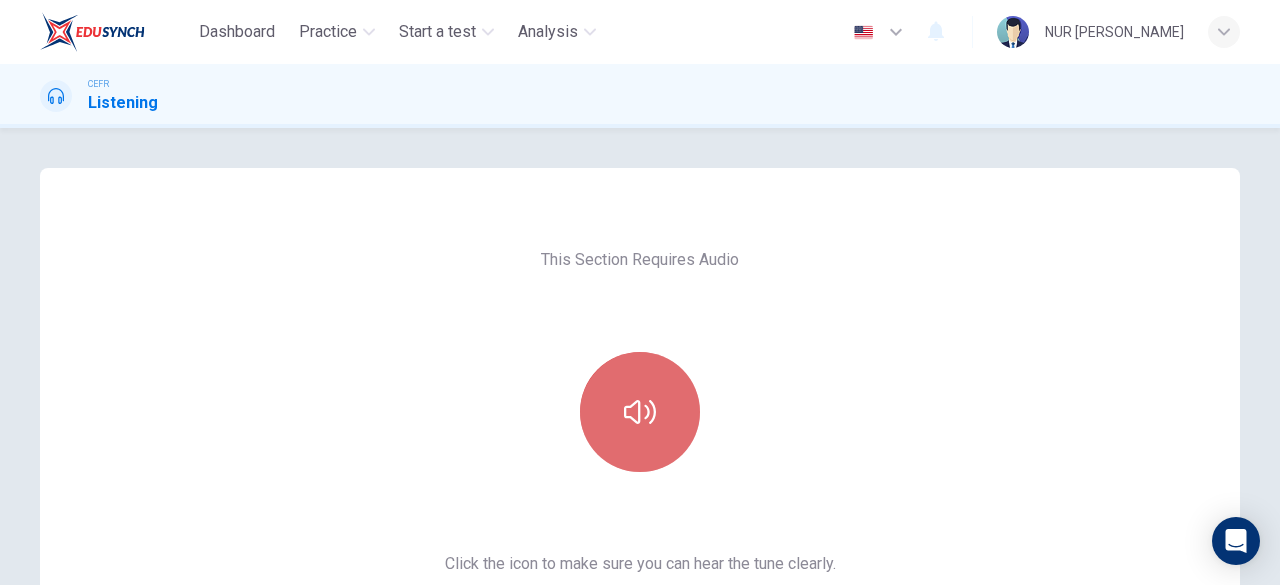 click at bounding box center (640, 412) 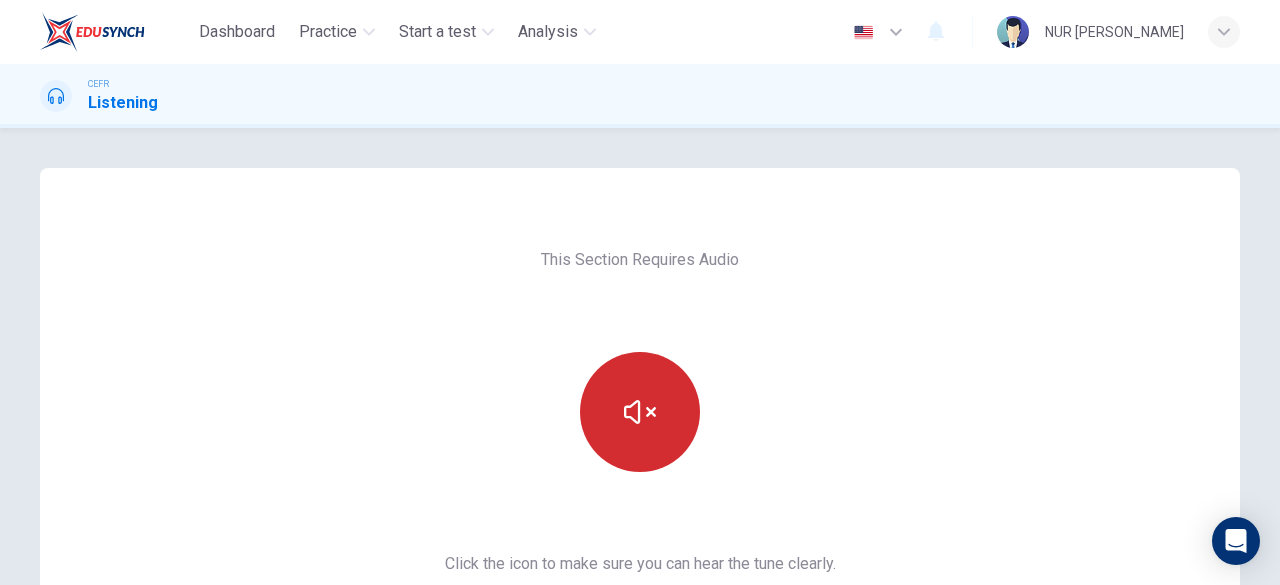 type 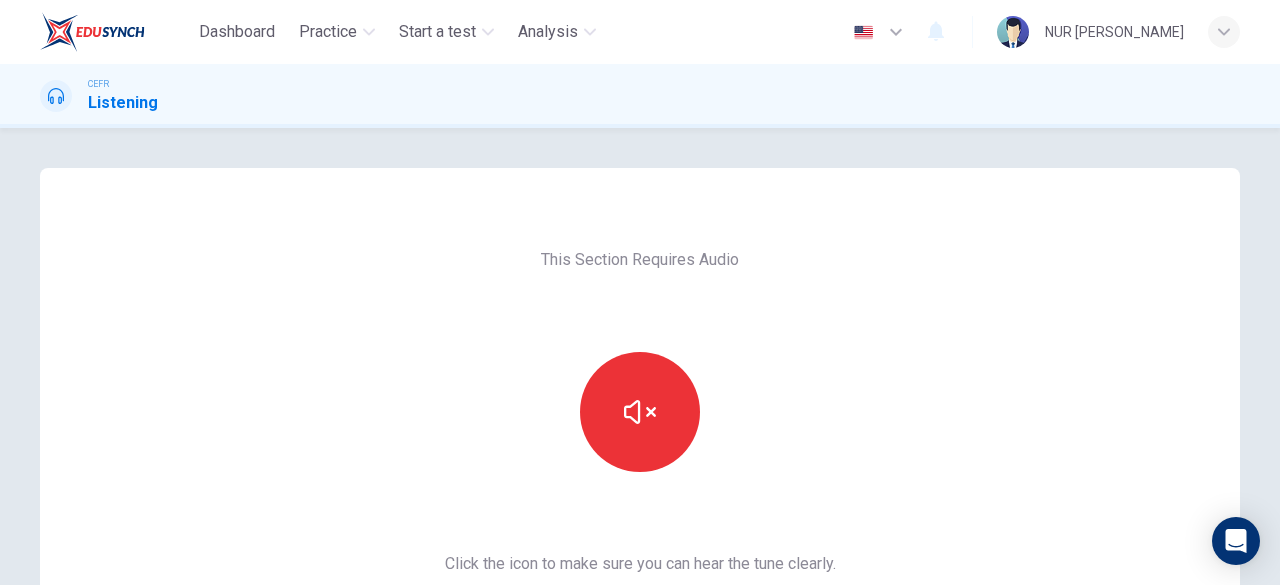 click on "This Section Requires Audio Click the icon to make sure you can hear the tune clearly. For the best performance, use  Google Chrome Sounds good!" at bounding box center (640, 515) 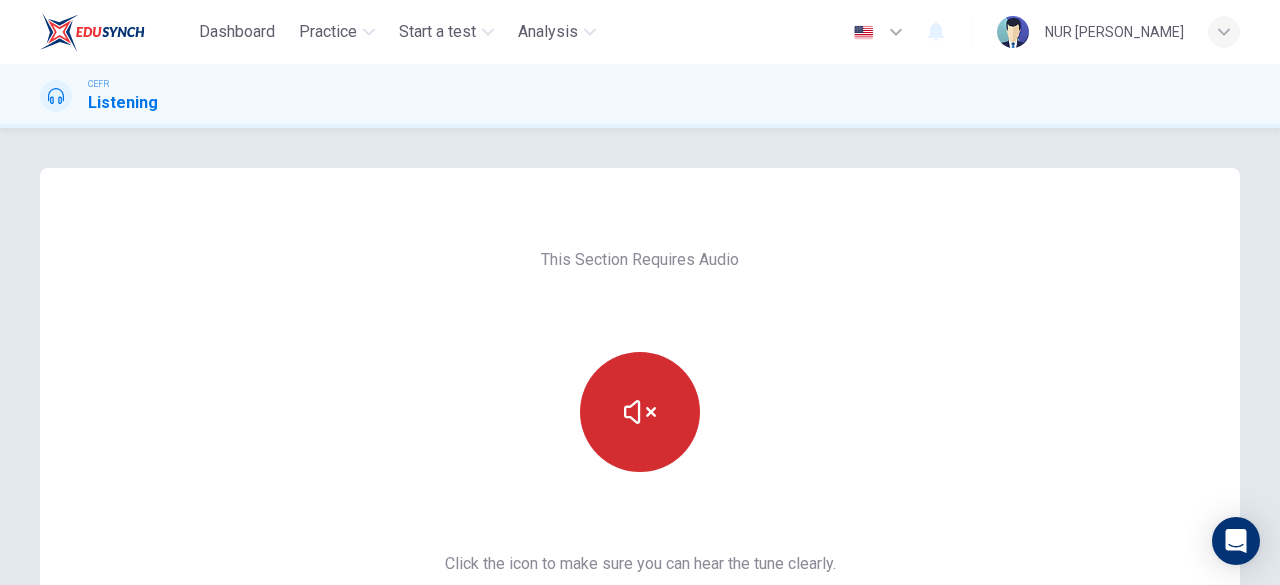 click 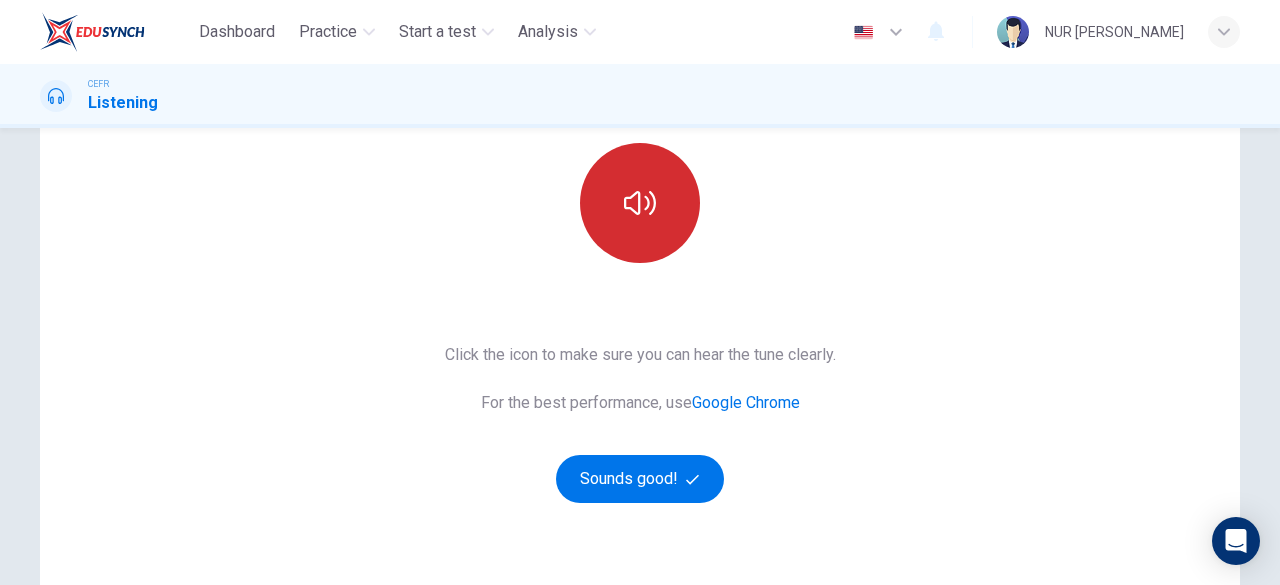 scroll, scrollTop: 213, scrollLeft: 0, axis: vertical 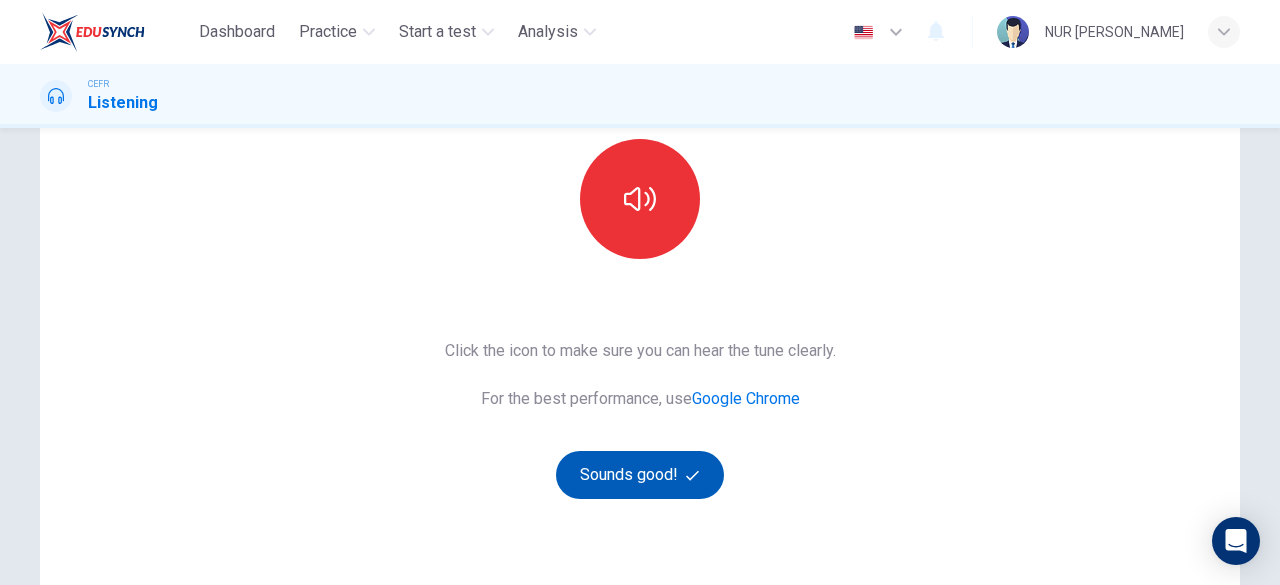 click on "Sounds good!" at bounding box center [640, 475] 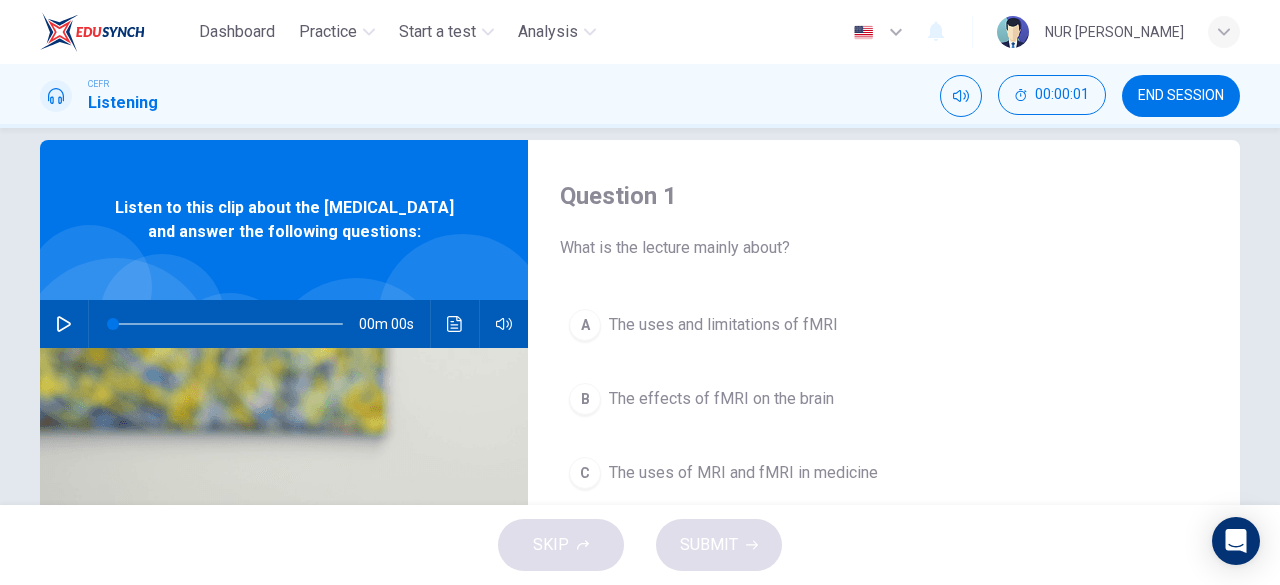 scroll, scrollTop: 27, scrollLeft: 0, axis: vertical 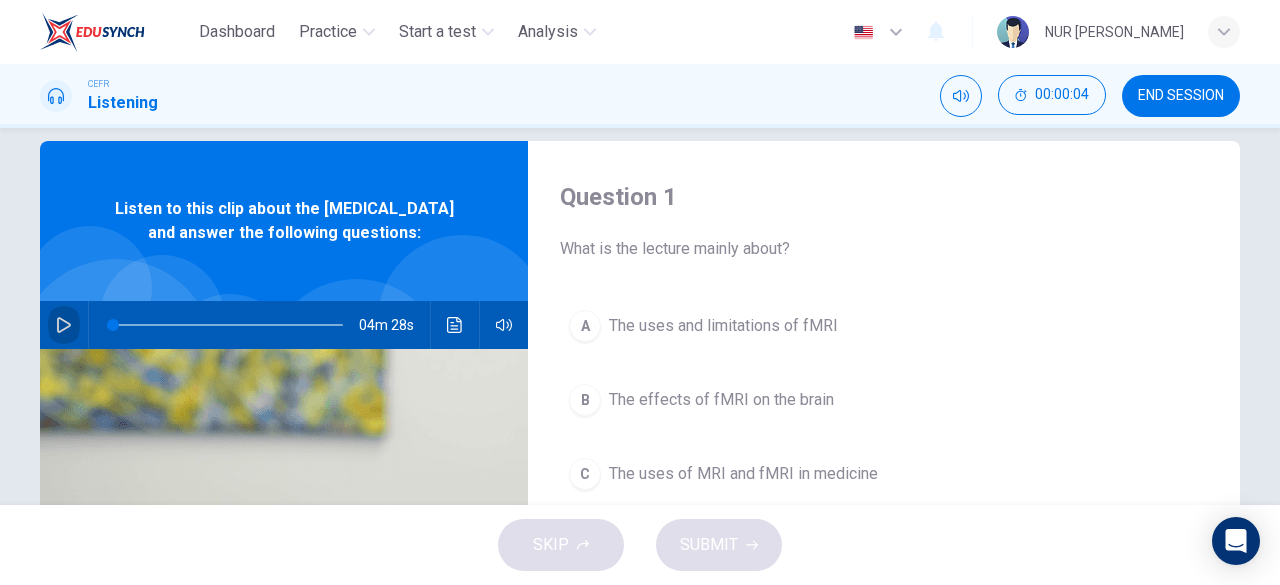 click 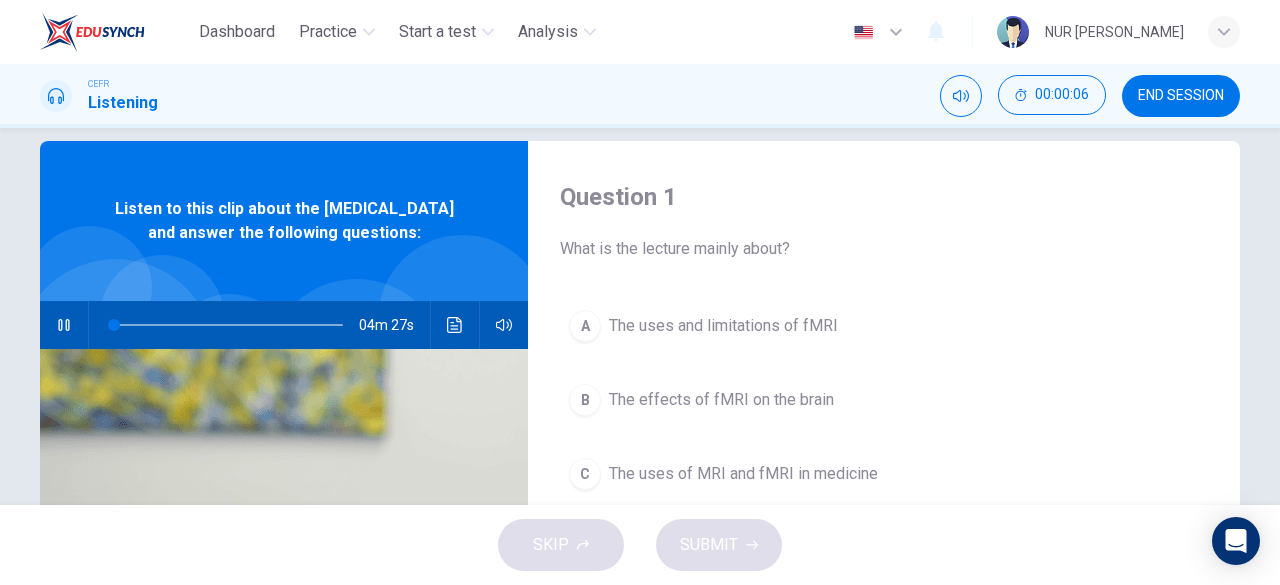 type on "1" 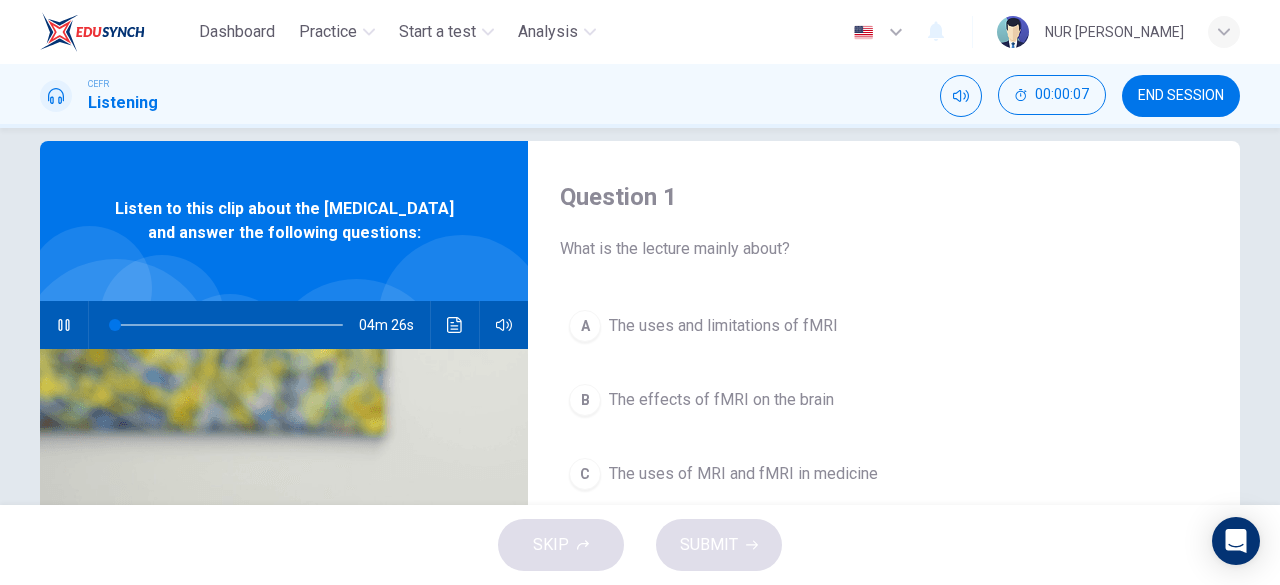 type 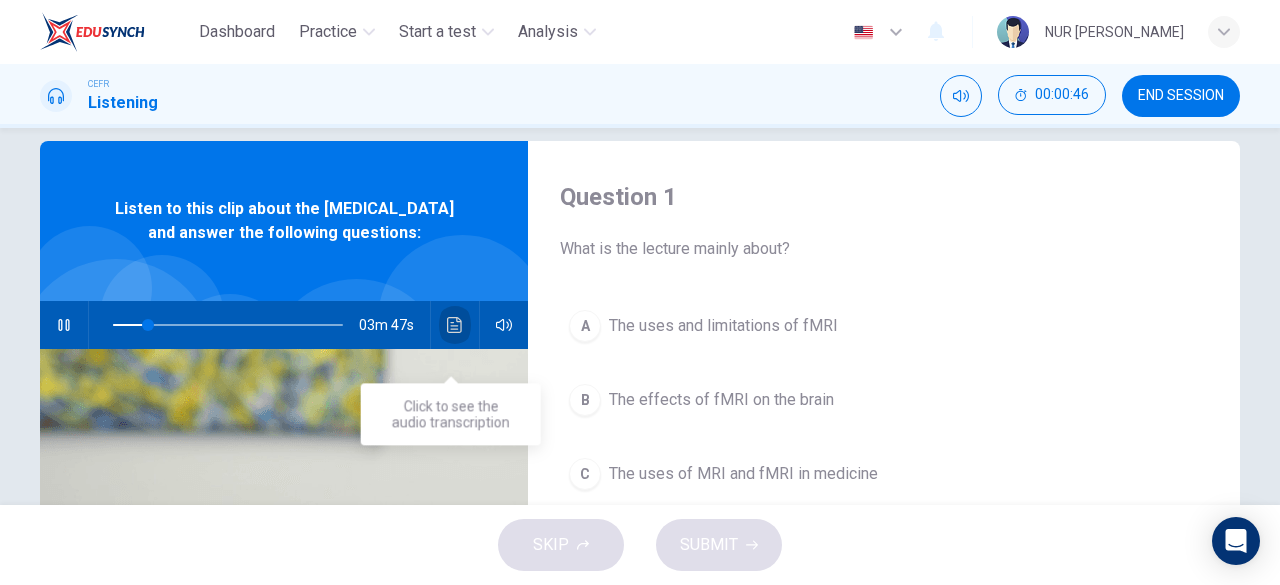 click at bounding box center (455, 325) 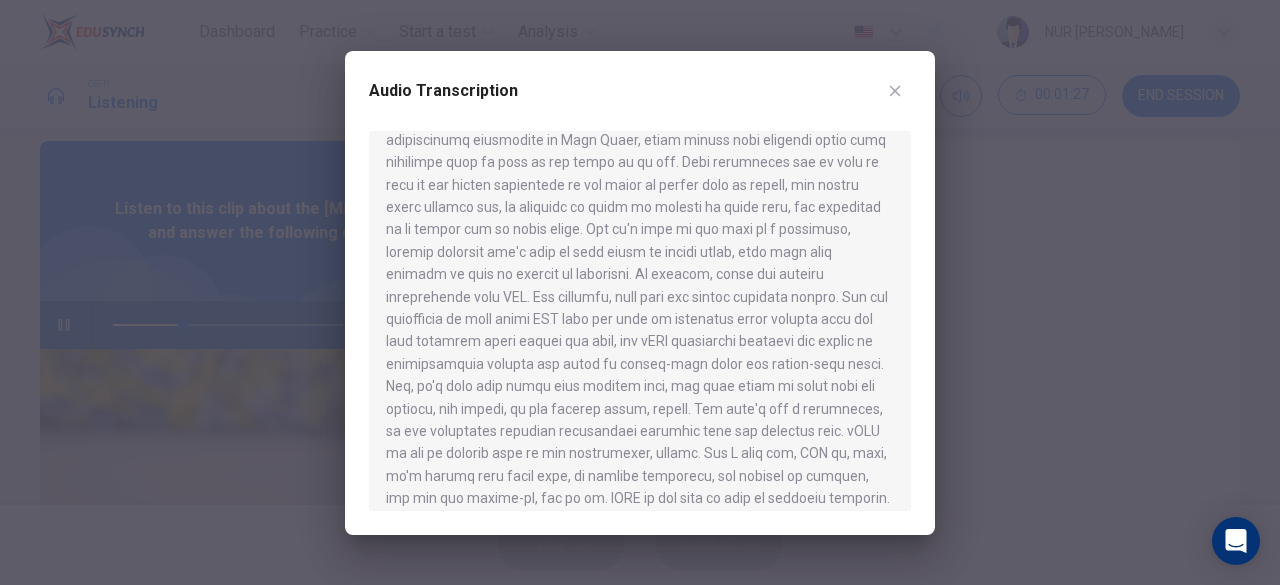 scroll, scrollTop: 154, scrollLeft: 0, axis: vertical 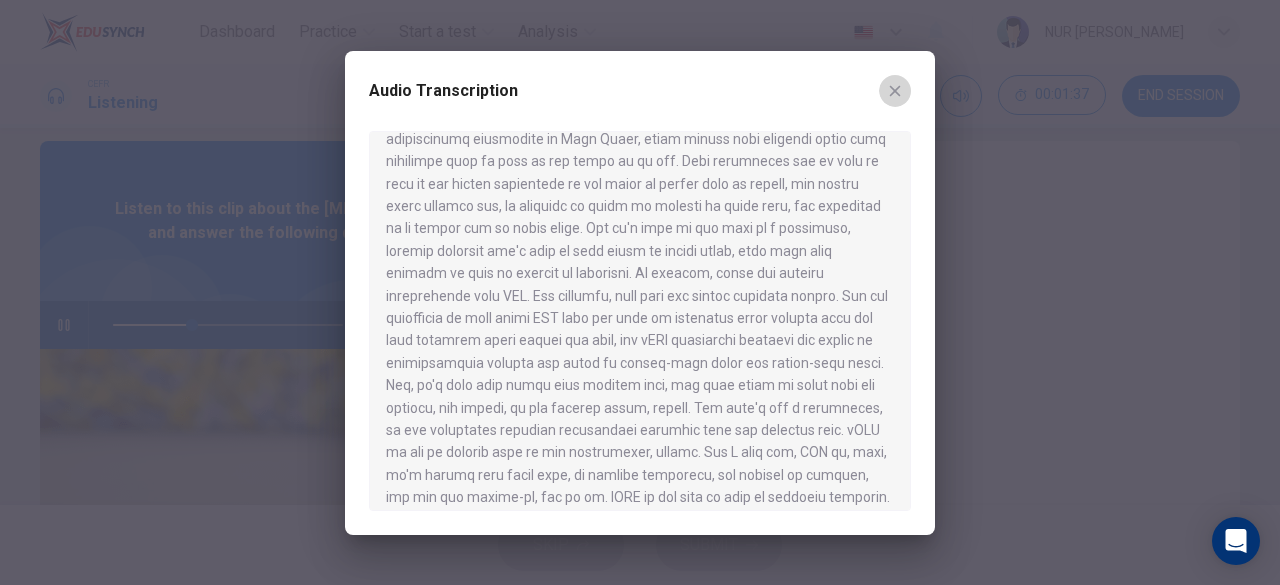click 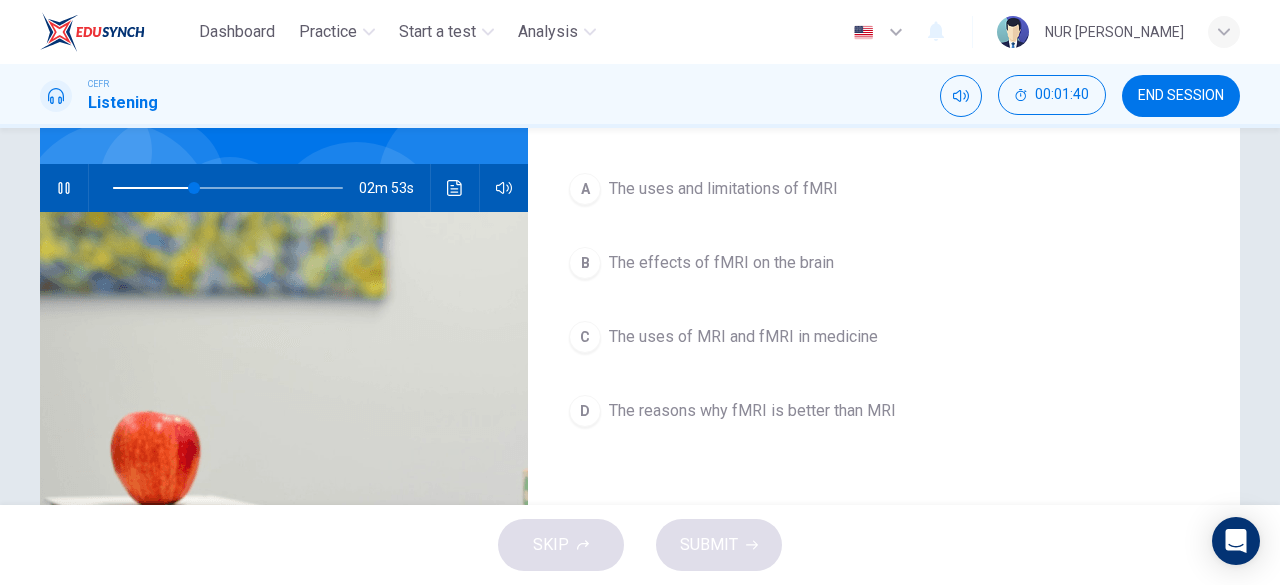 scroll, scrollTop: 165, scrollLeft: 0, axis: vertical 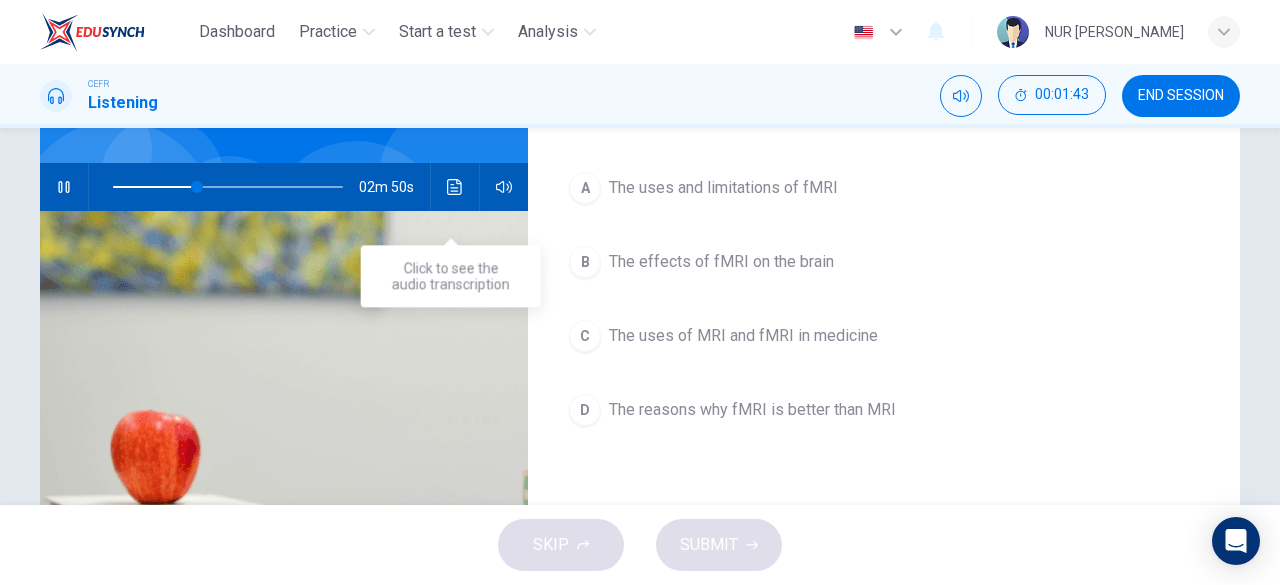 click at bounding box center (455, 187) 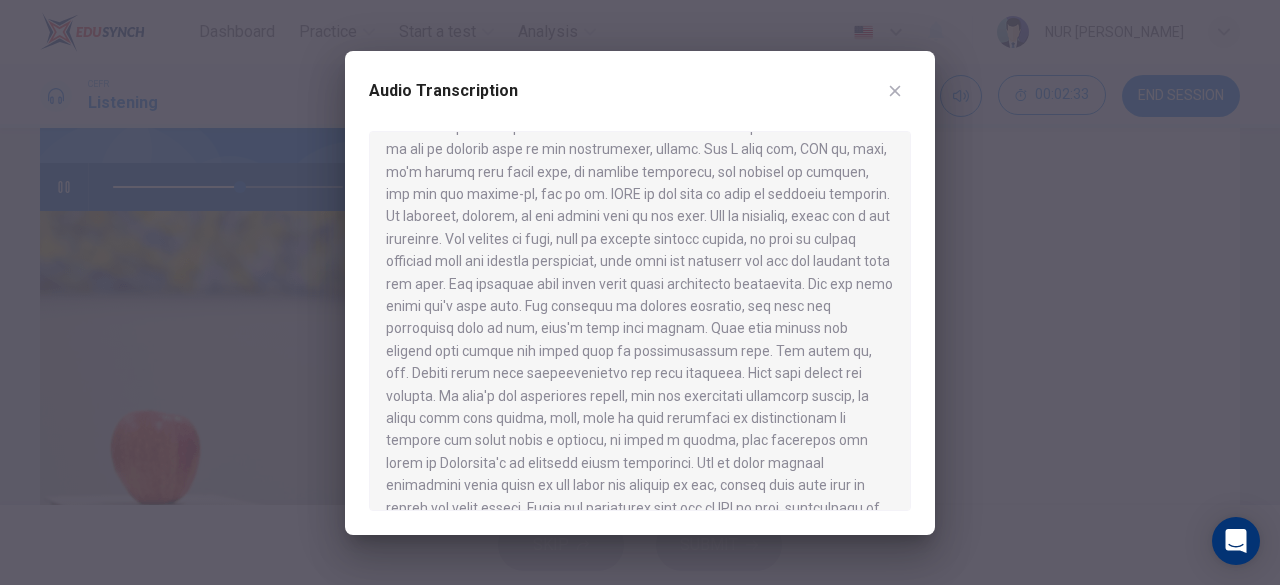 scroll, scrollTop: 459, scrollLeft: 0, axis: vertical 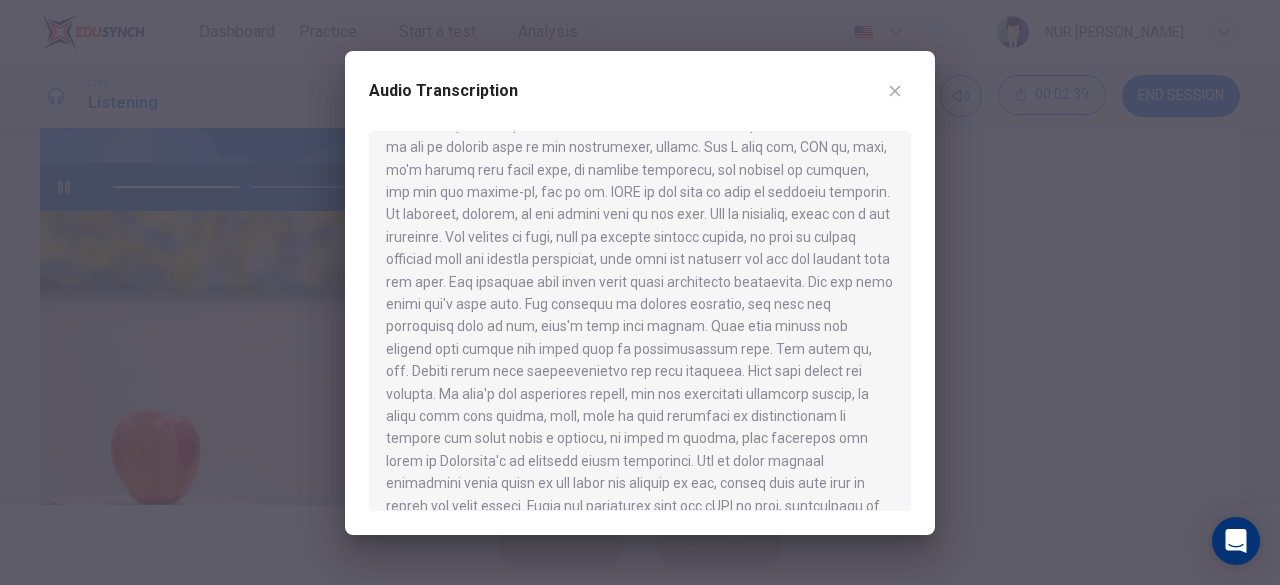 click 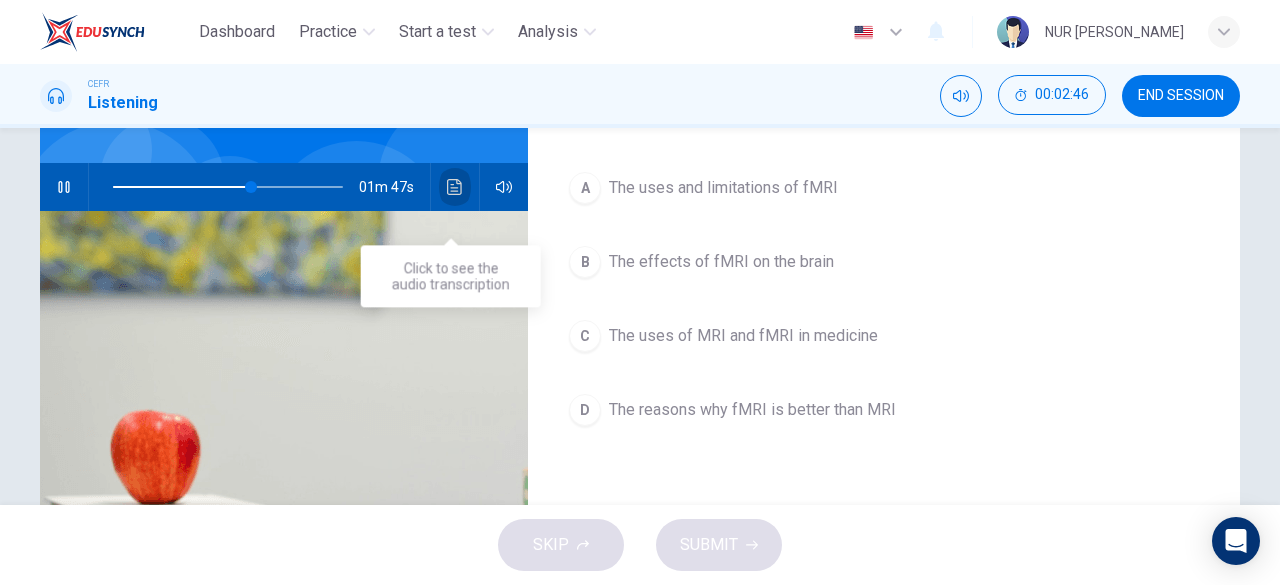 click 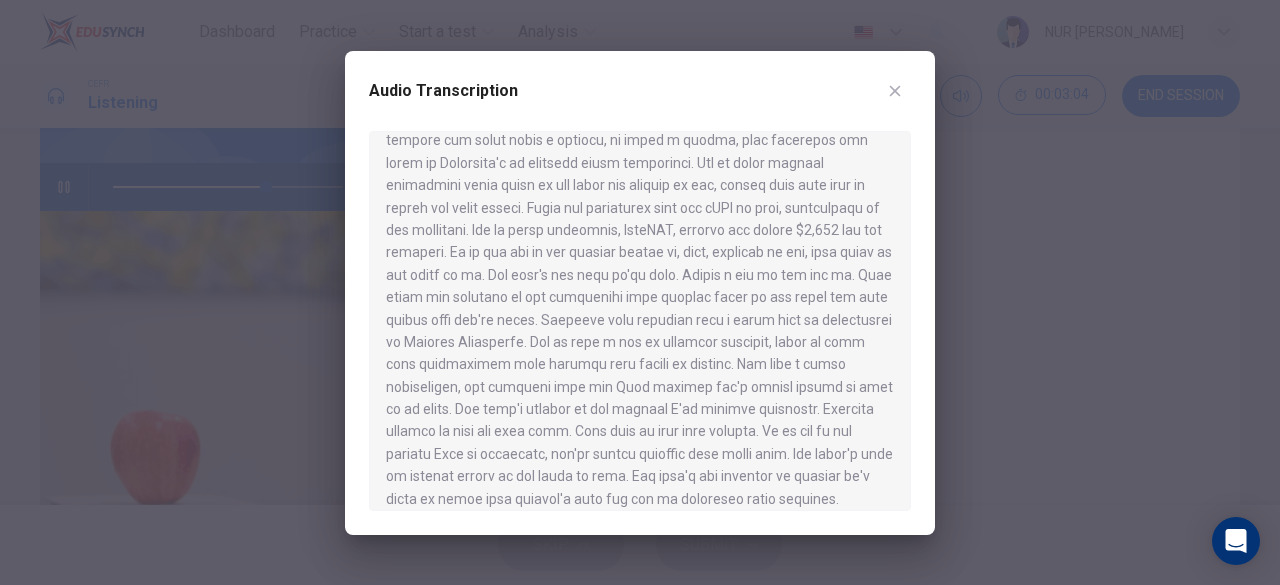 scroll, scrollTop: 0, scrollLeft: 0, axis: both 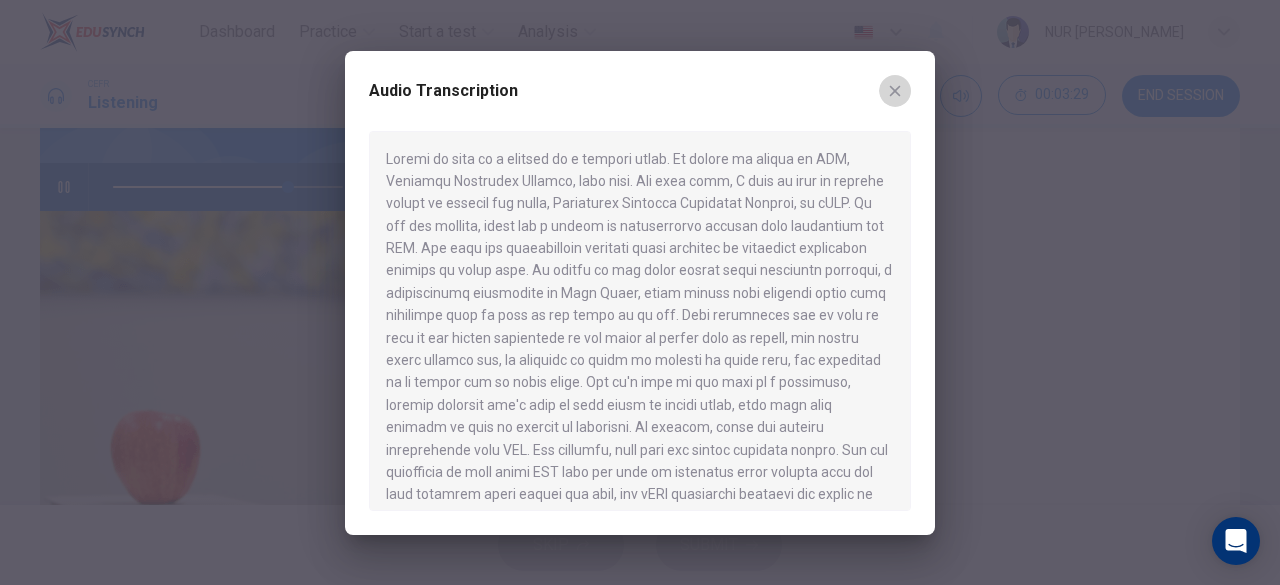 click at bounding box center [895, 91] 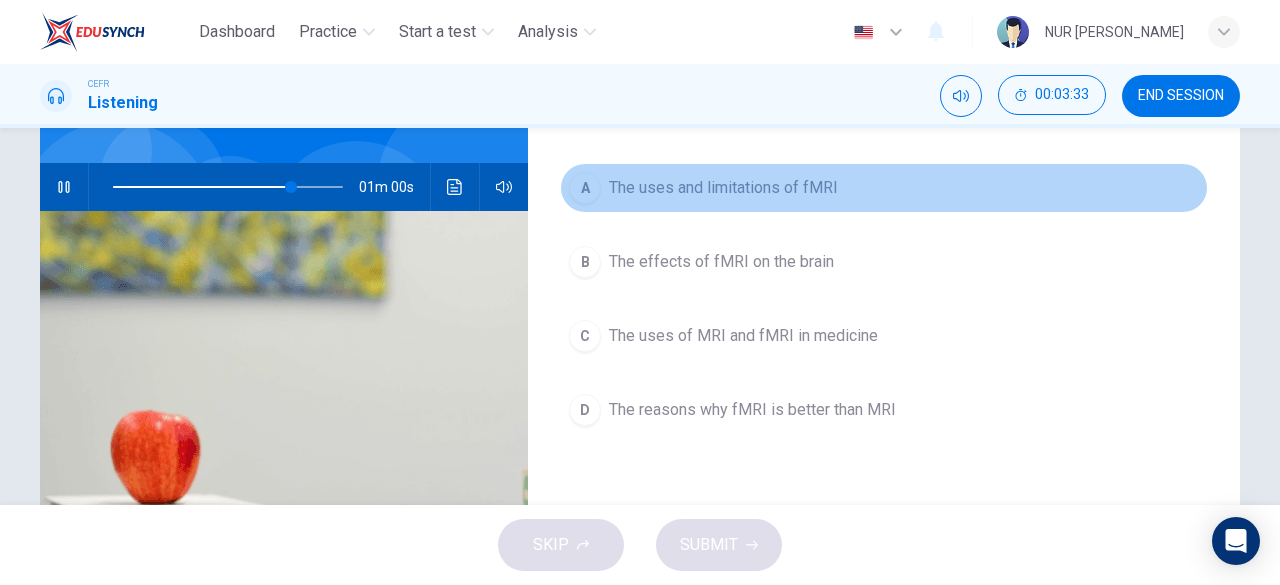click on "A The uses and limitations of fMRI" at bounding box center (884, 188) 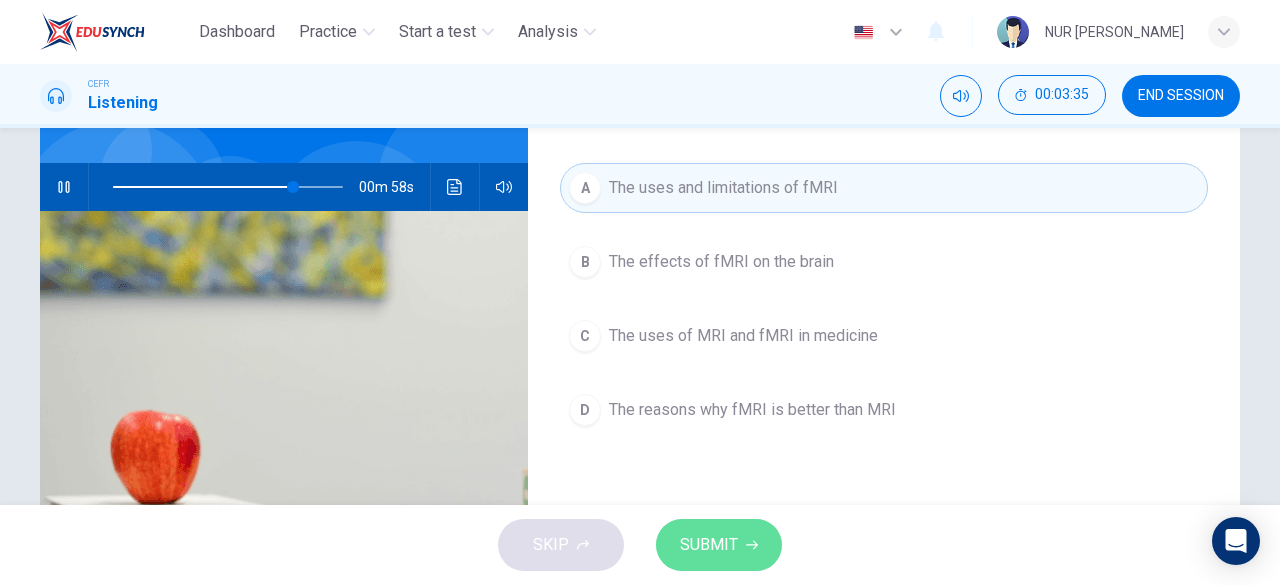 click on "SUBMIT" at bounding box center (709, 545) 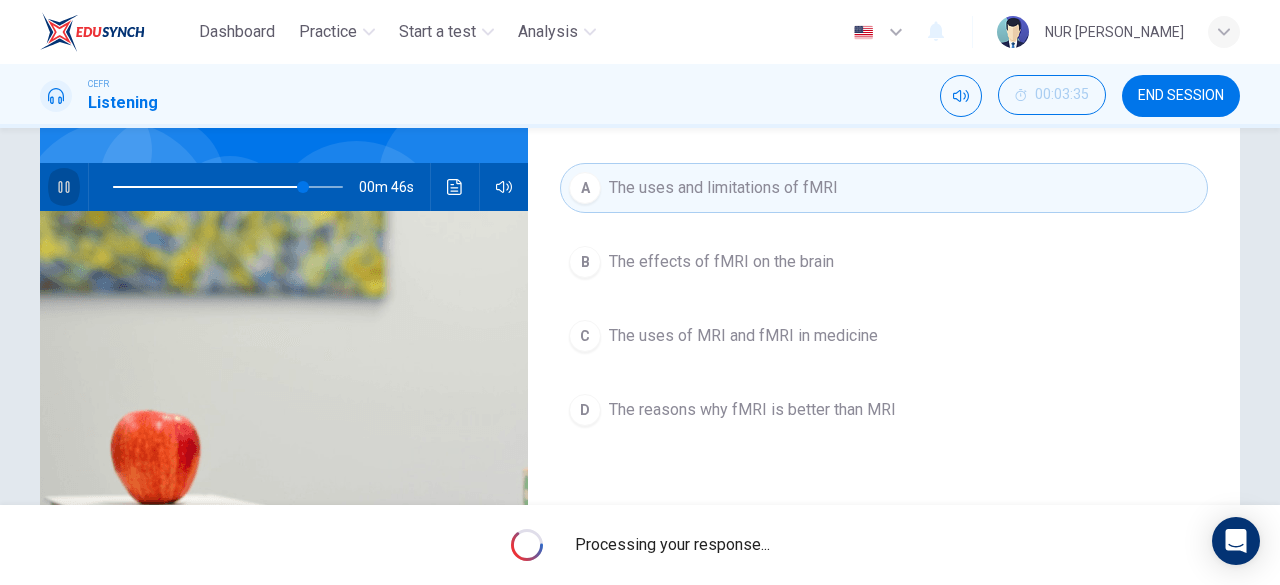 click at bounding box center (64, 187) 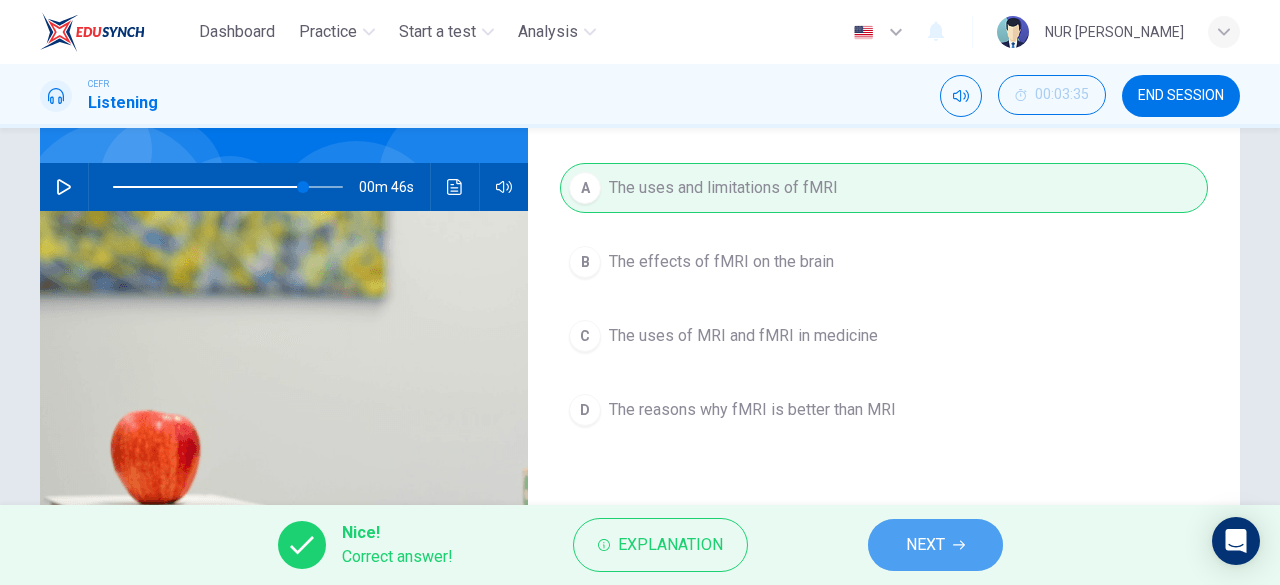 click 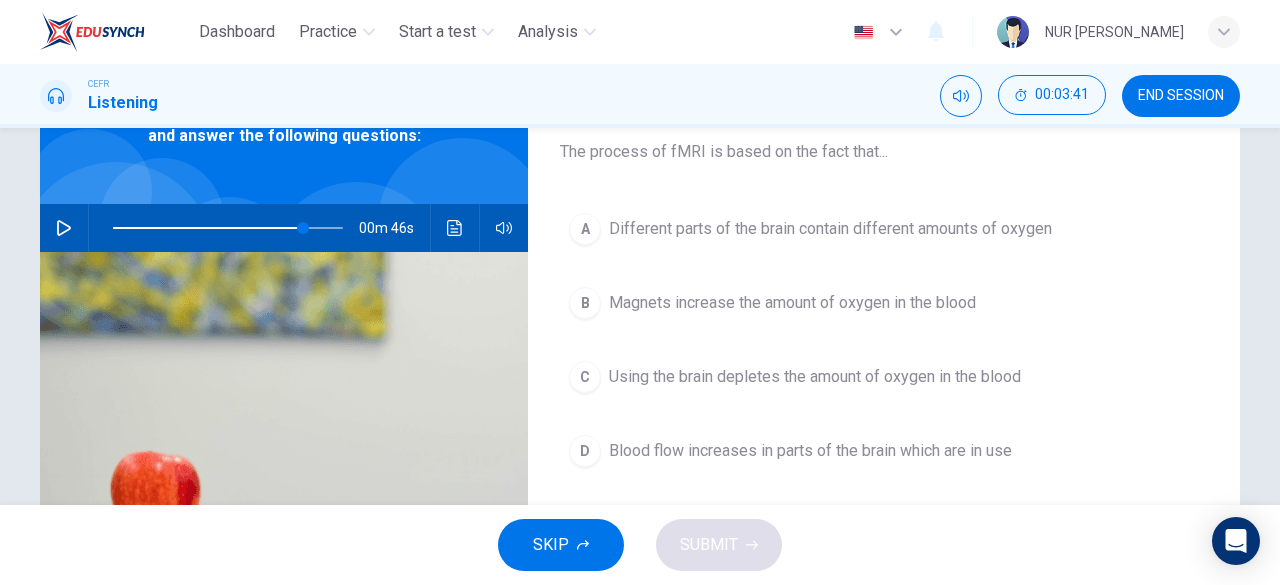 scroll, scrollTop: 125, scrollLeft: 0, axis: vertical 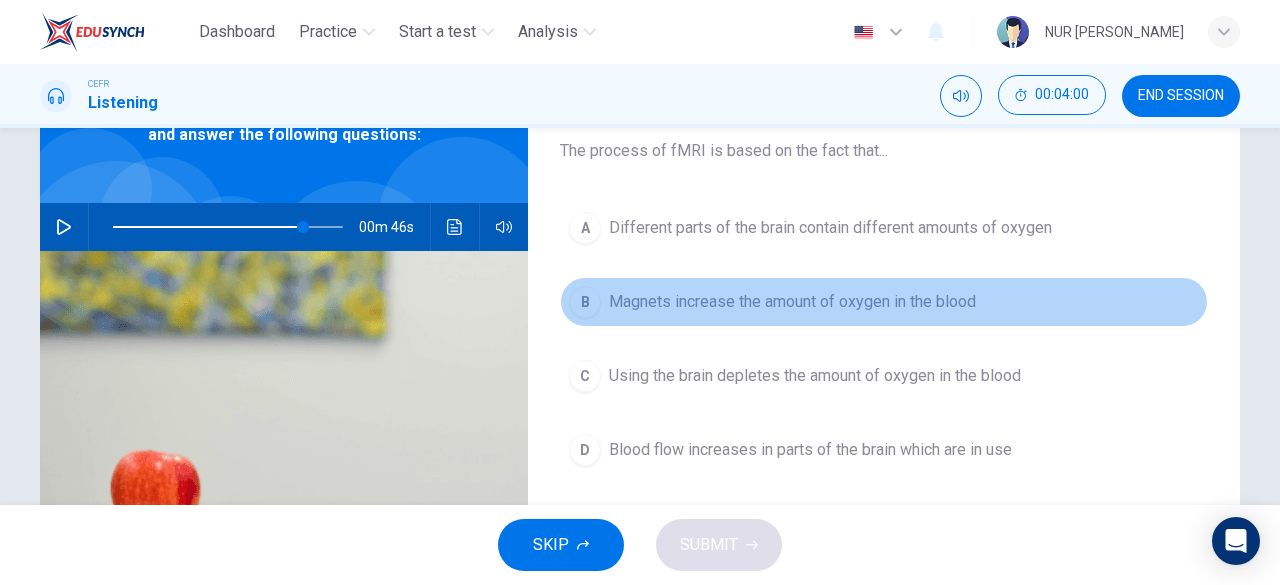 click on "B Magnets increase the amount of oxygen in the blood" at bounding box center (884, 302) 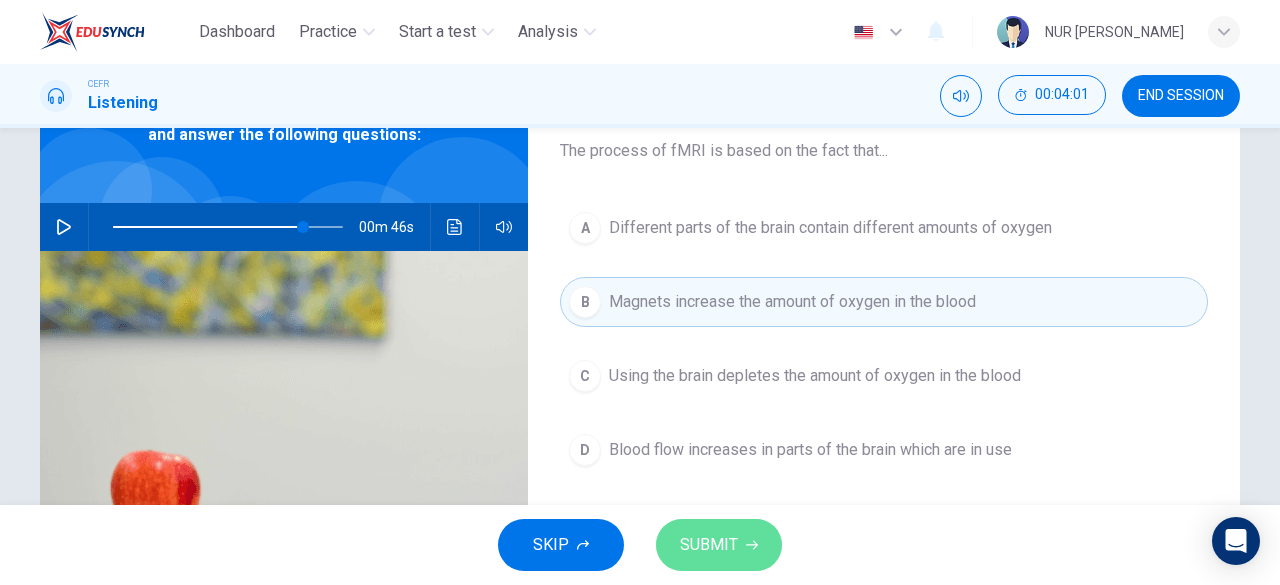 click on "SUBMIT" at bounding box center [719, 545] 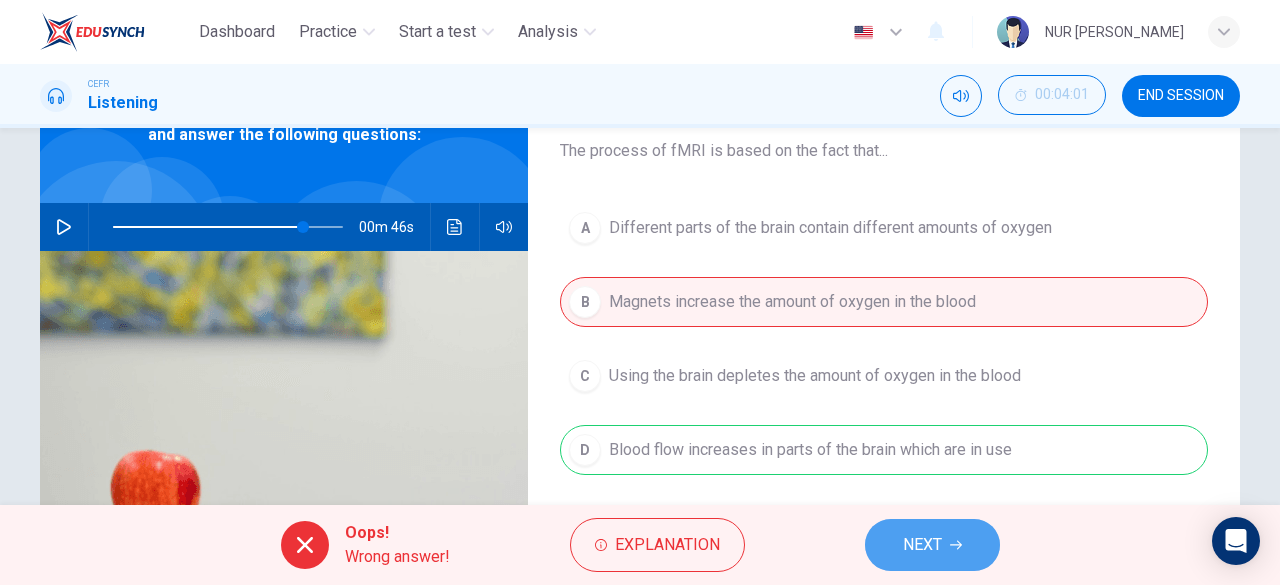 click on "NEXT" at bounding box center [932, 545] 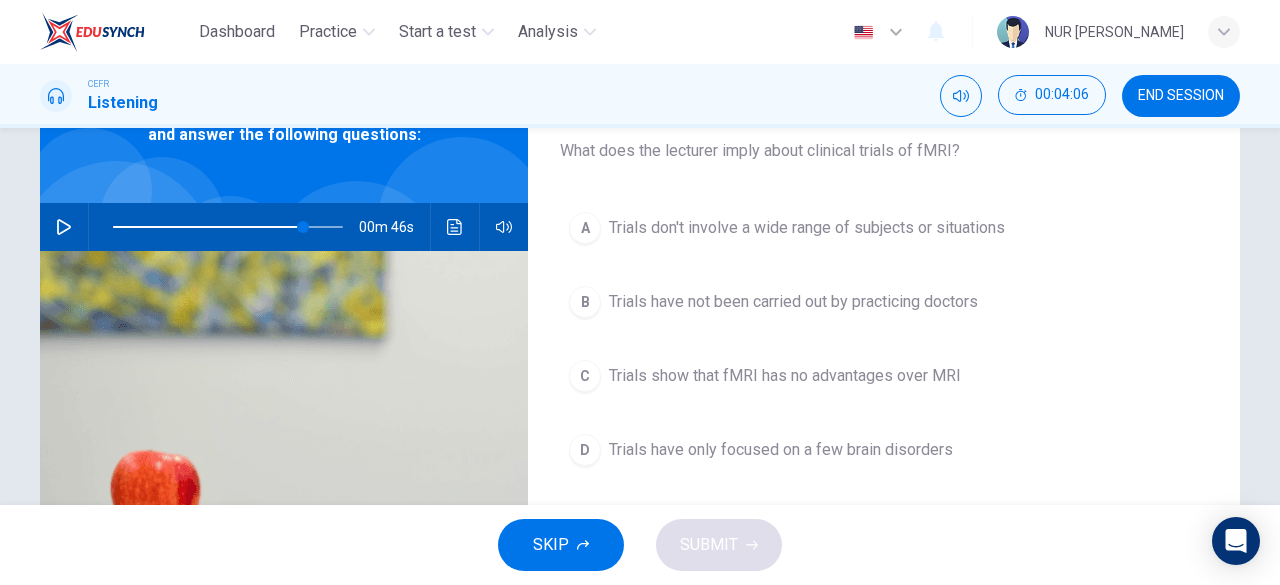 click on "00m 46s" at bounding box center (284, 227) 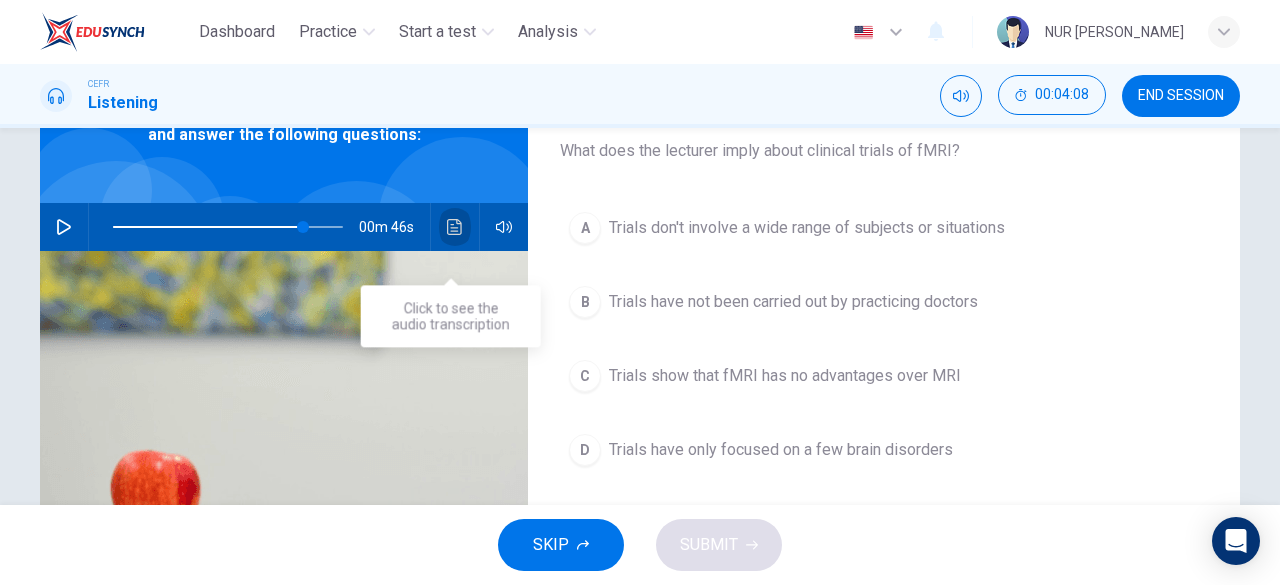 click 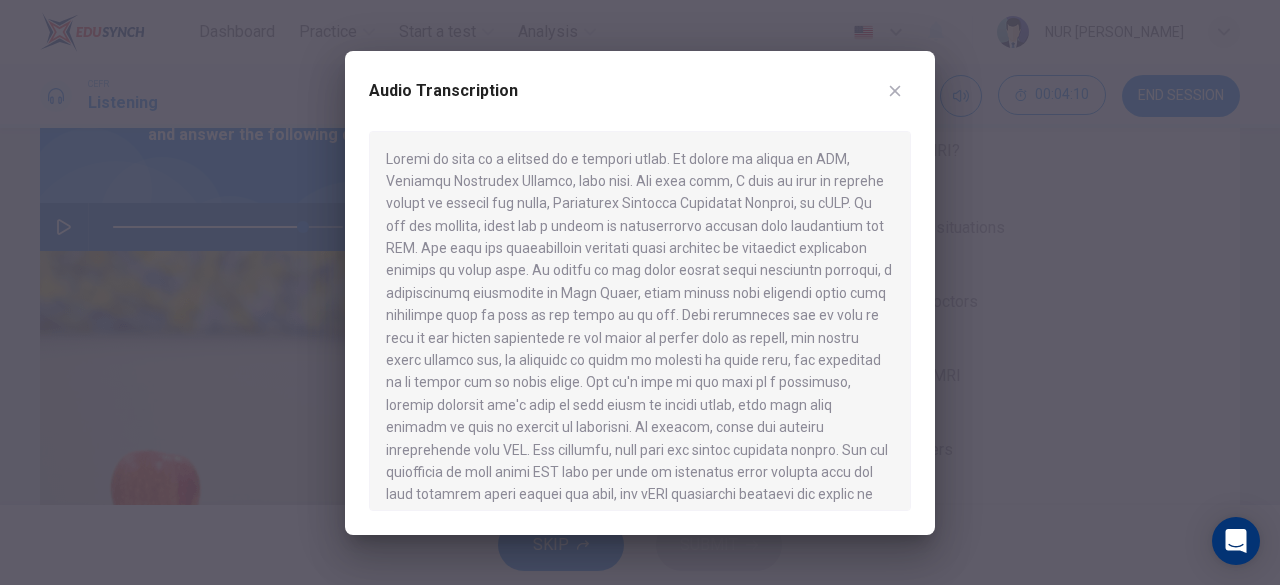 click at bounding box center [895, 91] 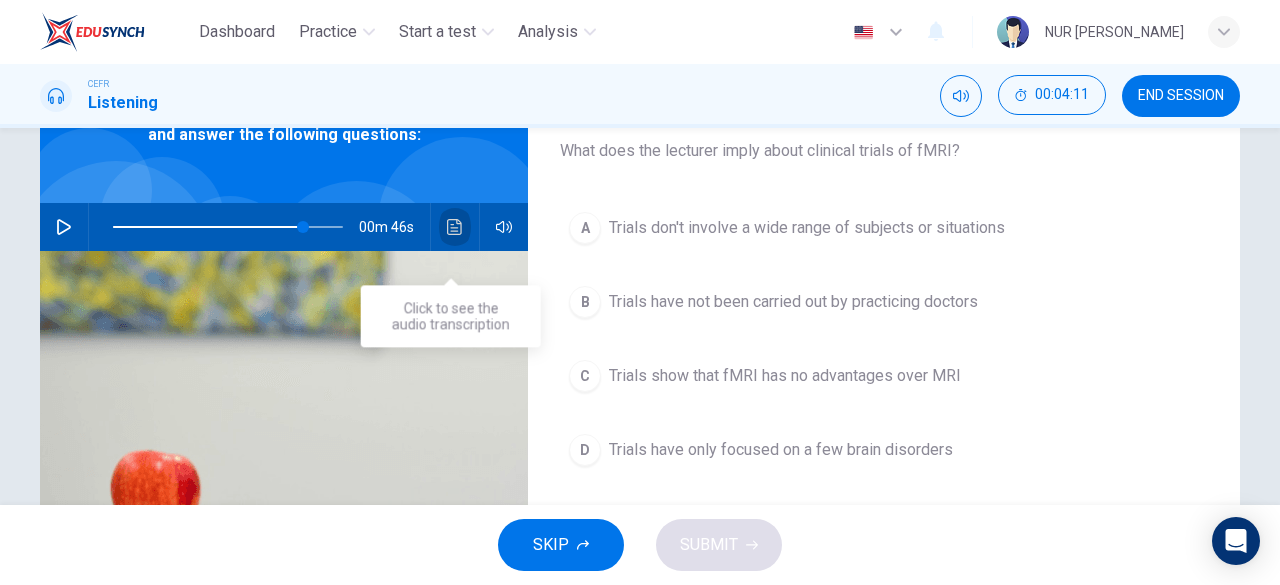 click at bounding box center [455, 227] 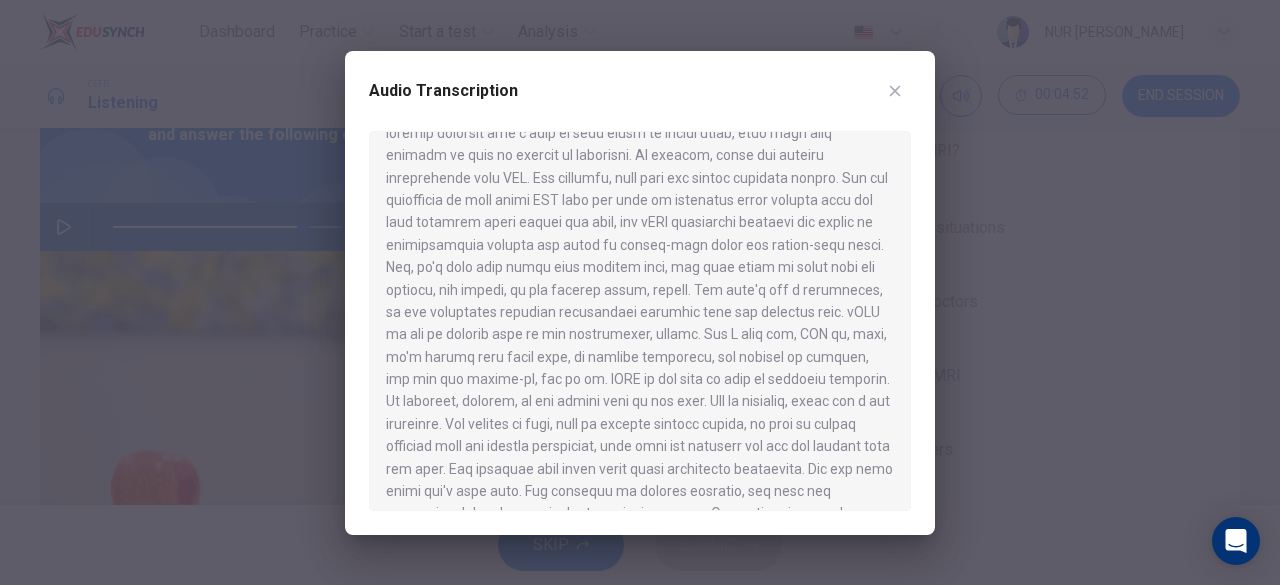 scroll, scrollTop: 276, scrollLeft: 0, axis: vertical 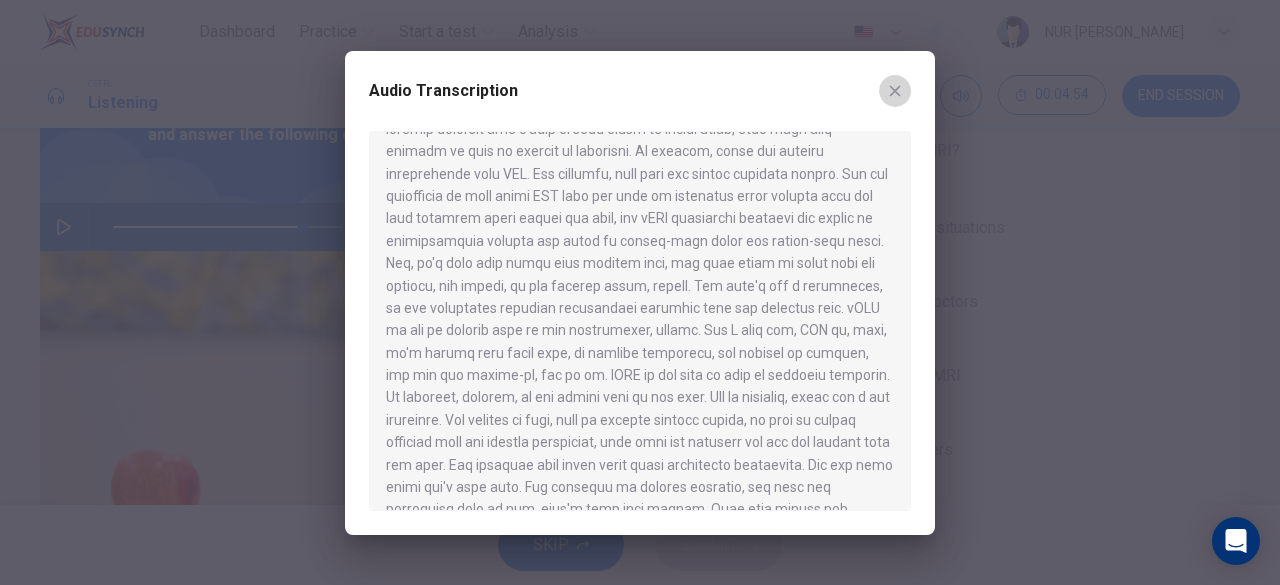 click at bounding box center (895, 91) 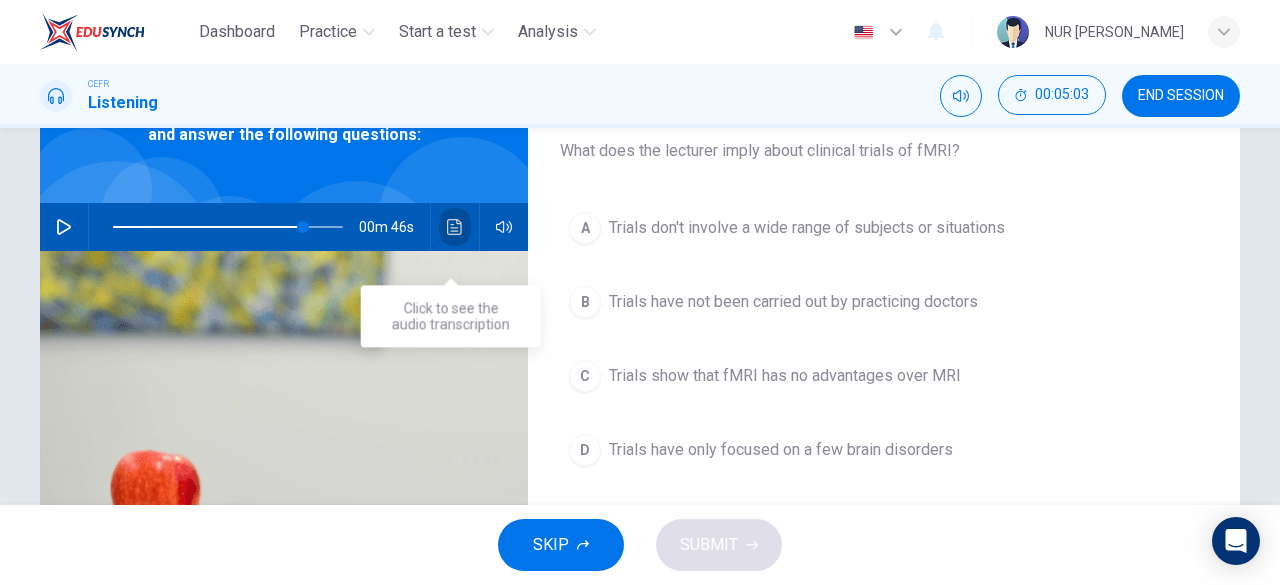 click 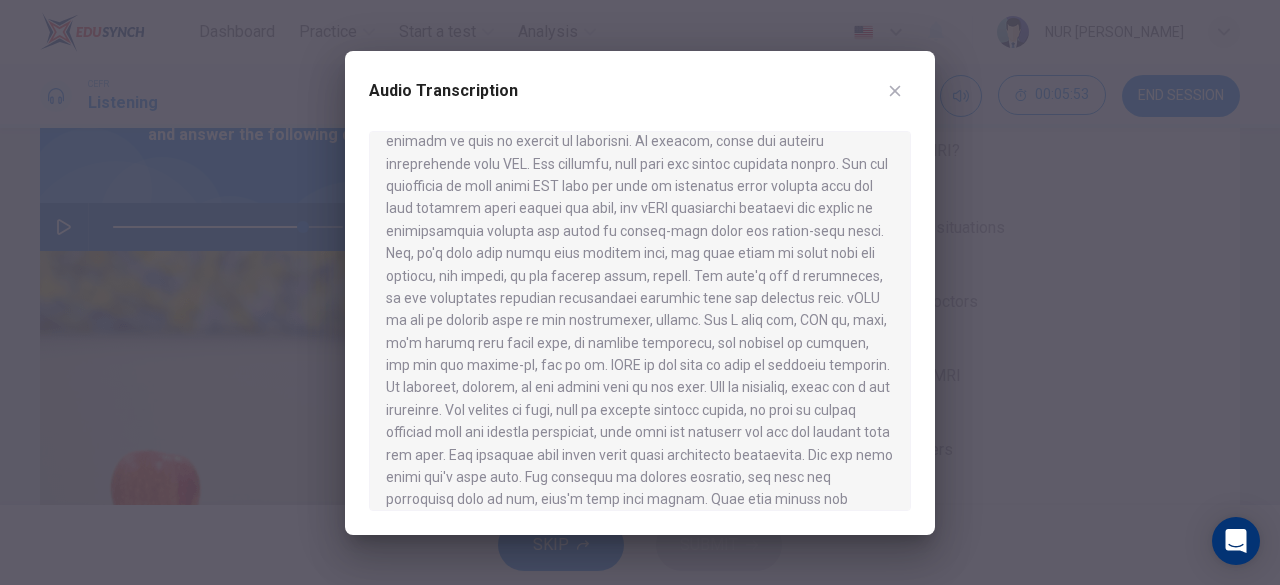 scroll, scrollTop: 297, scrollLeft: 0, axis: vertical 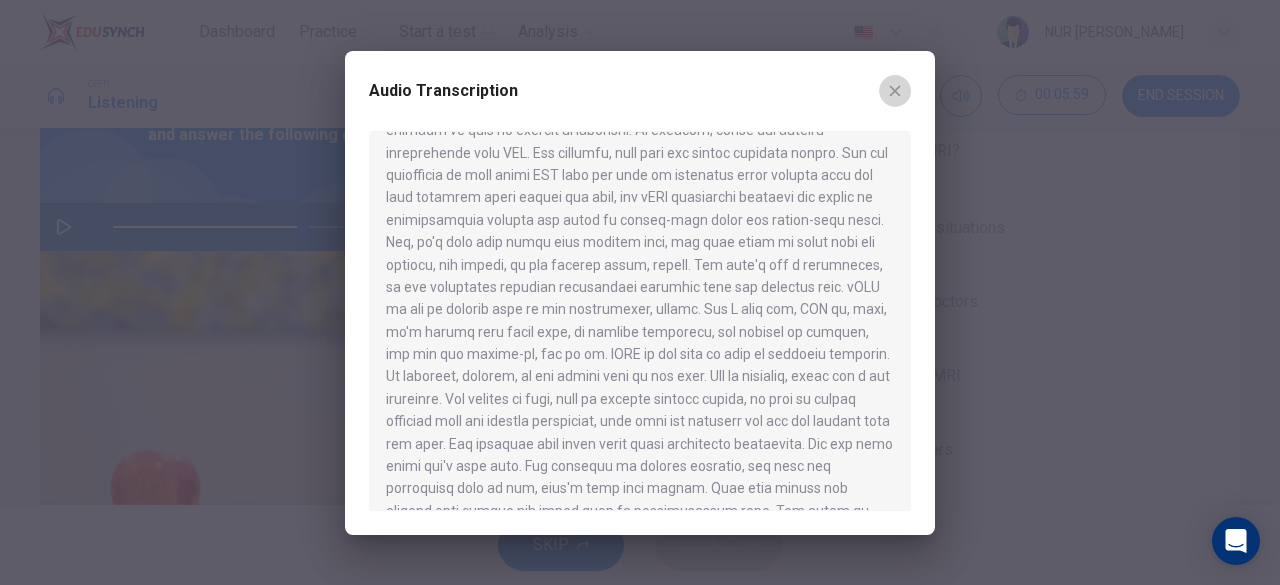 click at bounding box center (895, 91) 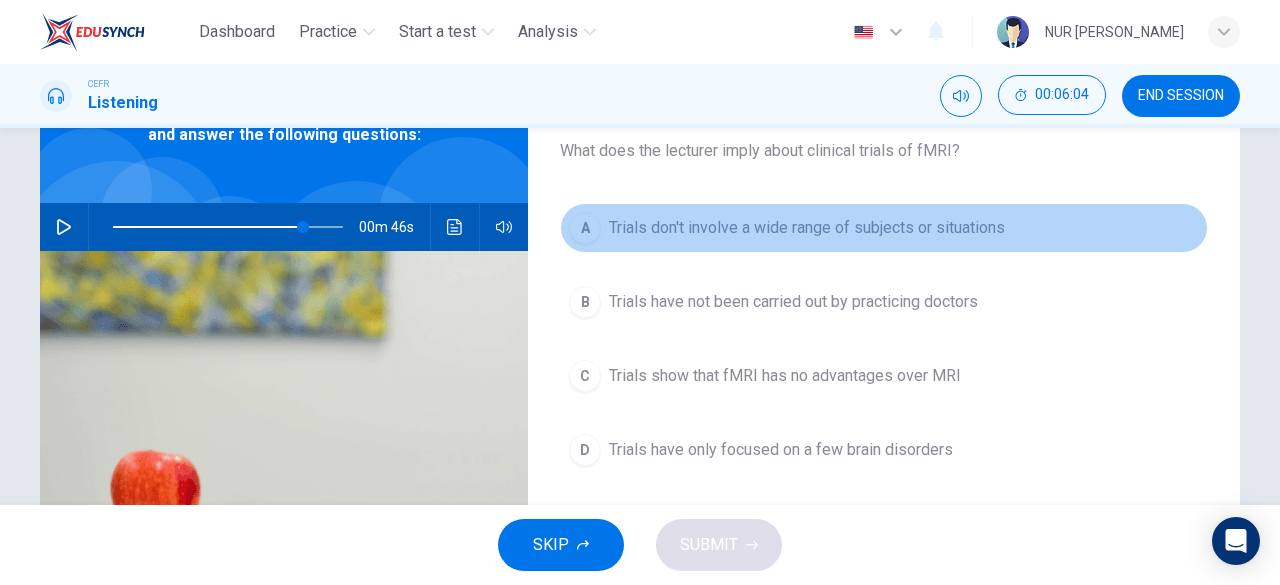 click on "Trials don't involve a wide range of subjects or situations" at bounding box center (807, 228) 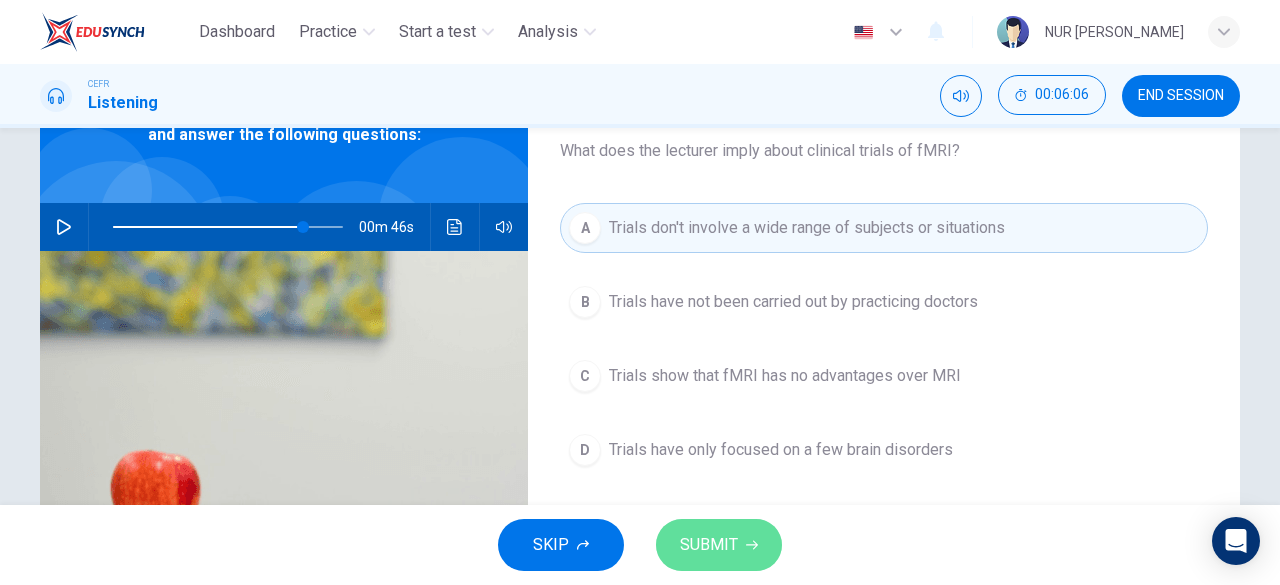 click on "SUBMIT" at bounding box center (709, 545) 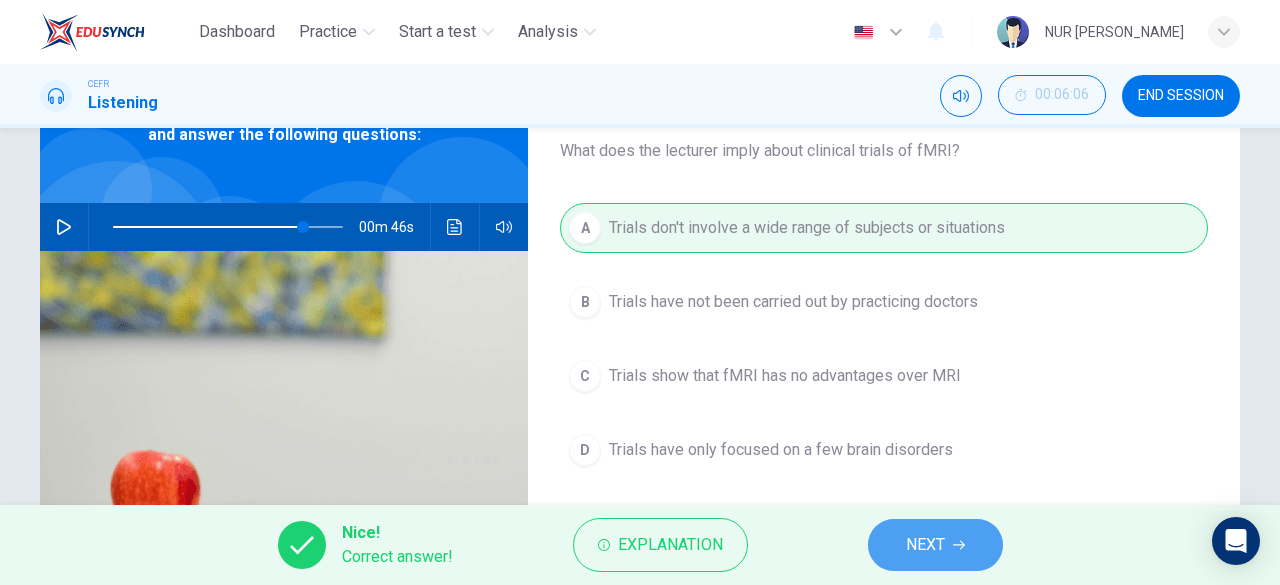 click on "NEXT" at bounding box center (935, 545) 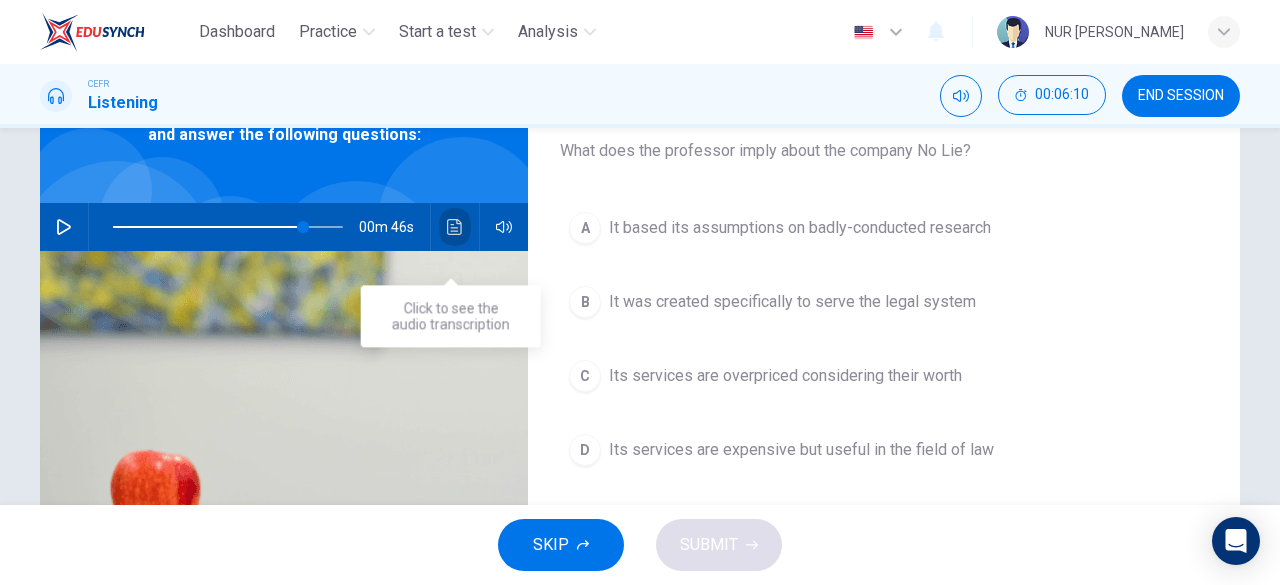 click 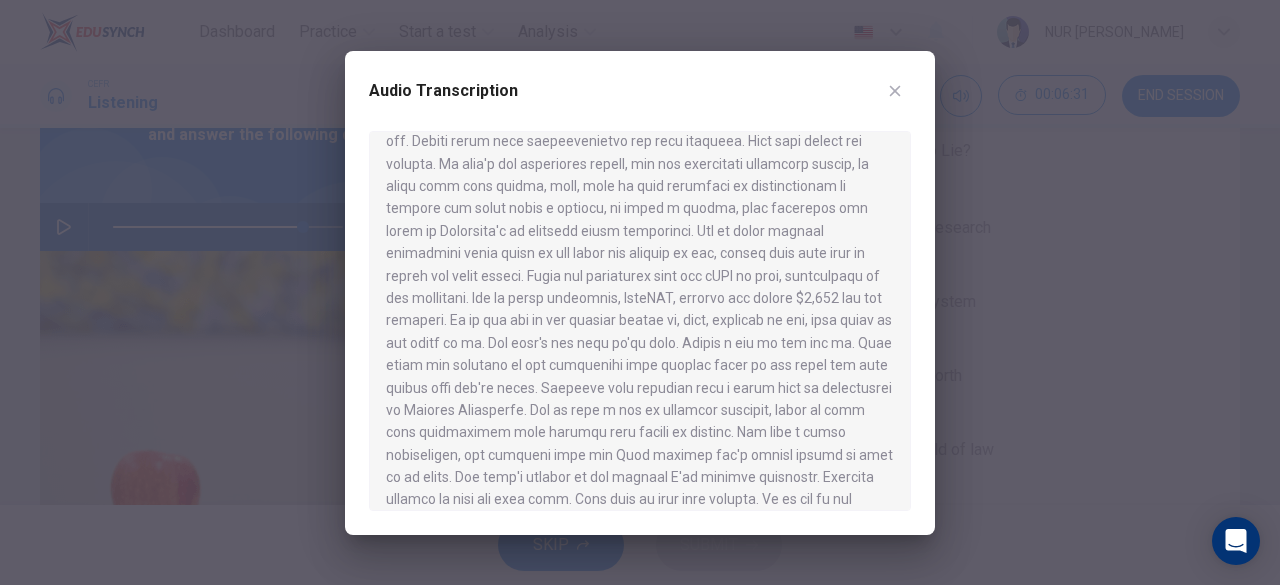 scroll, scrollTop: 773, scrollLeft: 0, axis: vertical 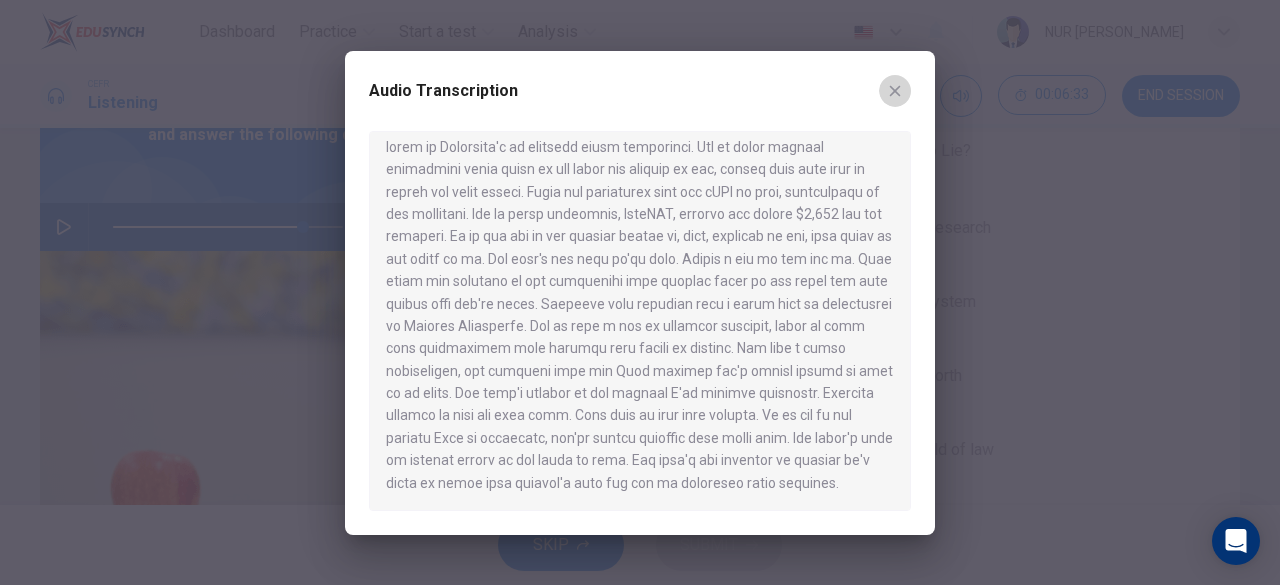 click 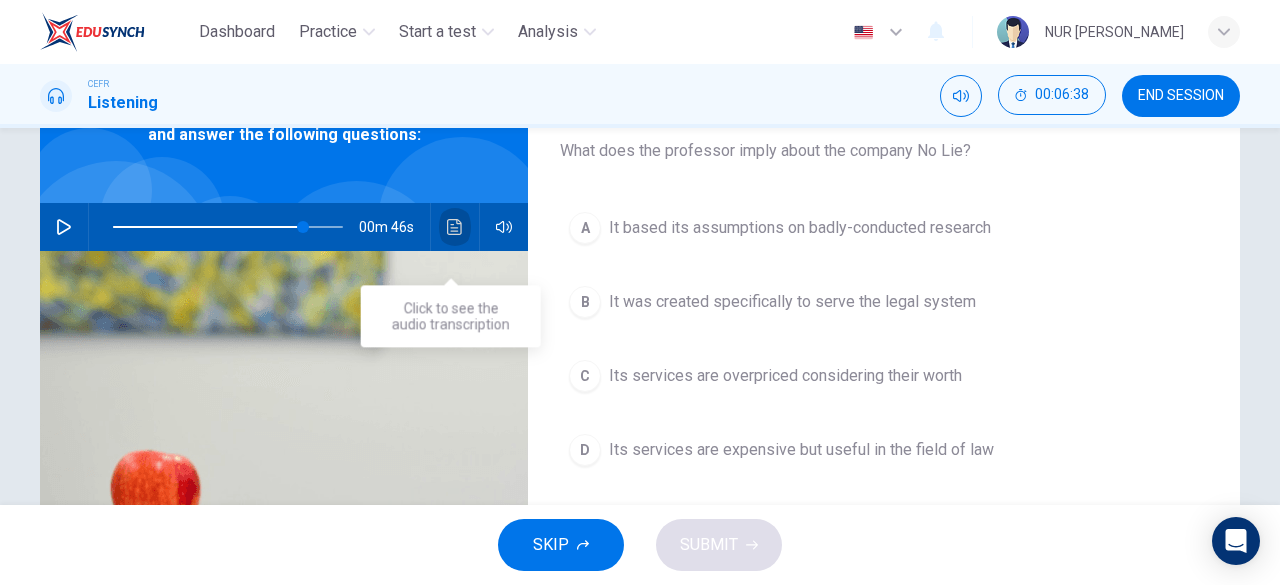 click 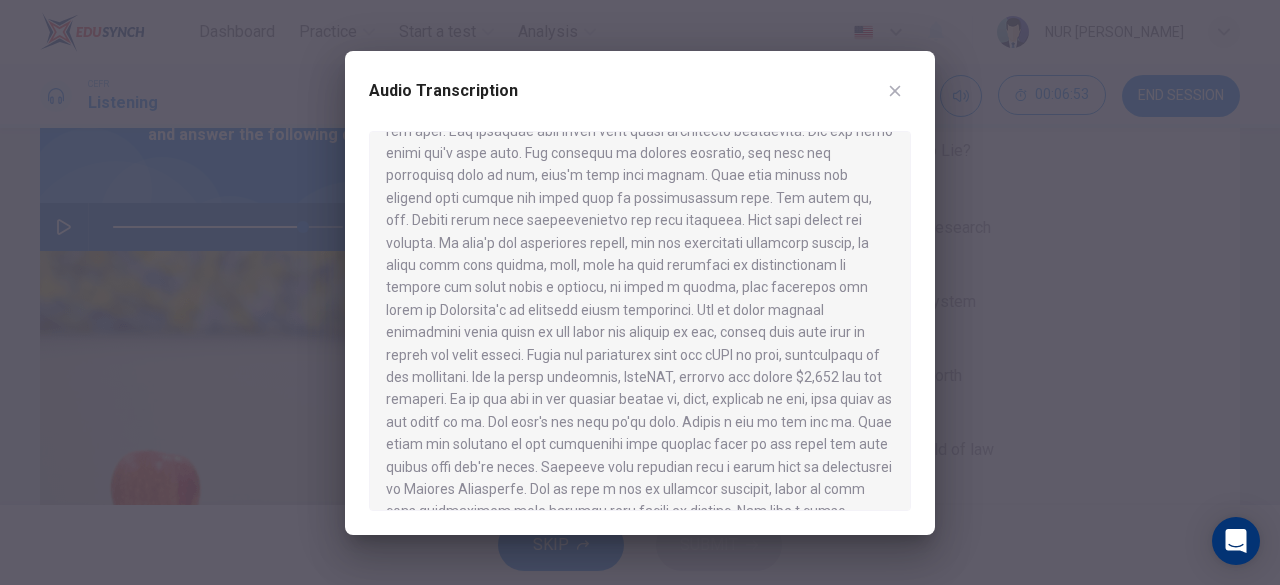 scroll, scrollTop: 612, scrollLeft: 0, axis: vertical 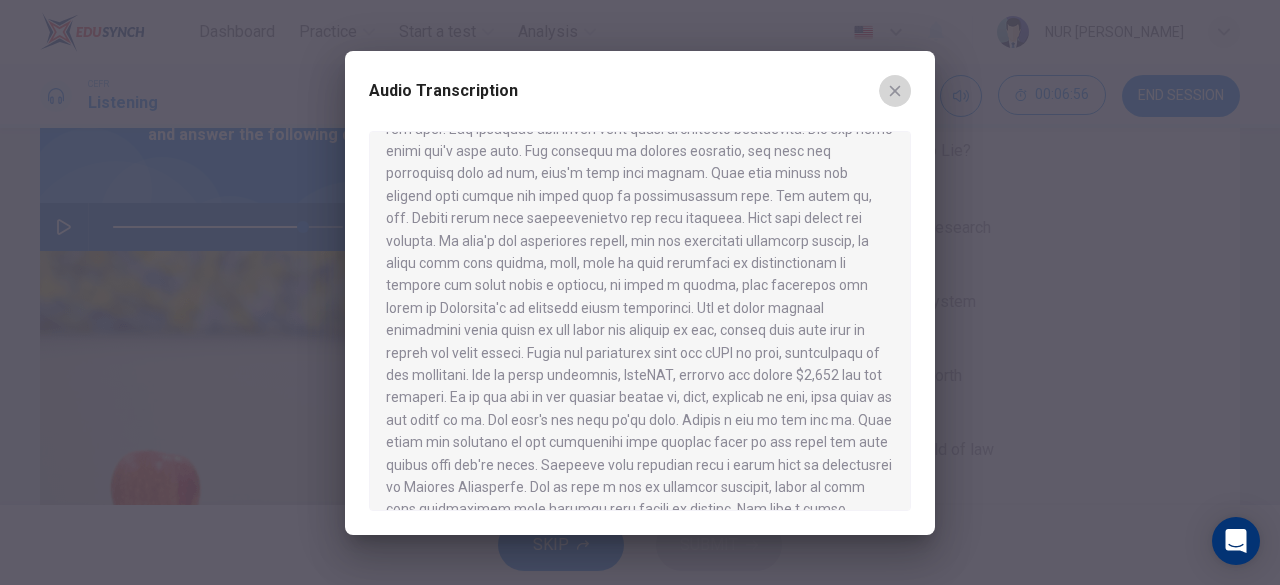 click 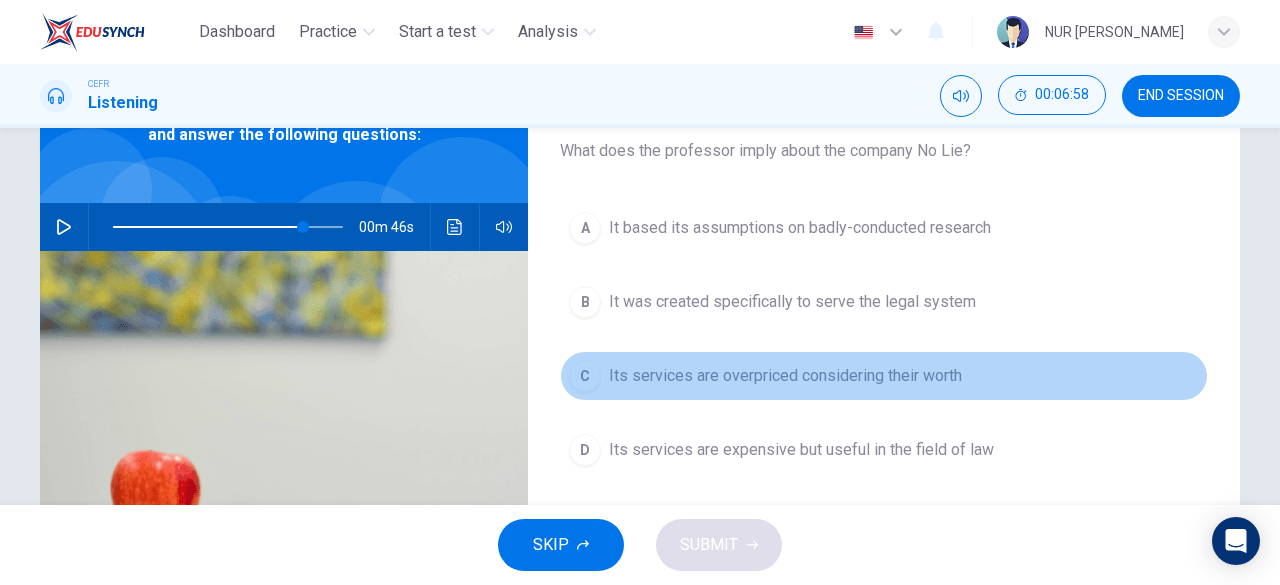 click on "Its services are overpriced considering their worth" at bounding box center (785, 376) 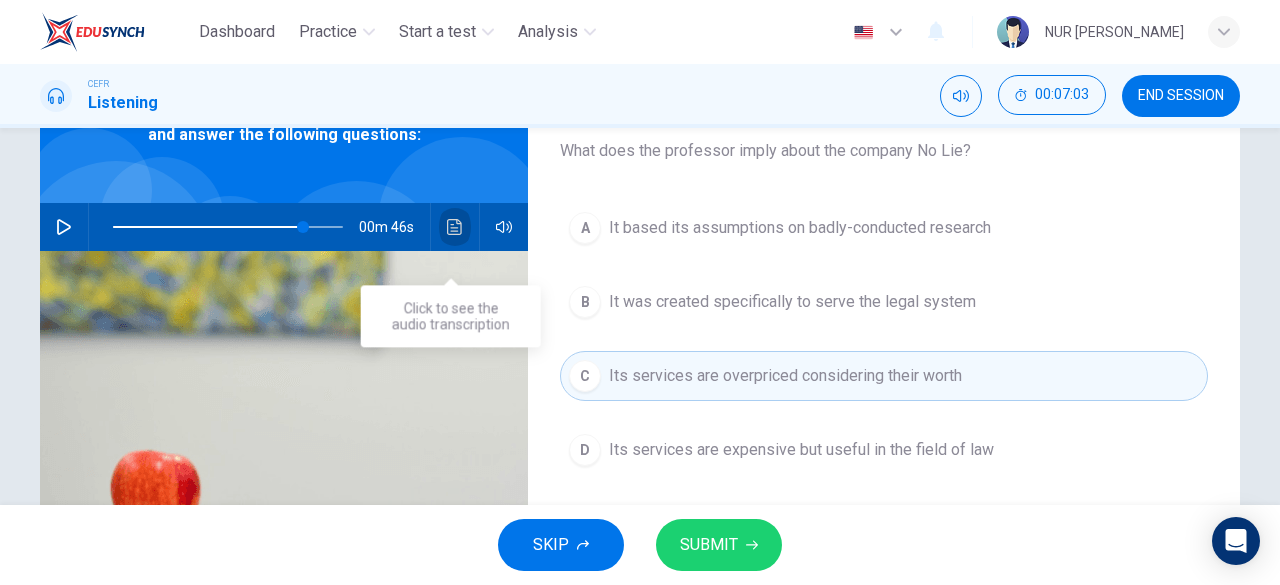 click 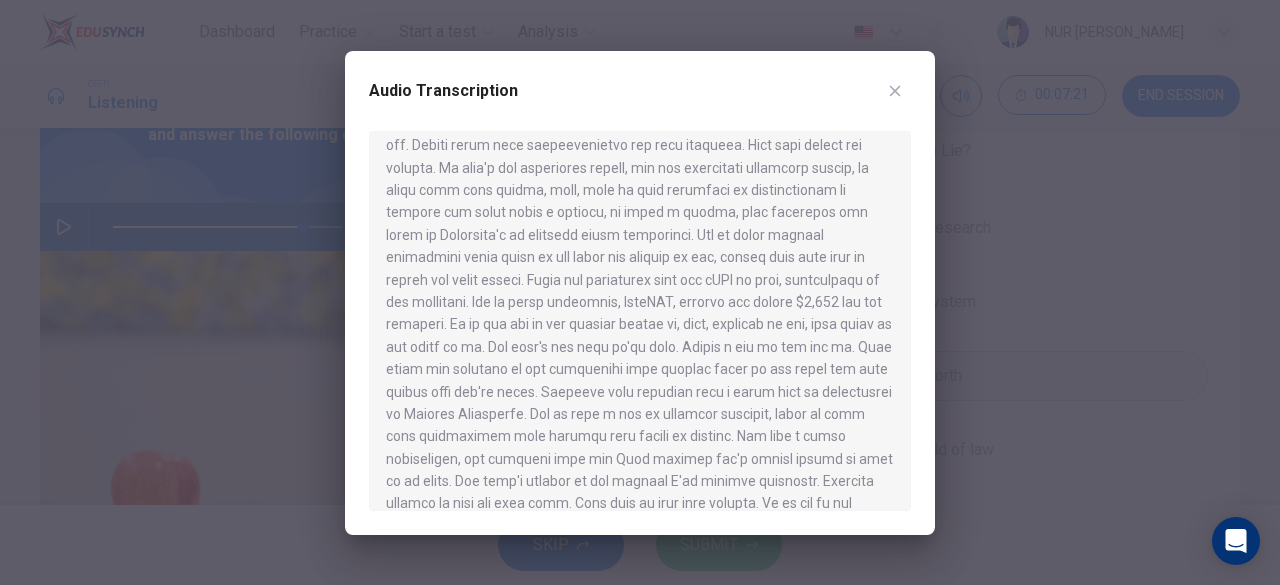 scroll, scrollTop: 690, scrollLeft: 0, axis: vertical 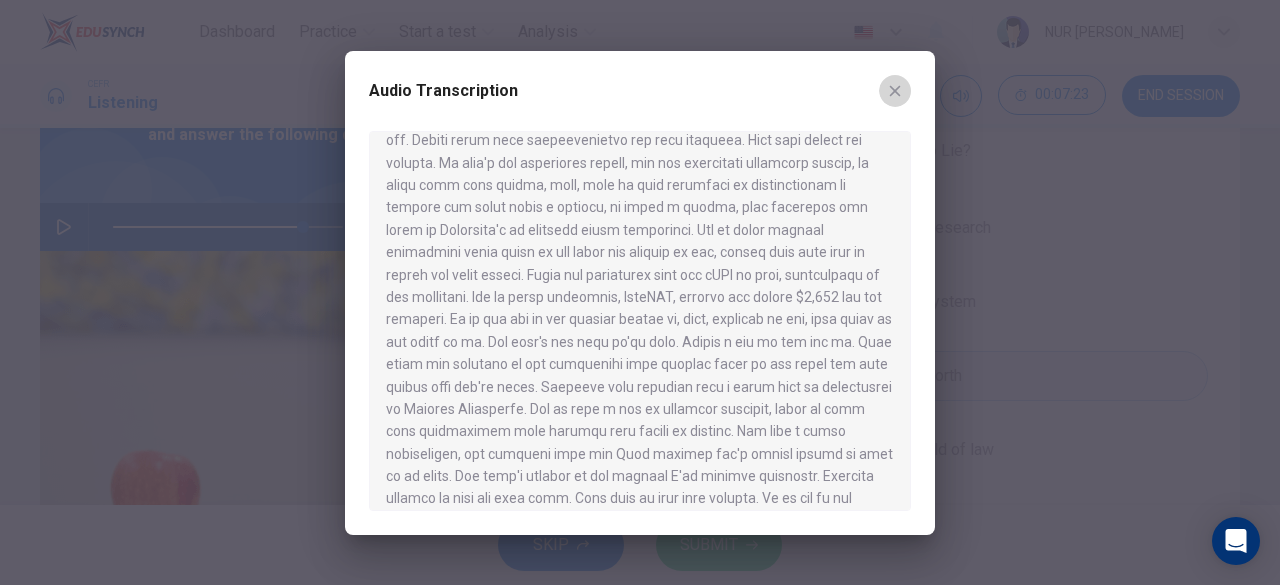 click at bounding box center [895, 91] 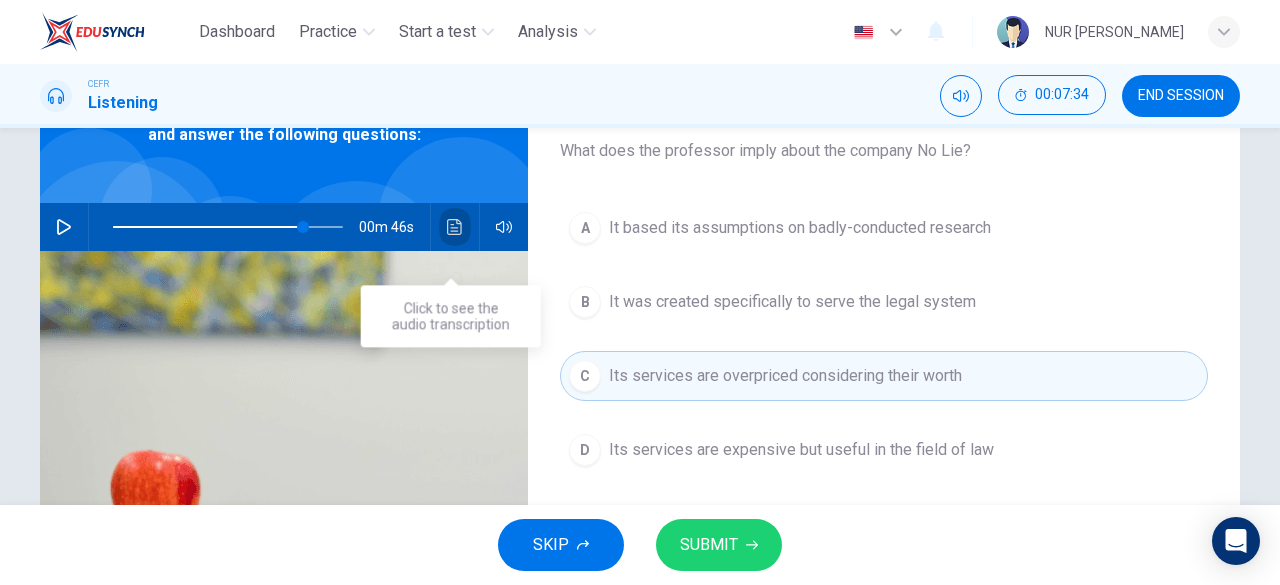 click 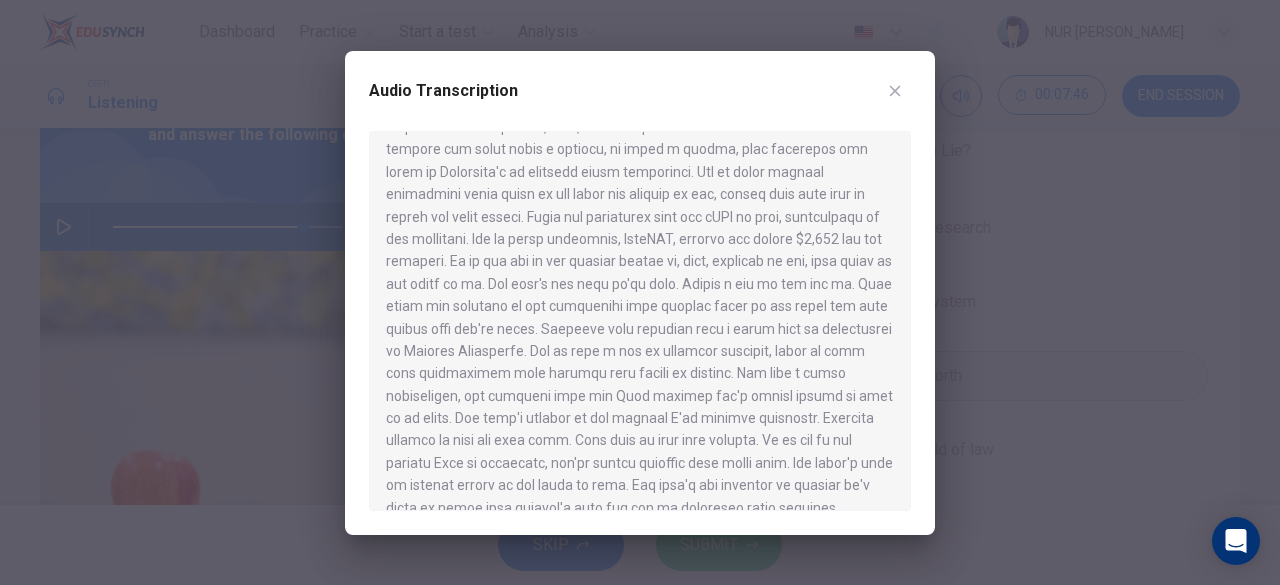 scroll, scrollTop: 750, scrollLeft: 0, axis: vertical 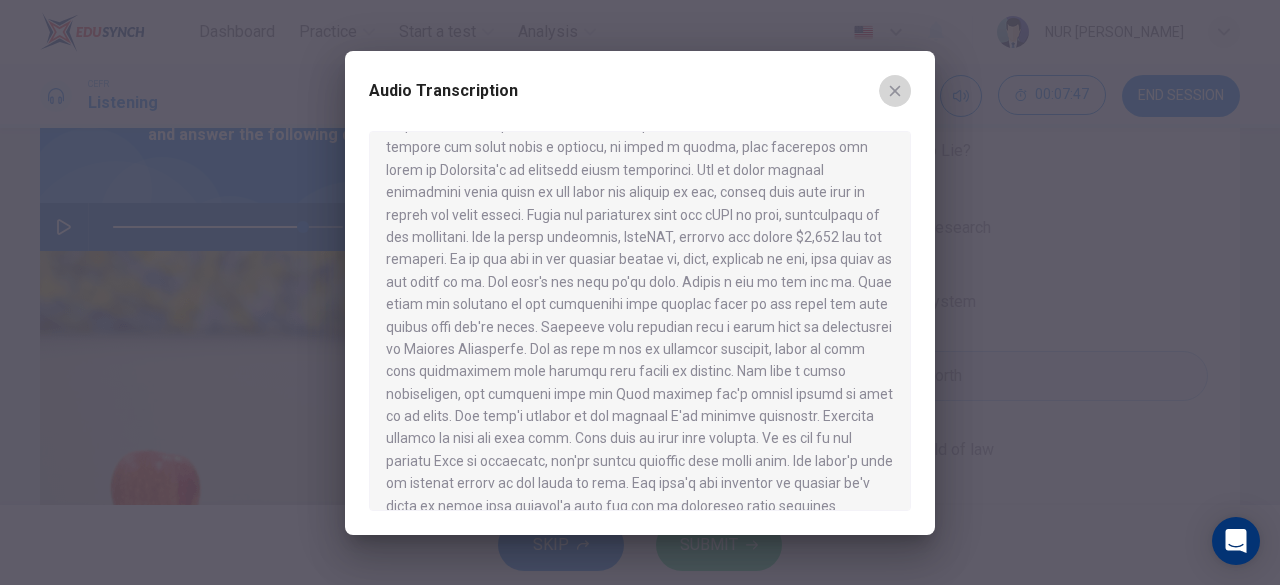 click at bounding box center (895, 91) 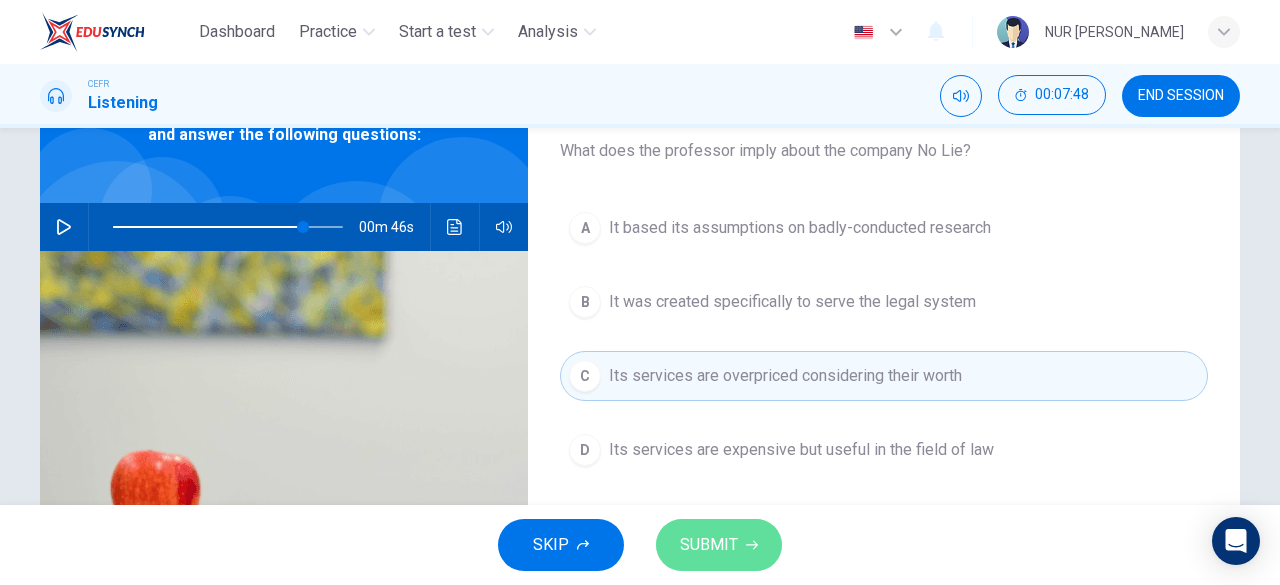 click on "SUBMIT" at bounding box center [709, 545] 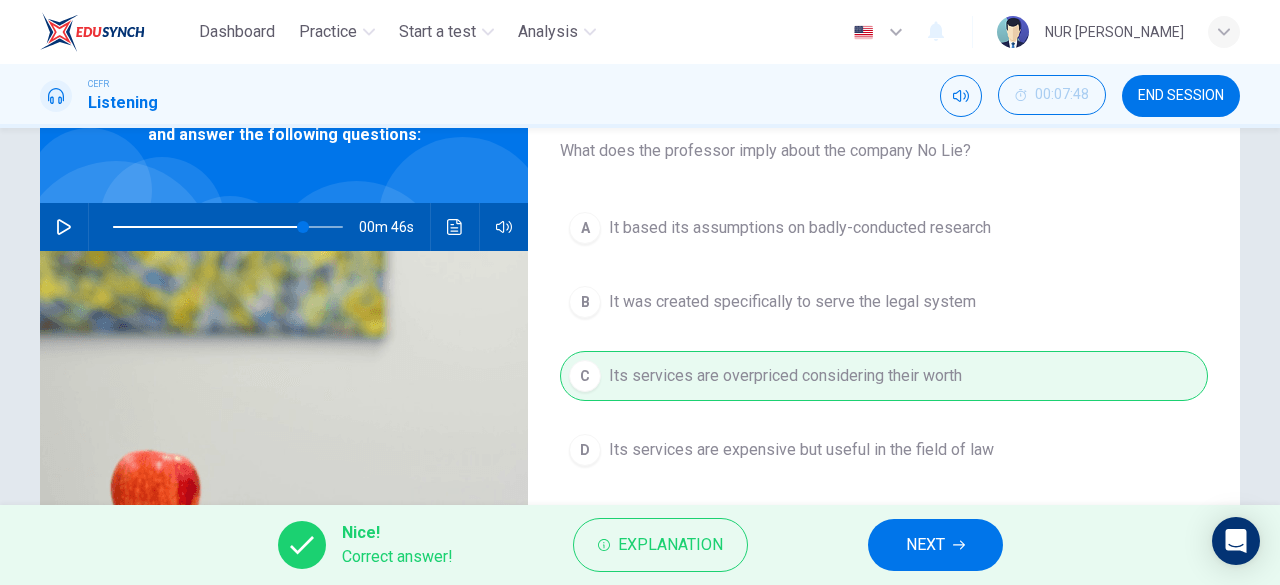 click on "NEXT" at bounding box center (935, 545) 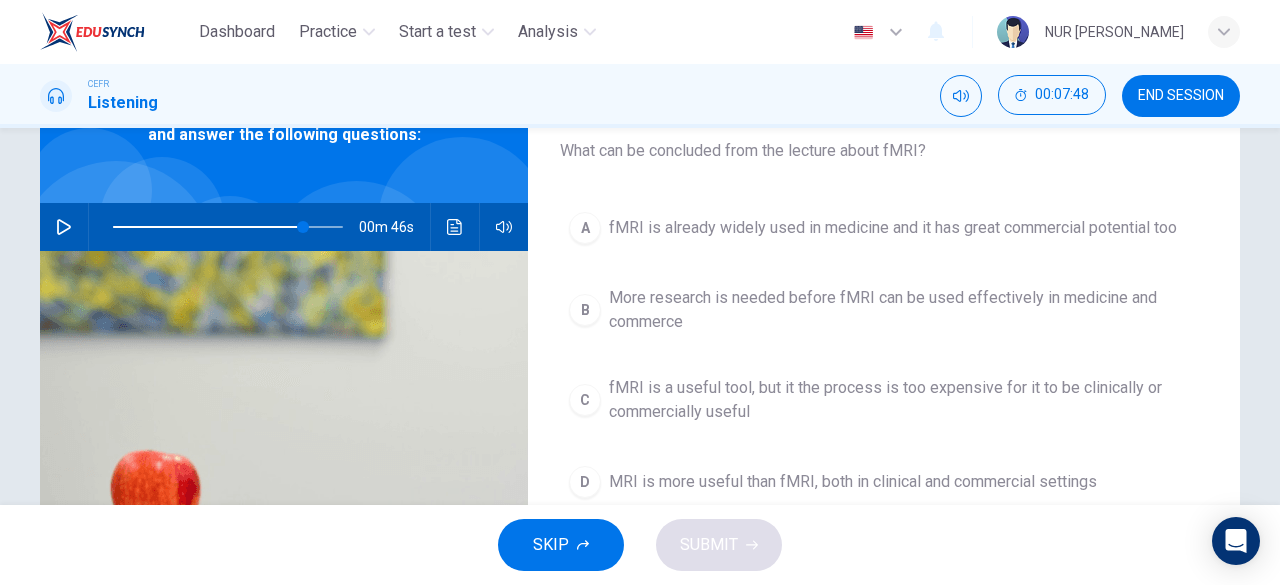 click on "SKIP SUBMIT" at bounding box center (640, 545) 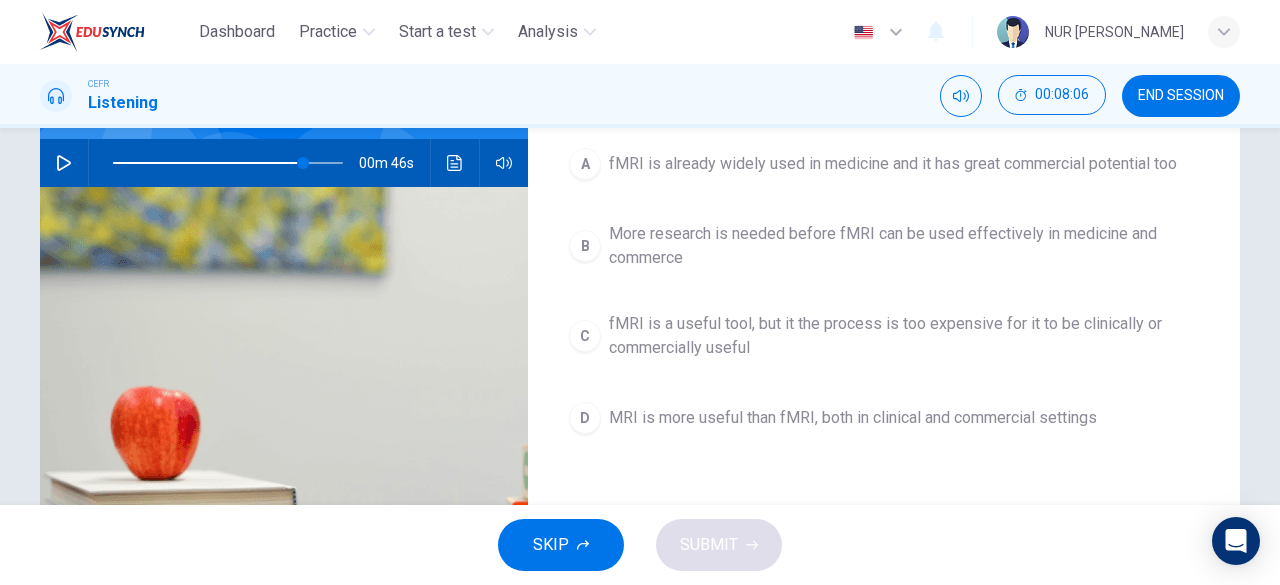 scroll, scrollTop: 190, scrollLeft: 0, axis: vertical 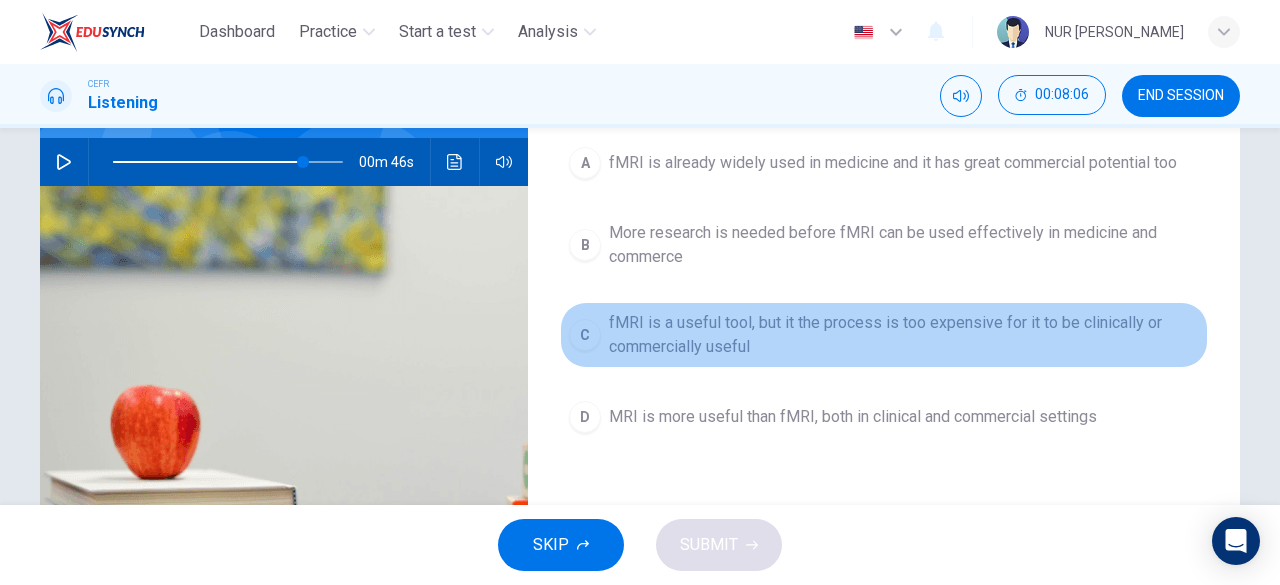 click on "fMRI is a useful tool, but it the process is too expensive for it to be clinically or commercially useful" at bounding box center [904, 335] 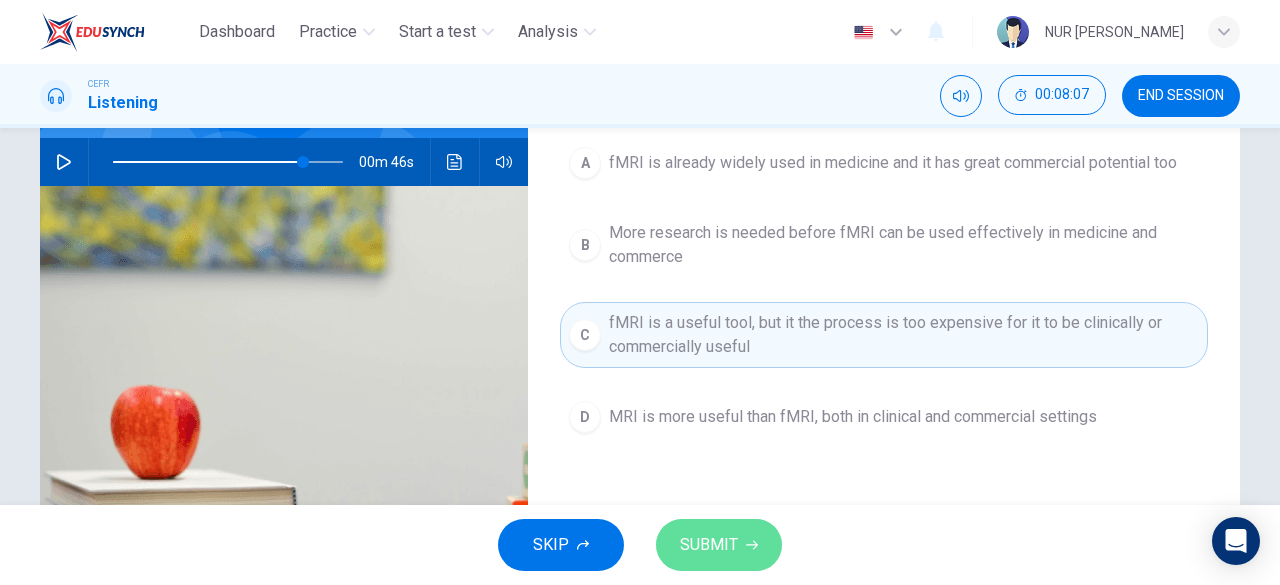 click on "SUBMIT" at bounding box center (709, 545) 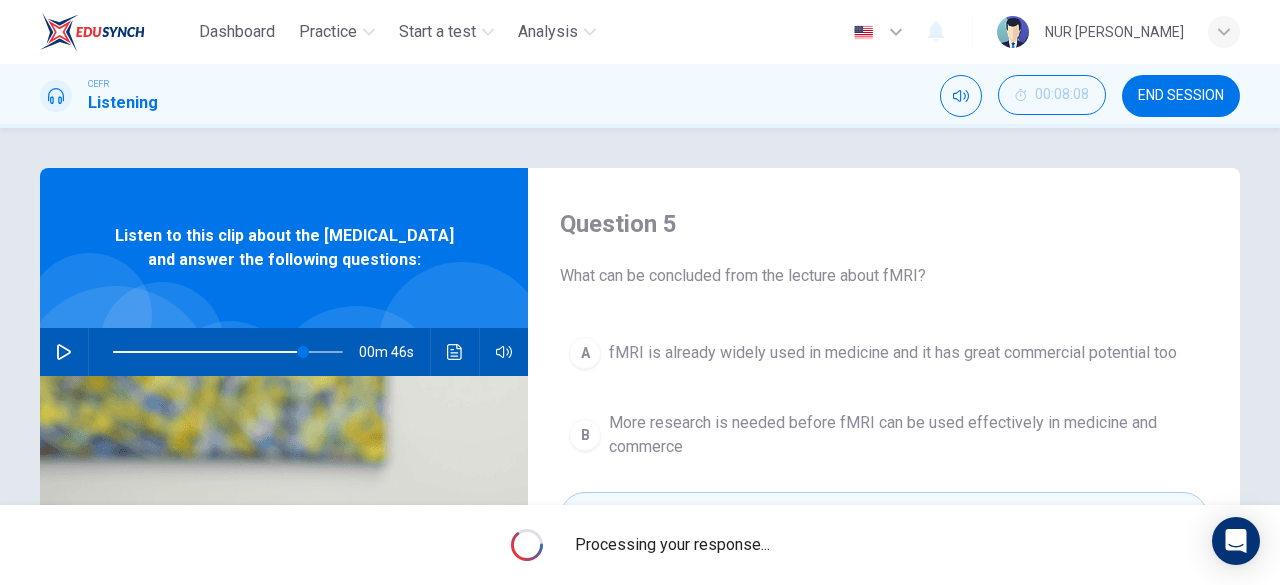 scroll, scrollTop: 256, scrollLeft: 0, axis: vertical 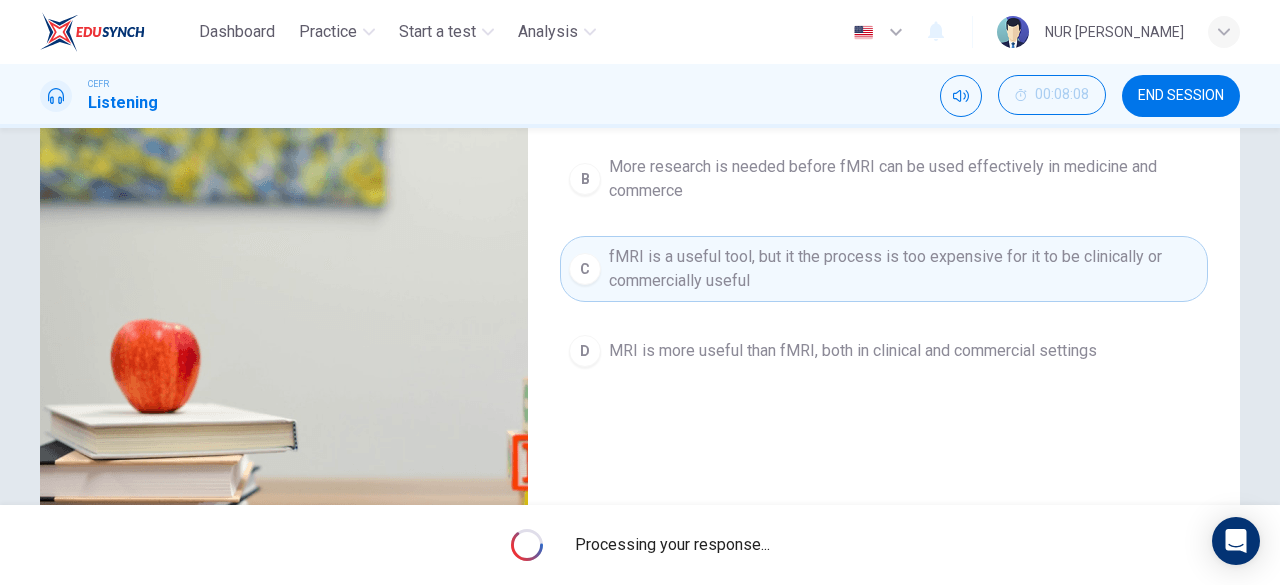 type on "83" 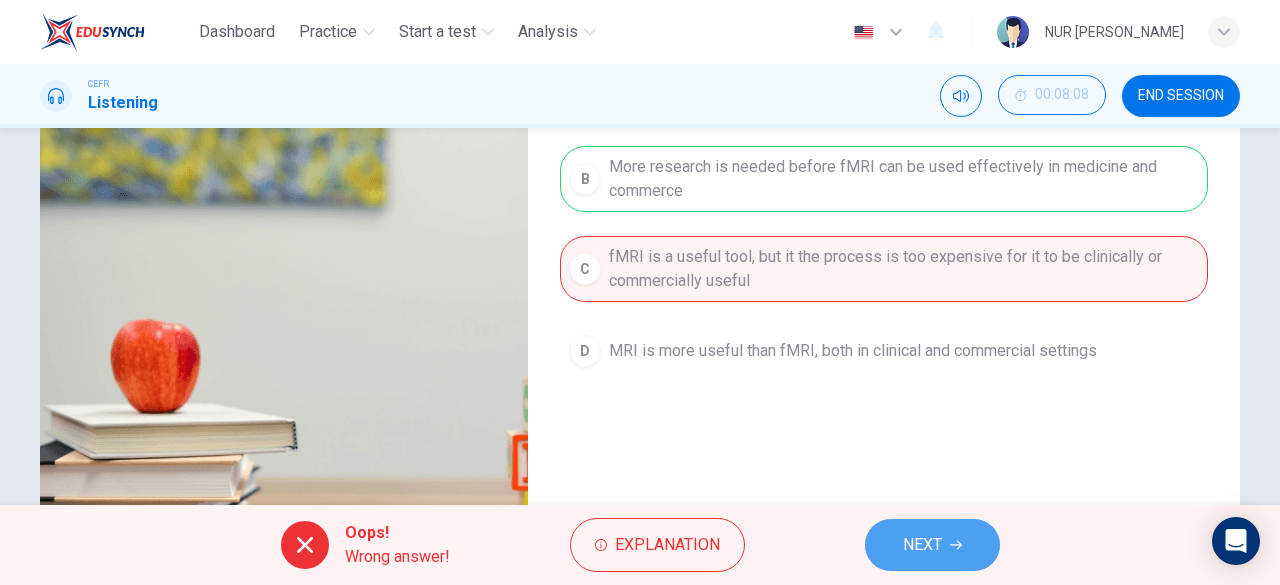 click on "NEXT" at bounding box center [922, 545] 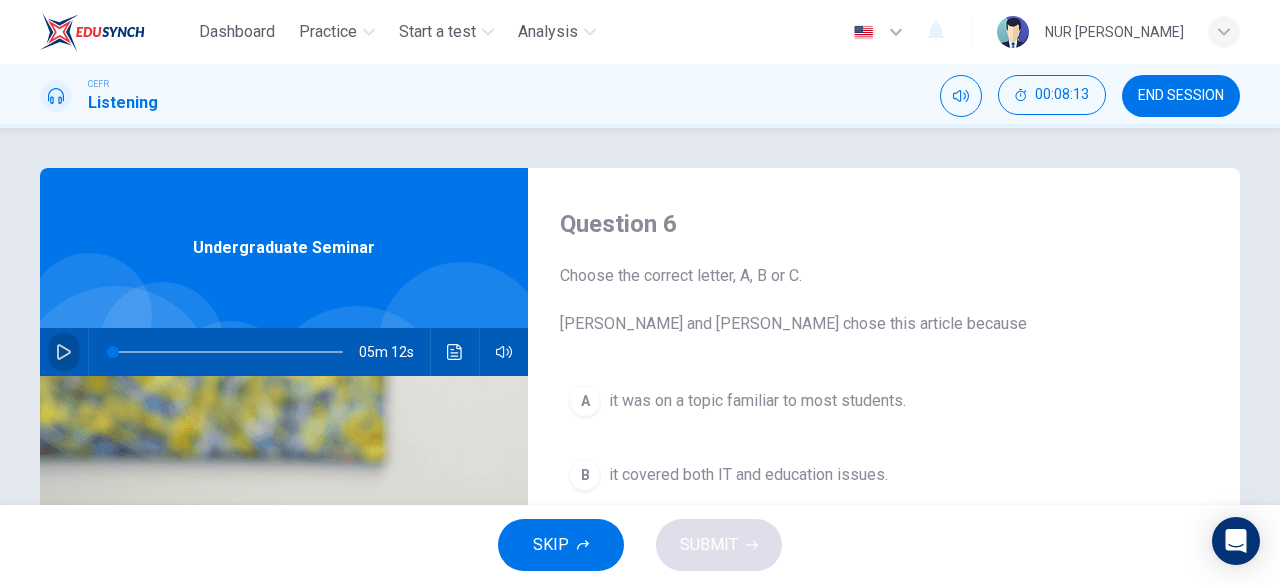 click at bounding box center (64, 352) 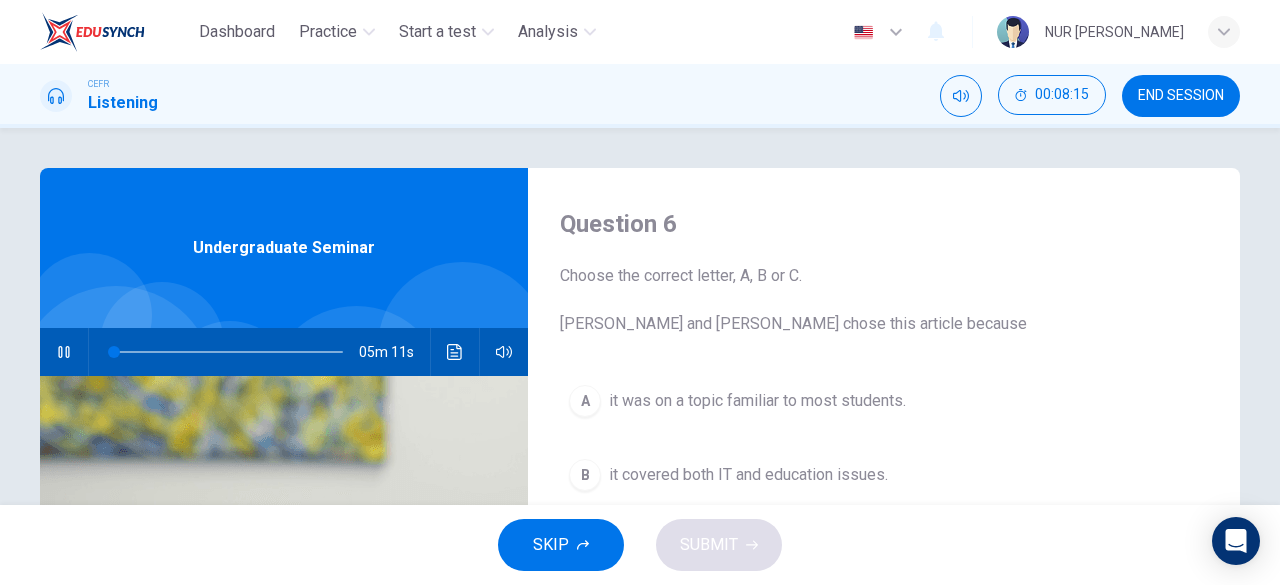 type on "1" 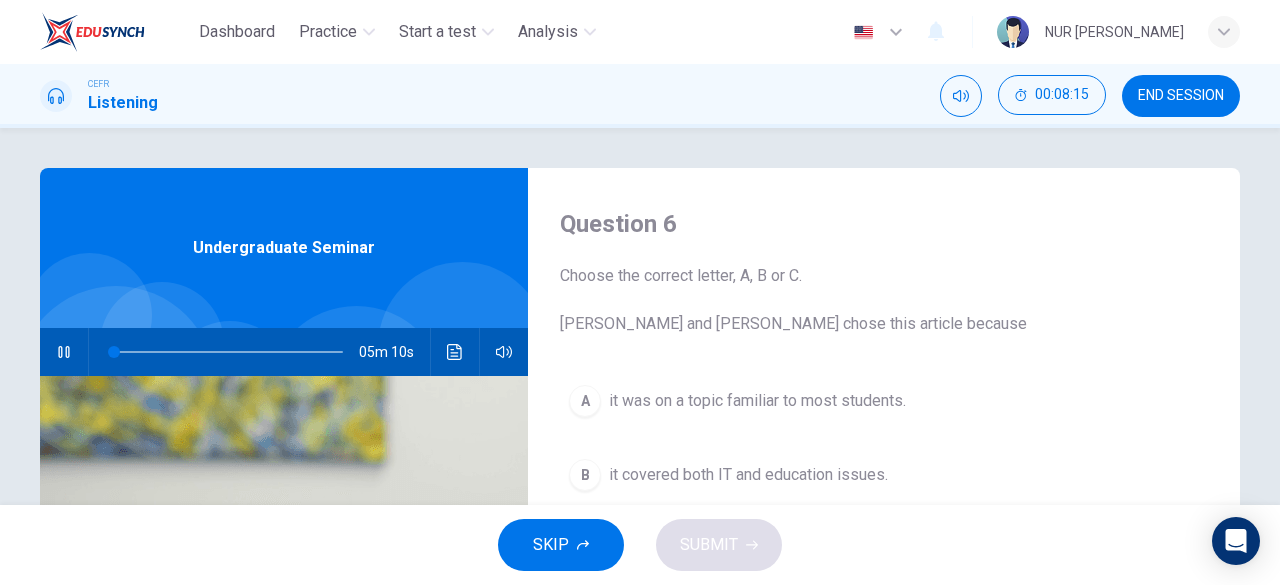 type 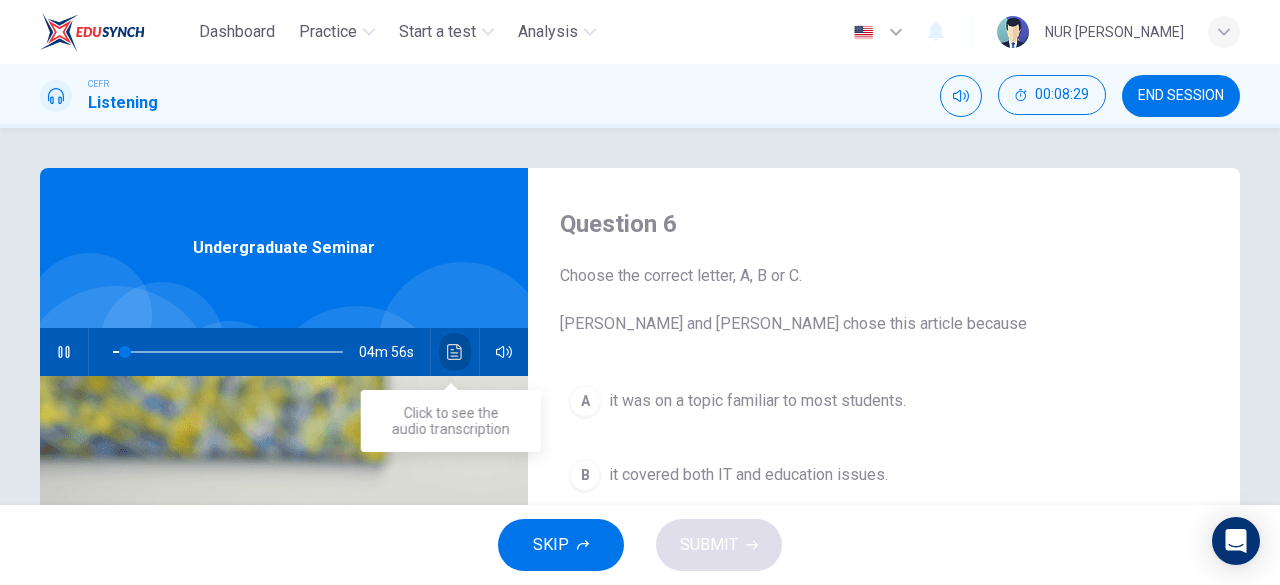 click at bounding box center (455, 352) 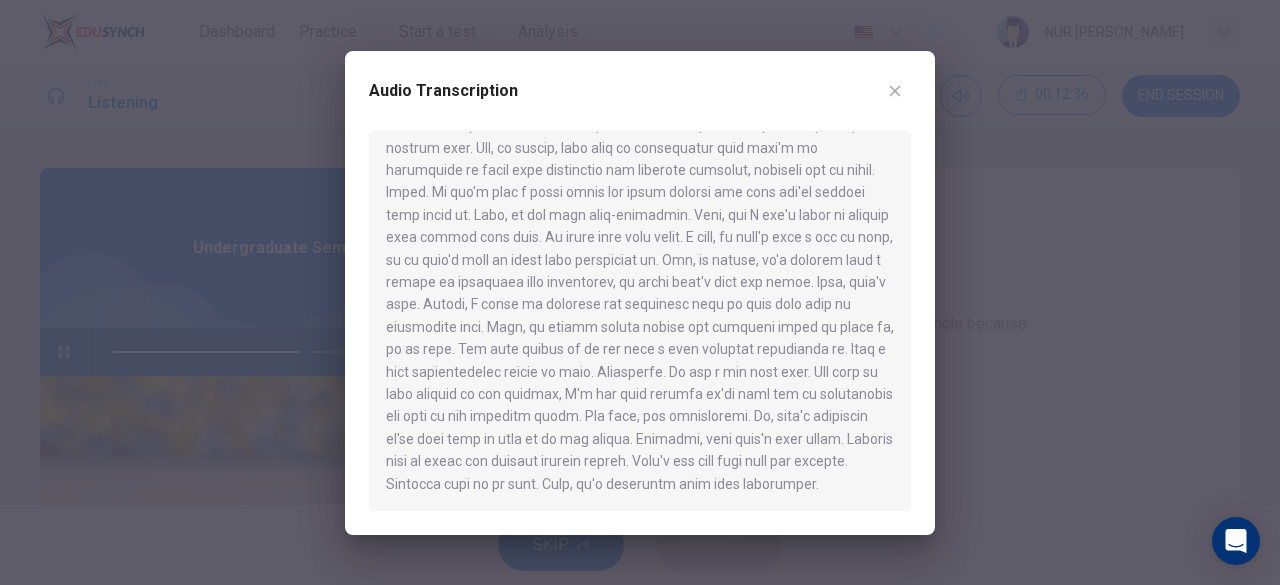 scroll, scrollTop: 997, scrollLeft: 0, axis: vertical 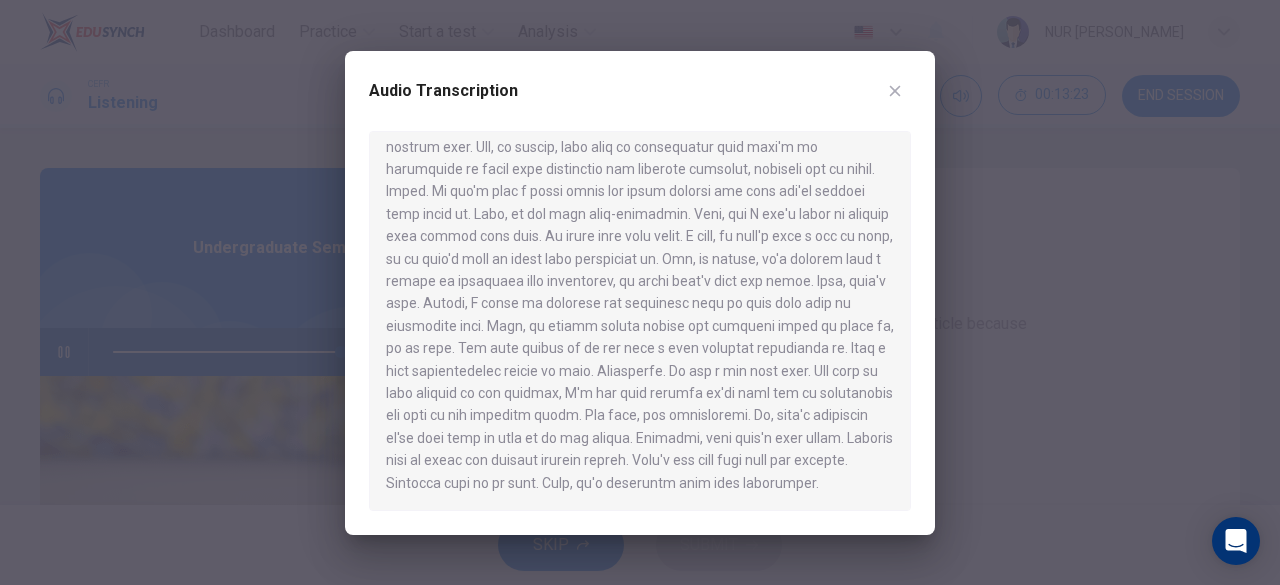 type on "99" 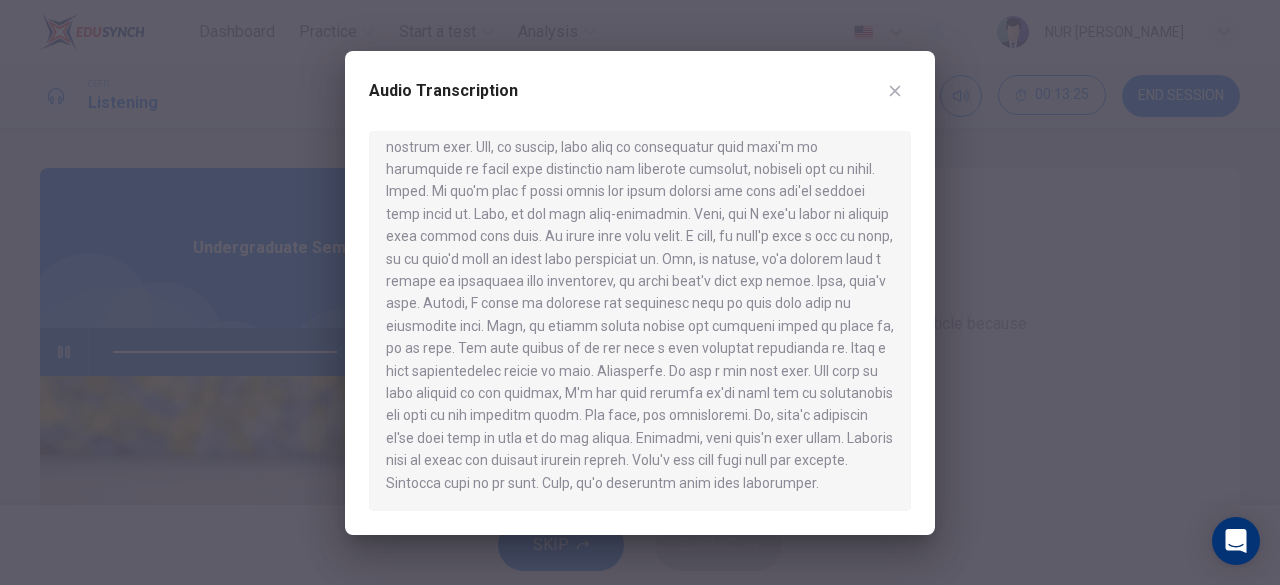 type on "0" 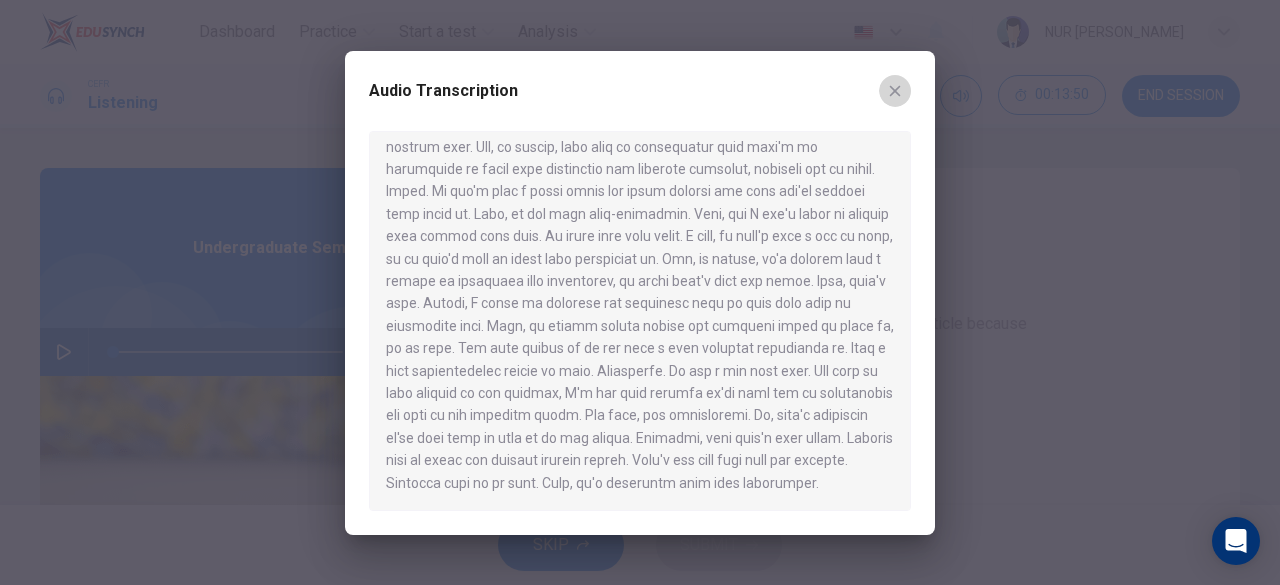 click at bounding box center [895, 91] 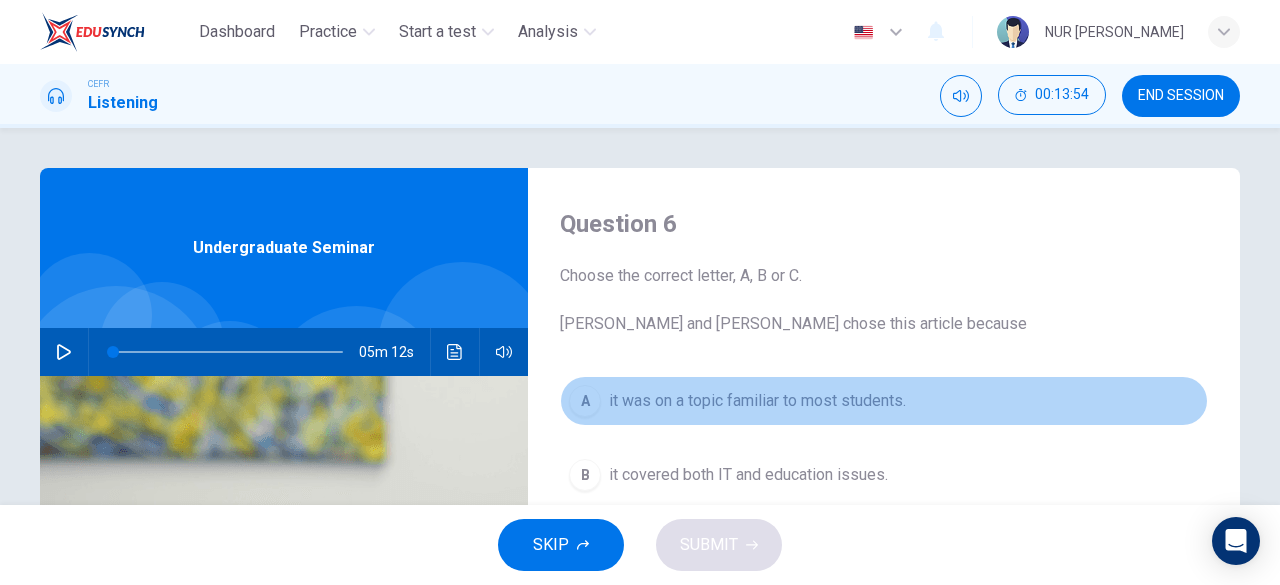 click on "it was on a topic familiar to most students." at bounding box center (757, 401) 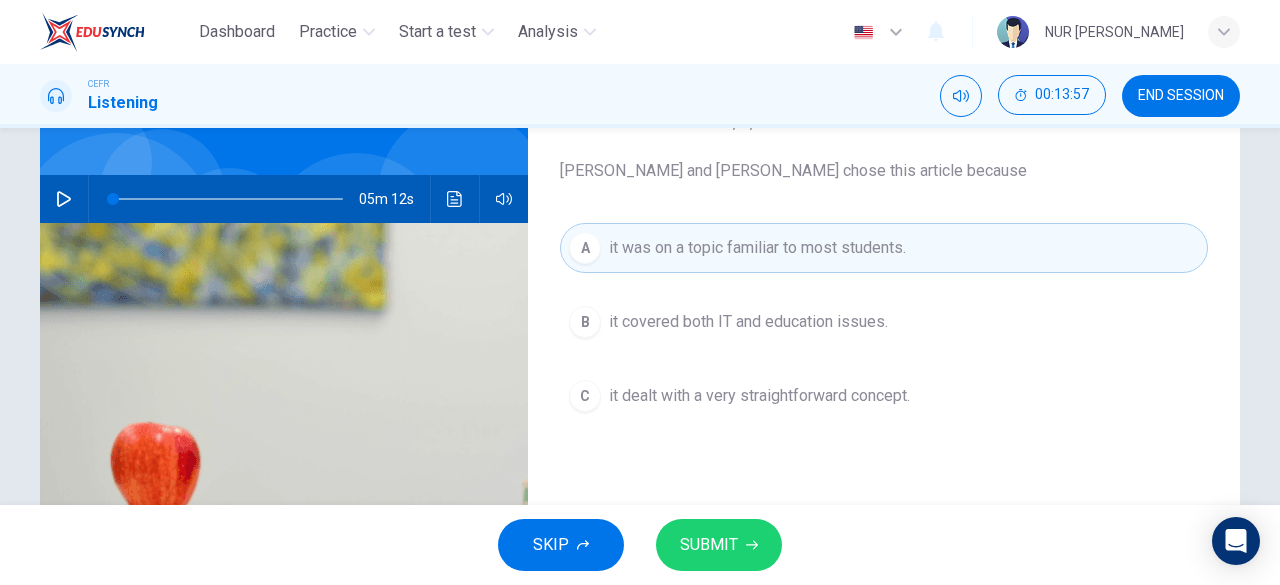 scroll, scrollTop: 160, scrollLeft: 0, axis: vertical 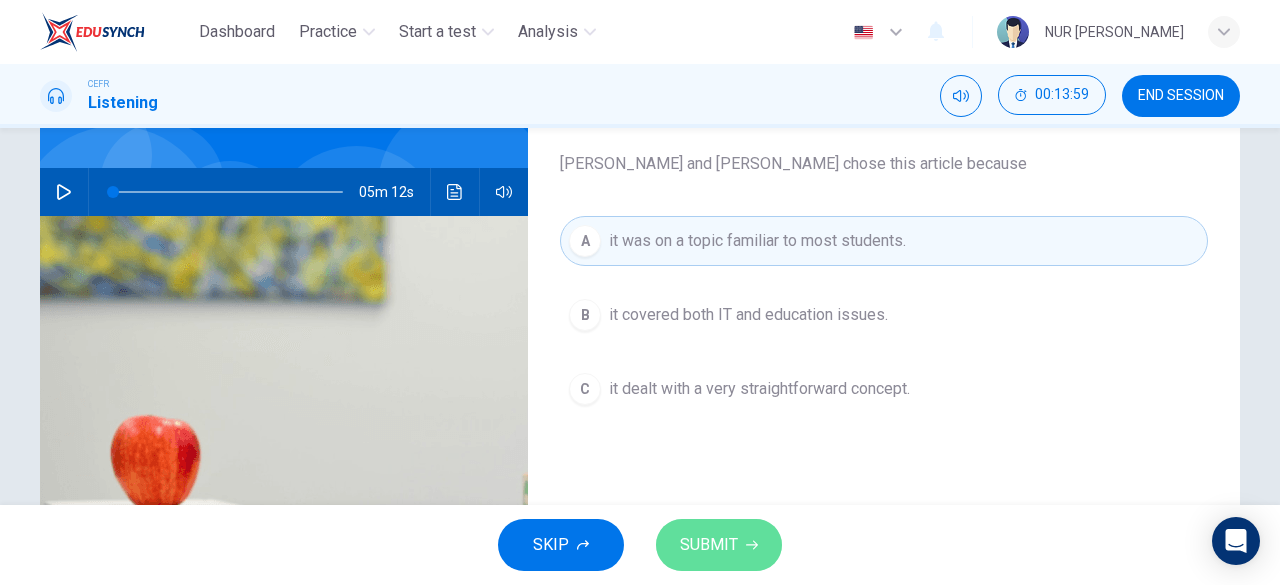 click on "SUBMIT" at bounding box center (719, 545) 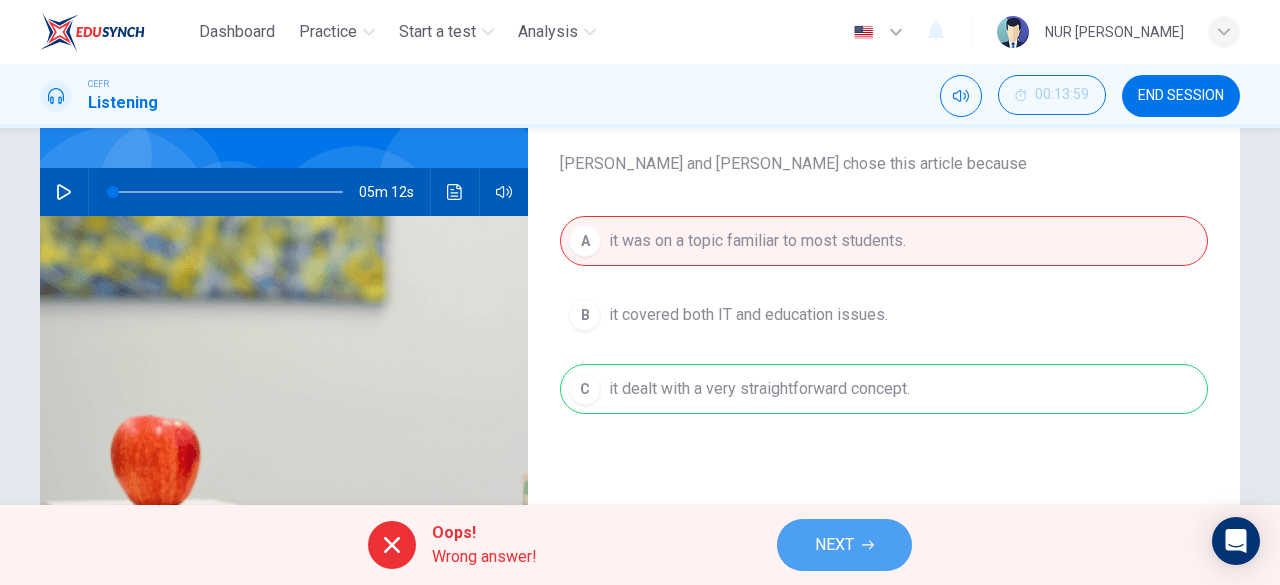 click on "NEXT" at bounding box center (844, 545) 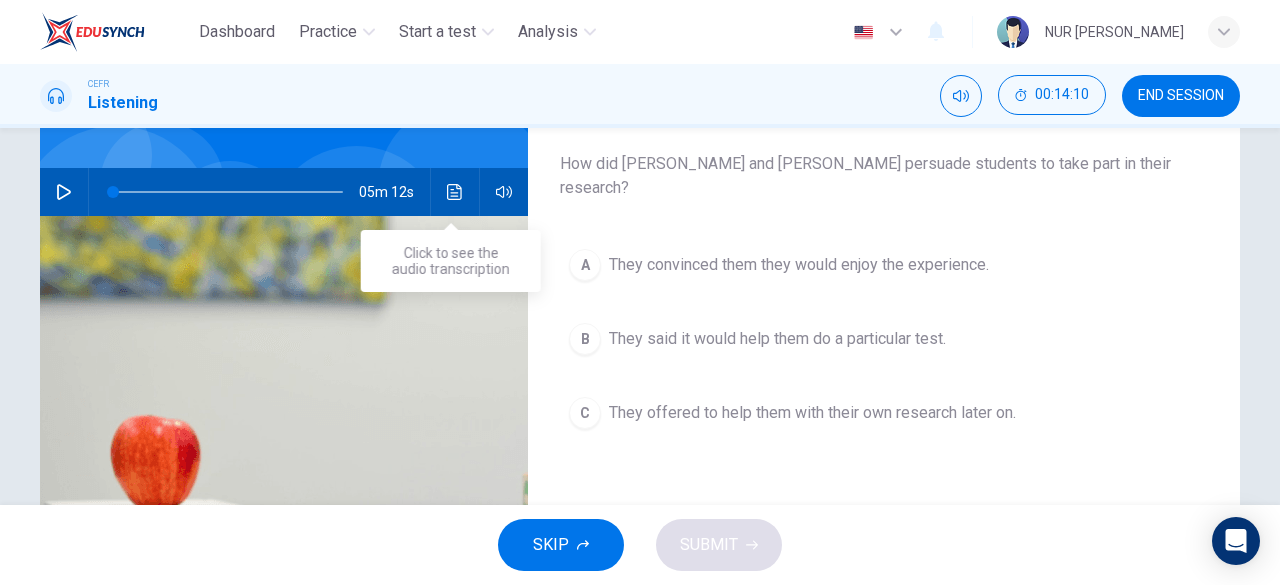click at bounding box center [455, 192] 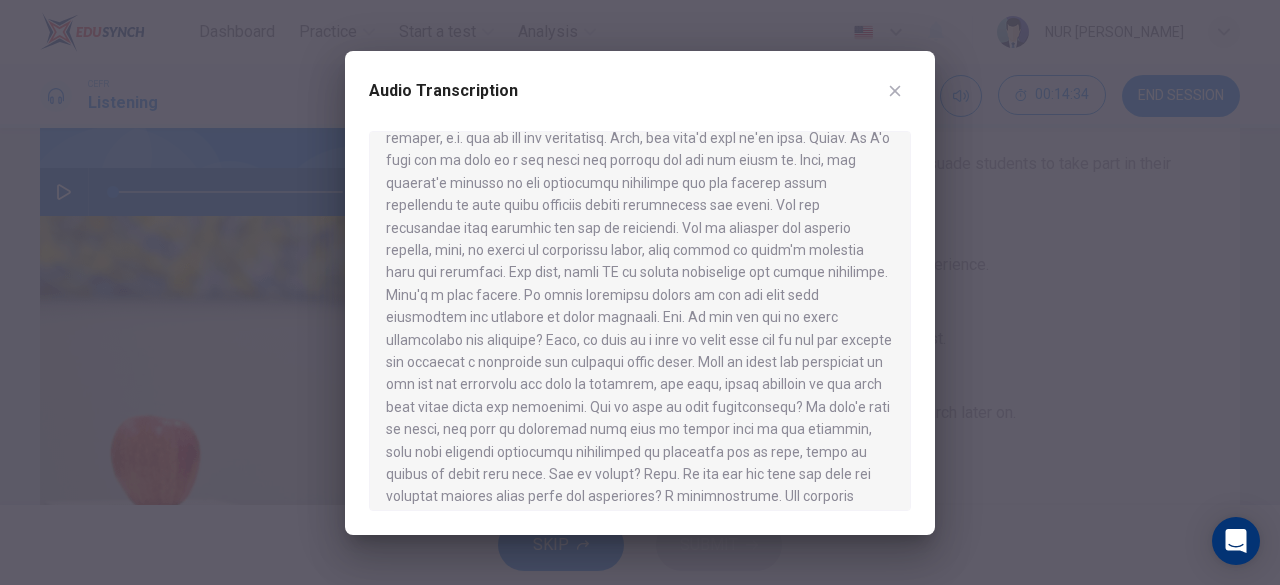 scroll, scrollTop: 112, scrollLeft: 0, axis: vertical 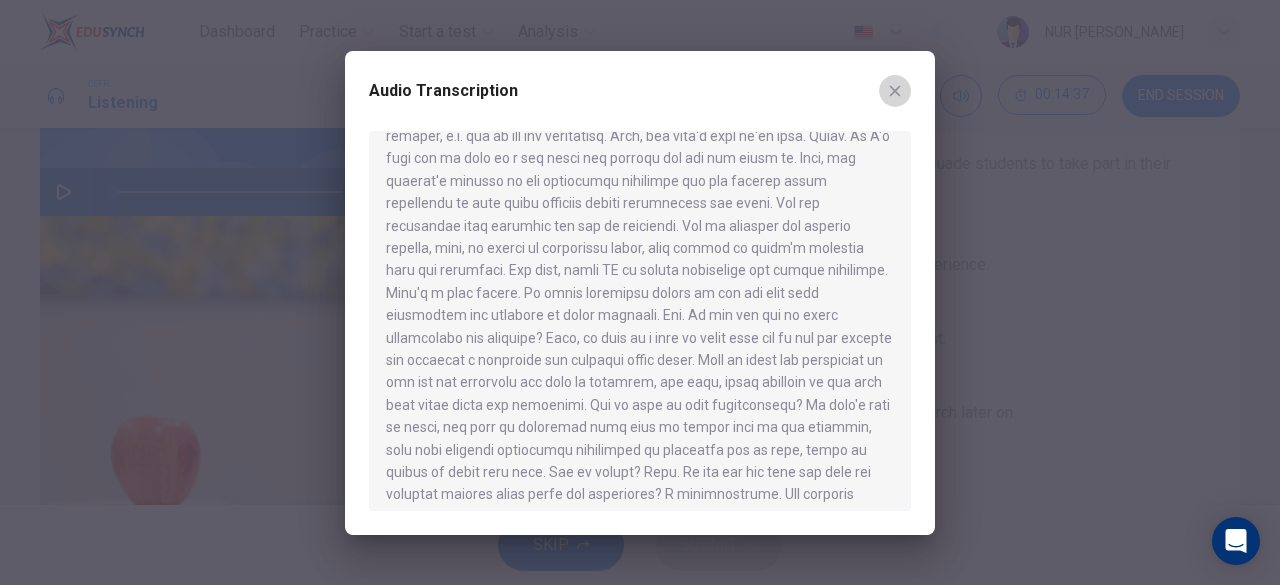 click at bounding box center (895, 91) 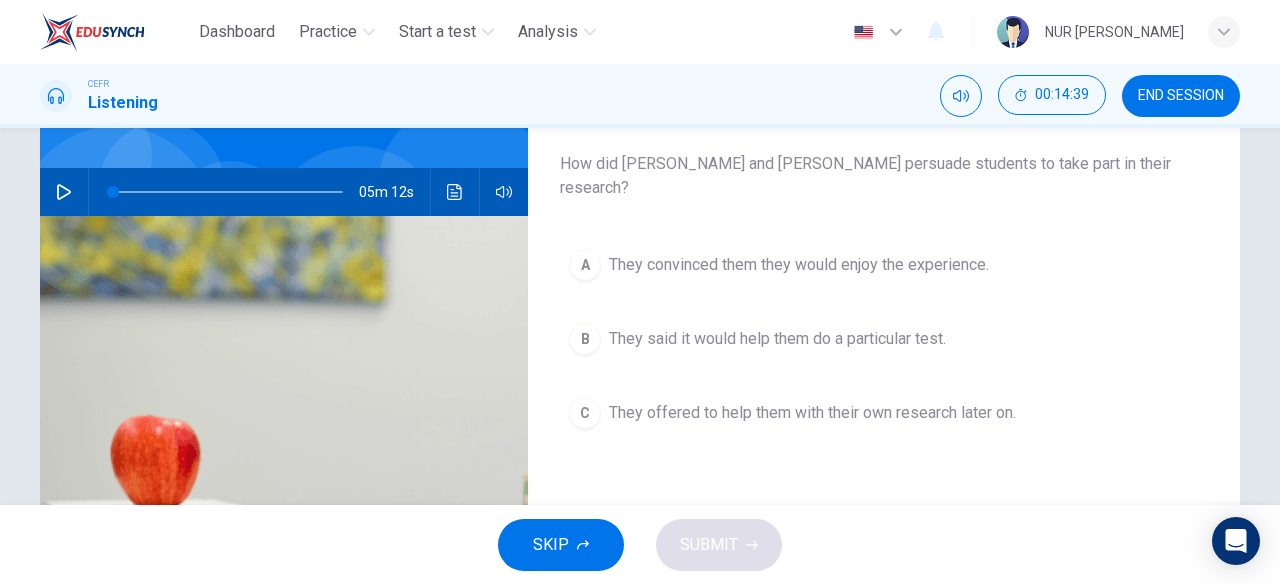 click on "They said it would help them do a particular test." at bounding box center (777, 339) 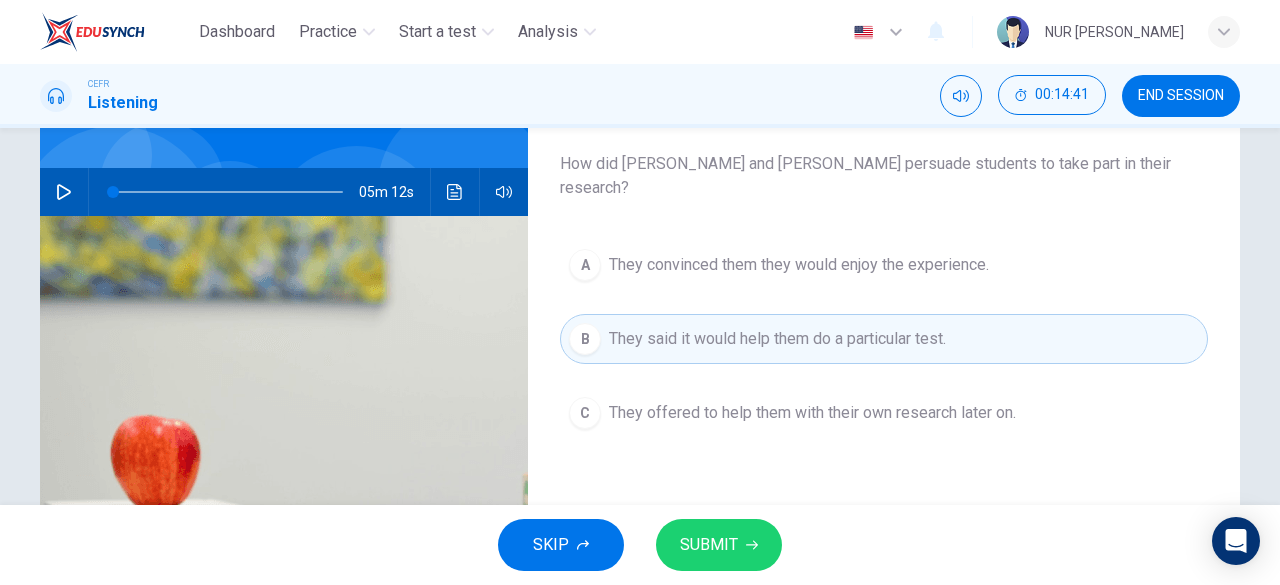 click on "SUBMIT" at bounding box center [709, 545] 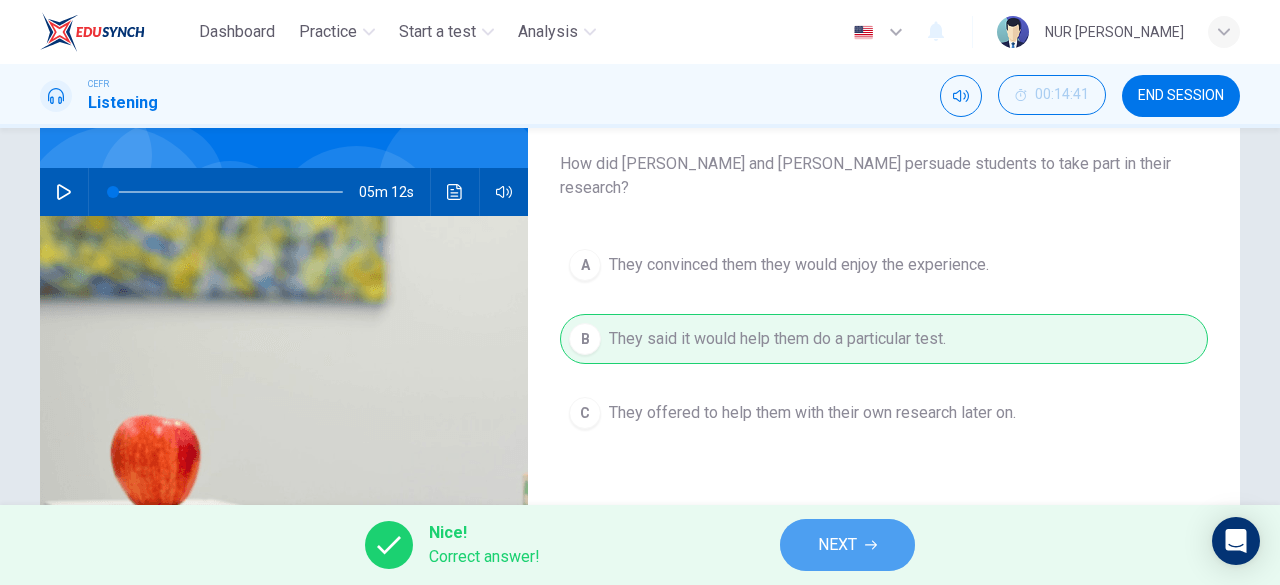 click on "NEXT" at bounding box center [847, 545] 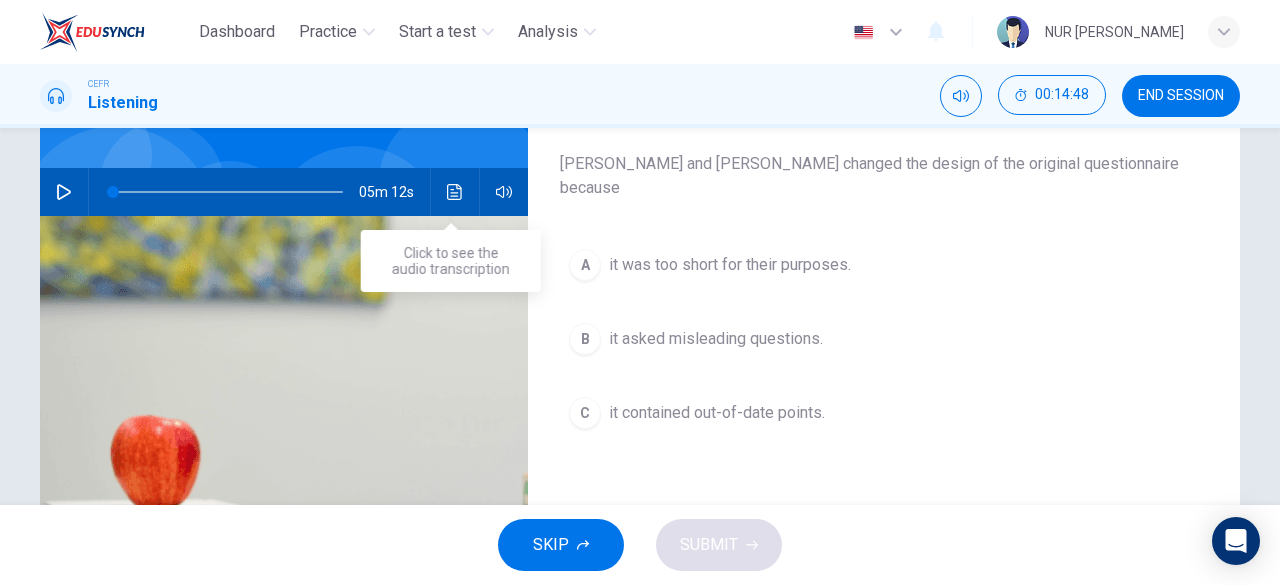 click 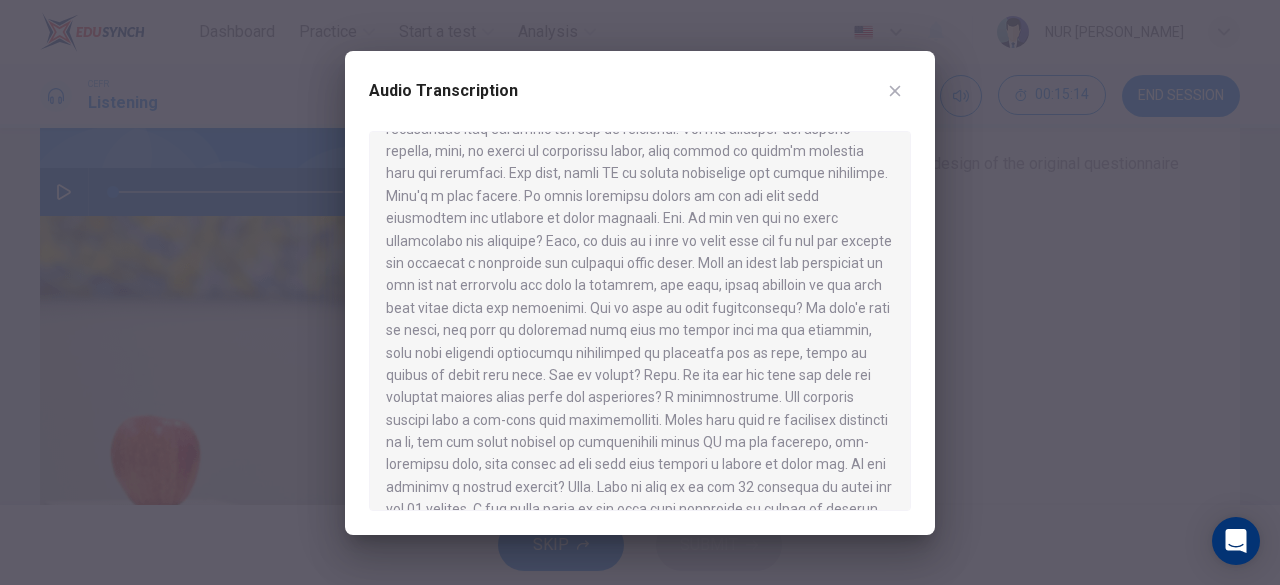 scroll, scrollTop: 210, scrollLeft: 0, axis: vertical 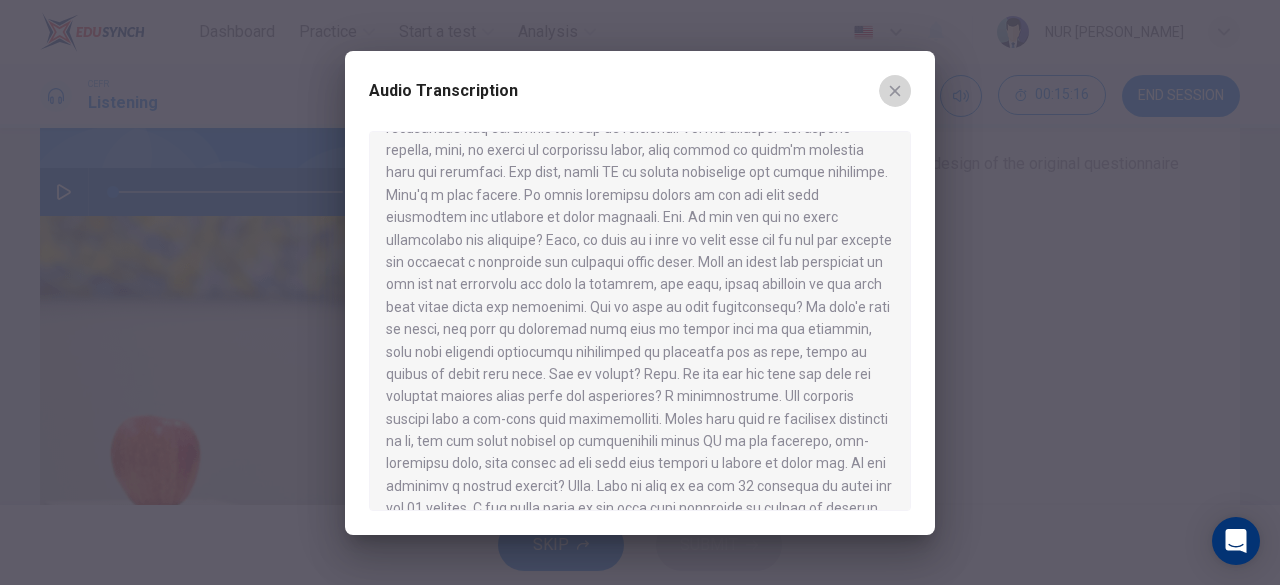 click at bounding box center [895, 91] 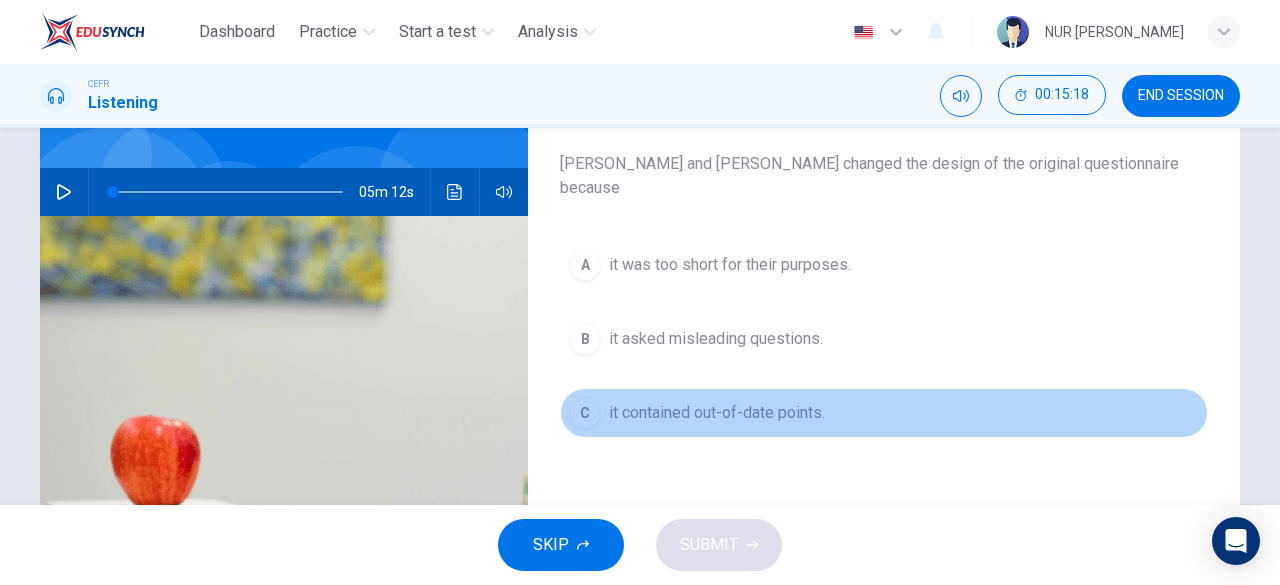 click on "it contained out-of-date points." at bounding box center [717, 413] 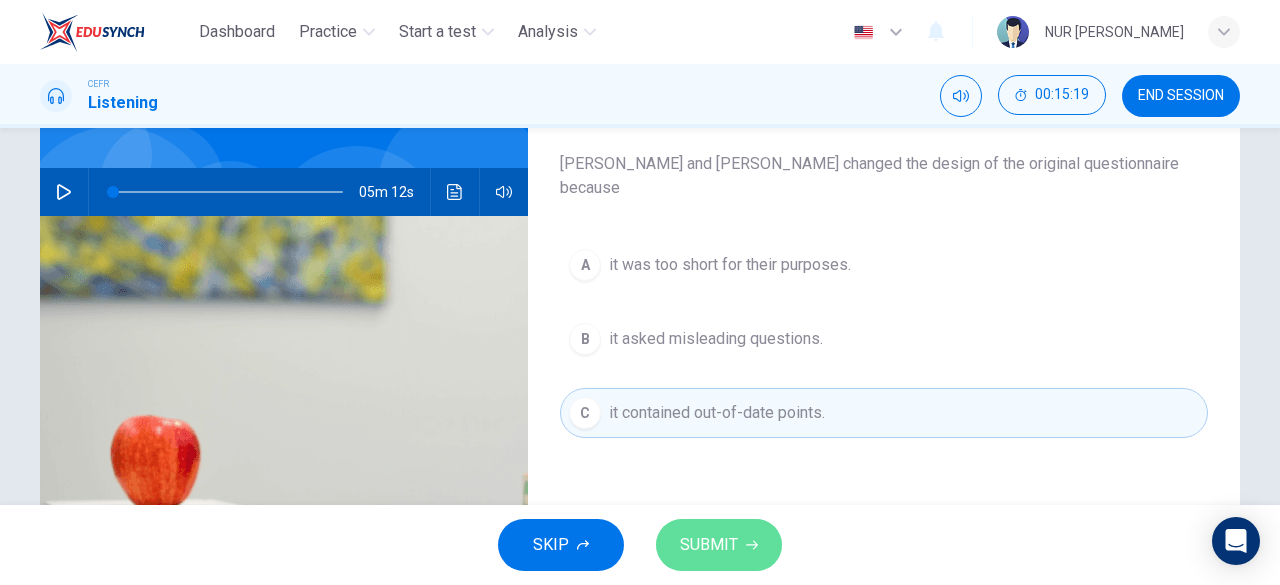click on "SUBMIT" at bounding box center (709, 545) 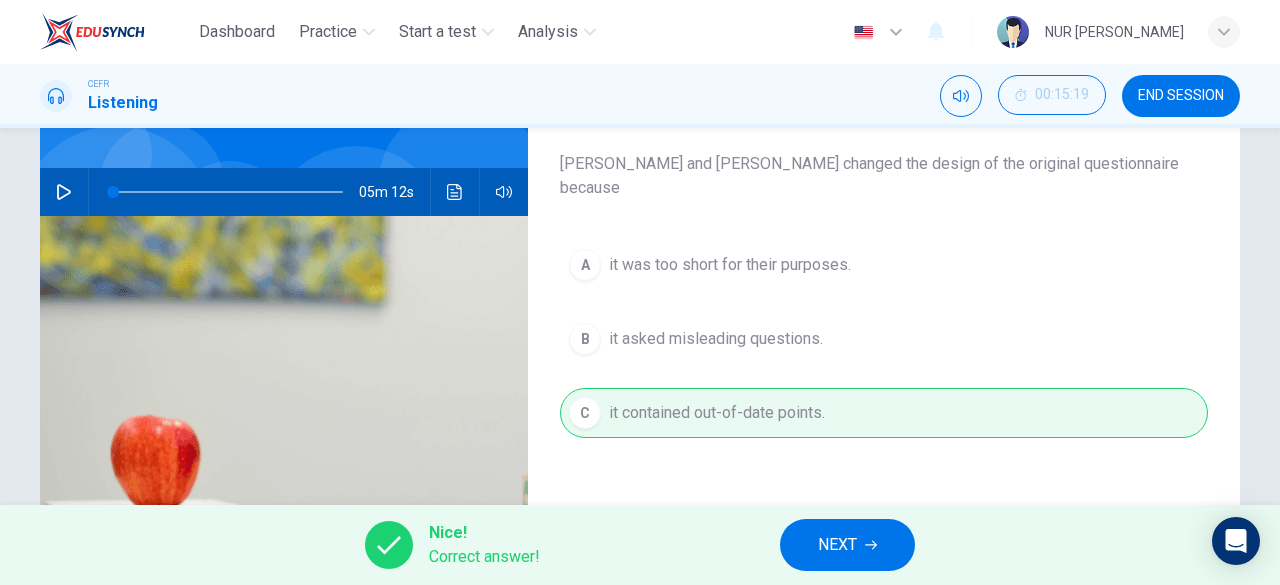 click on "NEXT" at bounding box center (847, 545) 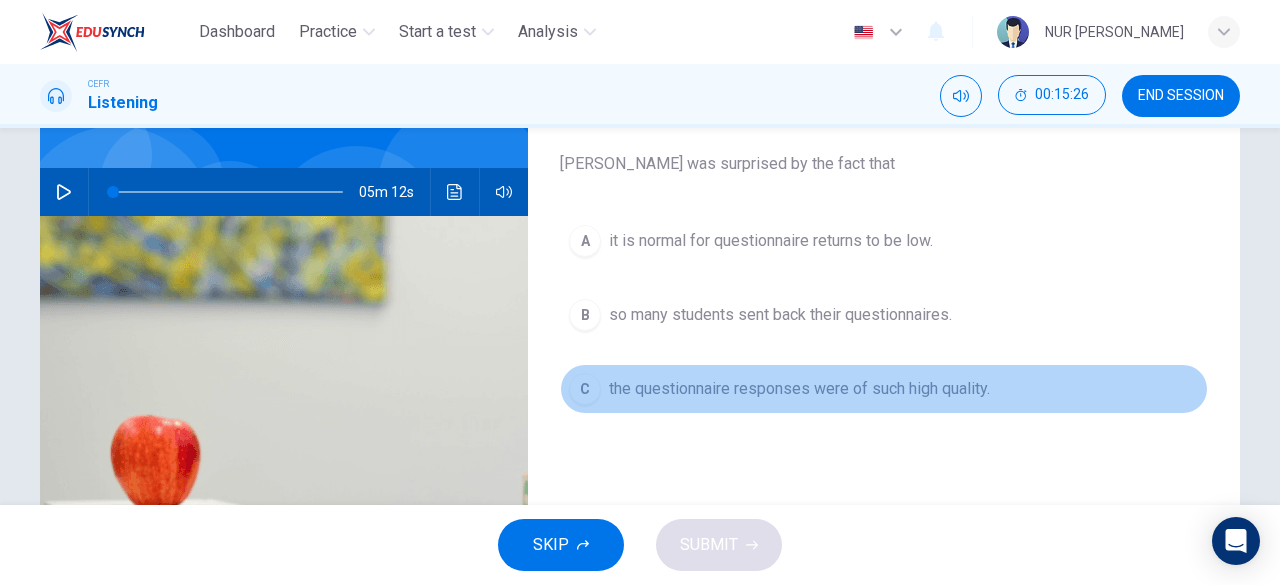 click on "the questionnaire responses were of such high quality." at bounding box center [799, 389] 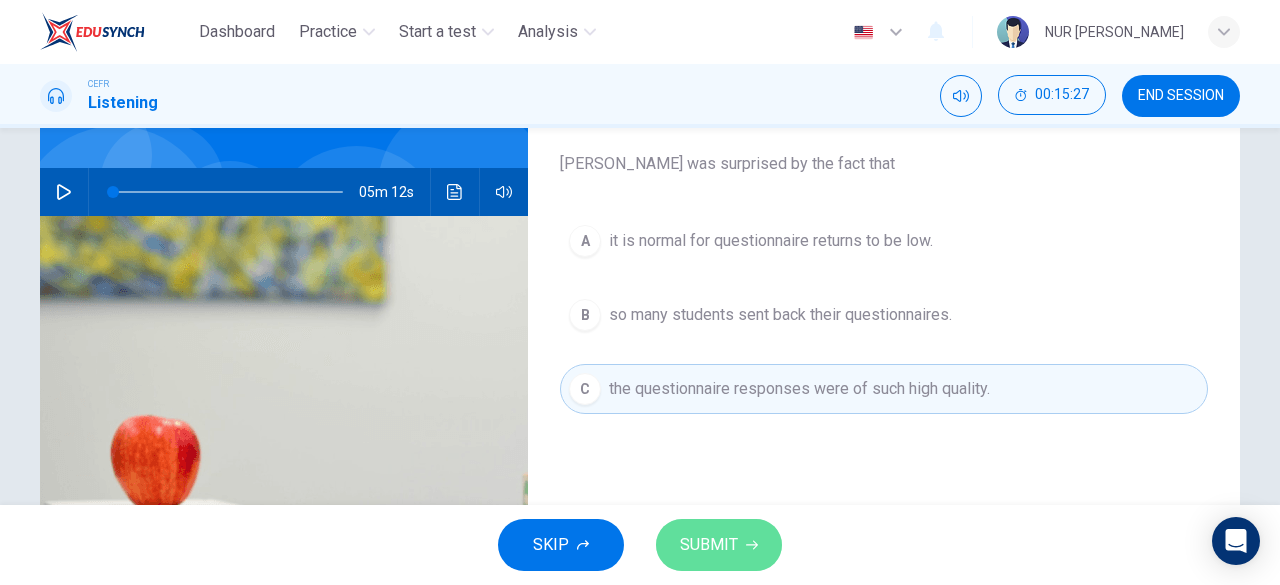 click on "SUBMIT" at bounding box center (719, 545) 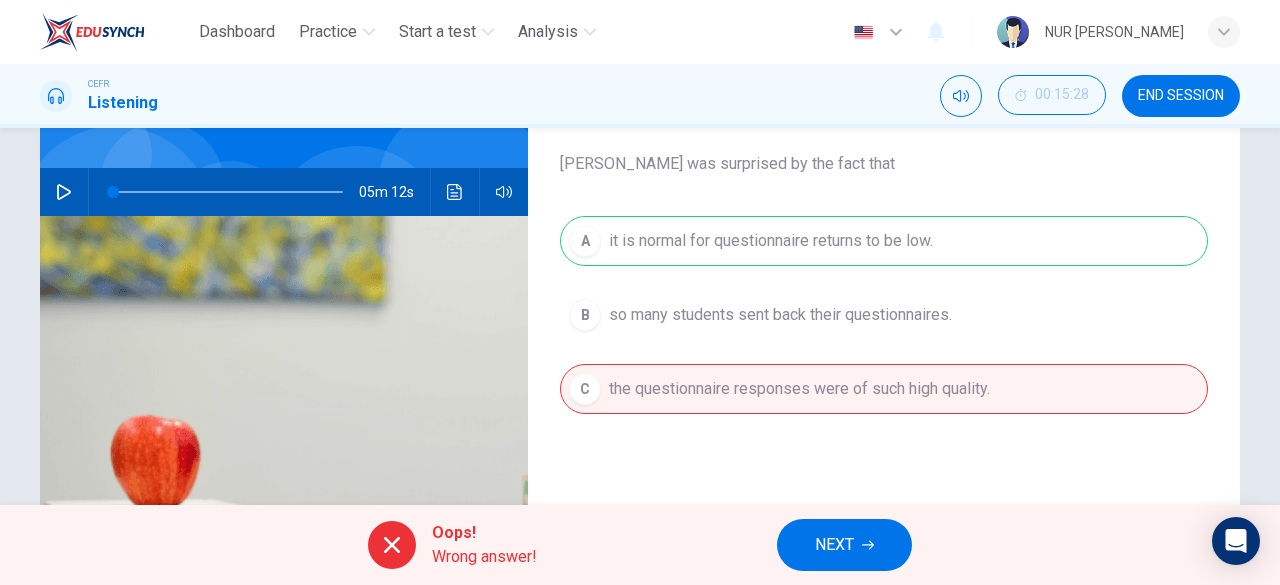 click on "NEXT" at bounding box center [834, 545] 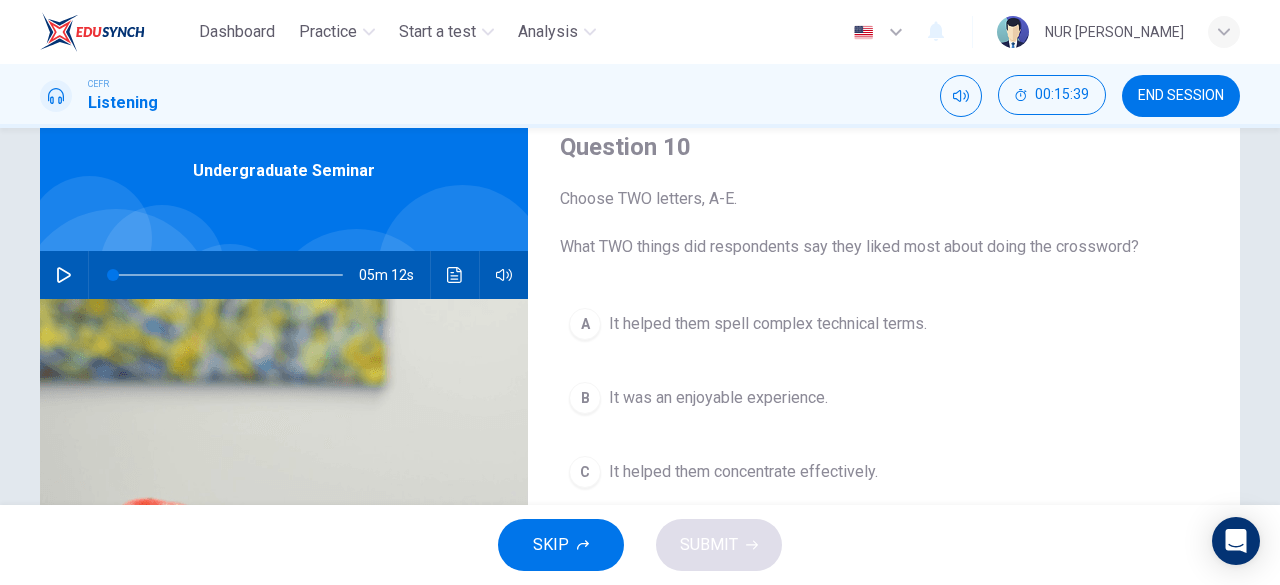 scroll, scrollTop: 76, scrollLeft: 0, axis: vertical 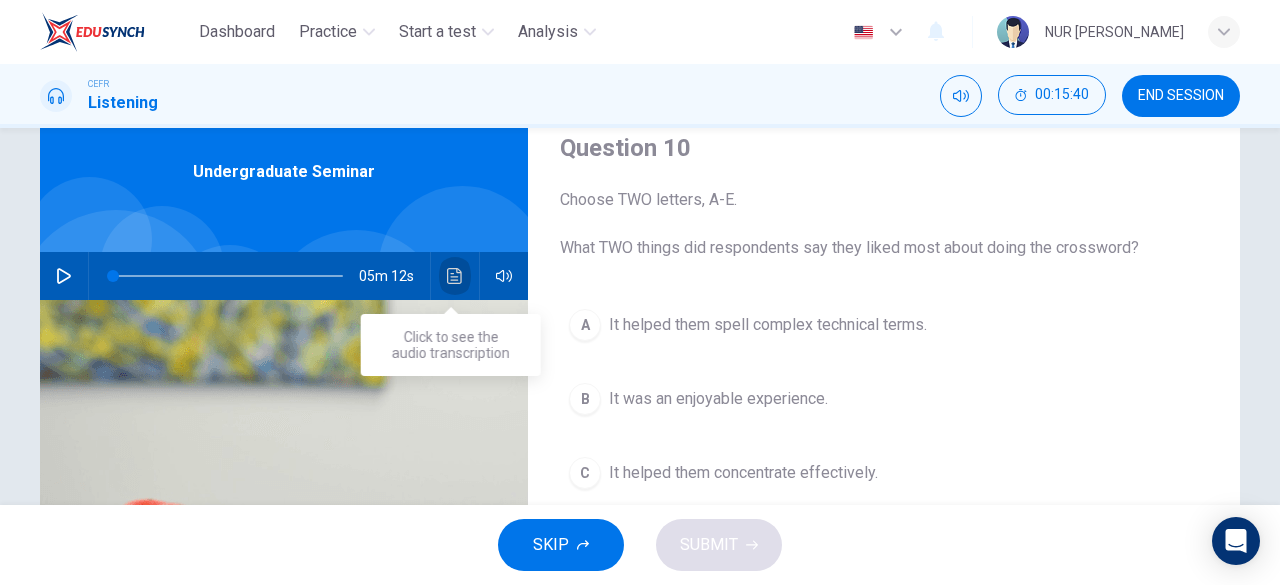 click at bounding box center (455, 276) 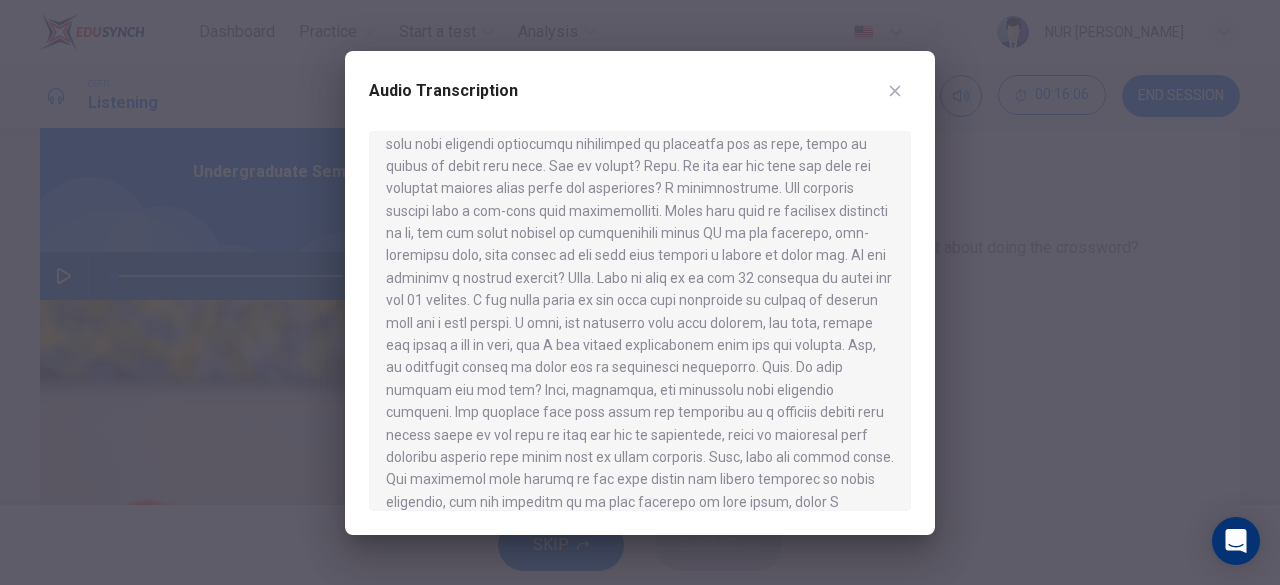 scroll, scrollTop: 420, scrollLeft: 0, axis: vertical 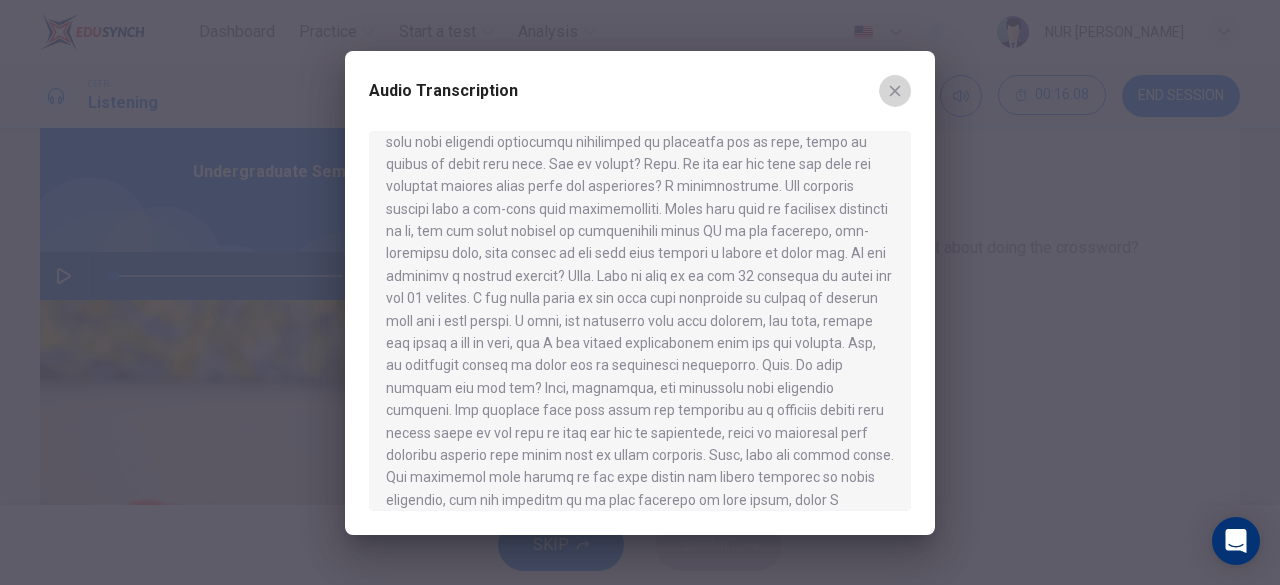 click at bounding box center [895, 91] 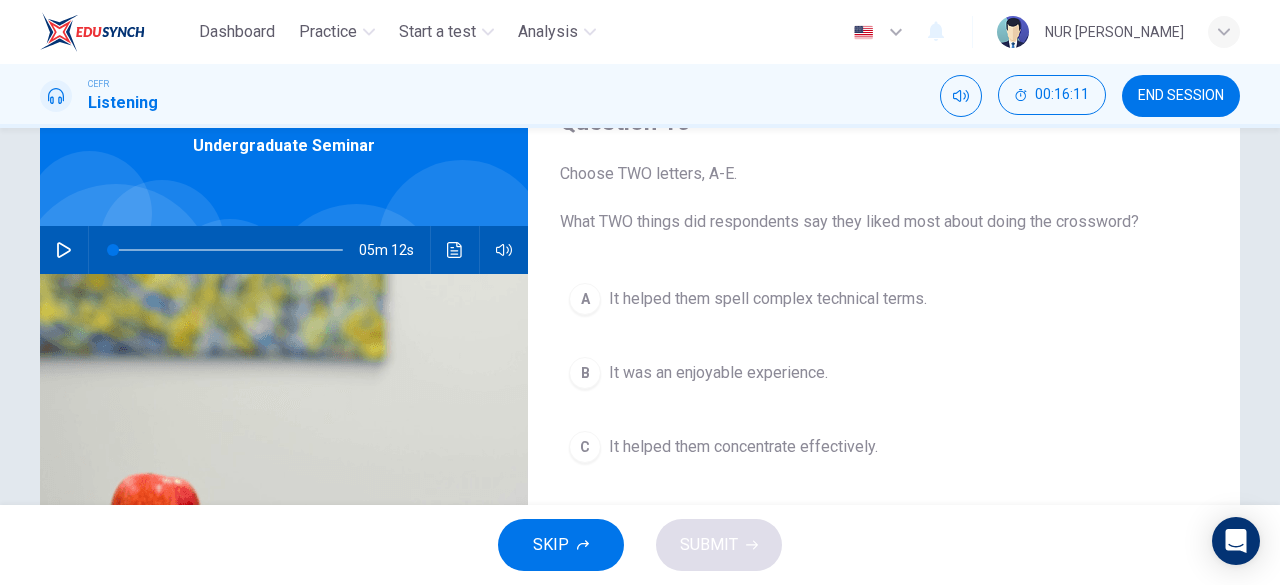 scroll, scrollTop: 109, scrollLeft: 0, axis: vertical 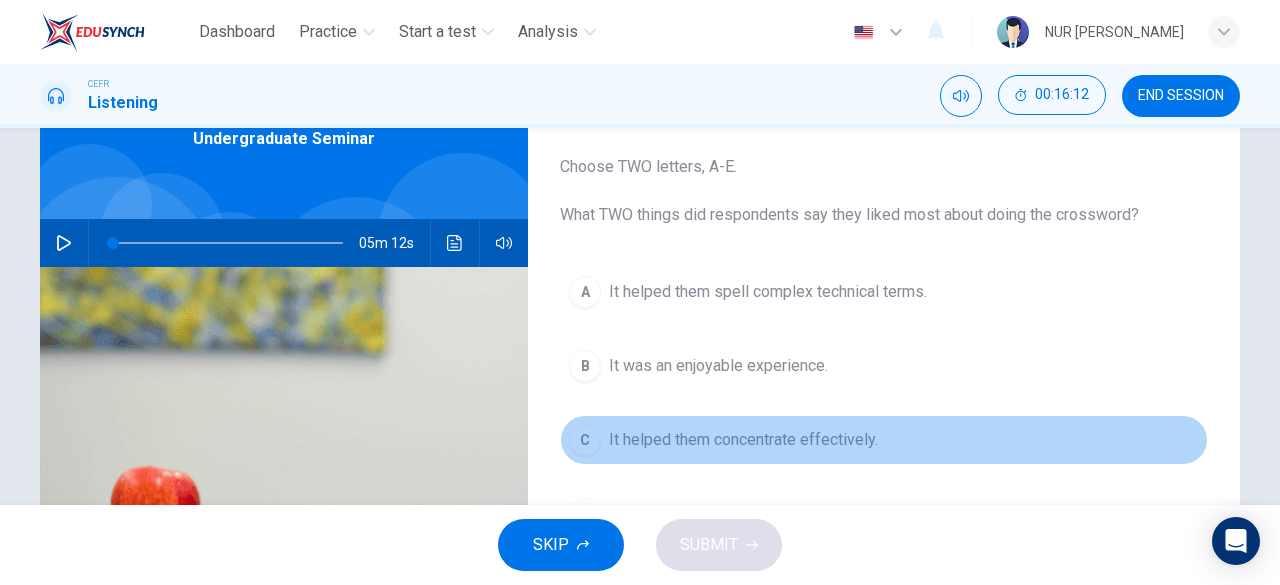 click on "It helped them concentrate effectively." at bounding box center (743, 440) 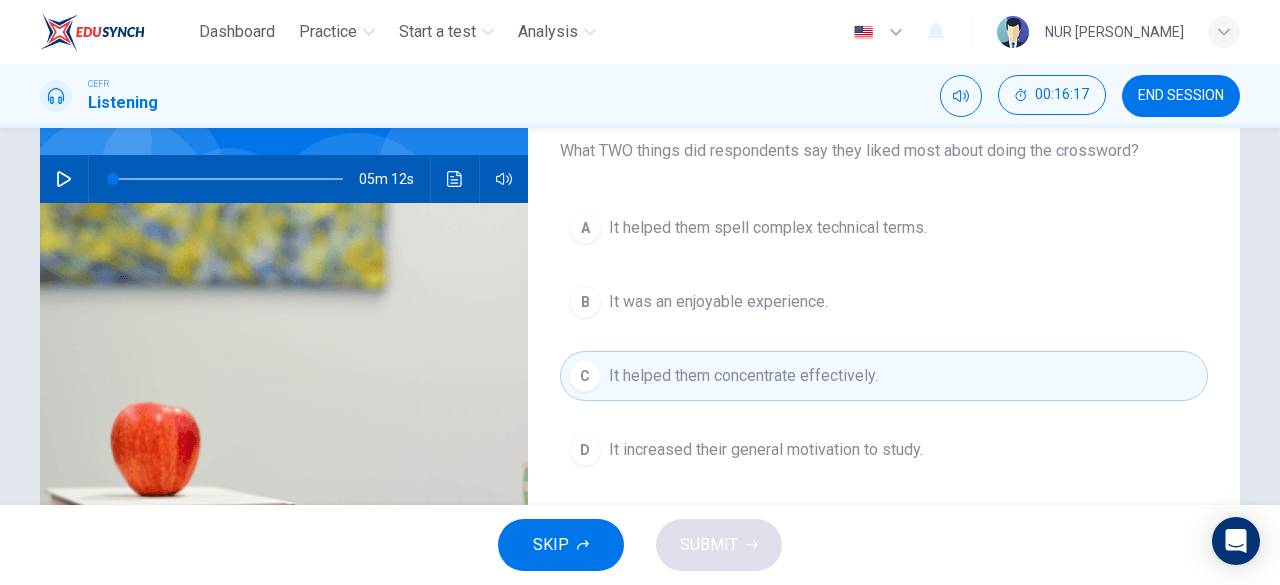 scroll, scrollTop: 168, scrollLeft: 0, axis: vertical 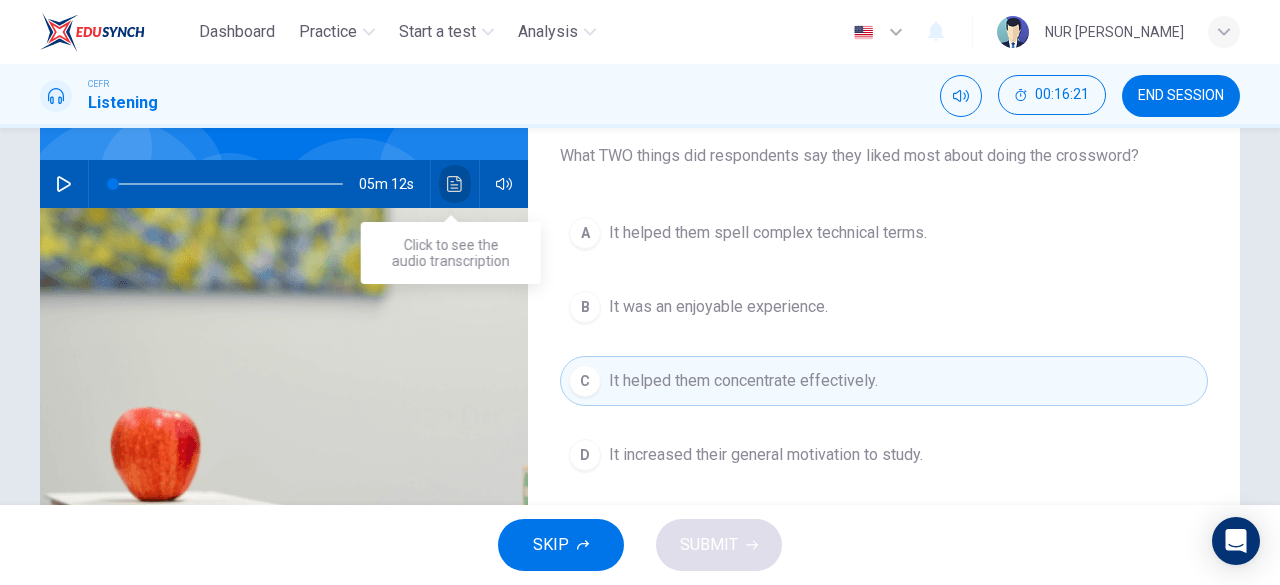 click 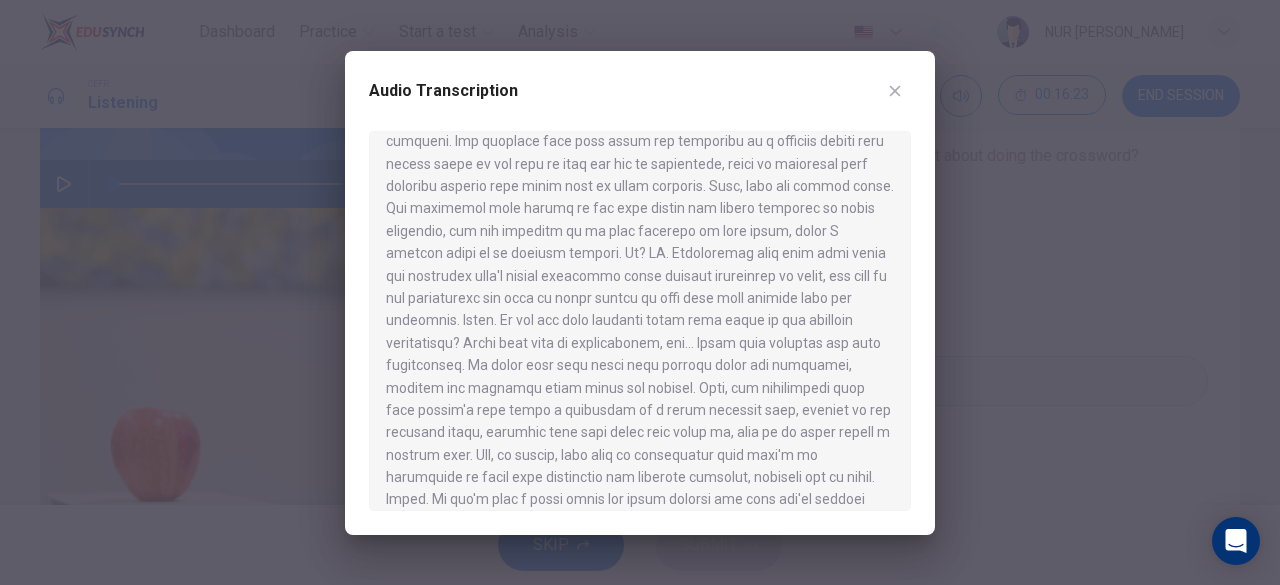 scroll, scrollTop: 684, scrollLeft: 0, axis: vertical 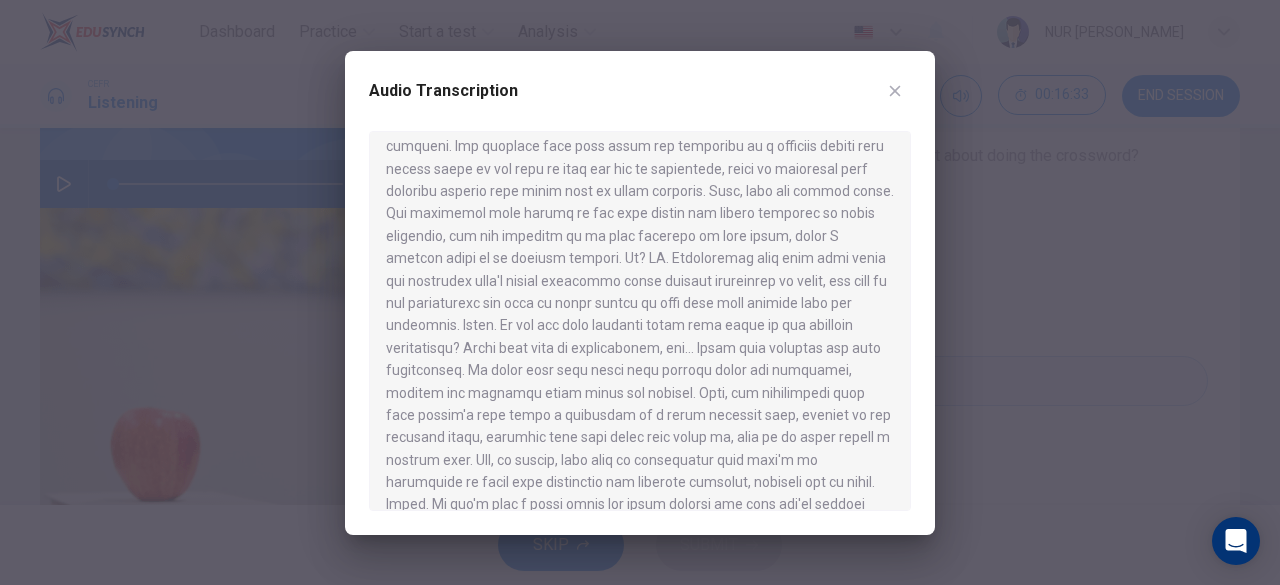 click at bounding box center [895, 91] 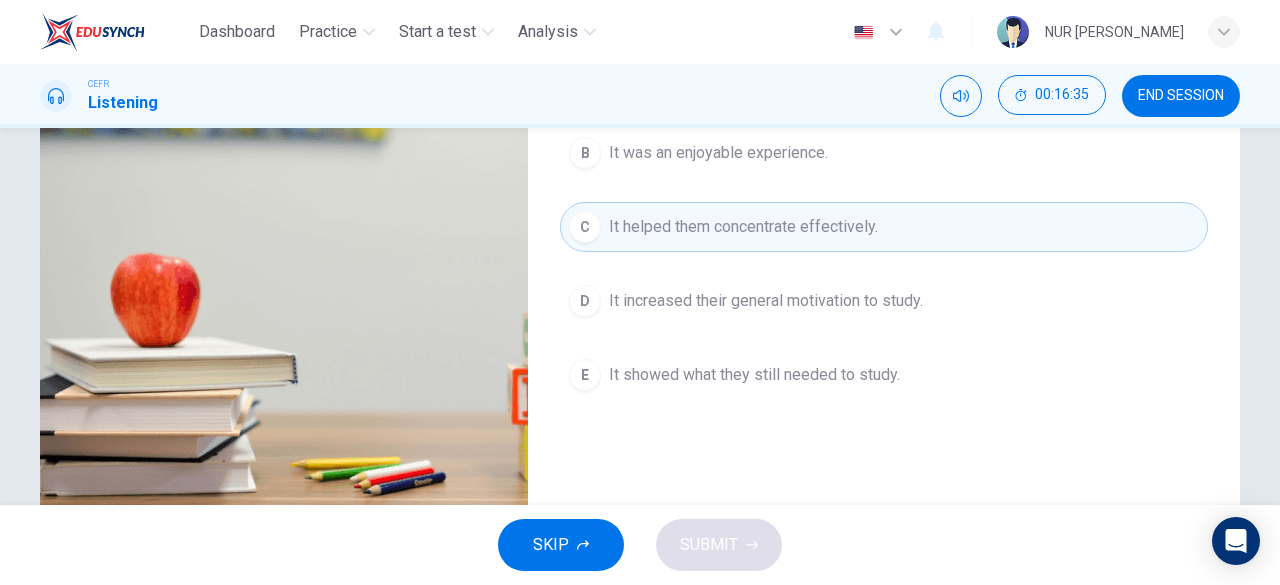 scroll, scrollTop: 325, scrollLeft: 0, axis: vertical 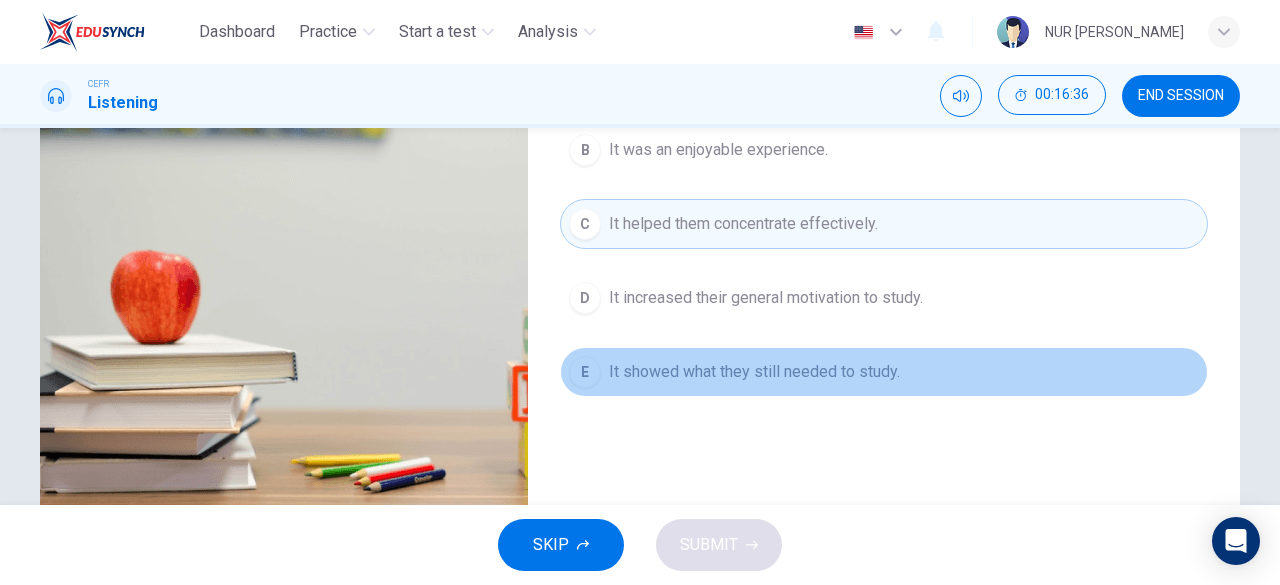 click on "It showed what they still needed to study." at bounding box center (754, 372) 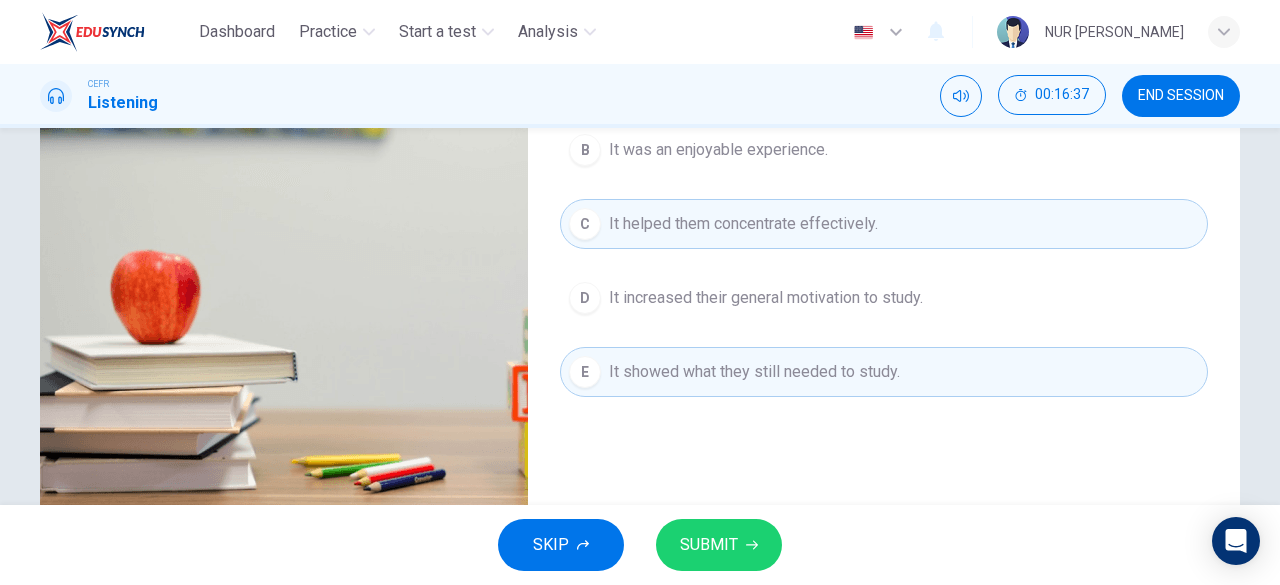 click on "SUBMIT" at bounding box center [709, 545] 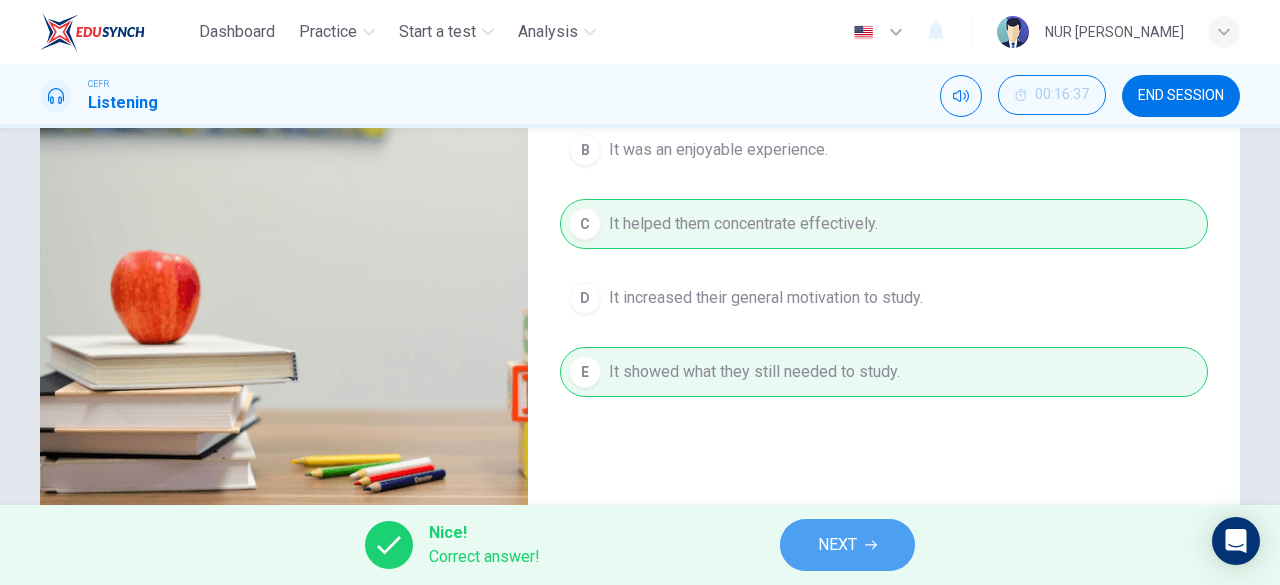 click on "NEXT" at bounding box center [837, 545] 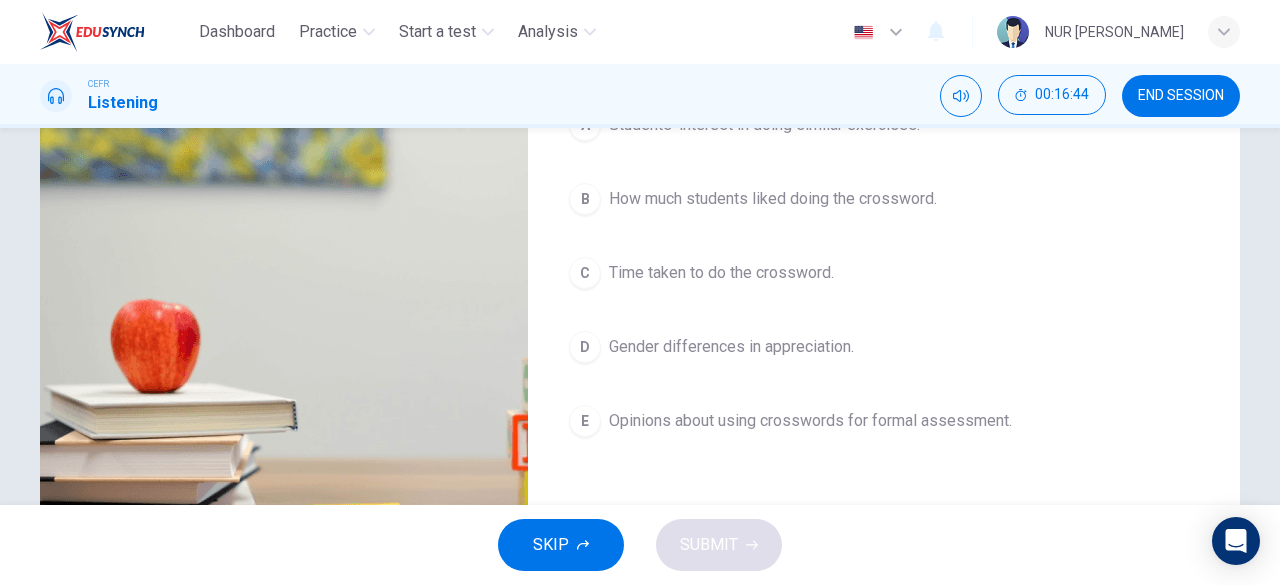 scroll, scrollTop: 277, scrollLeft: 0, axis: vertical 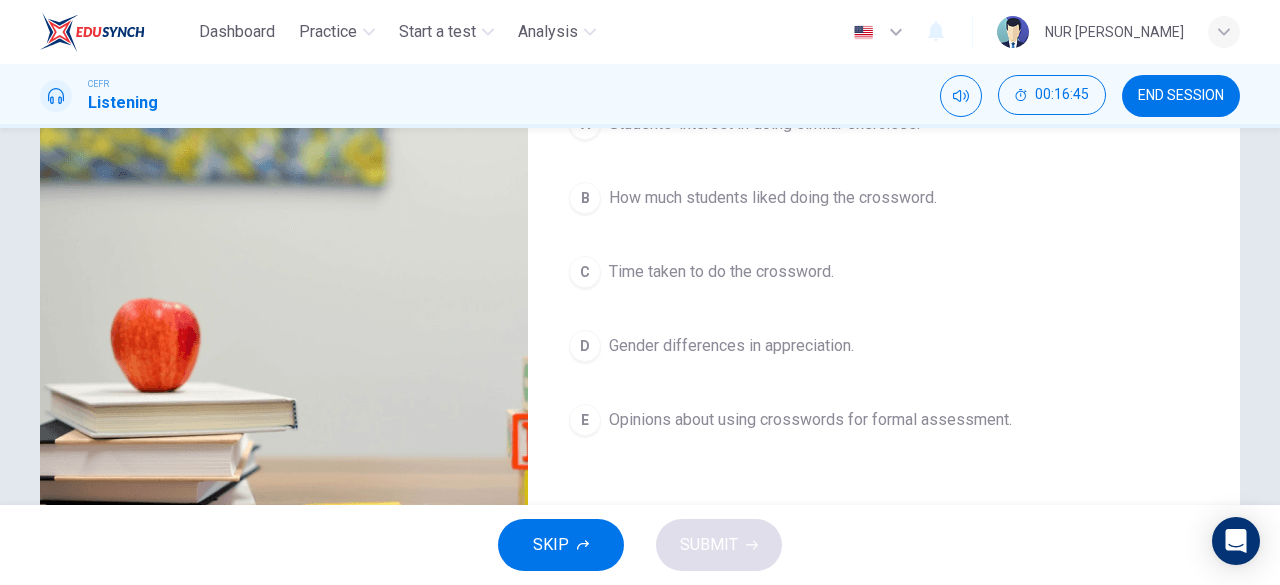 click on "Gender differences in appreciation." at bounding box center (731, 346) 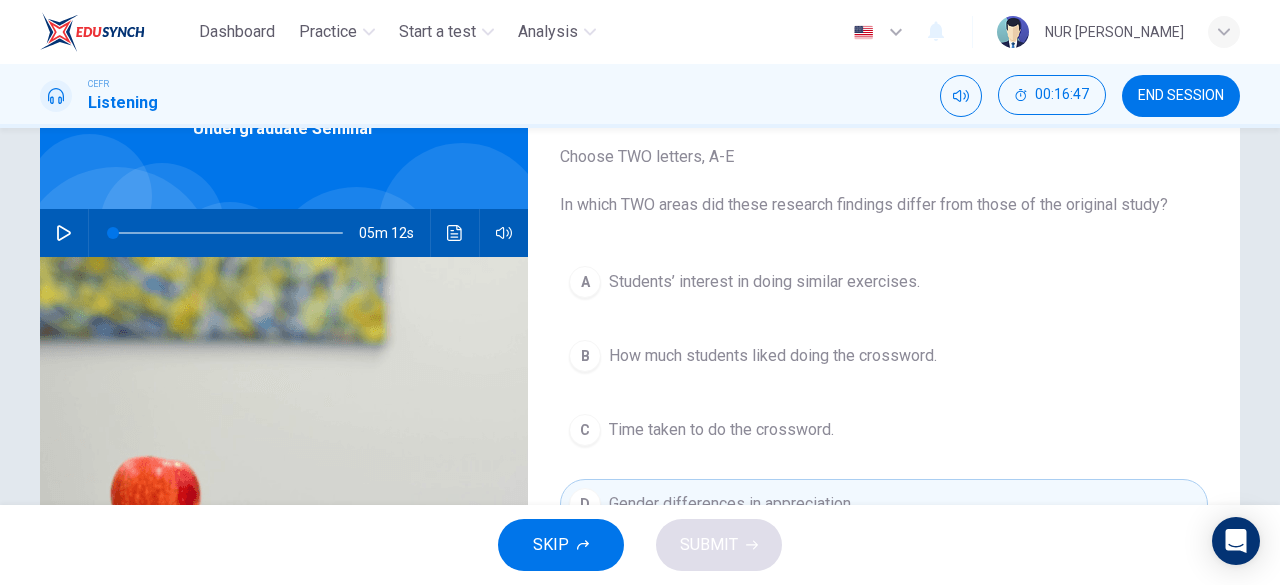 scroll, scrollTop: 118, scrollLeft: 0, axis: vertical 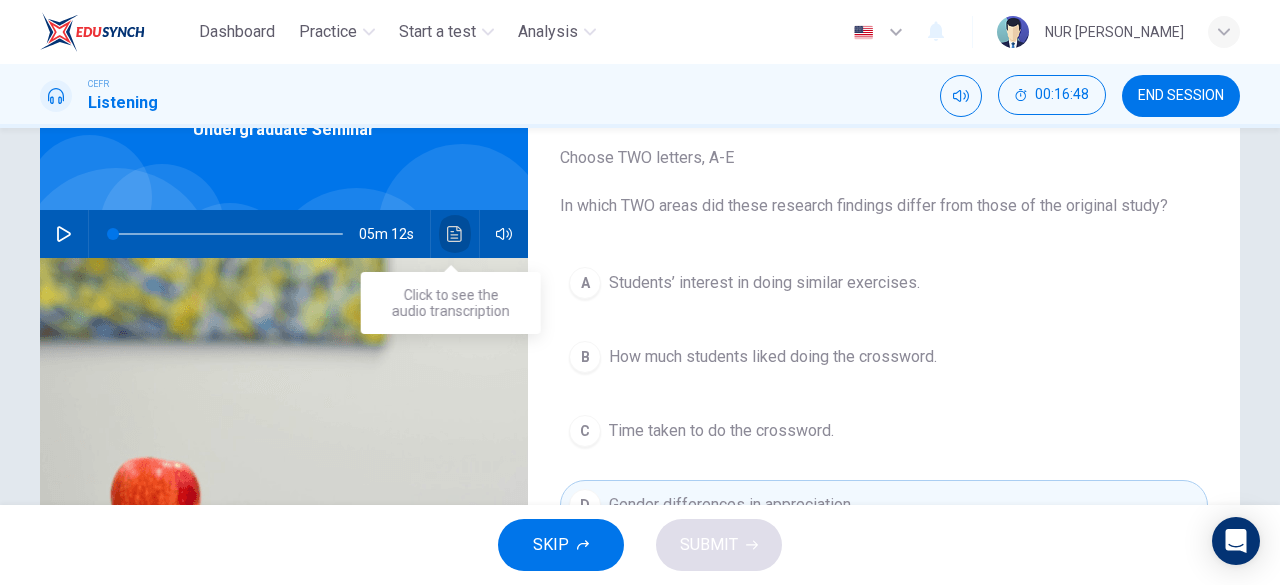 click at bounding box center (455, 234) 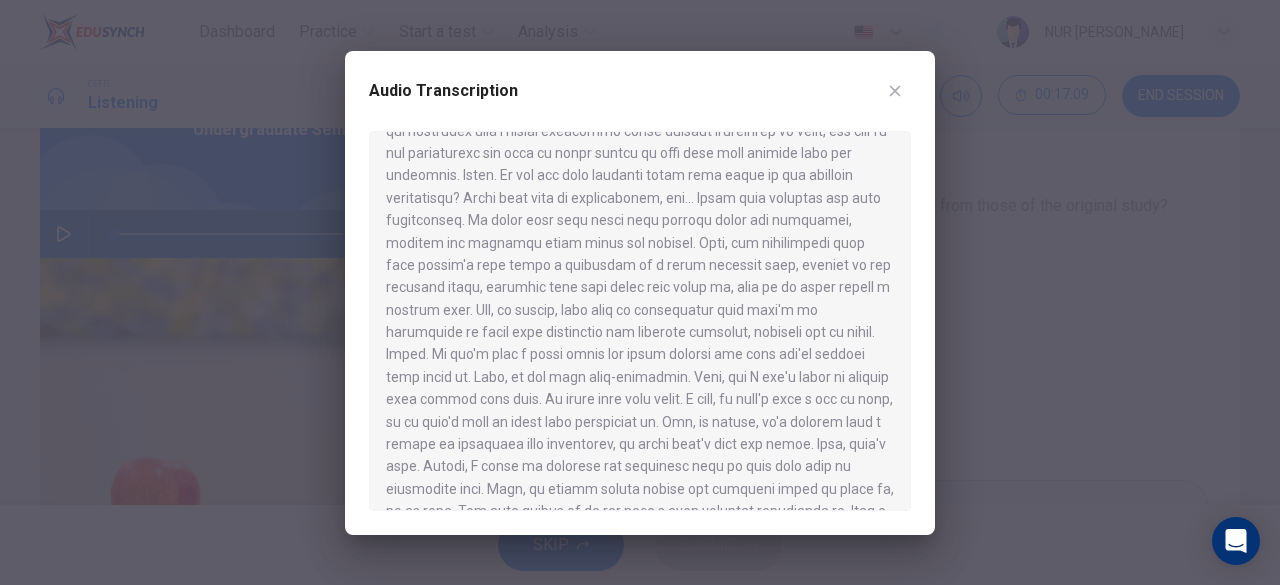scroll, scrollTop: 830, scrollLeft: 0, axis: vertical 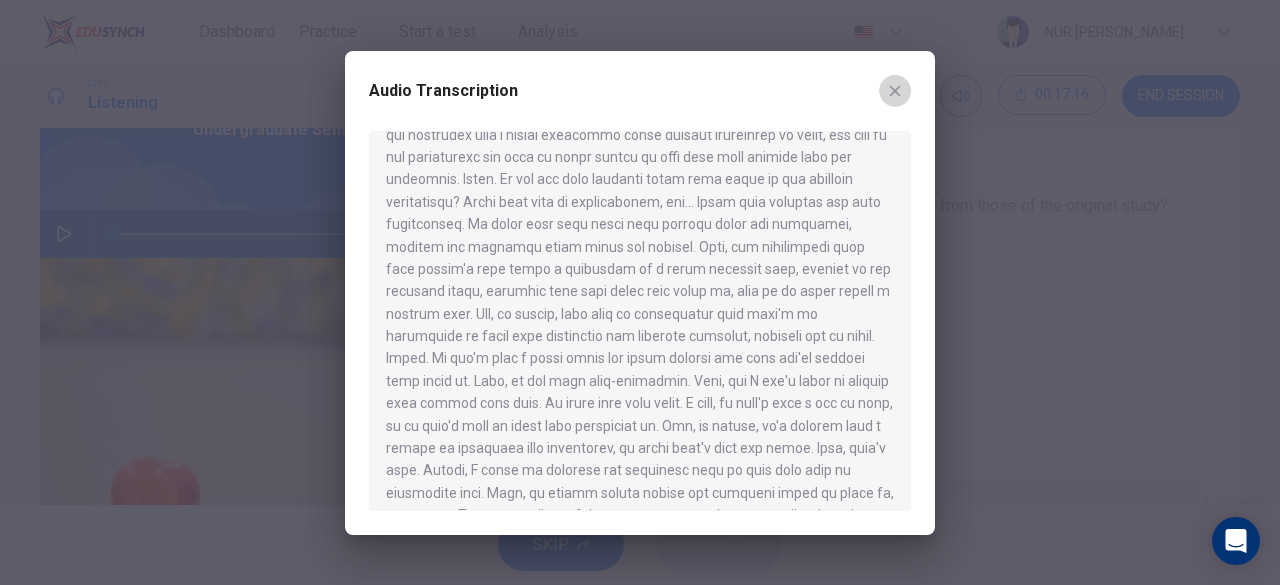 click at bounding box center [895, 91] 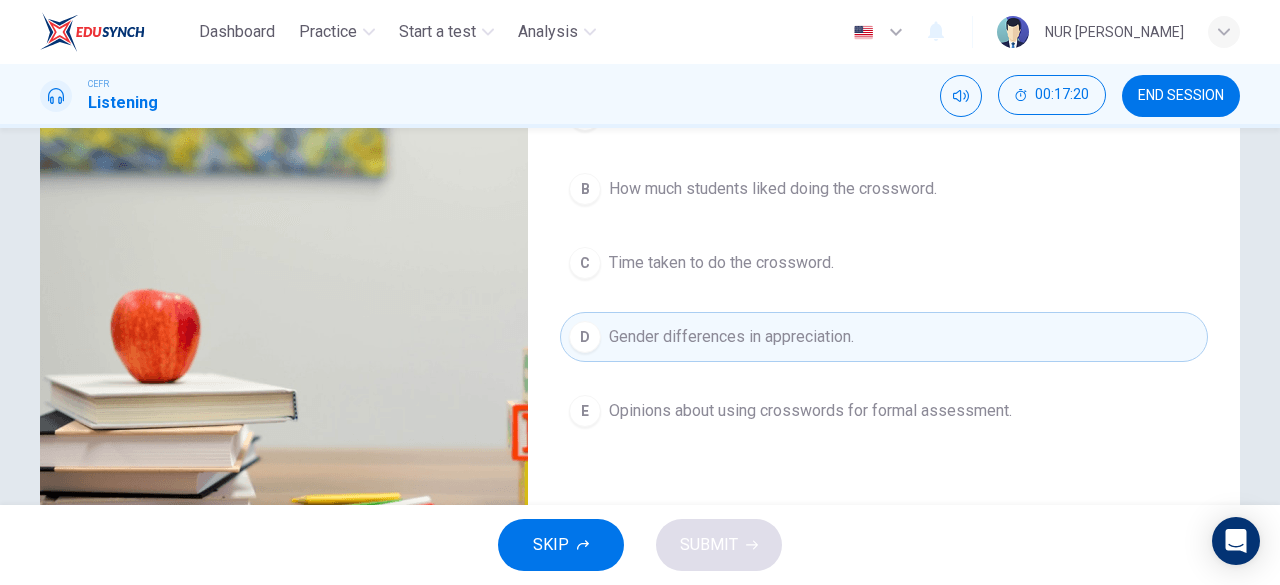 scroll, scrollTop: 287, scrollLeft: 0, axis: vertical 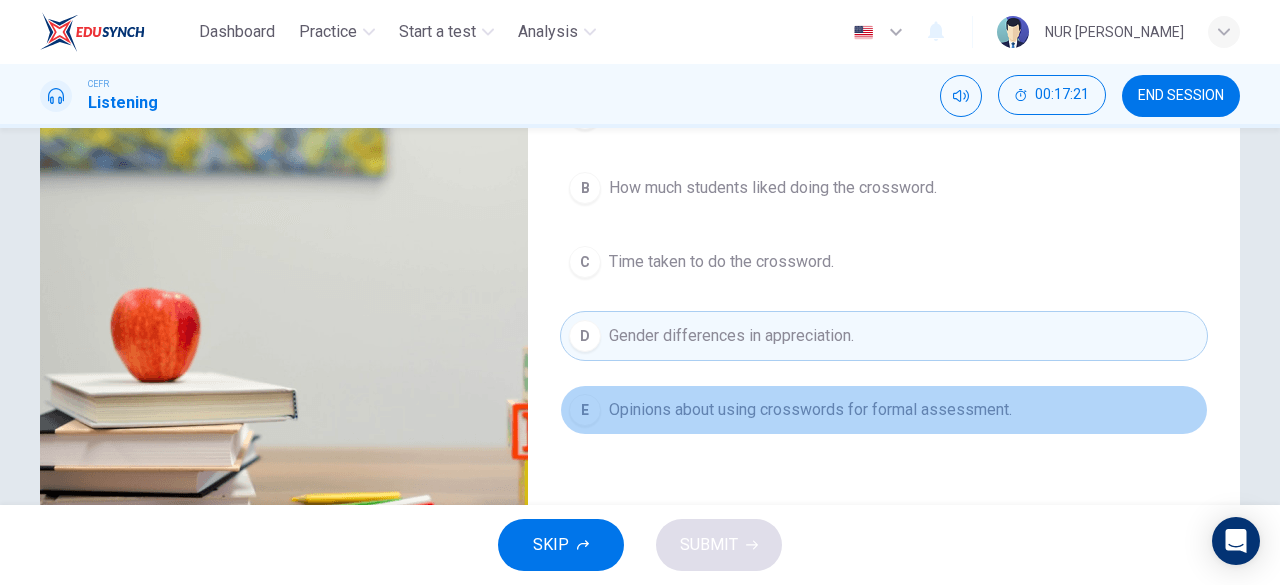 click on "Opinions about using crosswords for formal assessment." at bounding box center [810, 410] 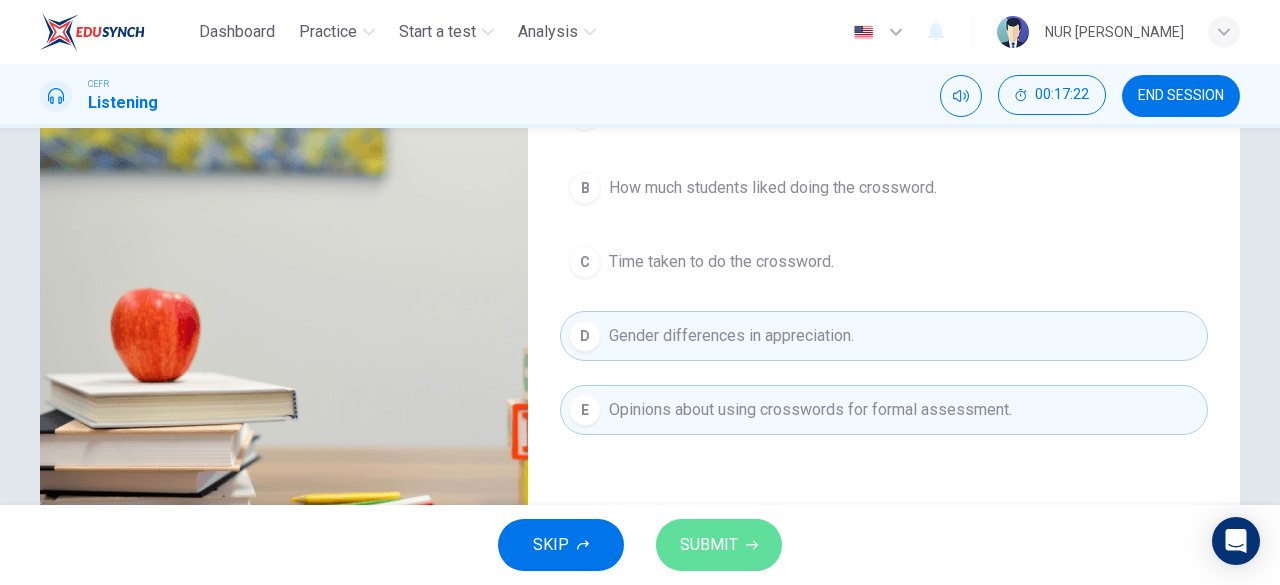 click on "SUBMIT" at bounding box center (719, 545) 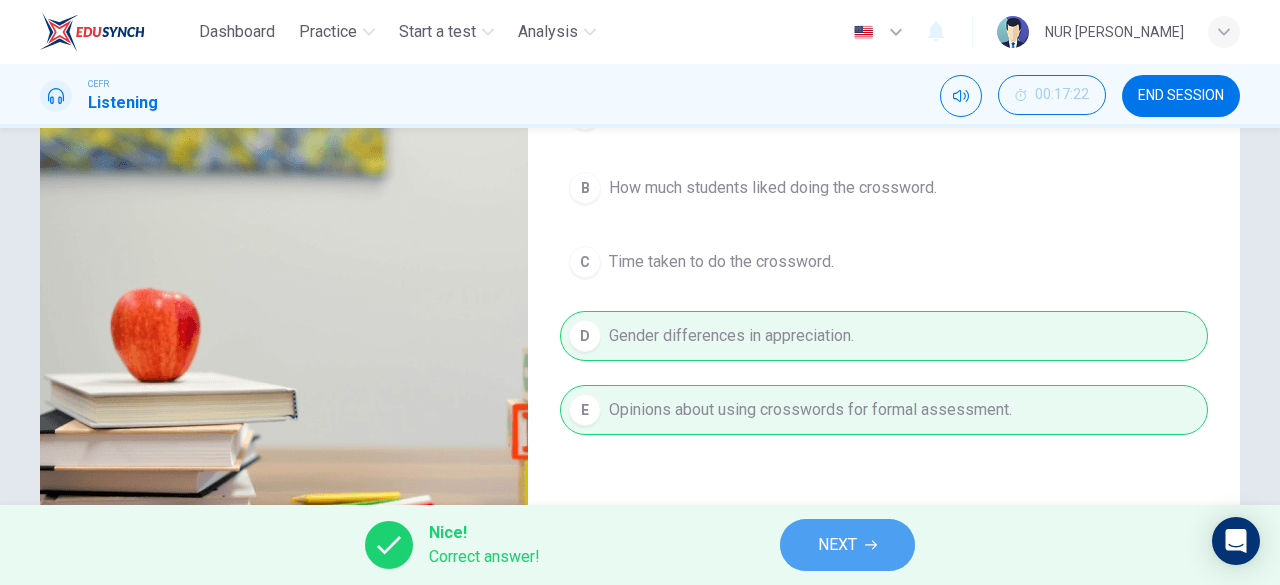 click on "NEXT" at bounding box center [847, 545] 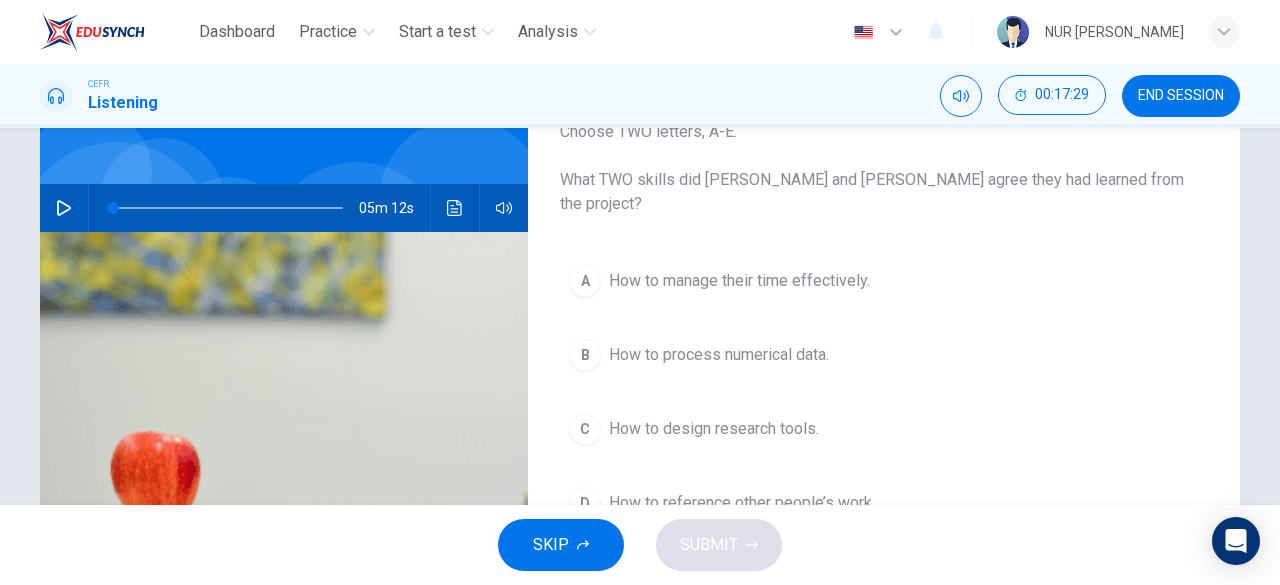 scroll, scrollTop: 51, scrollLeft: 0, axis: vertical 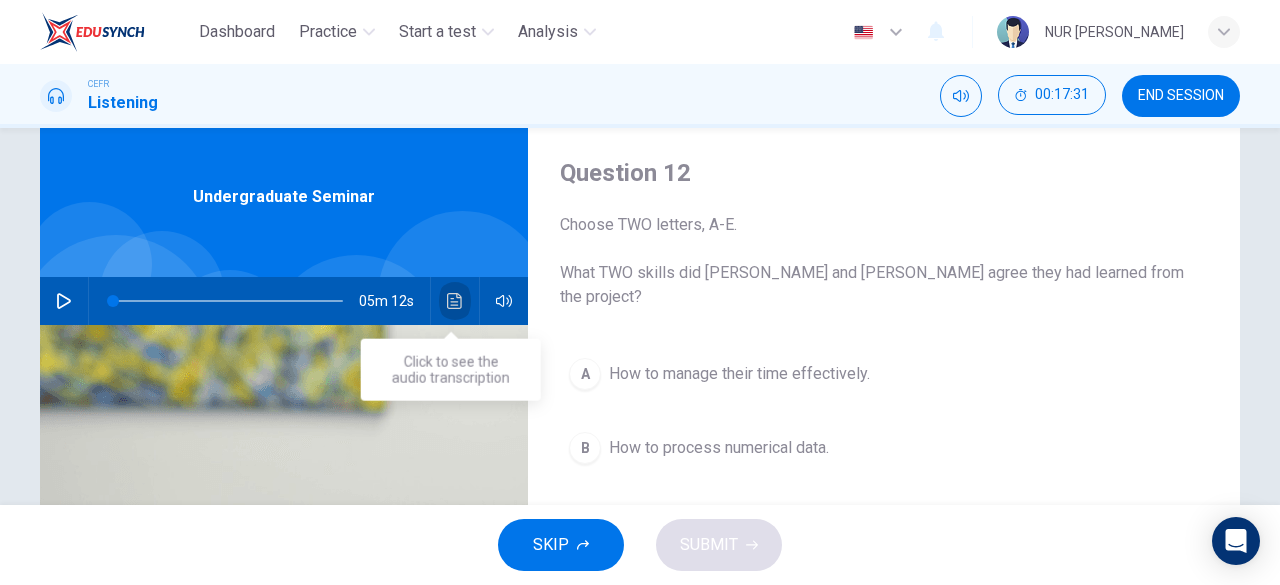 click 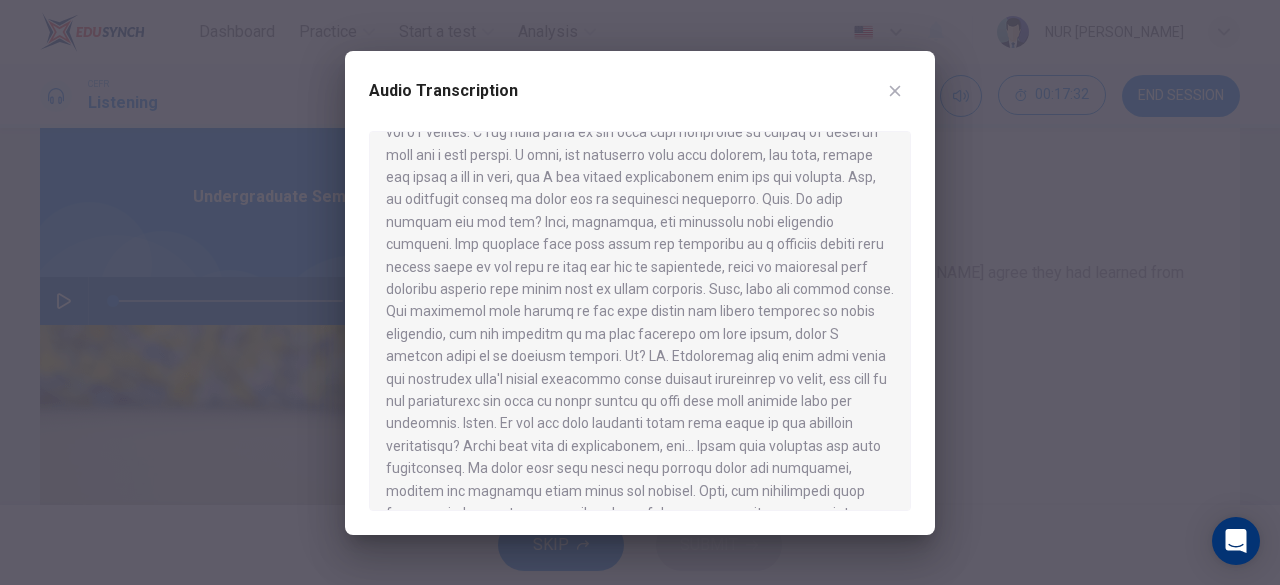 scroll, scrollTop: 997, scrollLeft: 0, axis: vertical 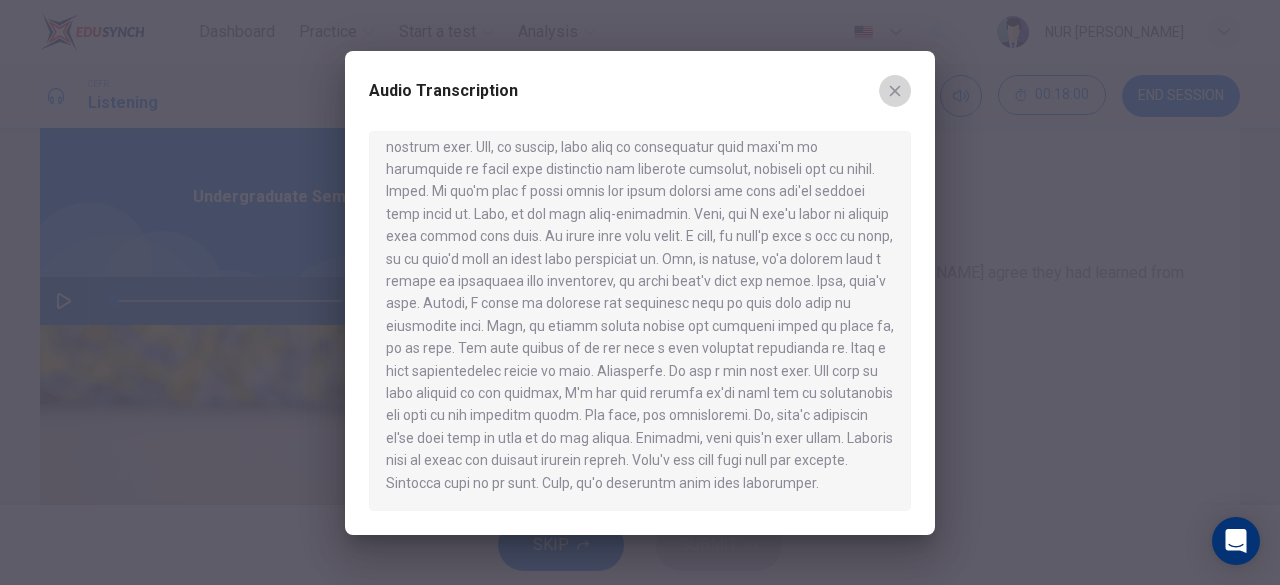 click 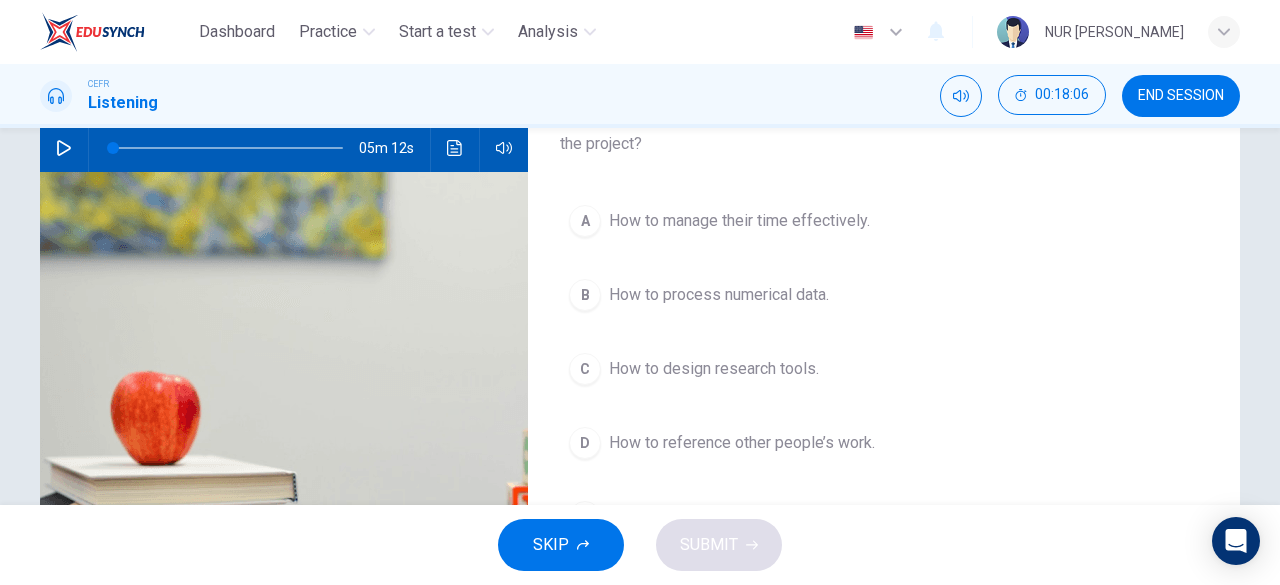 scroll, scrollTop: 260, scrollLeft: 0, axis: vertical 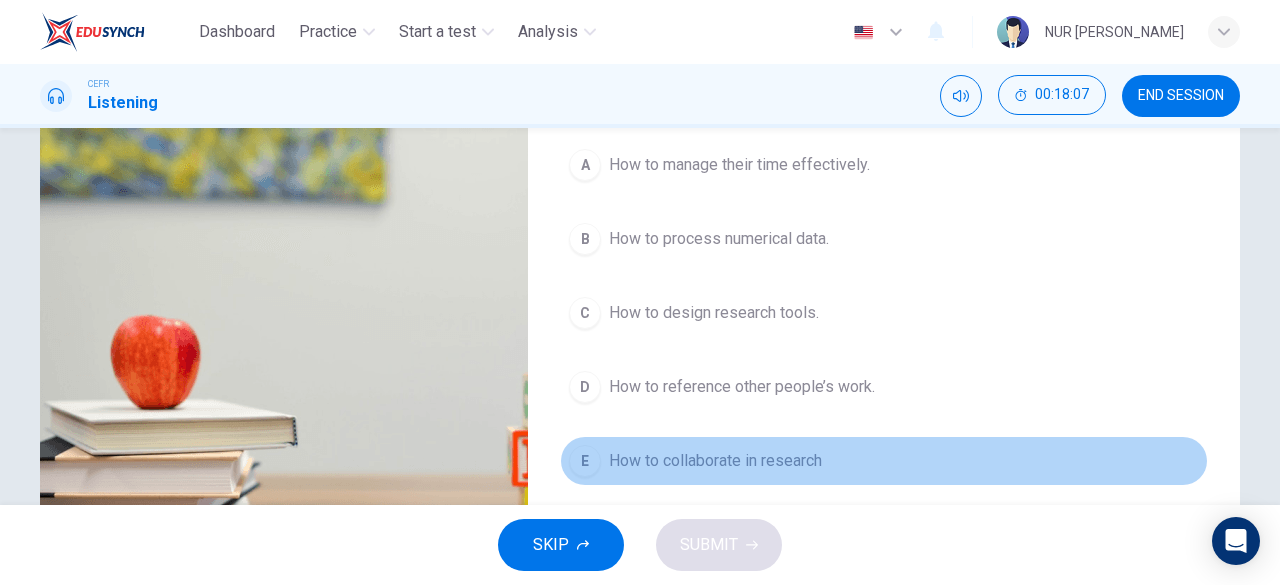 click on "How to collaborate in research" at bounding box center (715, 461) 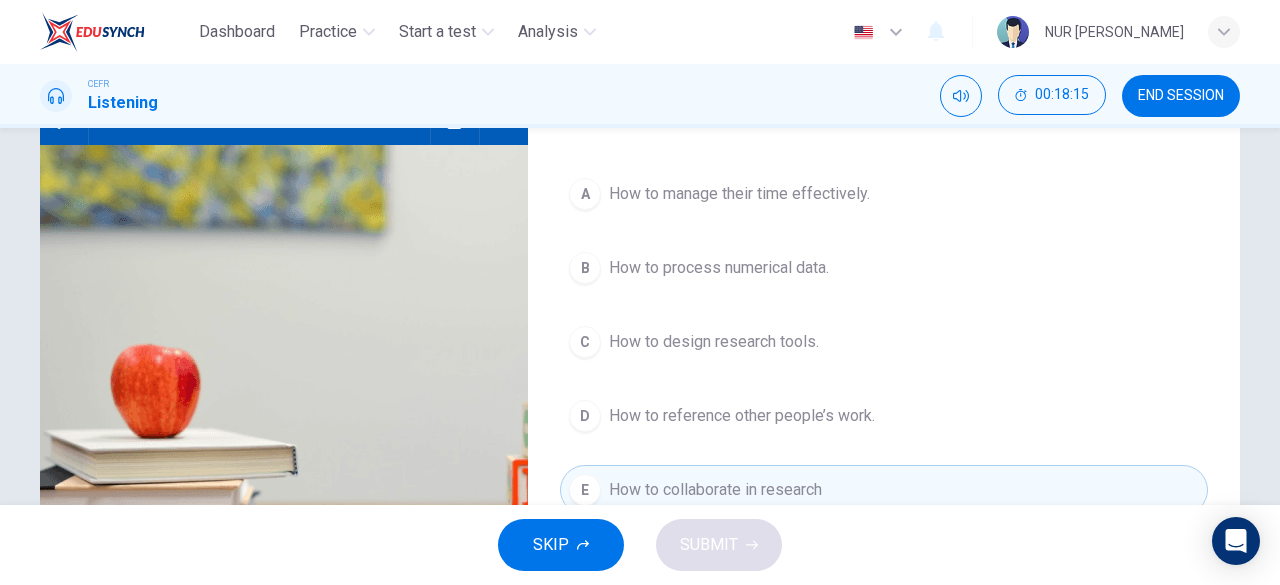 scroll, scrollTop: 223, scrollLeft: 0, axis: vertical 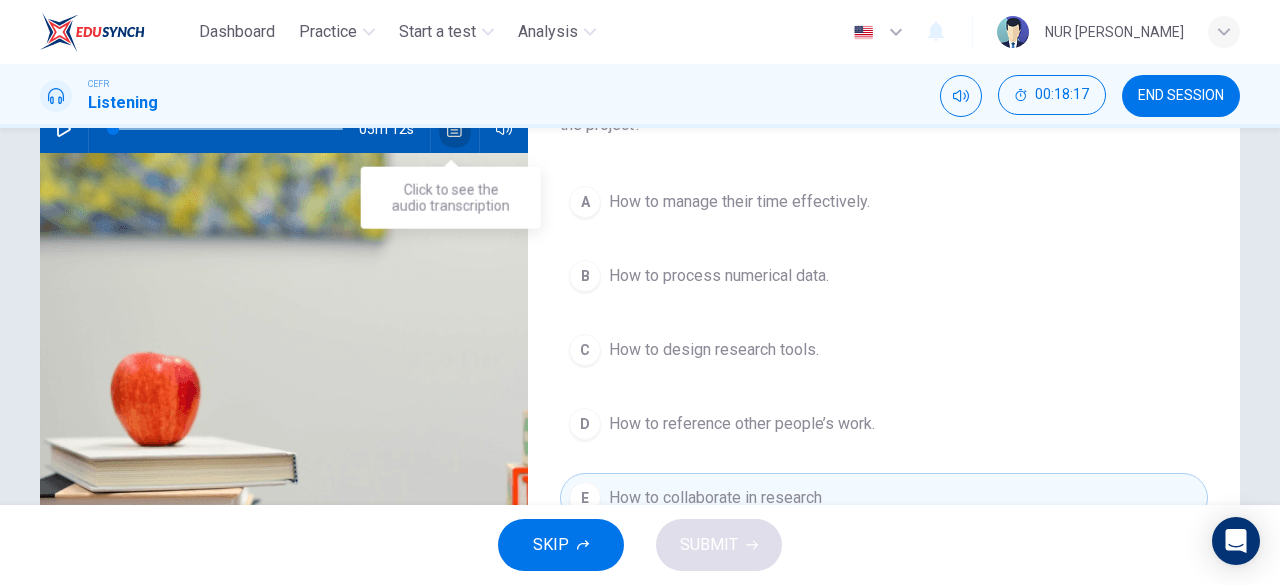click at bounding box center [455, 129] 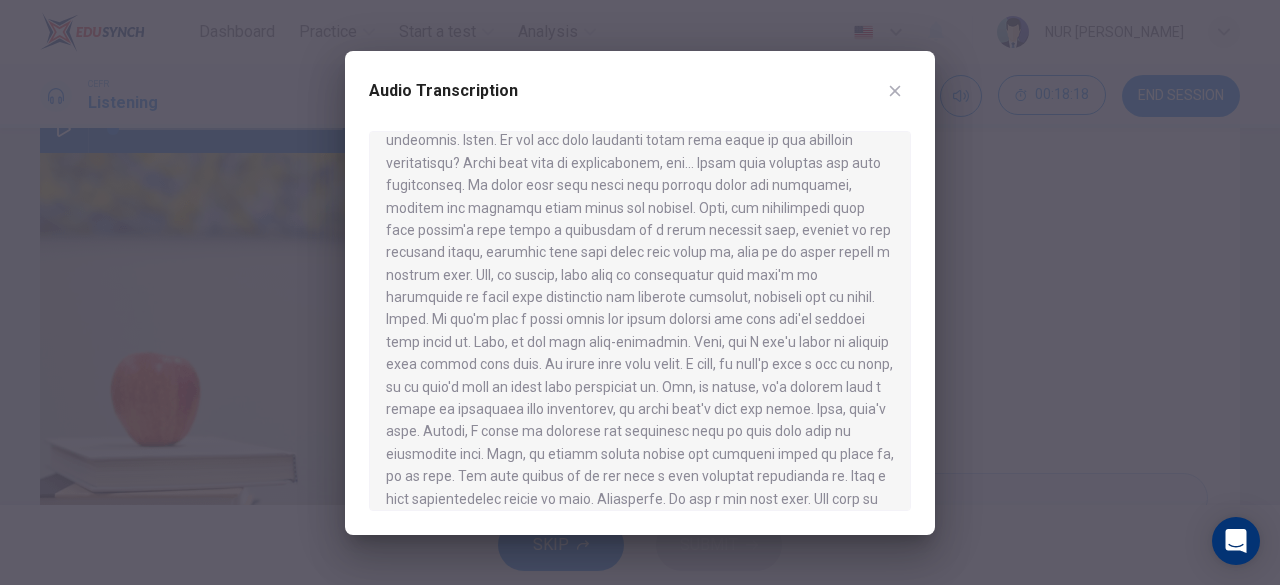 scroll, scrollTop: 997, scrollLeft: 0, axis: vertical 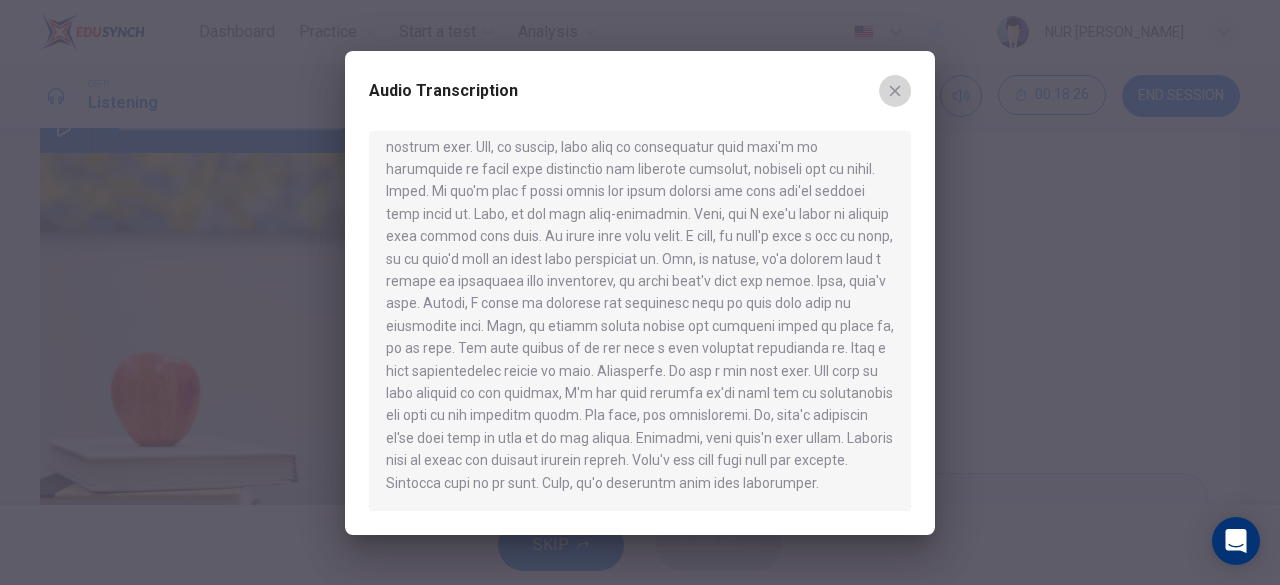 click 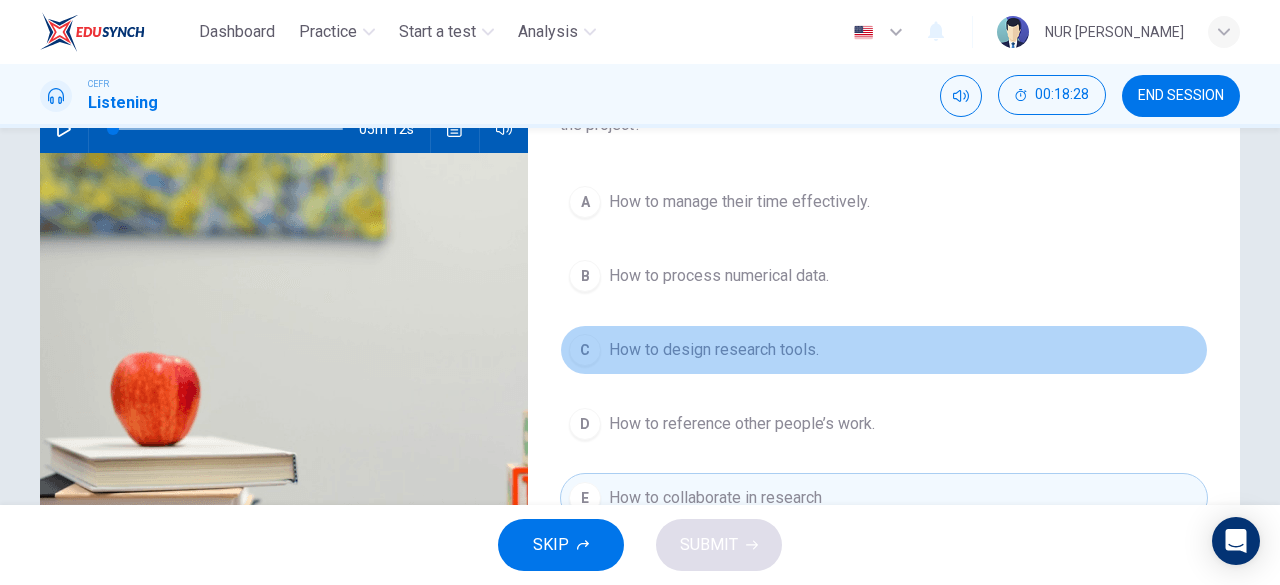 click on "How to design research tools." at bounding box center [714, 350] 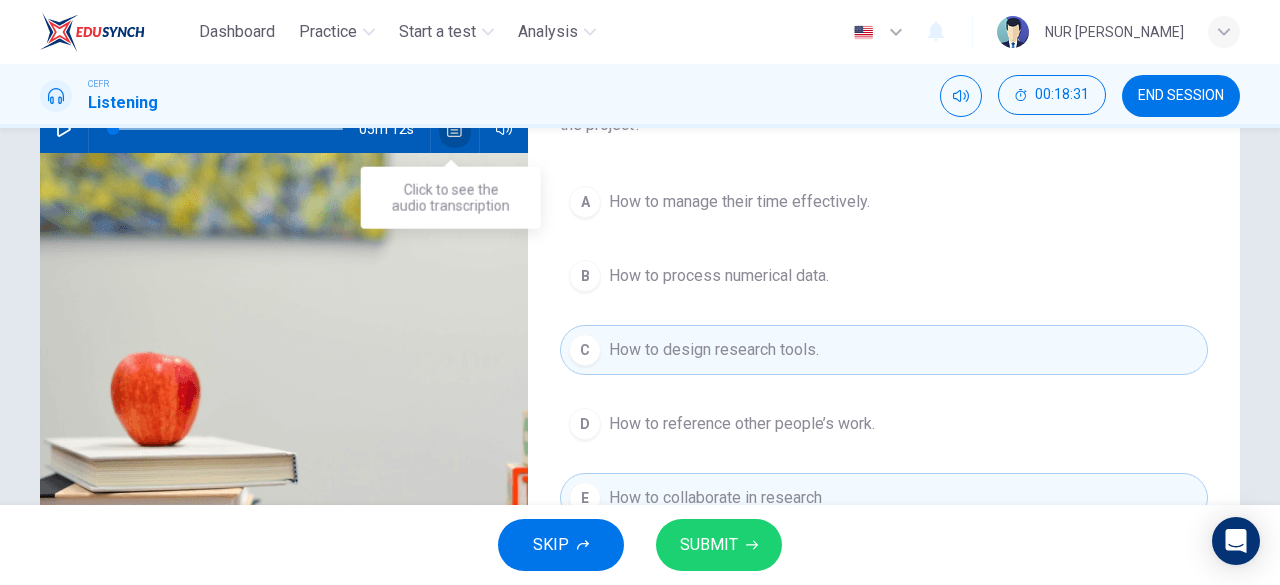 click 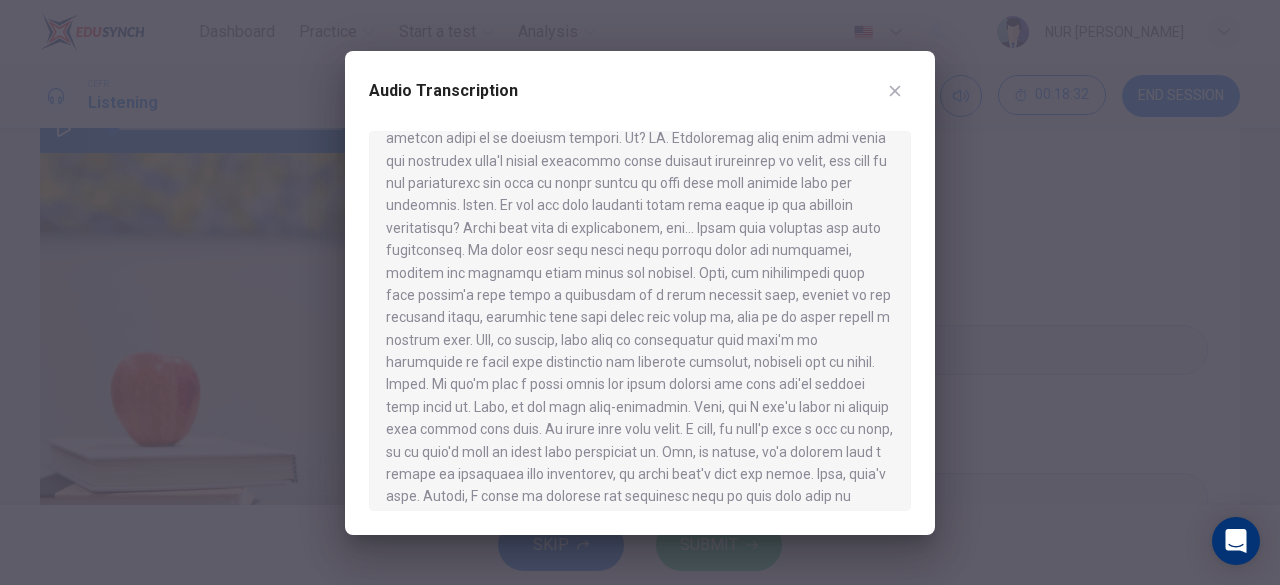 scroll, scrollTop: 997, scrollLeft: 0, axis: vertical 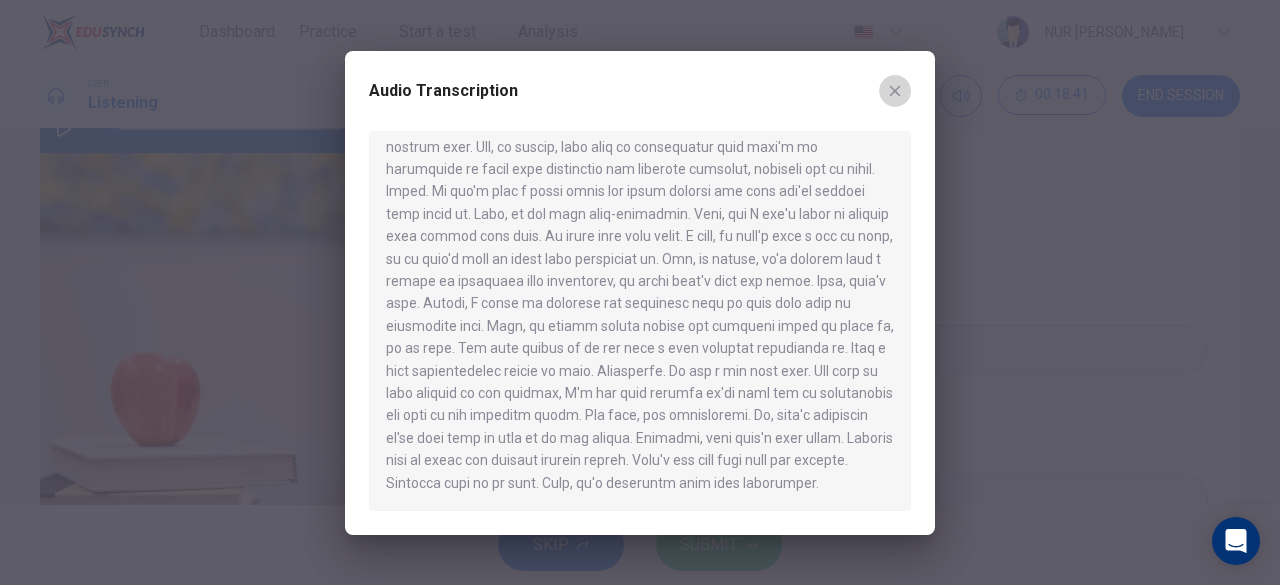 click at bounding box center [895, 91] 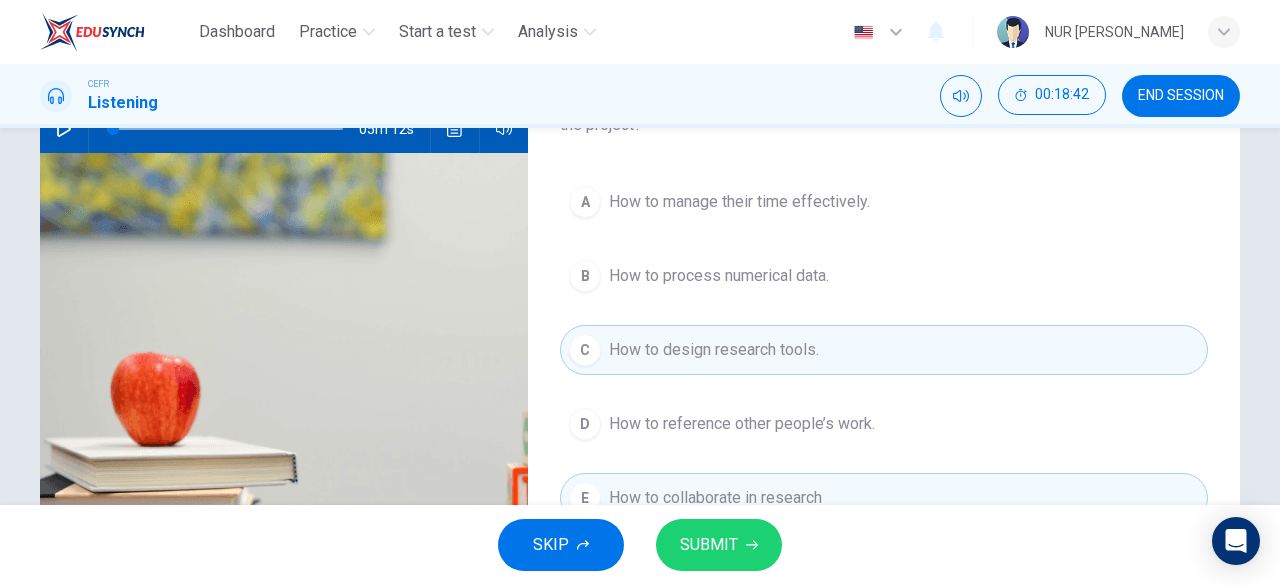 click on "B How to process numerical data." at bounding box center (884, 276) 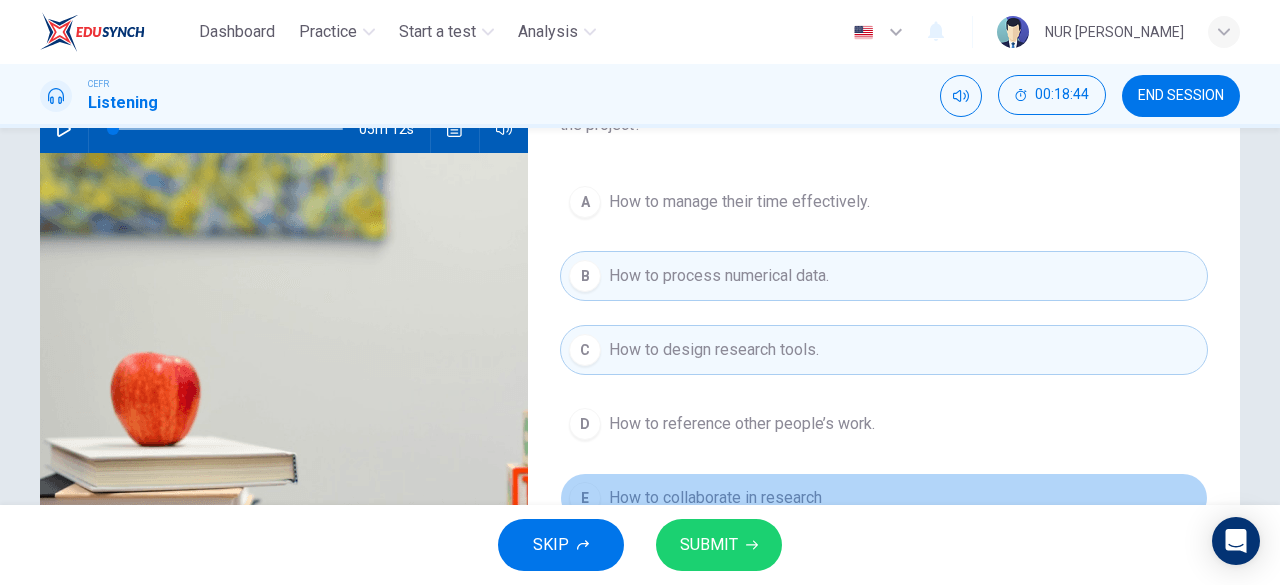 click on "How to collaborate in research" at bounding box center (715, 498) 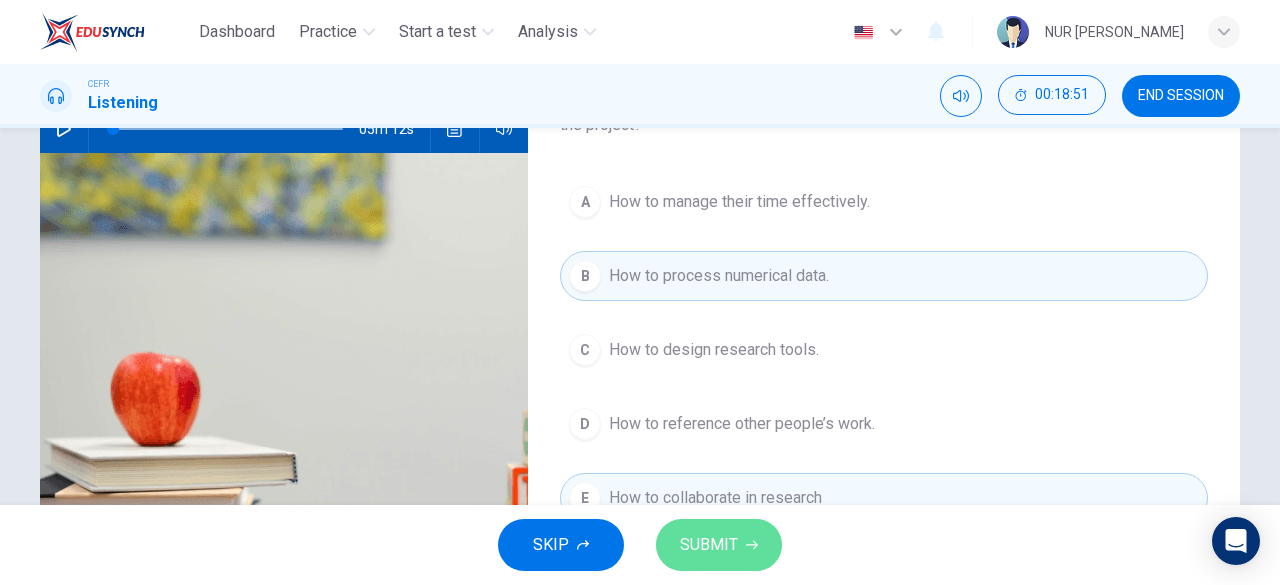 click on "SUBMIT" at bounding box center [709, 545] 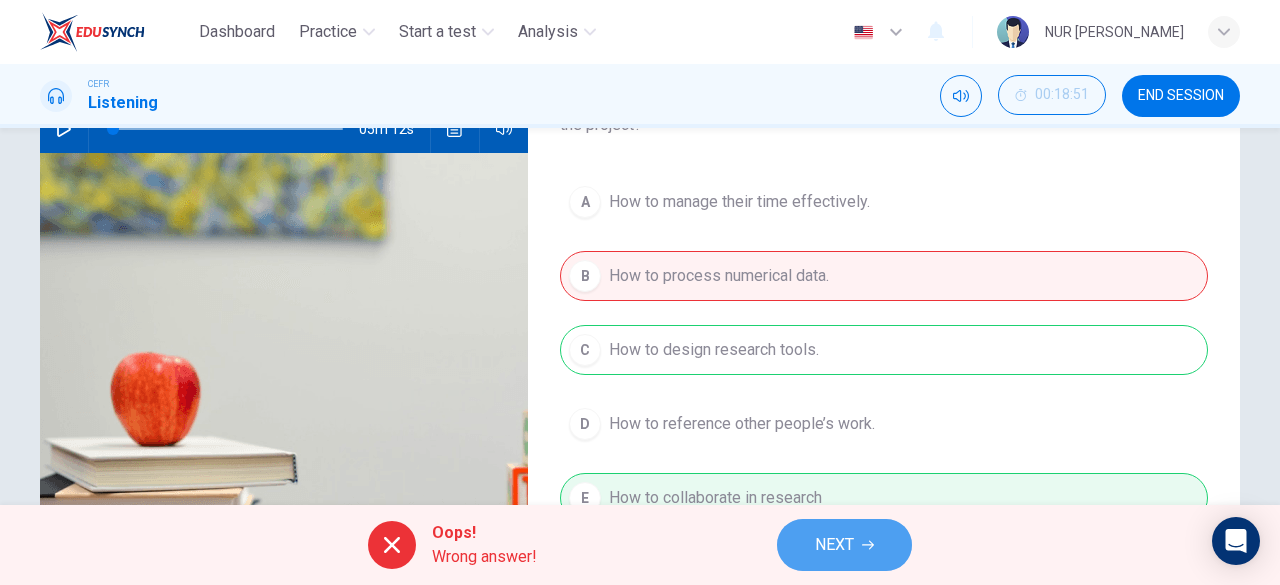 click on "NEXT" at bounding box center [844, 545] 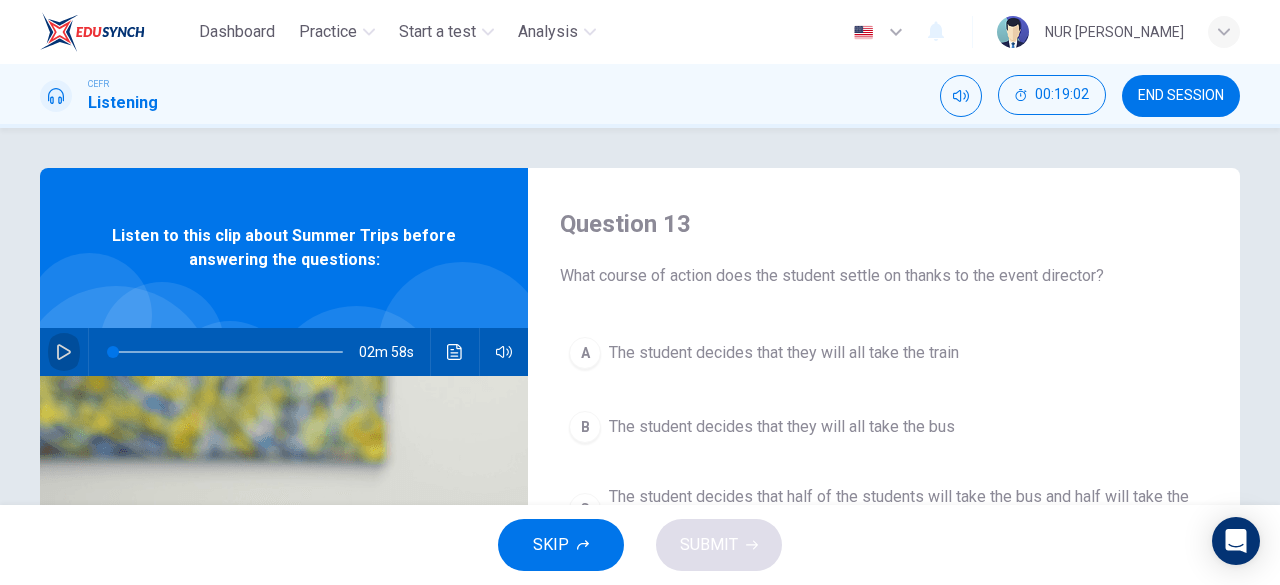 click 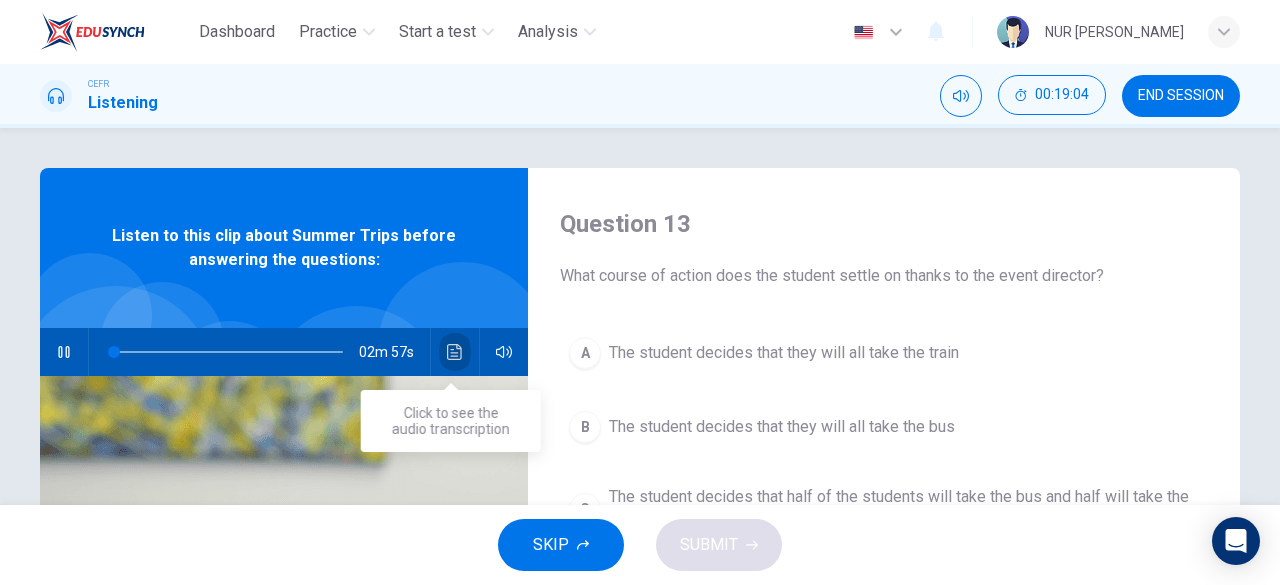 click 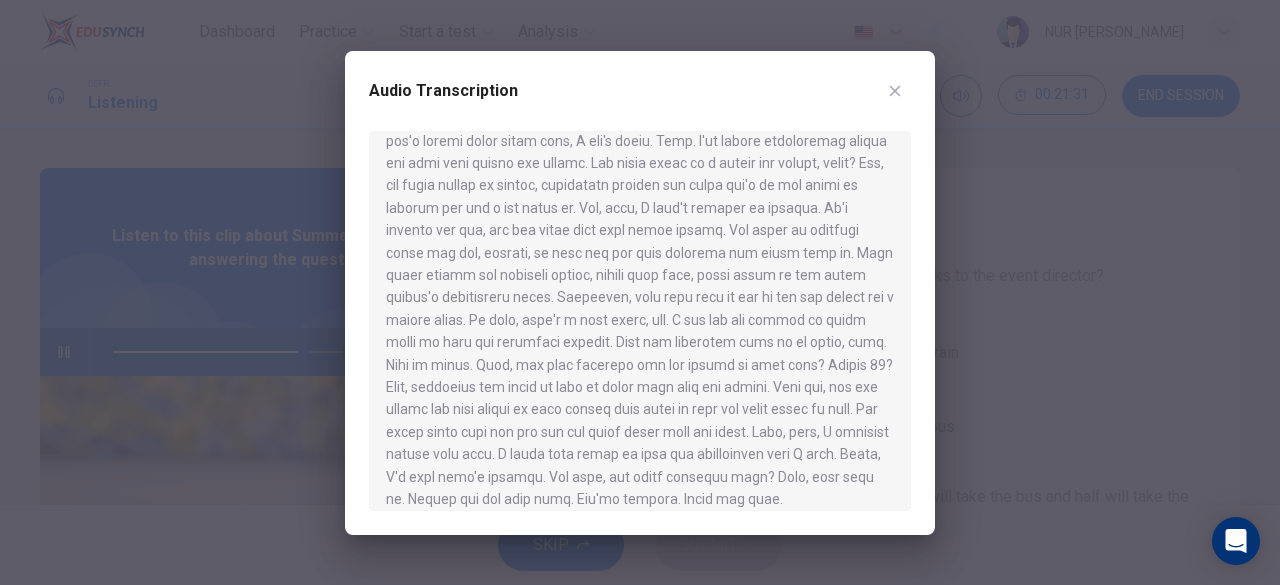 scroll, scrollTop: 504, scrollLeft: 0, axis: vertical 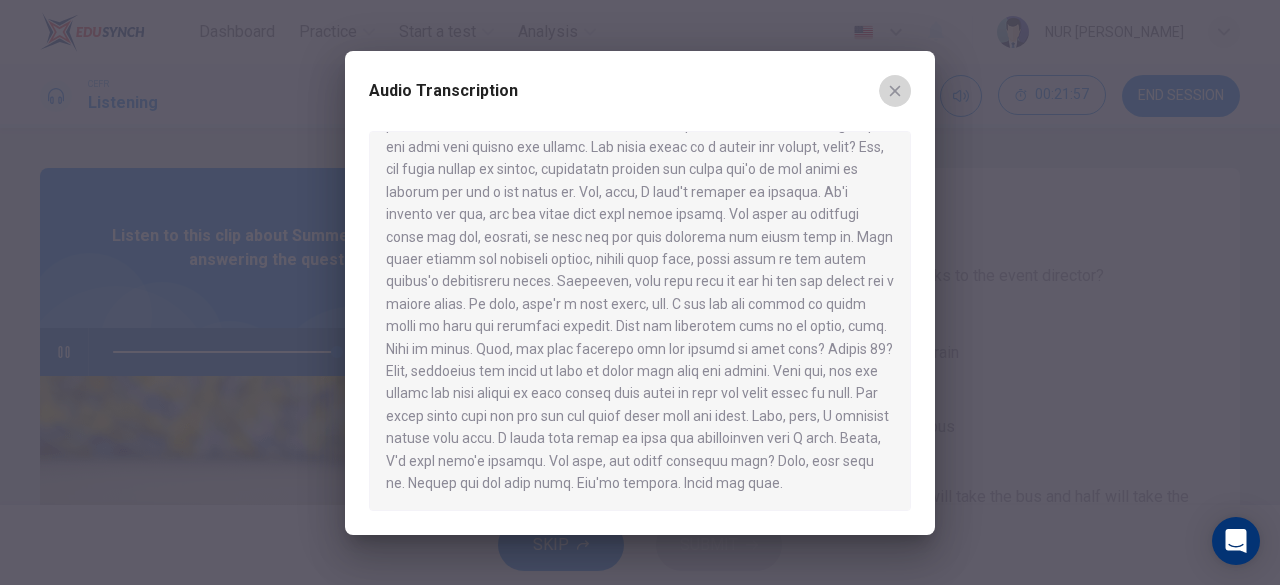 click at bounding box center [895, 91] 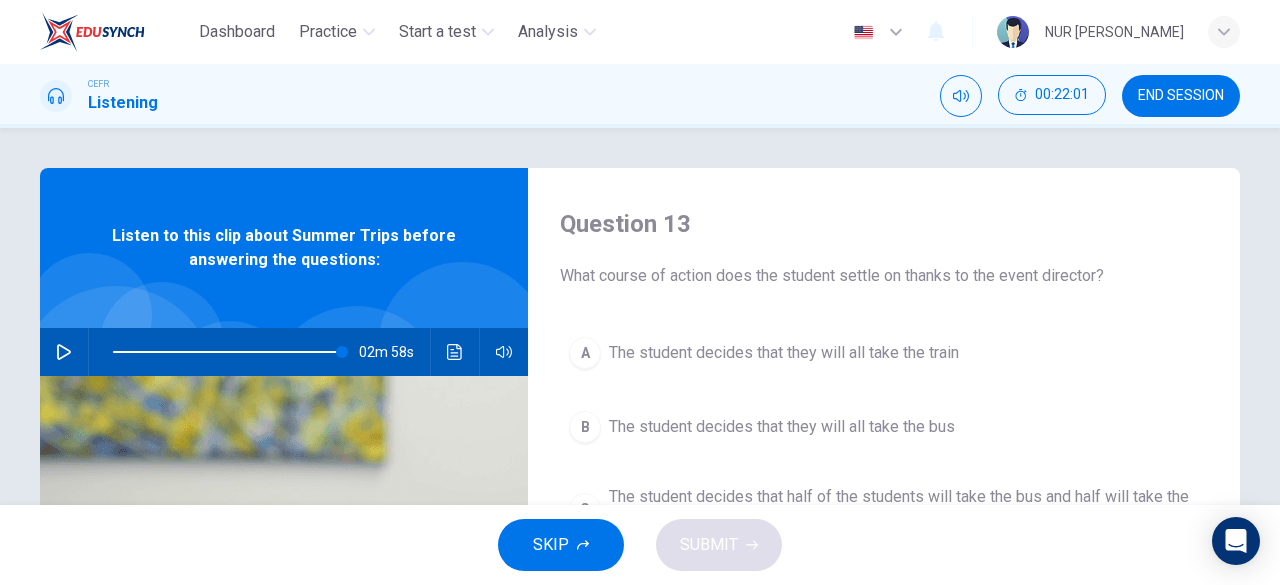 type on "0" 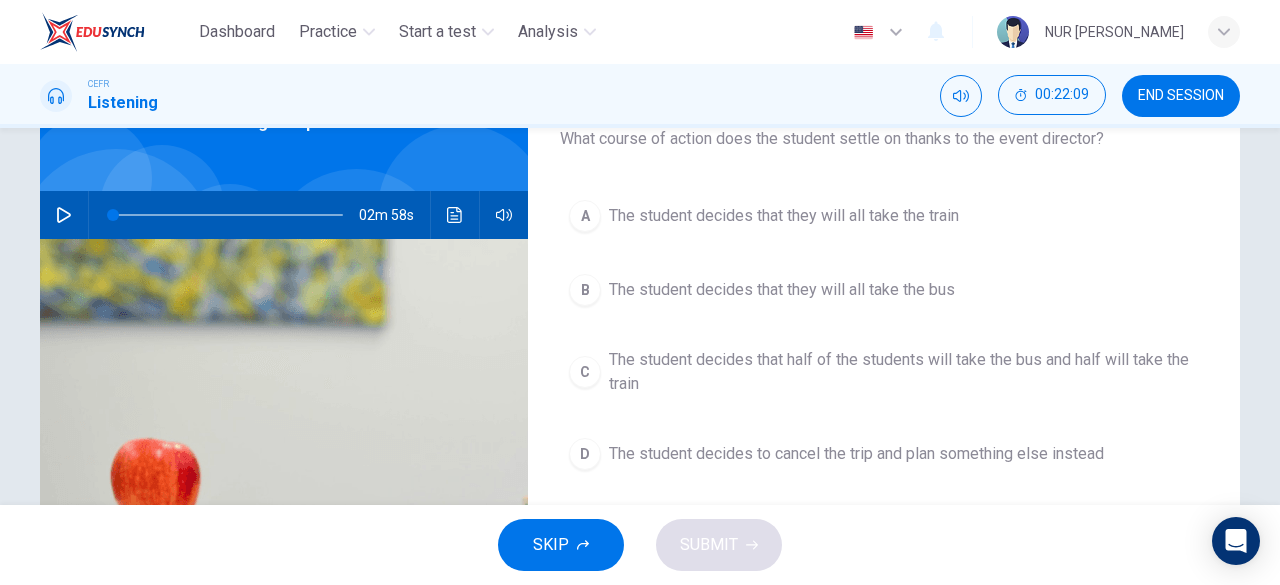 scroll, scrollTop: 138, scrollLeft: 0, axis: vertical 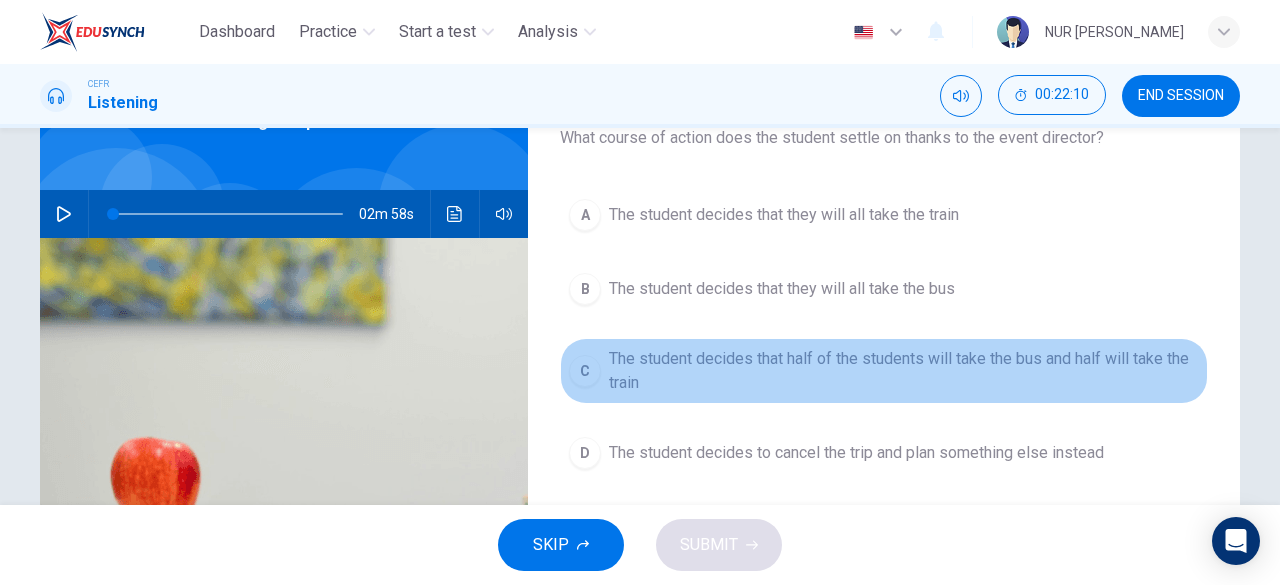 click on "The student decides that half of the students will take the bus and half will take the train" at bounding box center (904, 371) 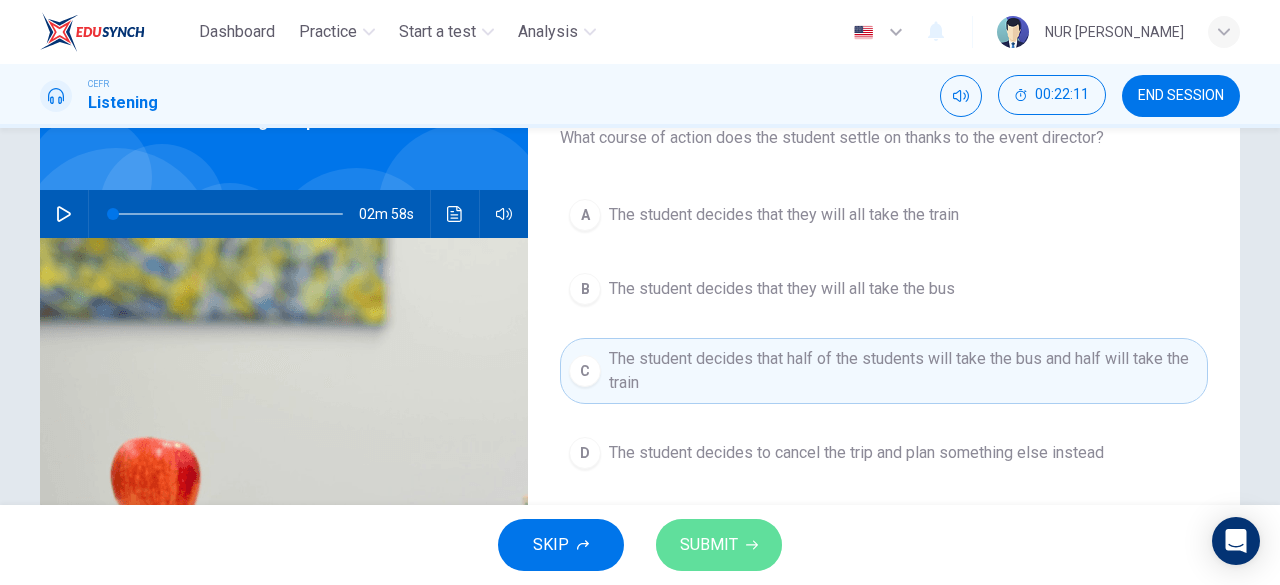 click on "SUBMIT" at bounding box center [719, 545] 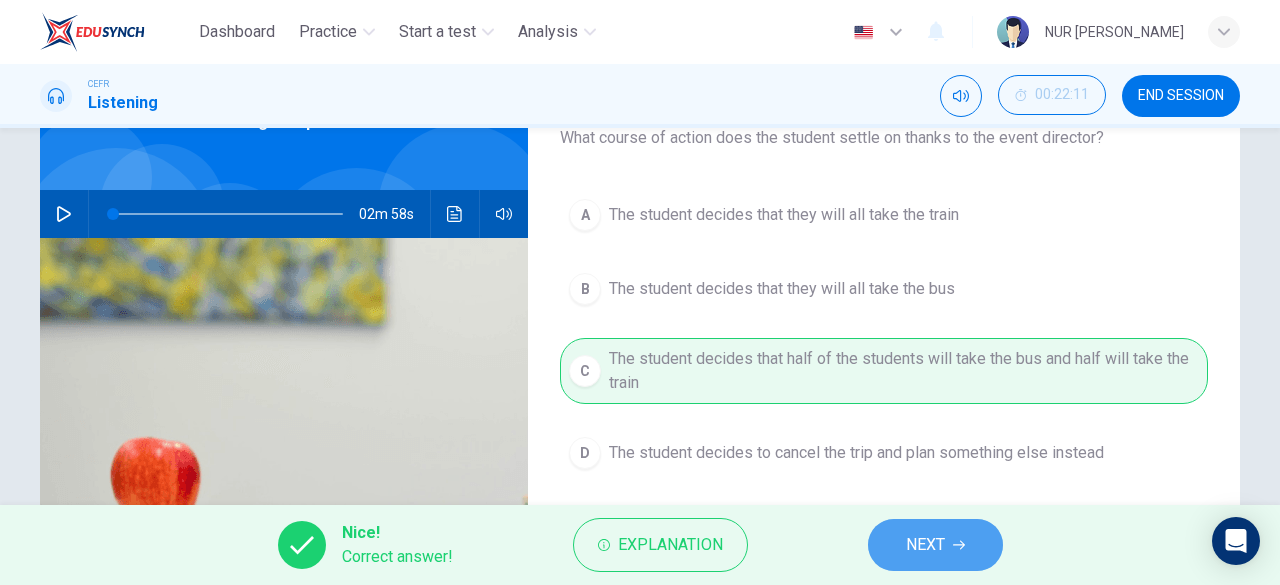 click on "NEXT" at bounding box center (925, 545) 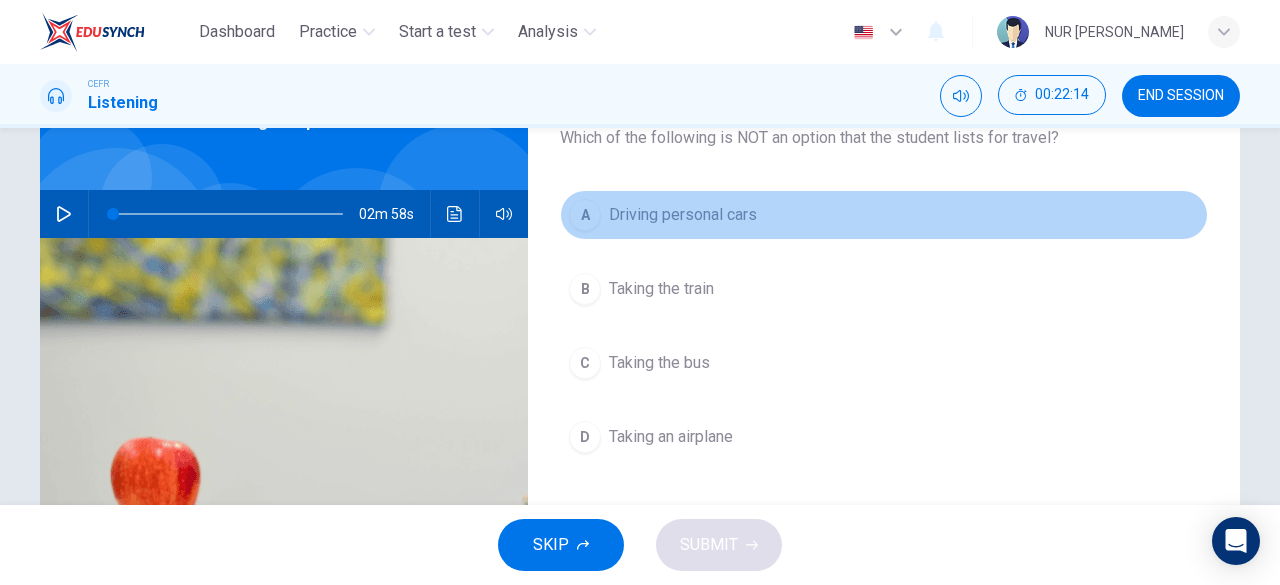 click on "Driving personal cars" at bounding box center (683, 215) 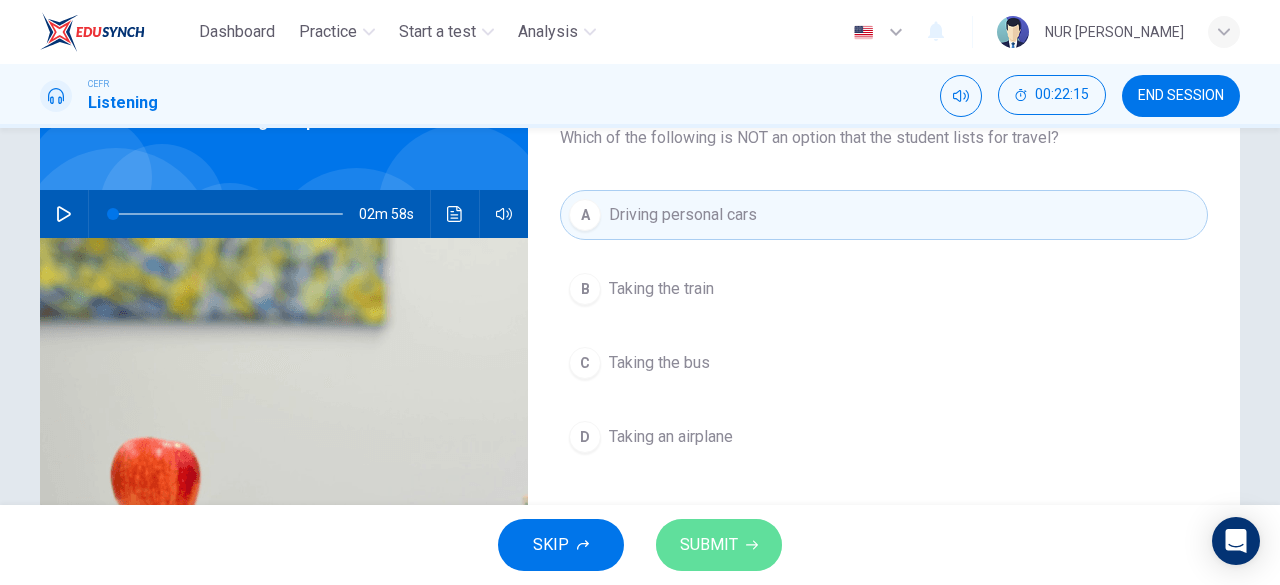 click on "SUBMIT" at bounding box center (709, 545) 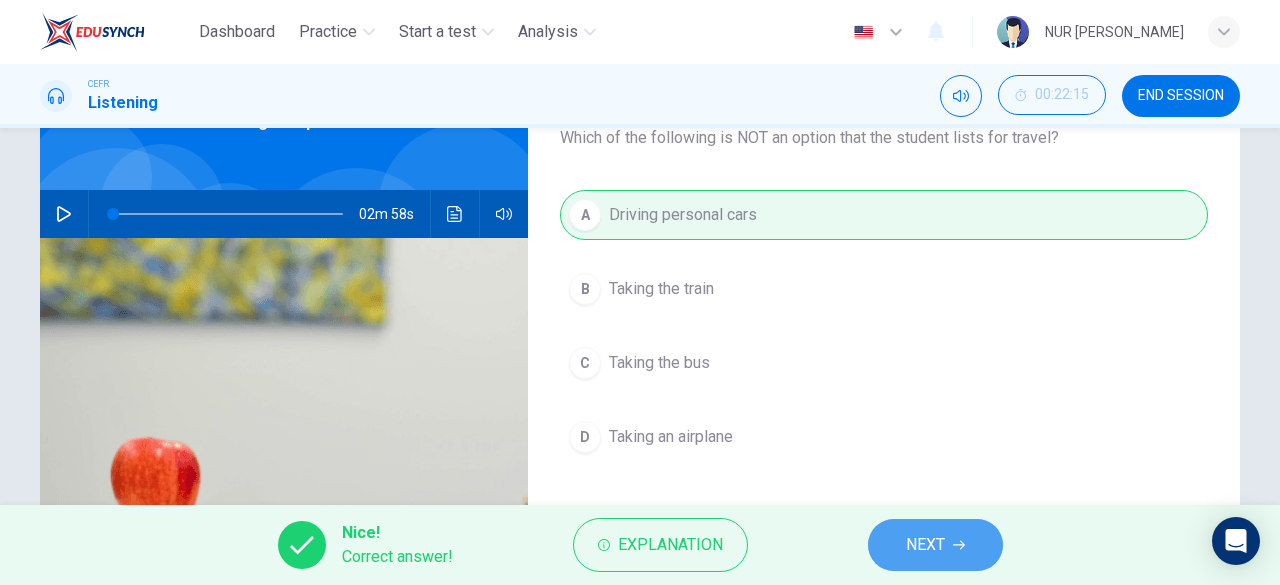 click on "NEXT" at bounding box center [935, 545] 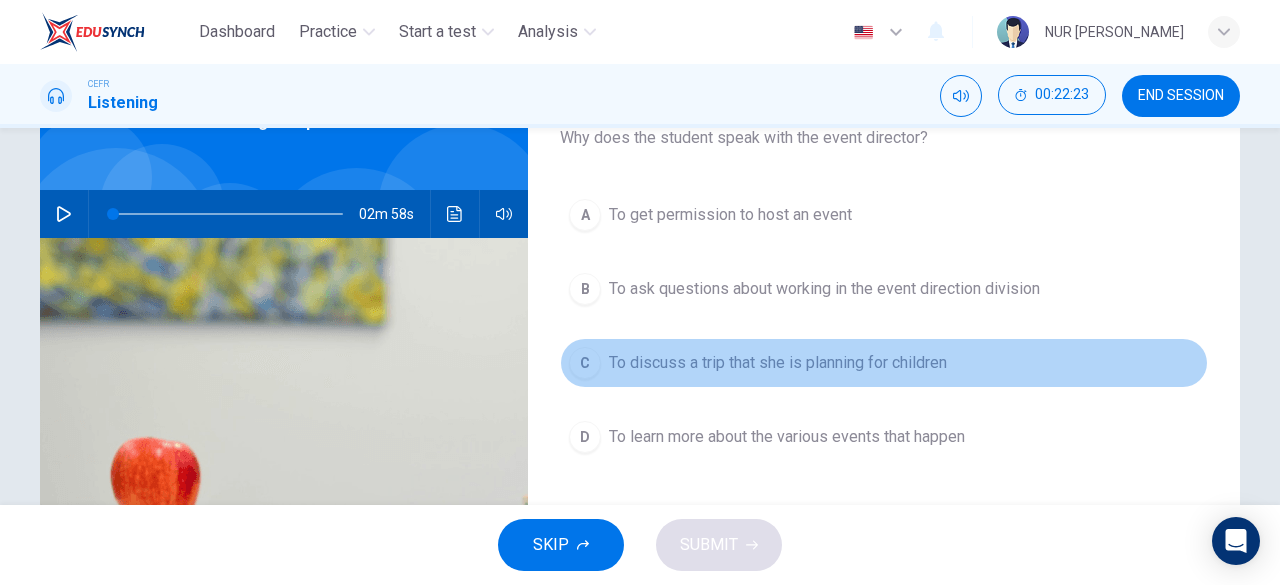 click on "To discuss a trip that she is planning for children" at bounding box center [778, 363] 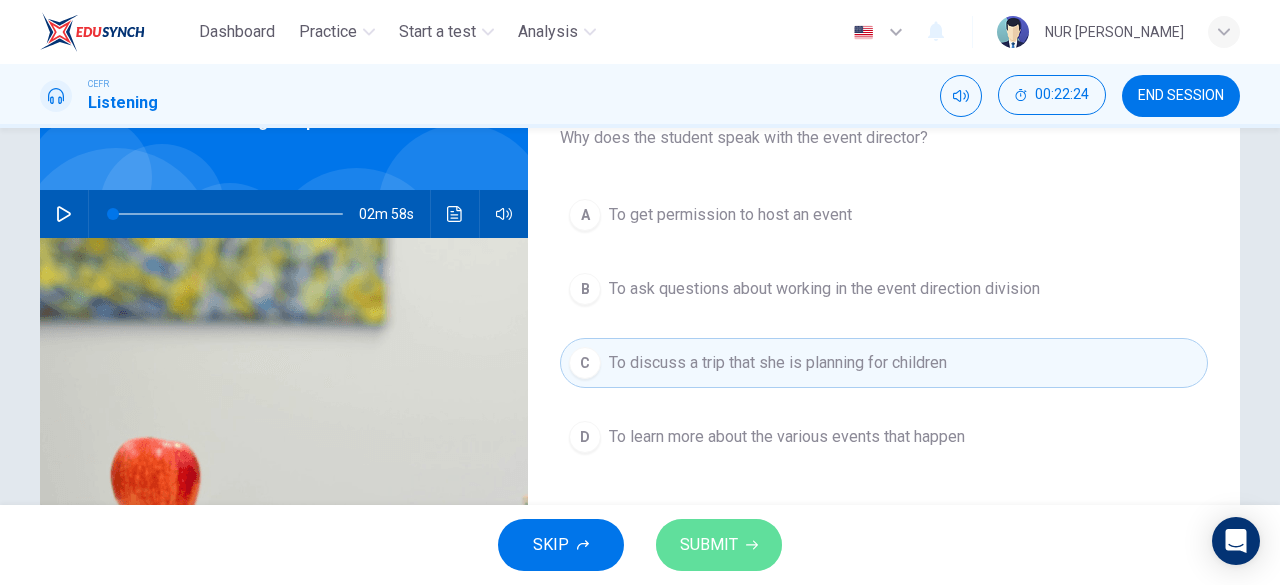 click on "SUBMIT" at bounding box center [709, 545] 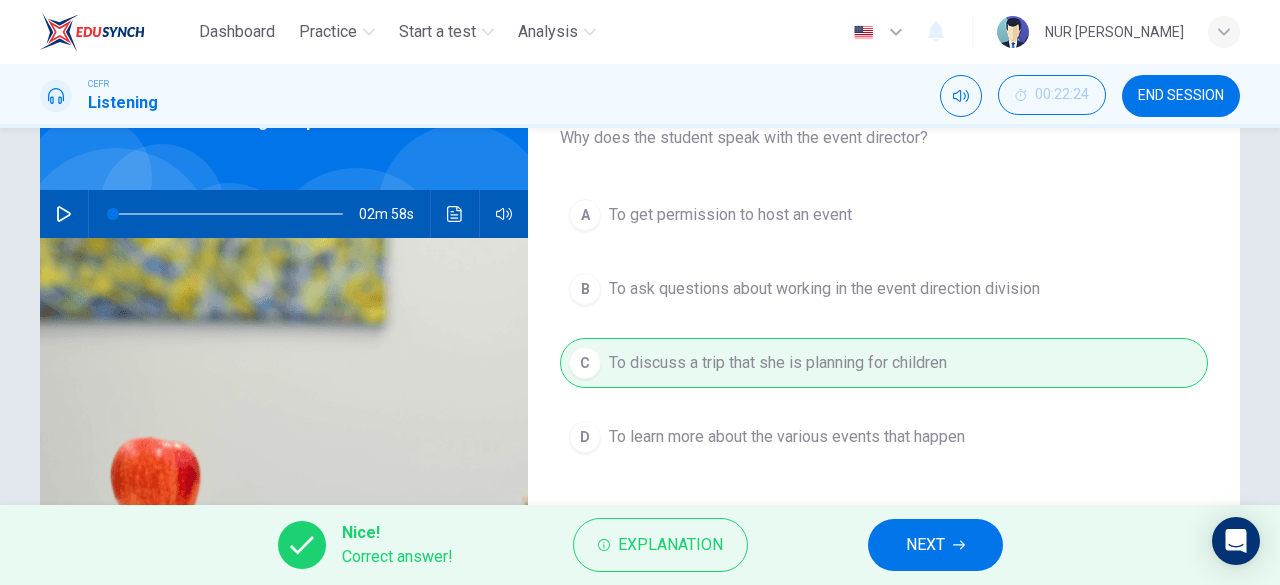click on "NEXT" at bounding box center [925, 545] 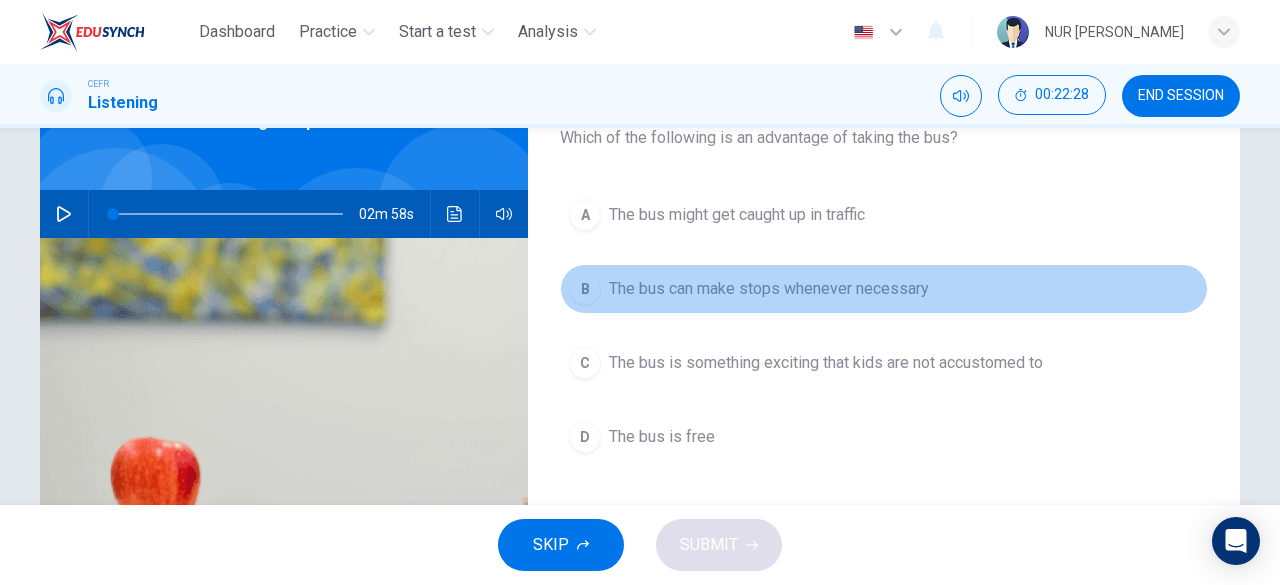click on "The bus can make stops whenever necessary" at bounding box center [769, 289] 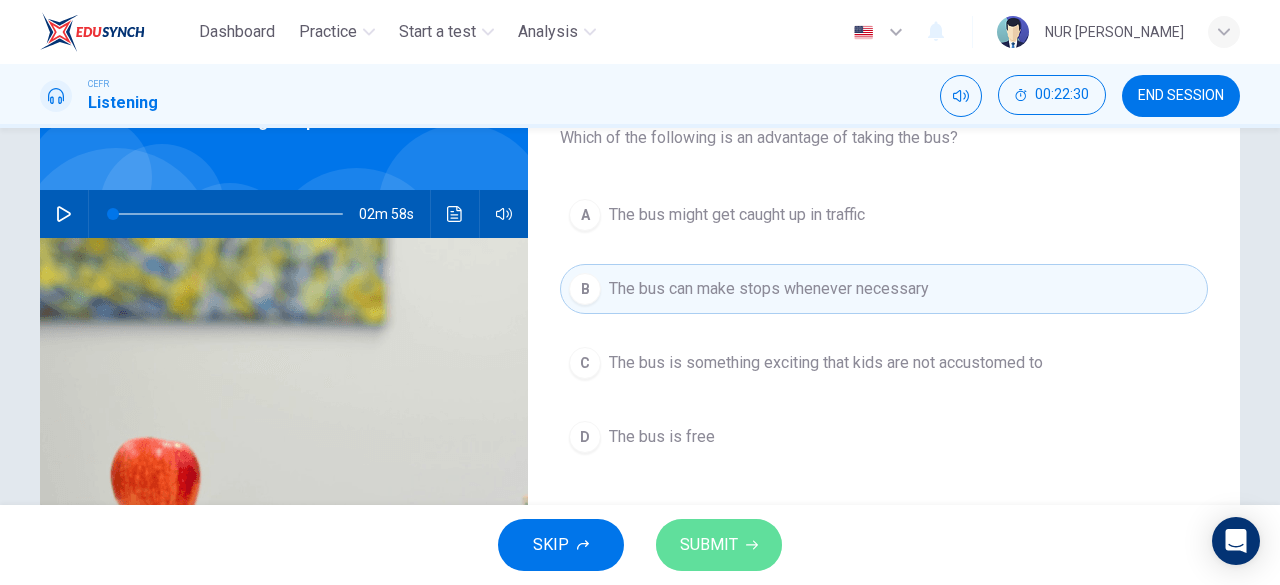 click on "SUBMIT" at bounding box center (719, 545) 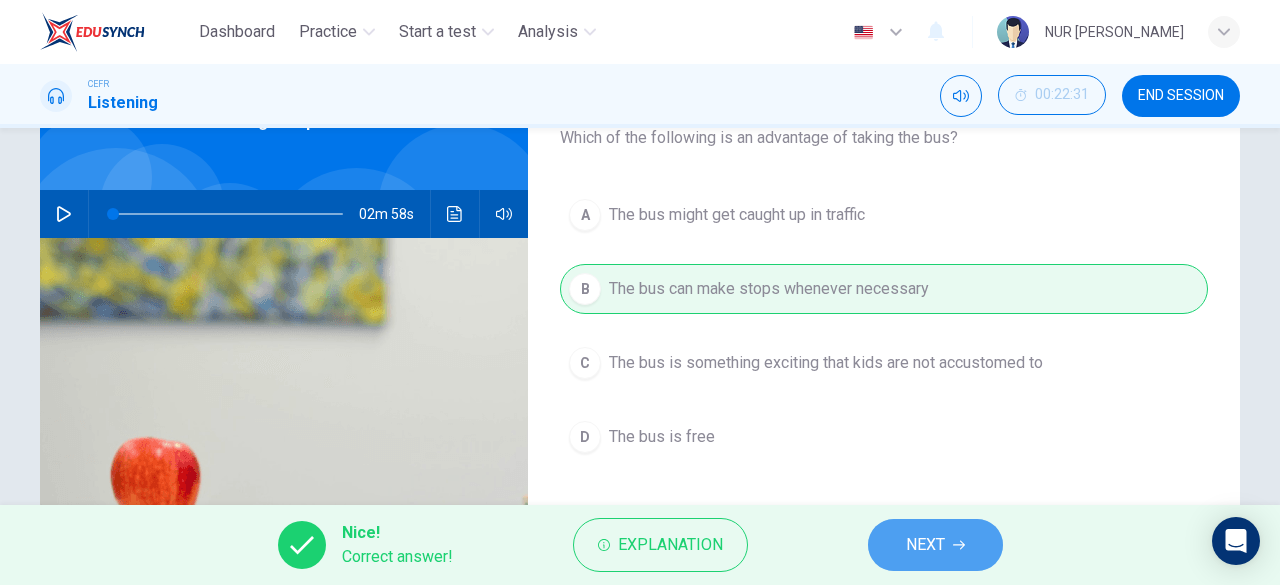 click on "NEXT" at bounding box center [935, 545] 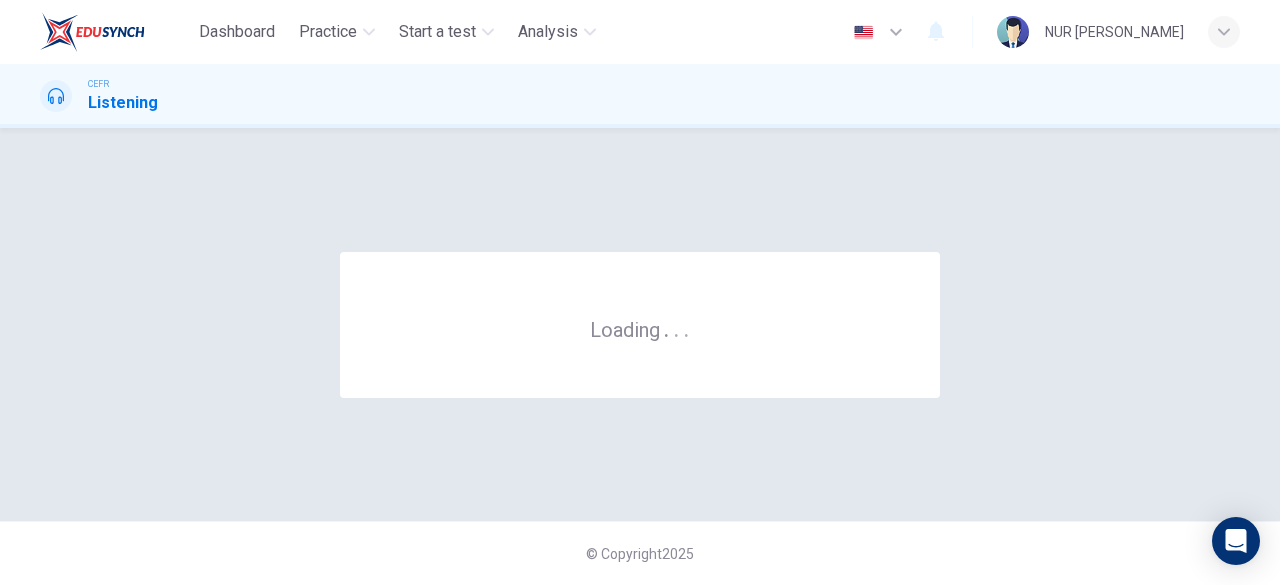 scroll, scrollTop: 0, scrollLeft: 0, axis: both 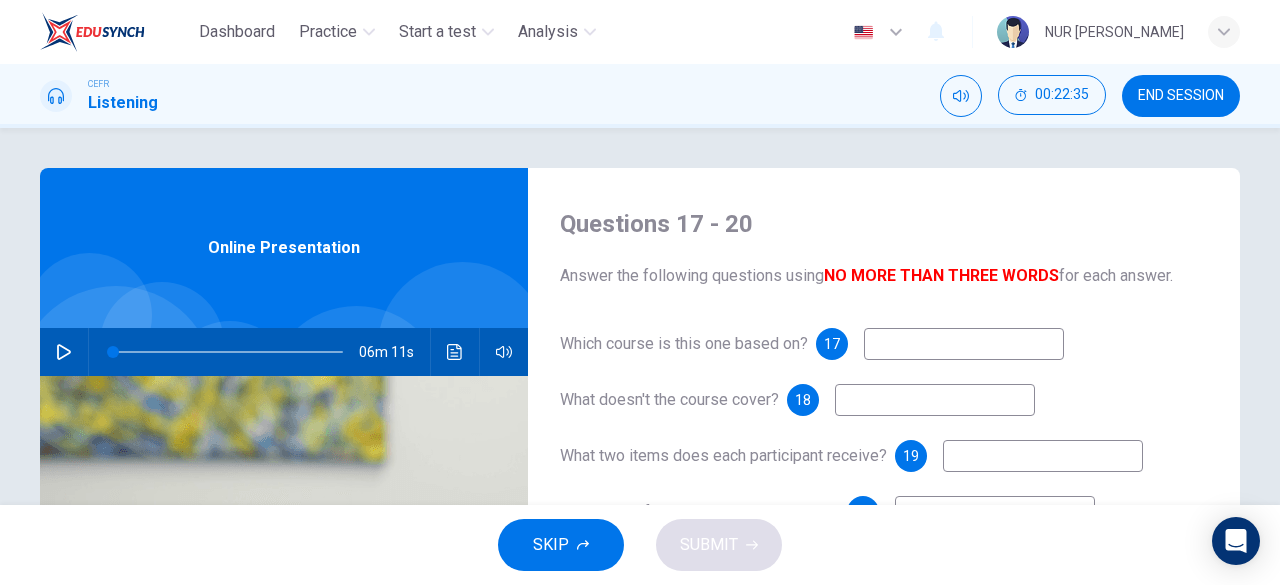 click at bounding box center [964, 344] 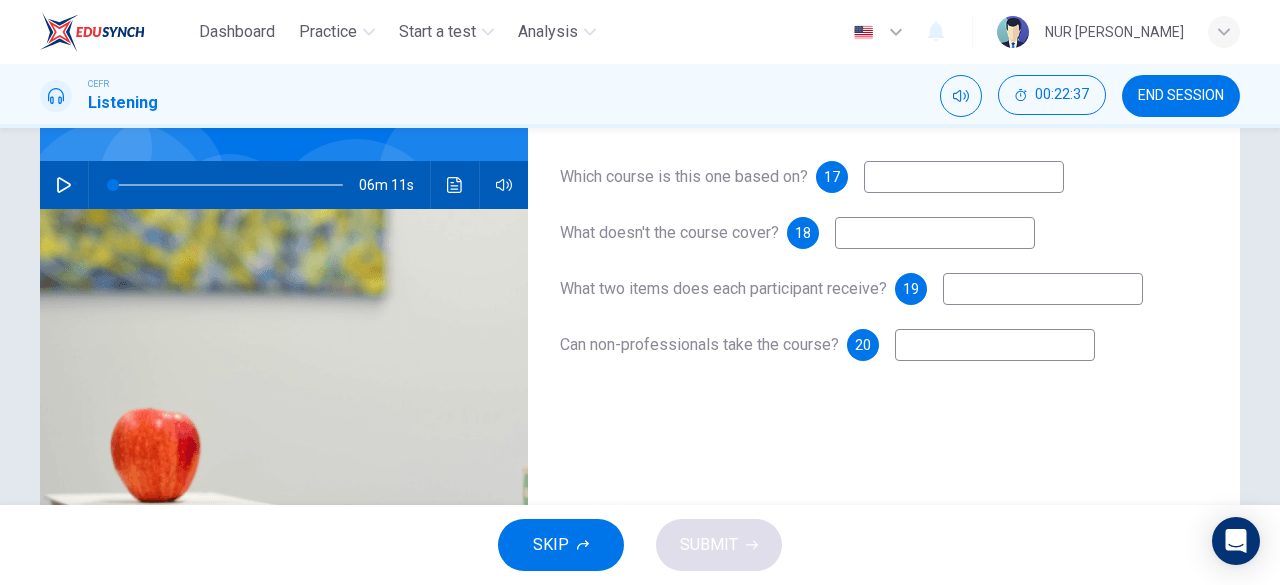scroll, scrollTop: 168, scrollLeft: 0, axis: vertical 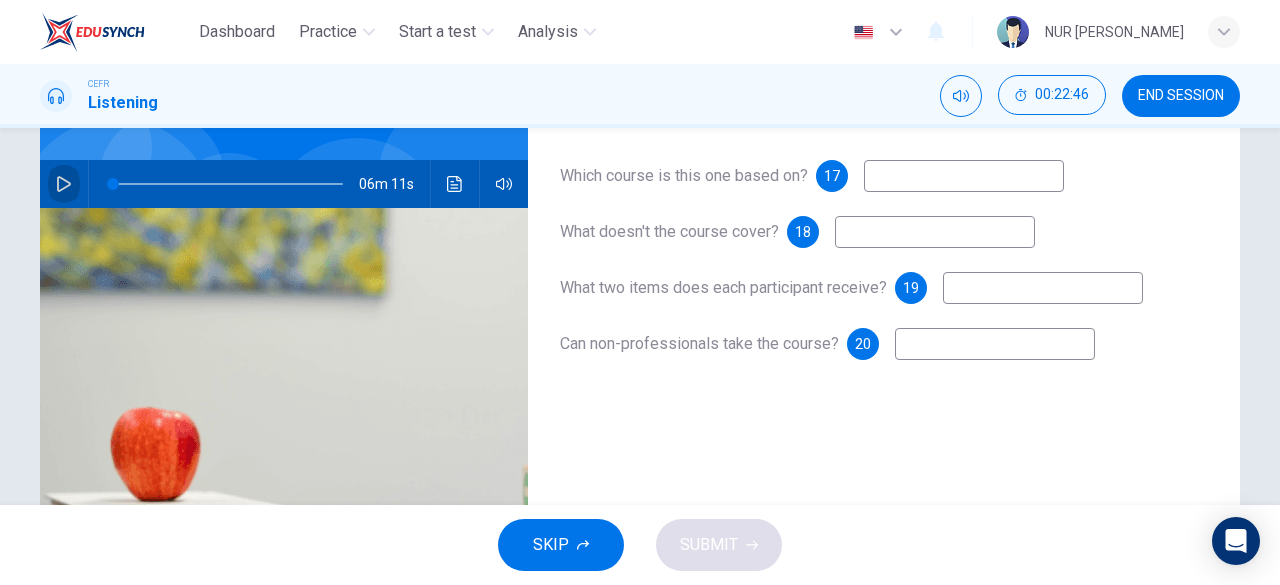 click 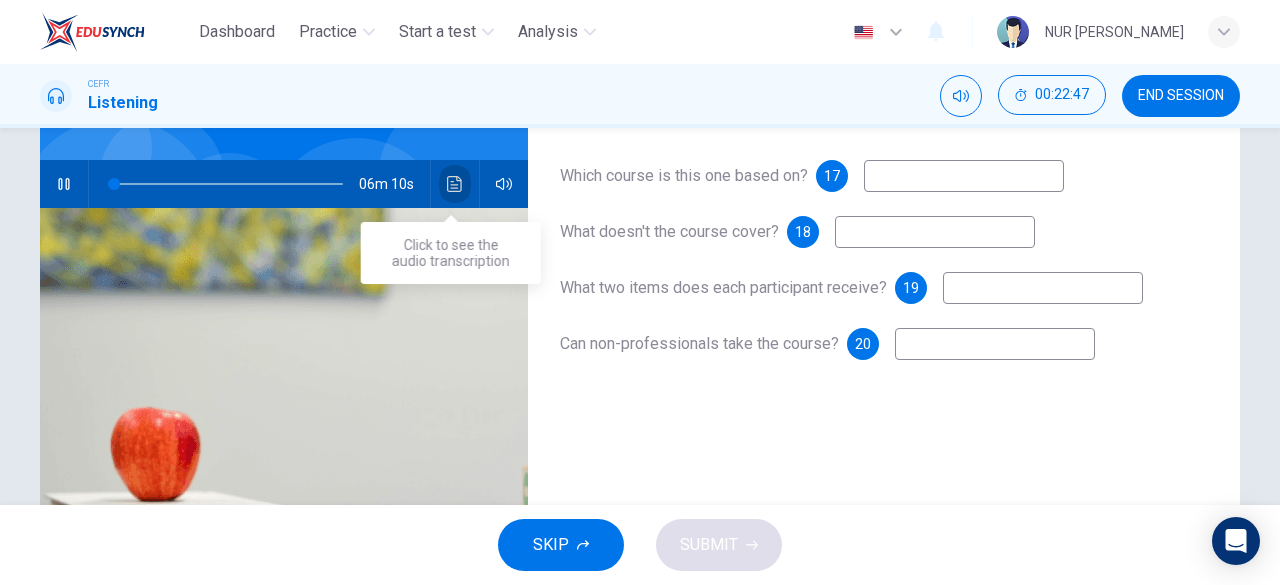 click 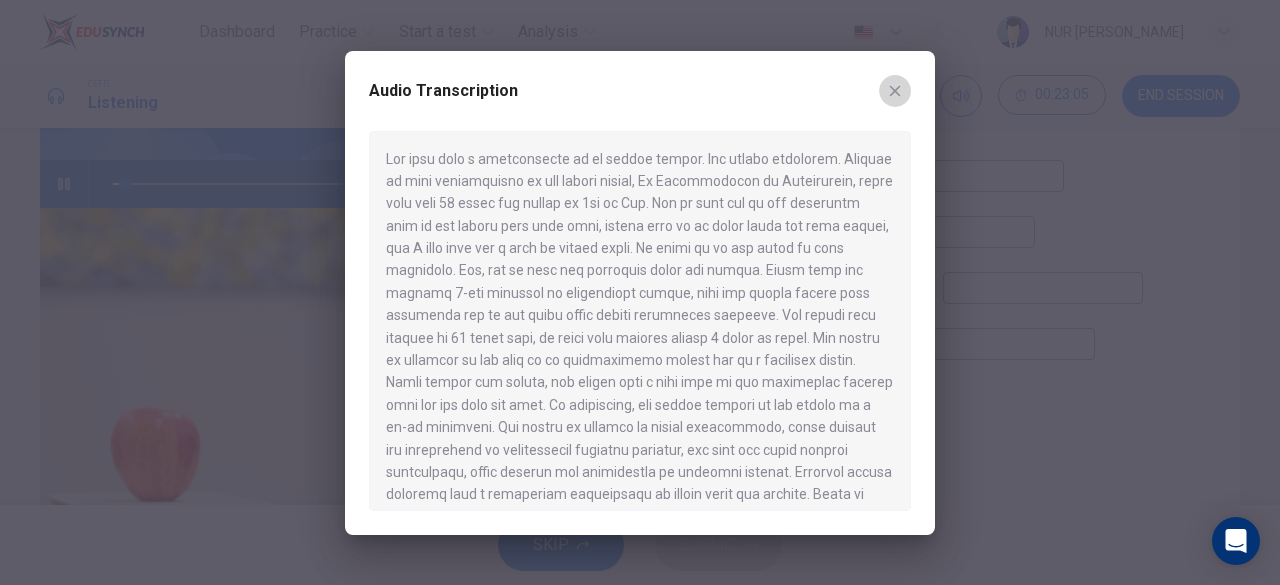 click 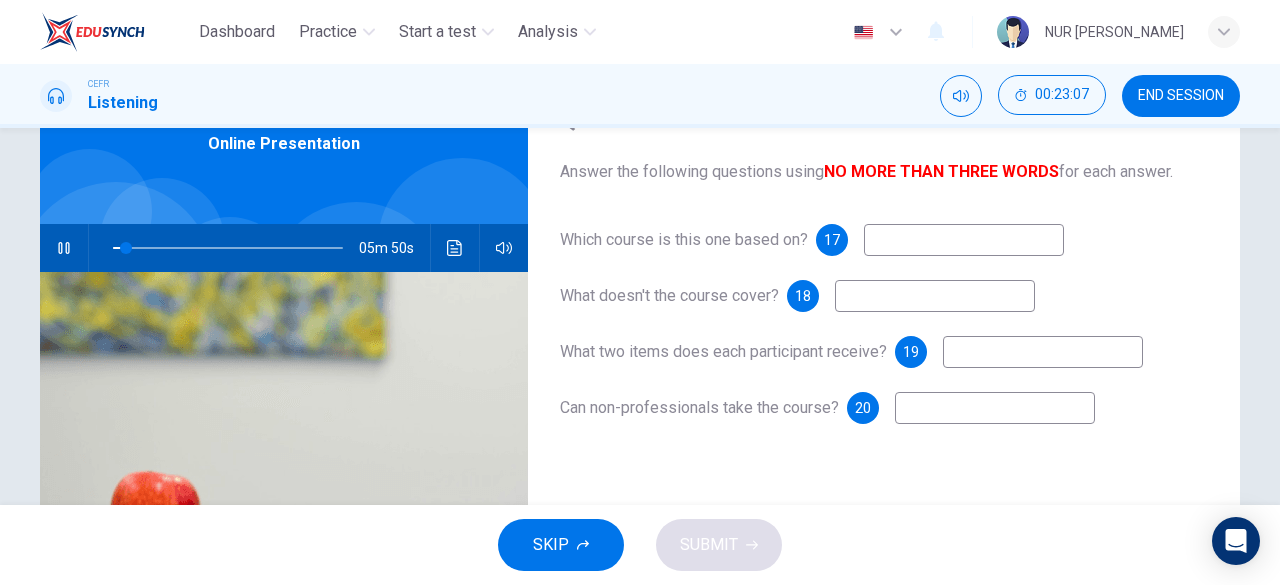 scroll, scrollTop: 100, scrollLeft: 0, axis: vertical 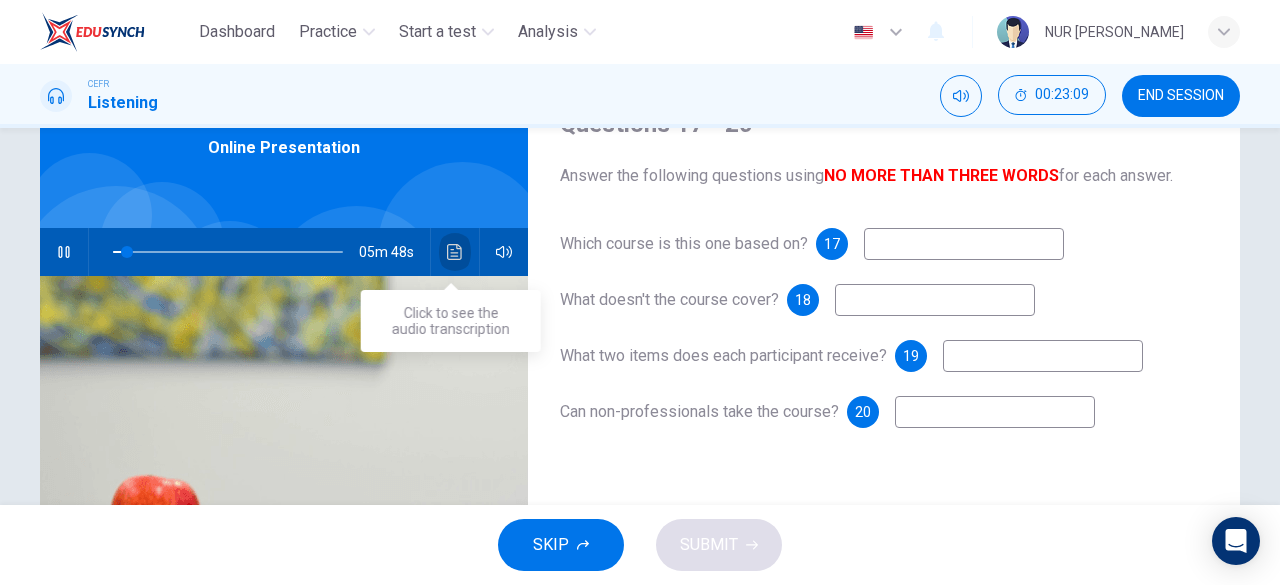click 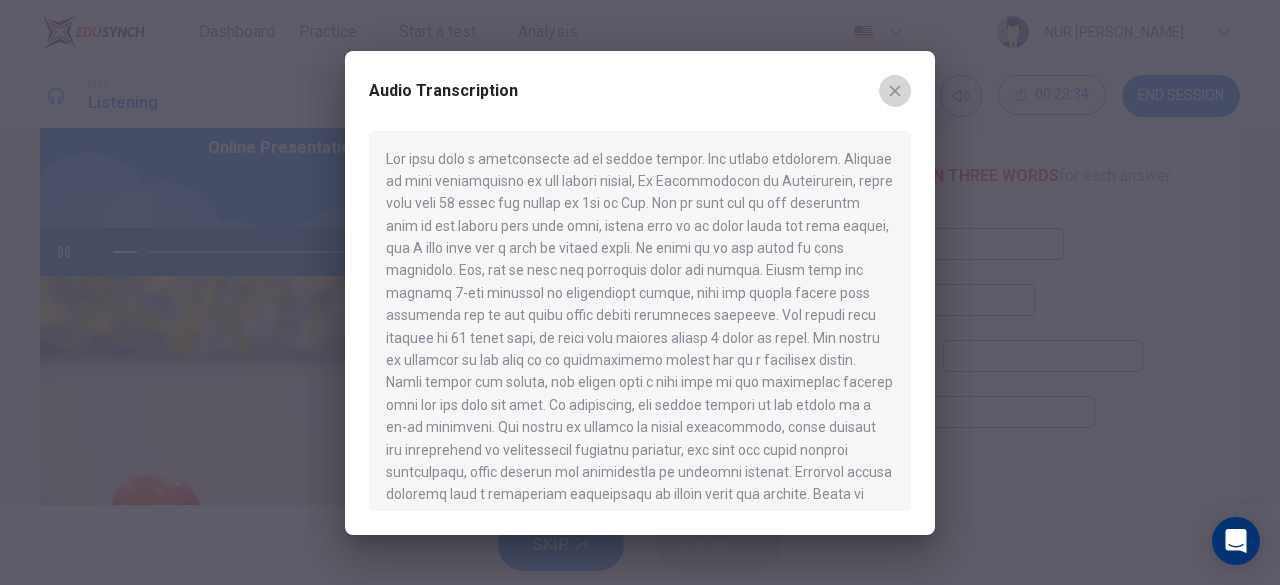 click at bounding box center [895, 91] 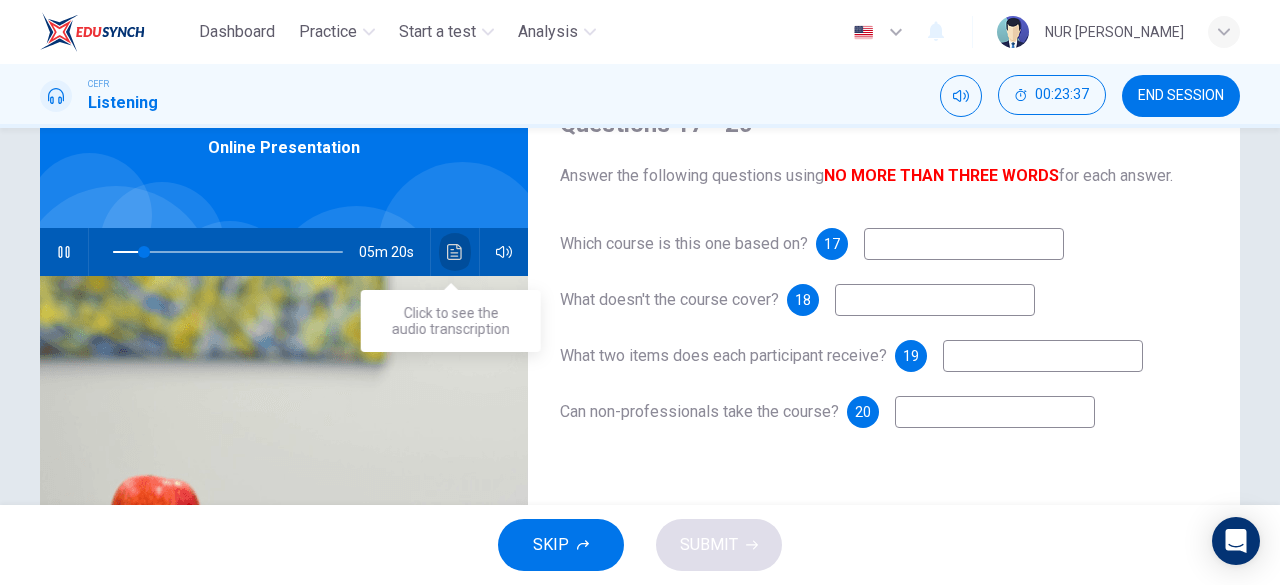 click 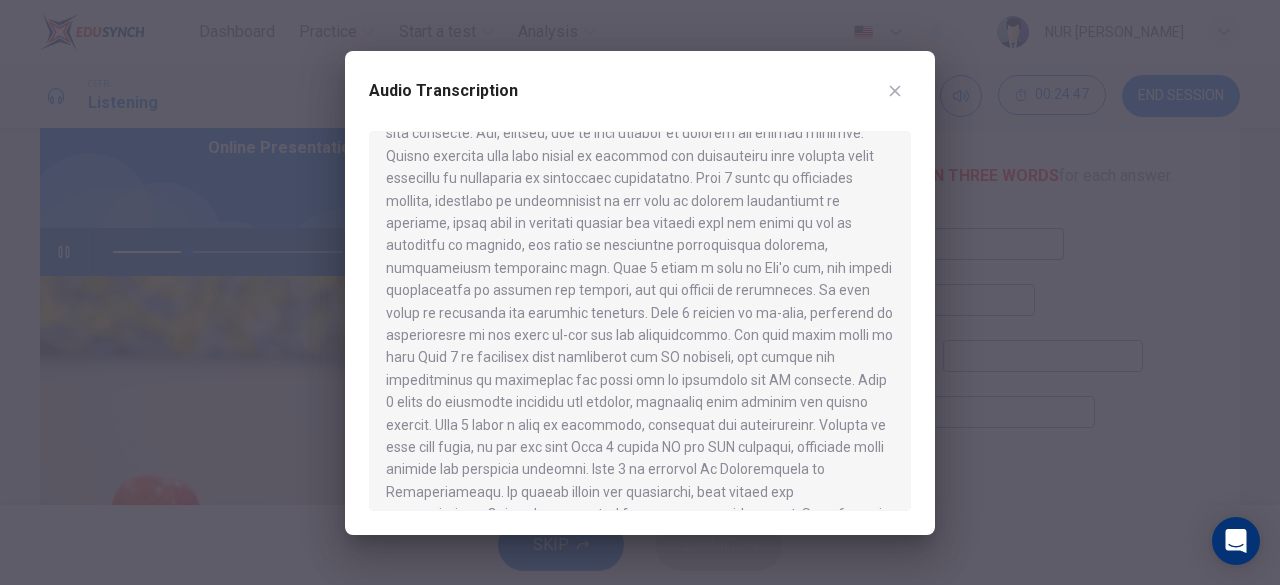 scroll, scrollTop: 1050, scrollLeft: 0, axis: vertical 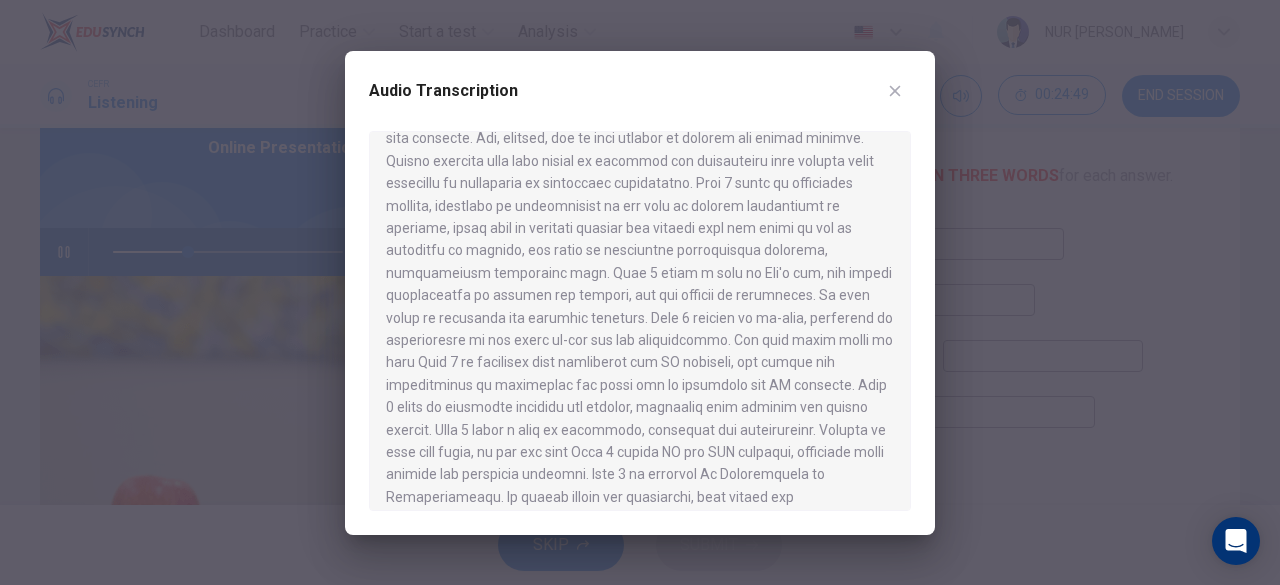 click at bounding box center (895, 91) 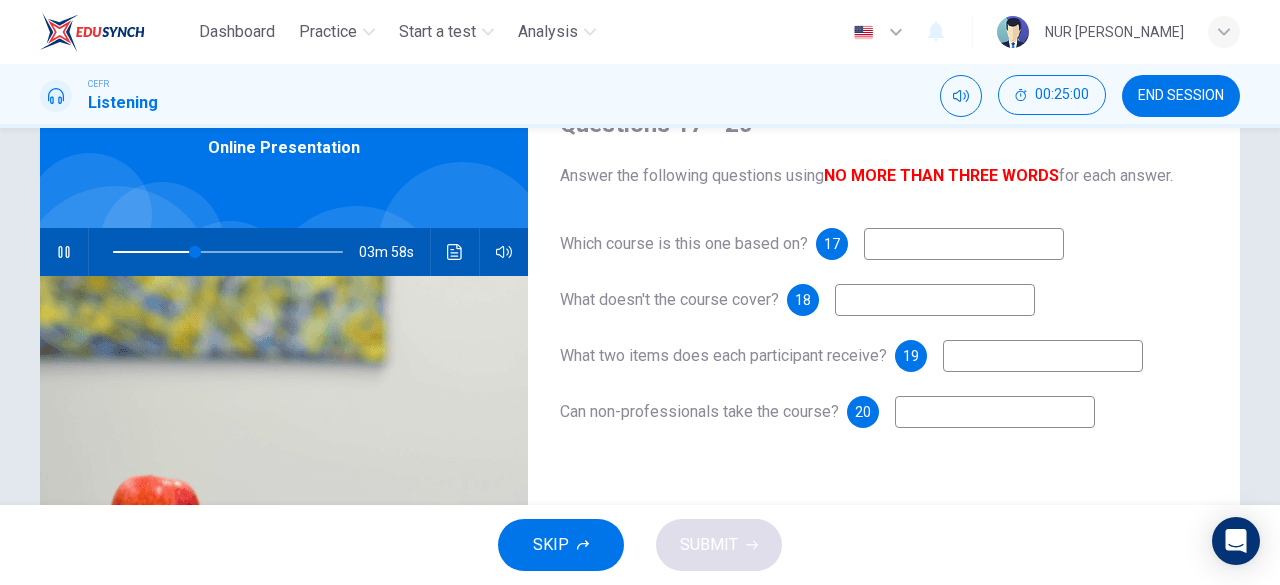 click on "Which course is this one based on?  17 What doesn't the course cover?  18 What two items does each participant receive?  19 Can non-professionals take the course?  20" at bounding box center (884, 348) 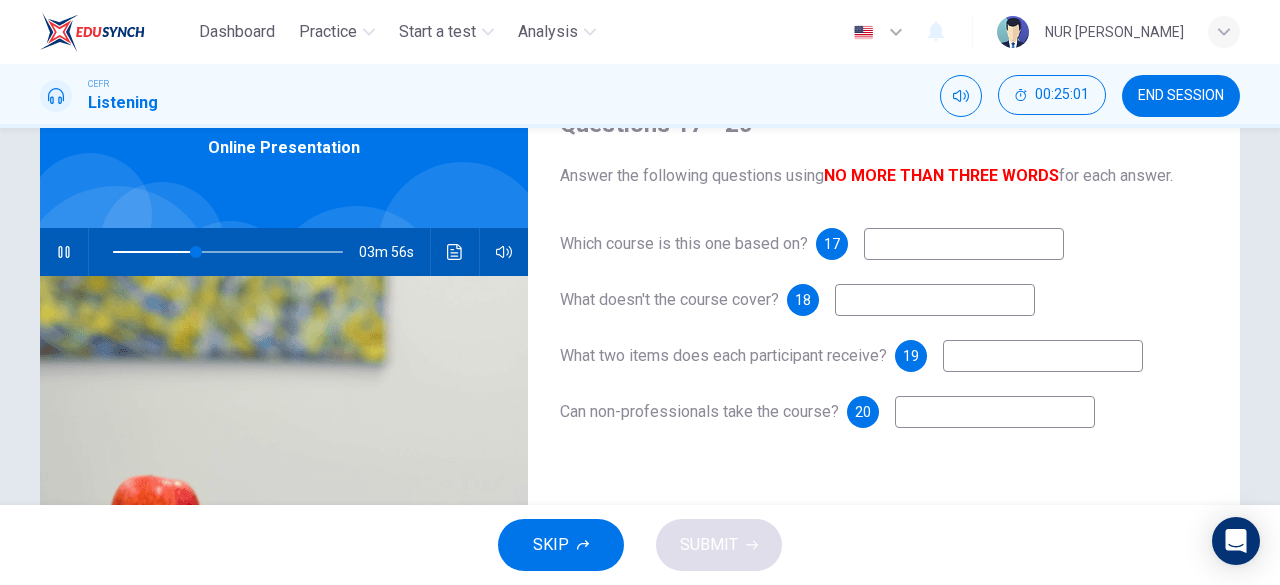 click at bounding box center [995, 412] 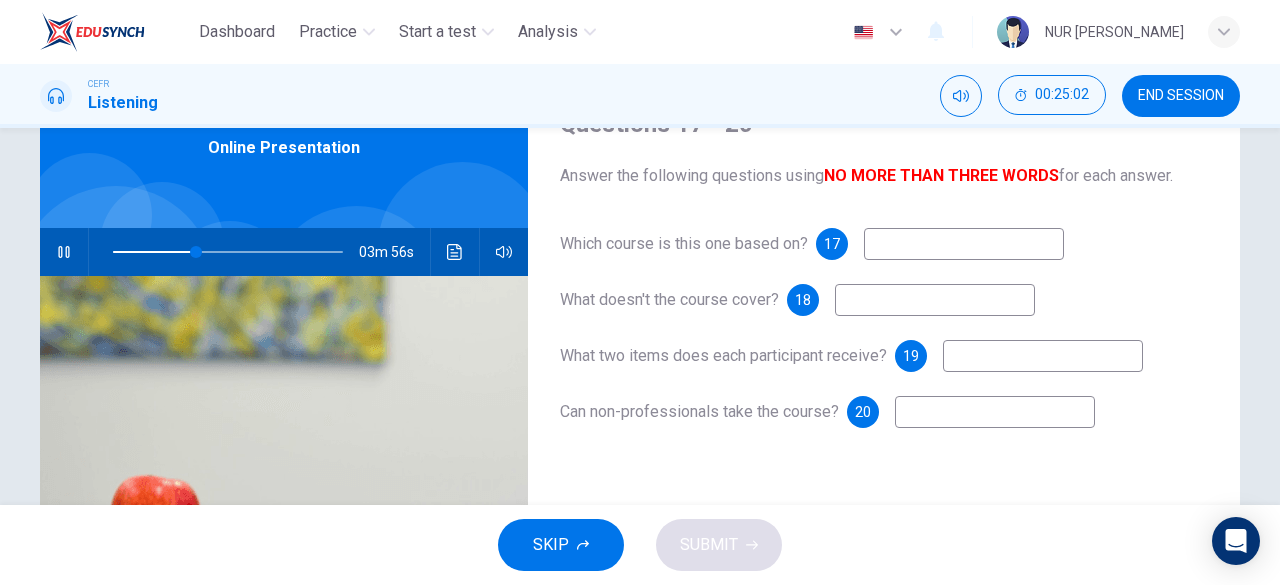 type on "37" 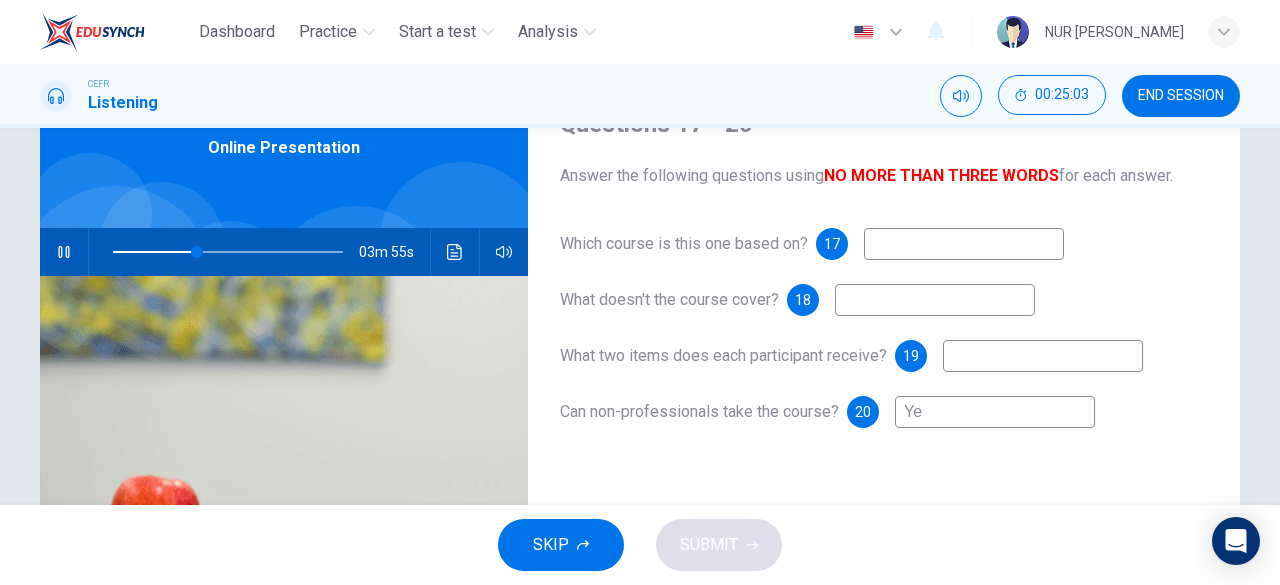 type on "Yes" 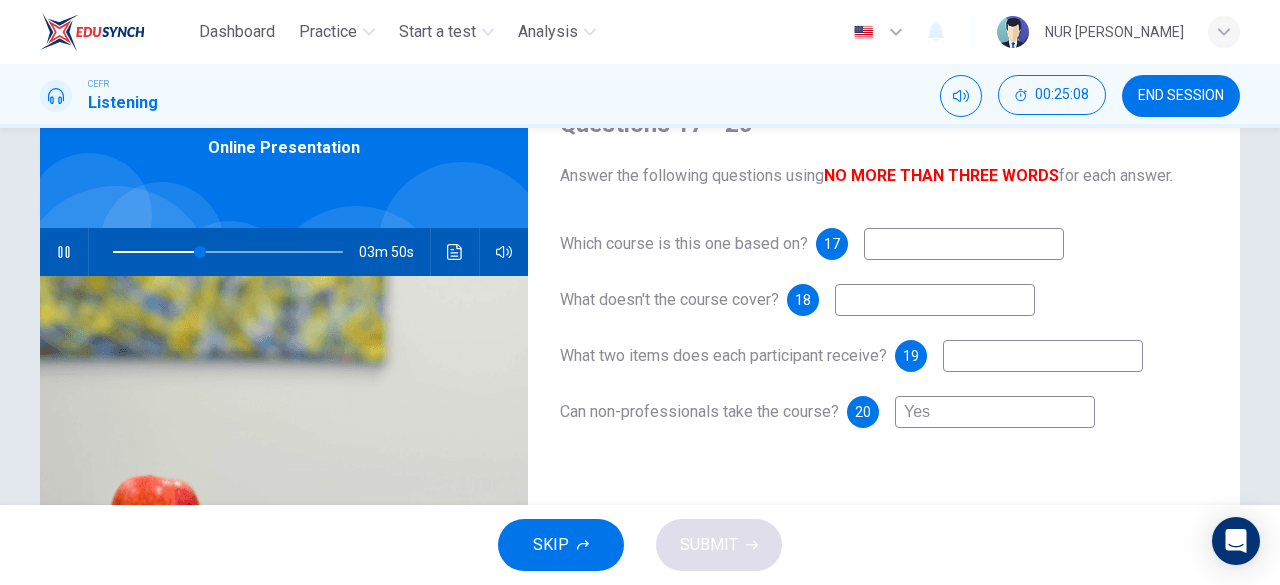 type on "38" 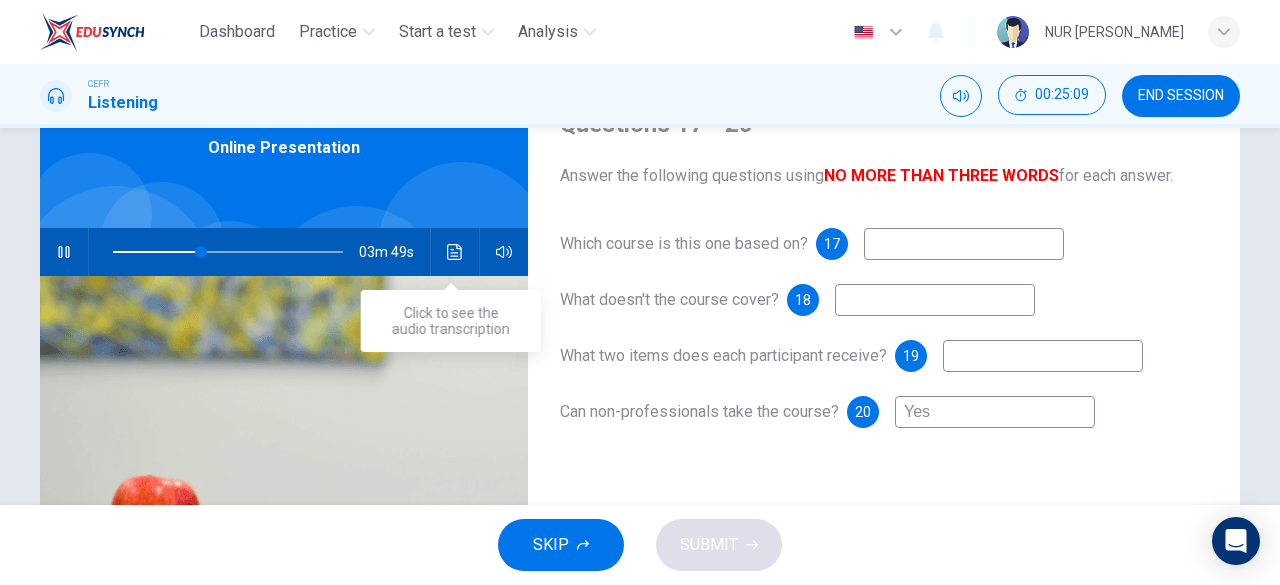 type on "Yes" 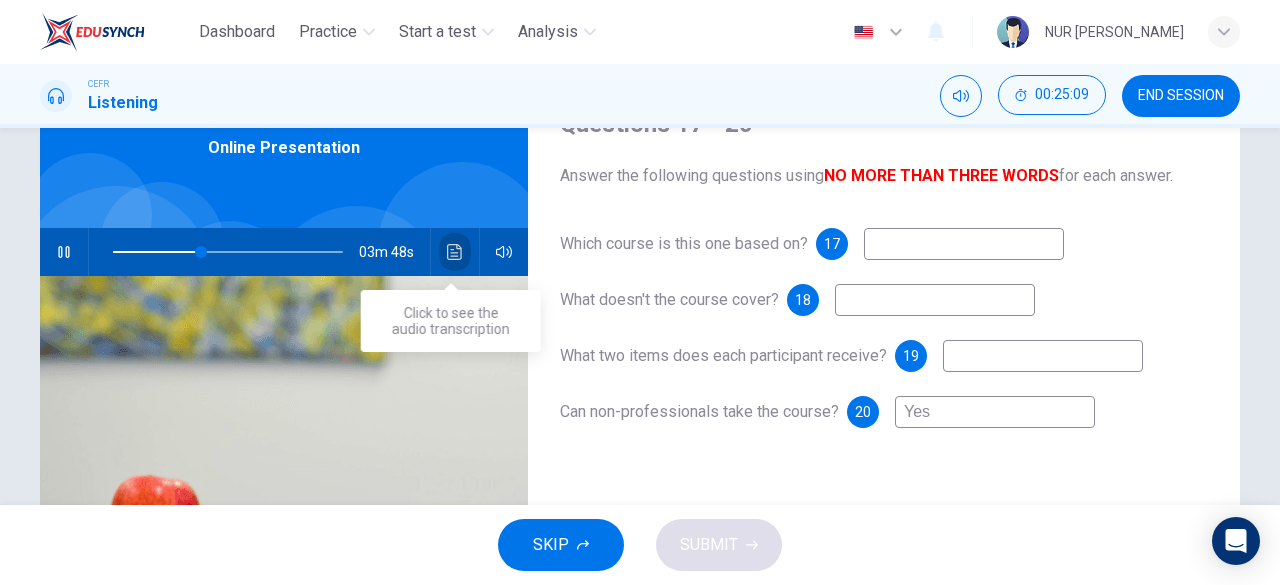 click at bounding box center (455, 252) 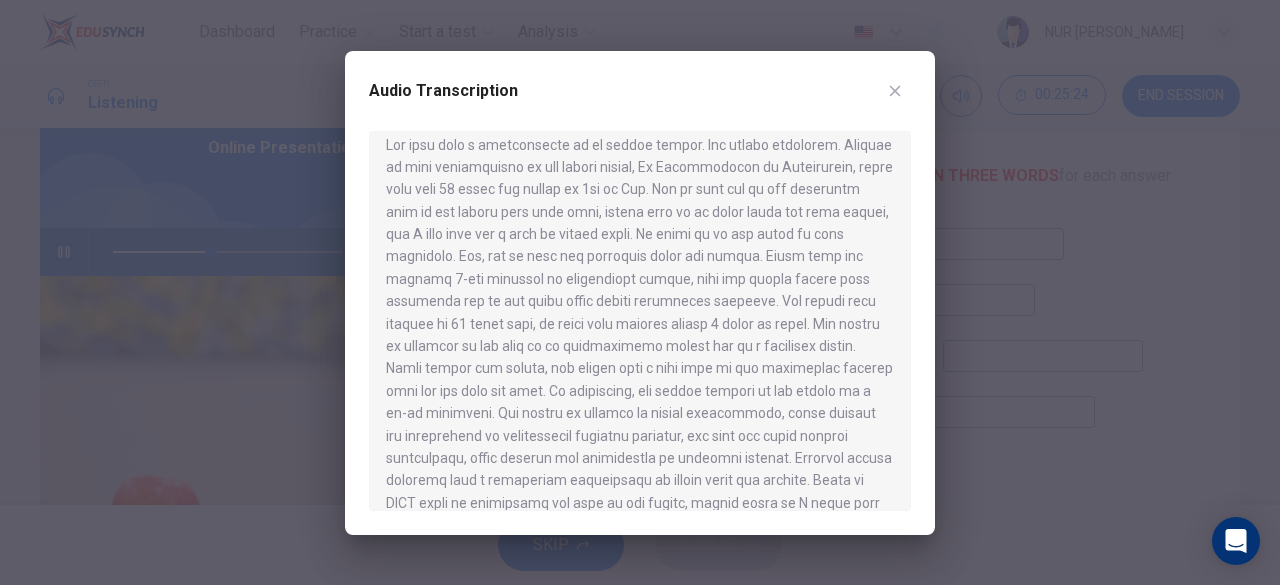 scroll, scrollTop: 15, scrollLeft: 0, axis: vertical 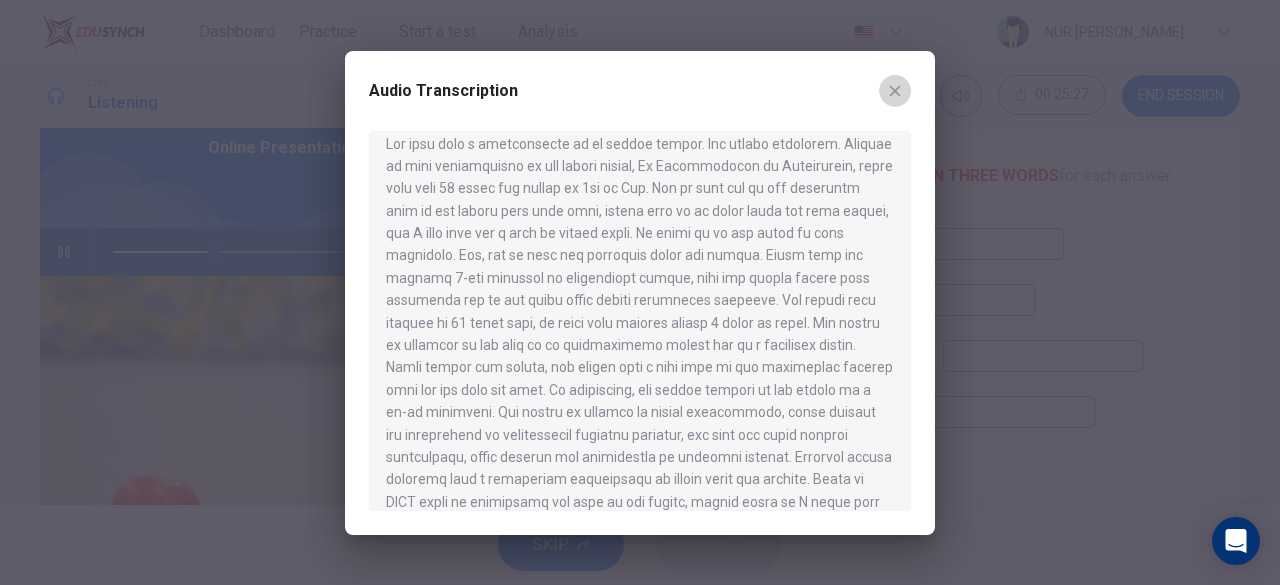 click at bounding box center [895, 91] 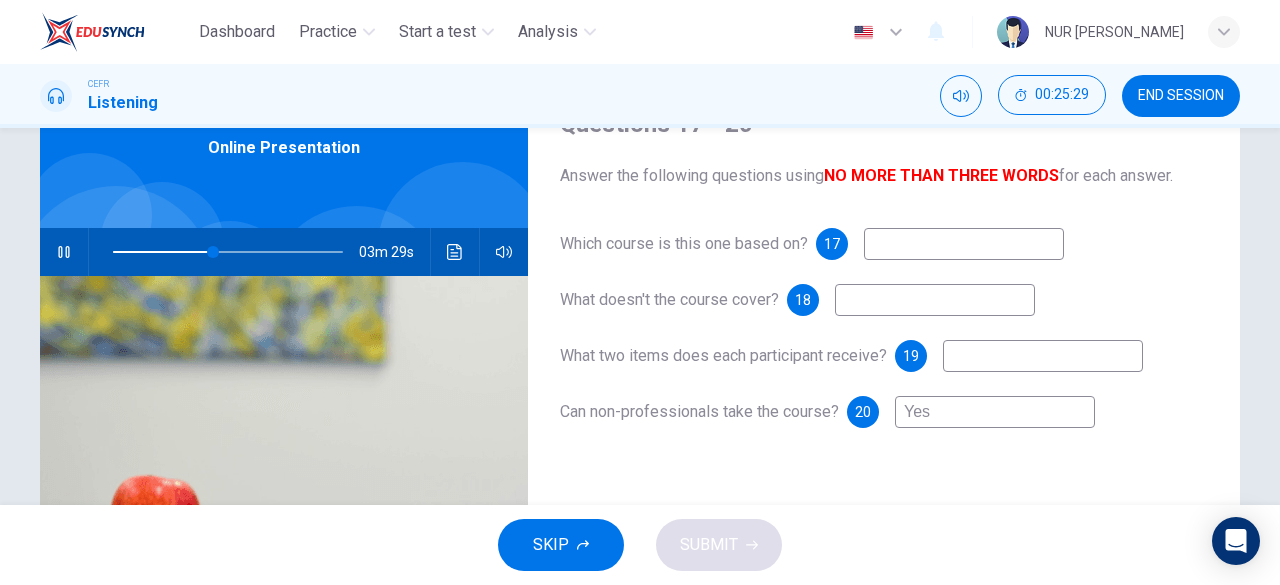 click at bounding box center (964, 244) 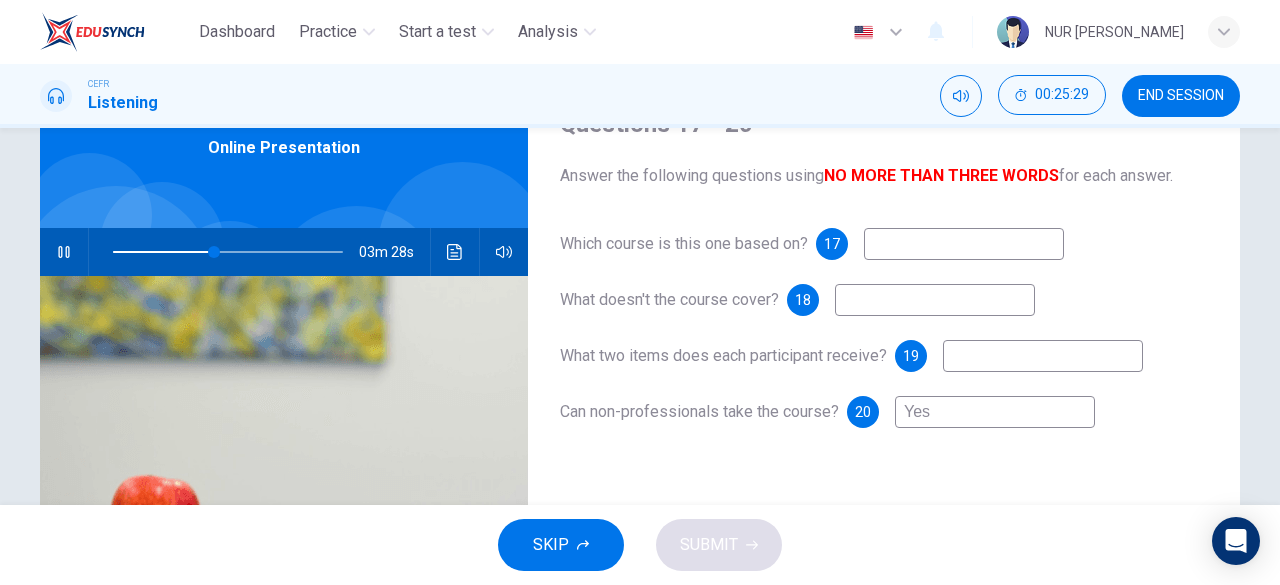 type on "44" 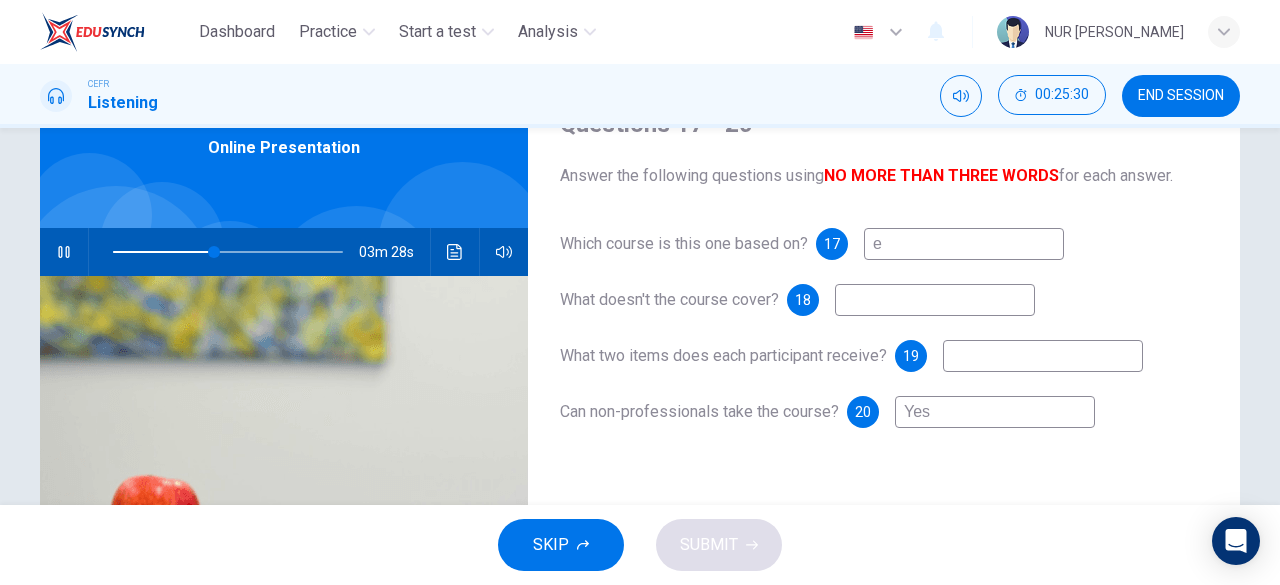 type on "el" 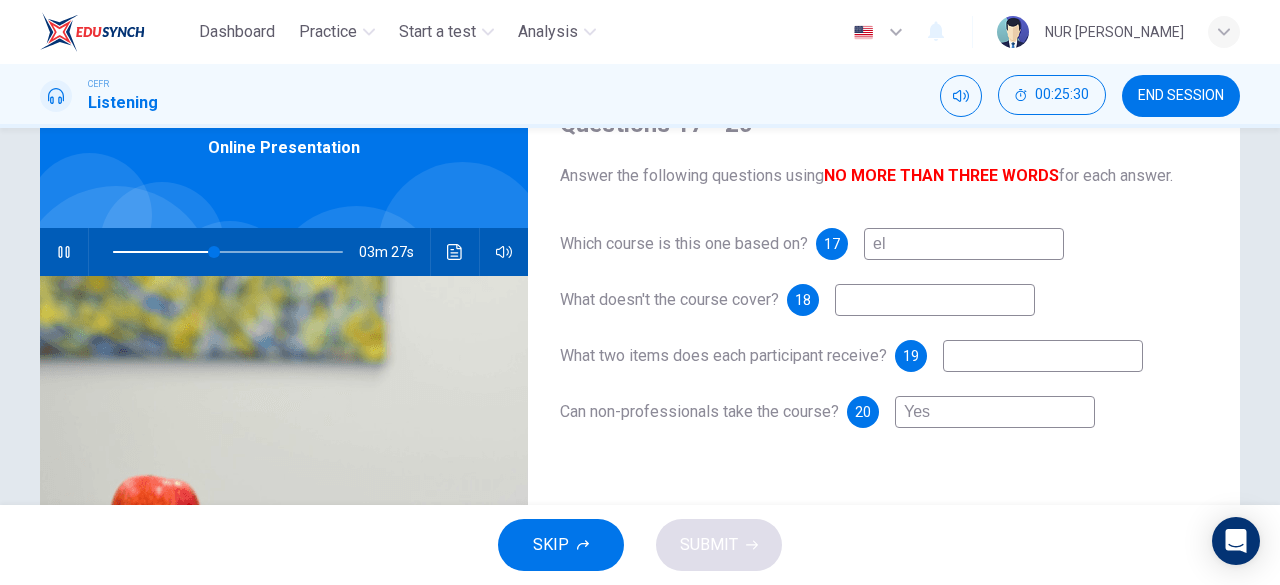 type on "44" 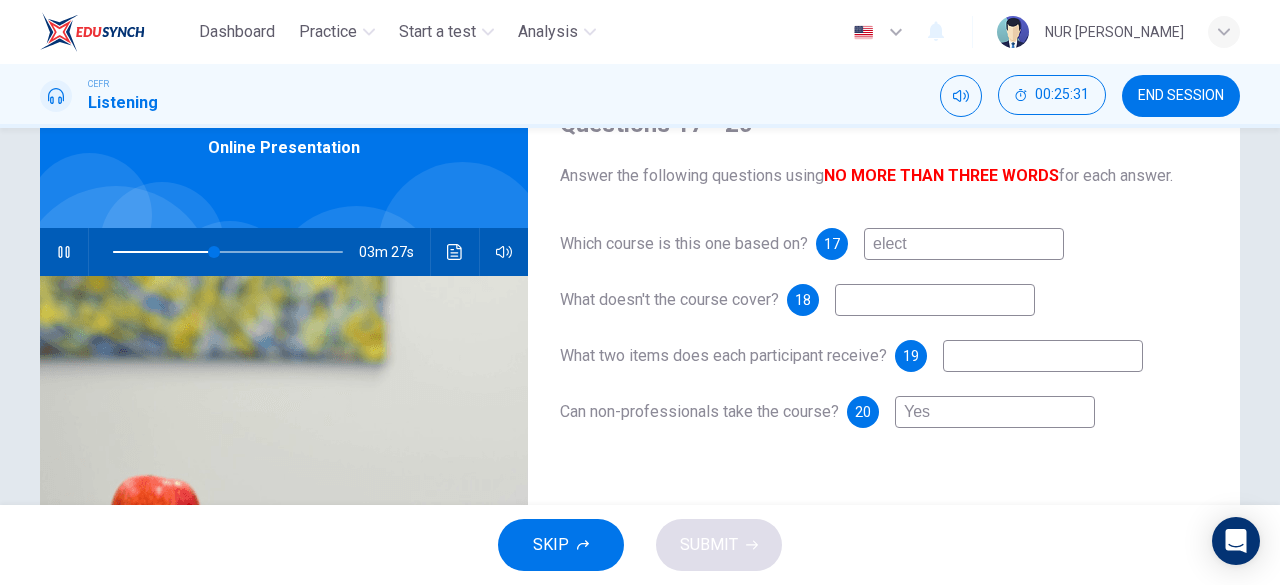 type on "electr" 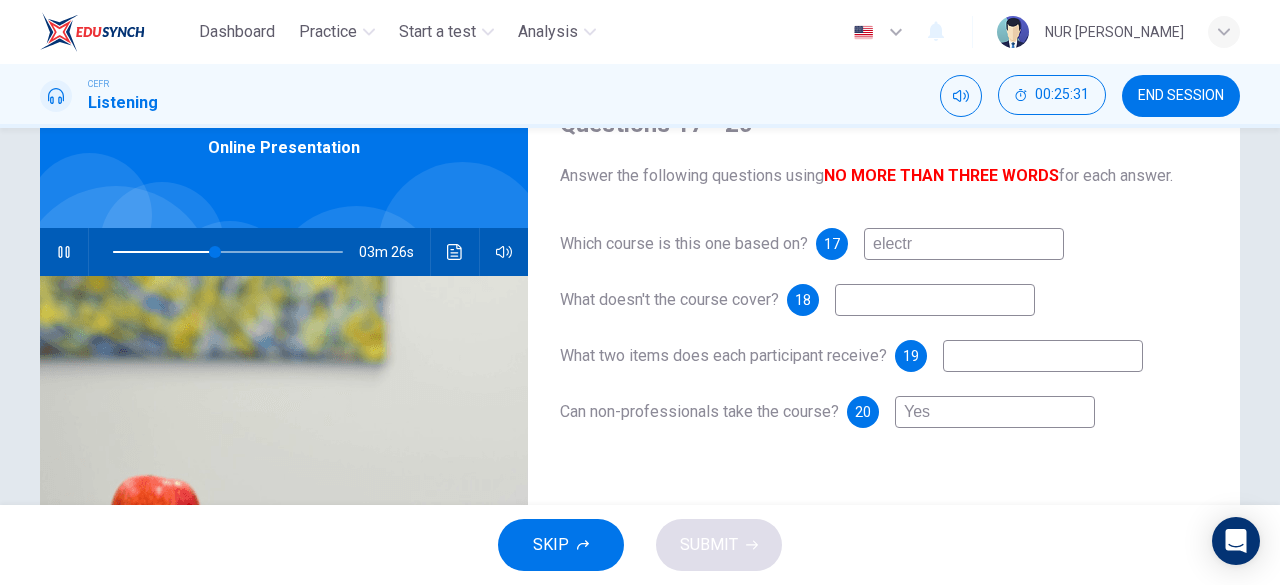type on "44" 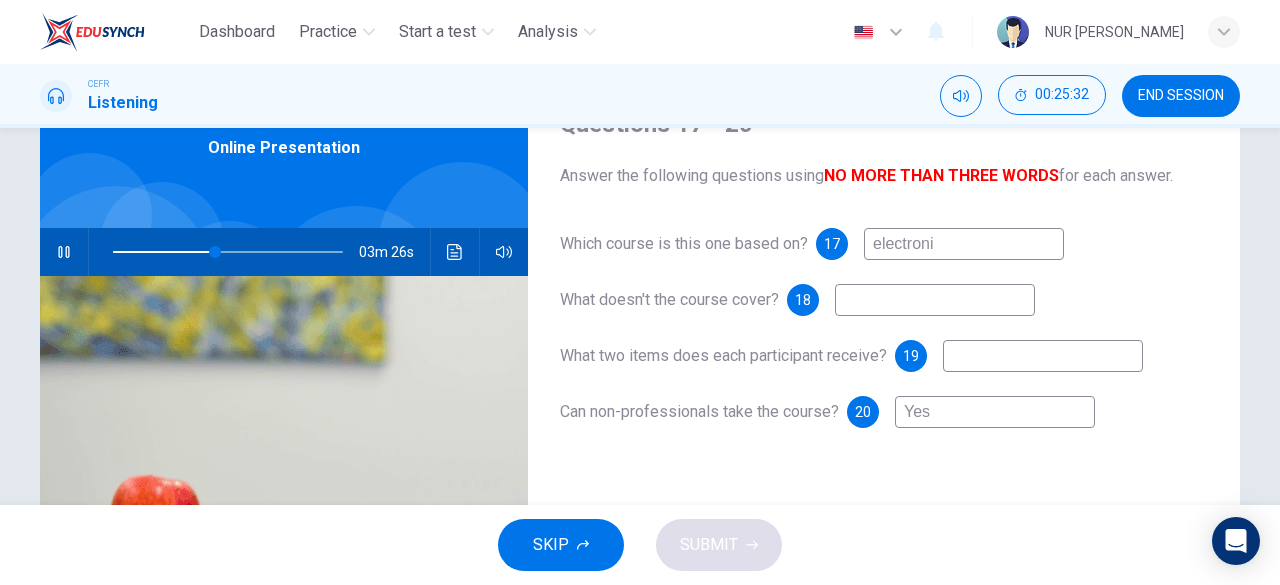 type on "electronic" 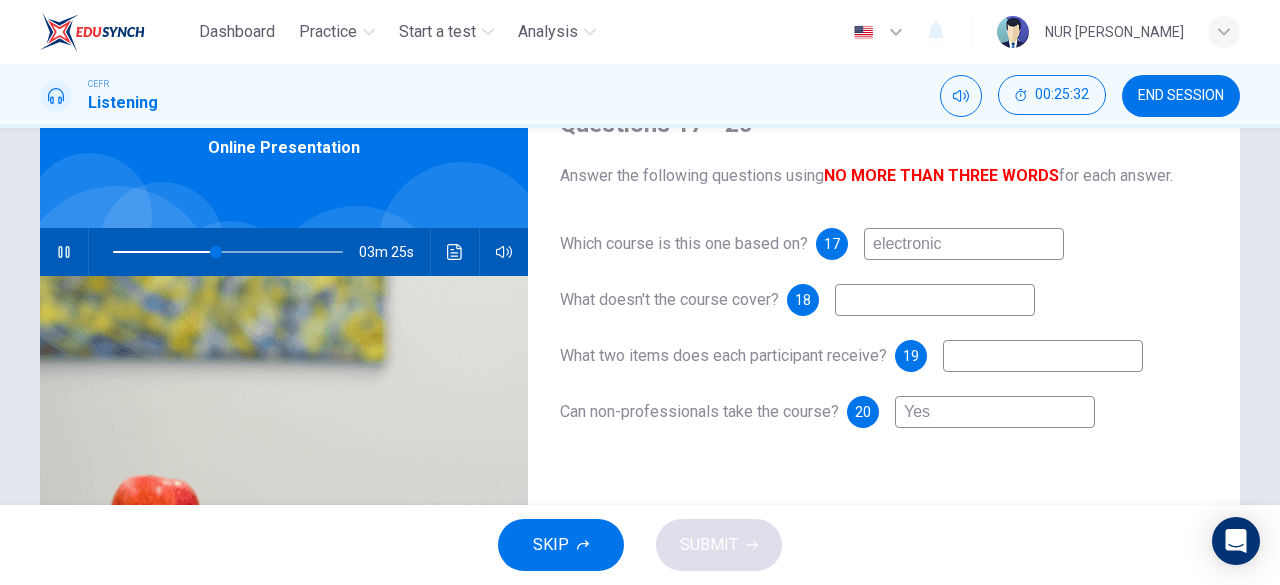type on "45" 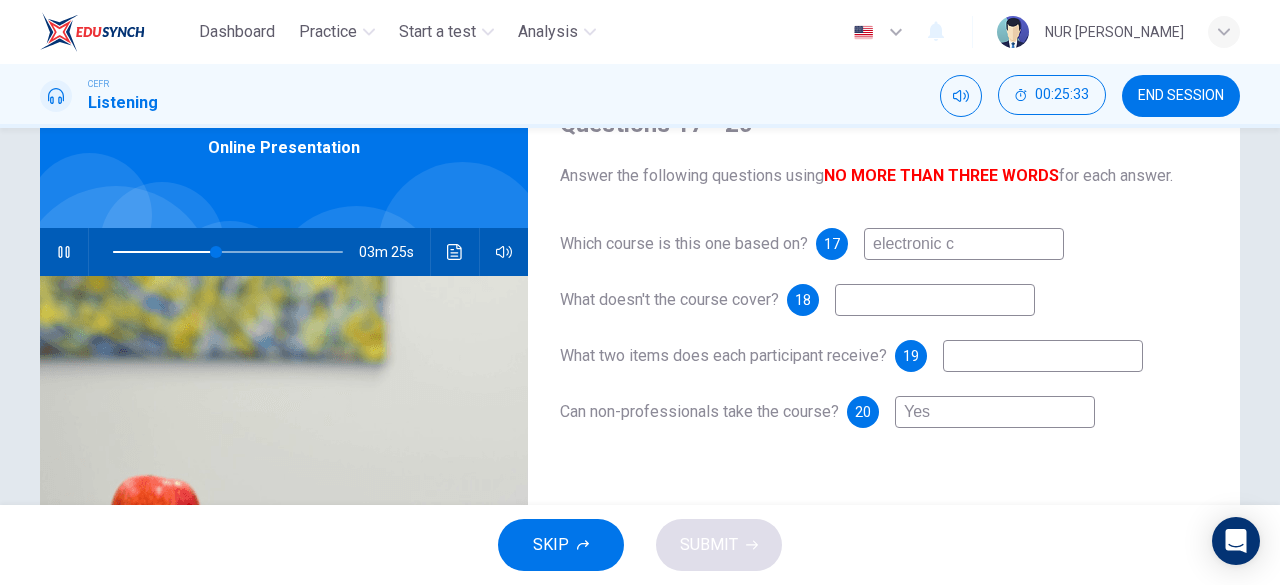 type on "electronic co" 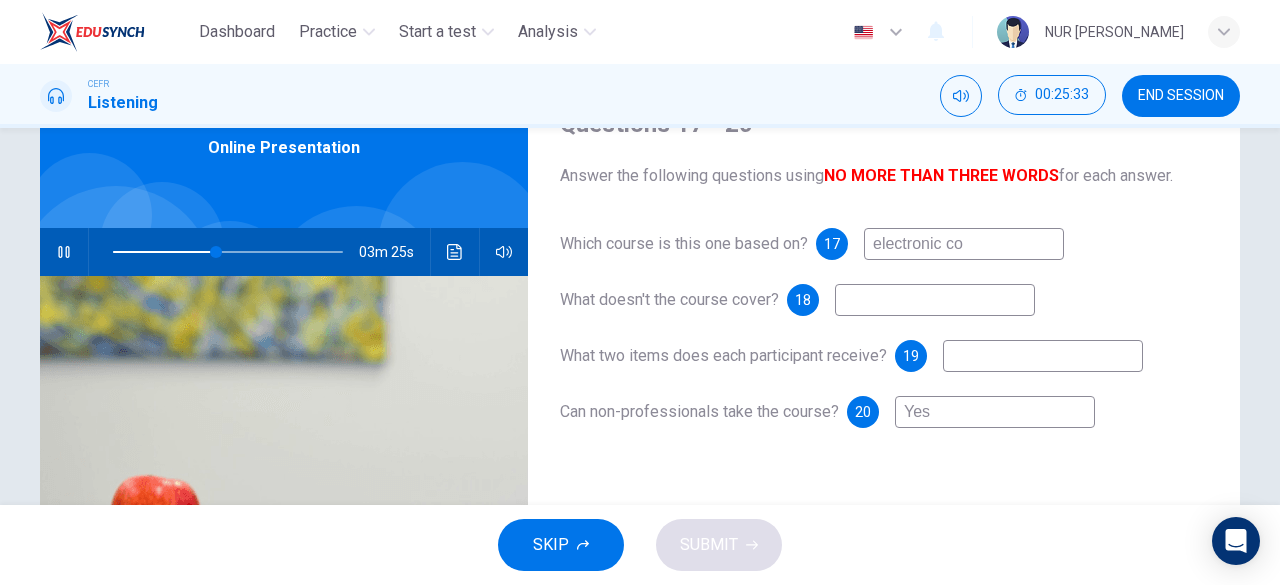 type on "45" 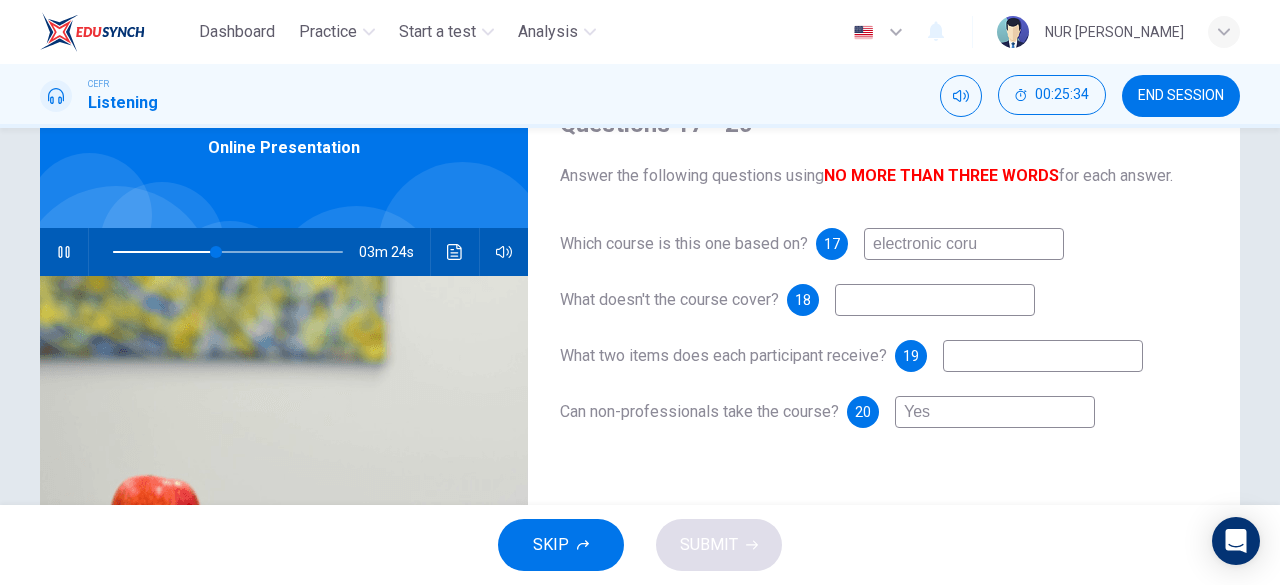 type on "electronic cor" 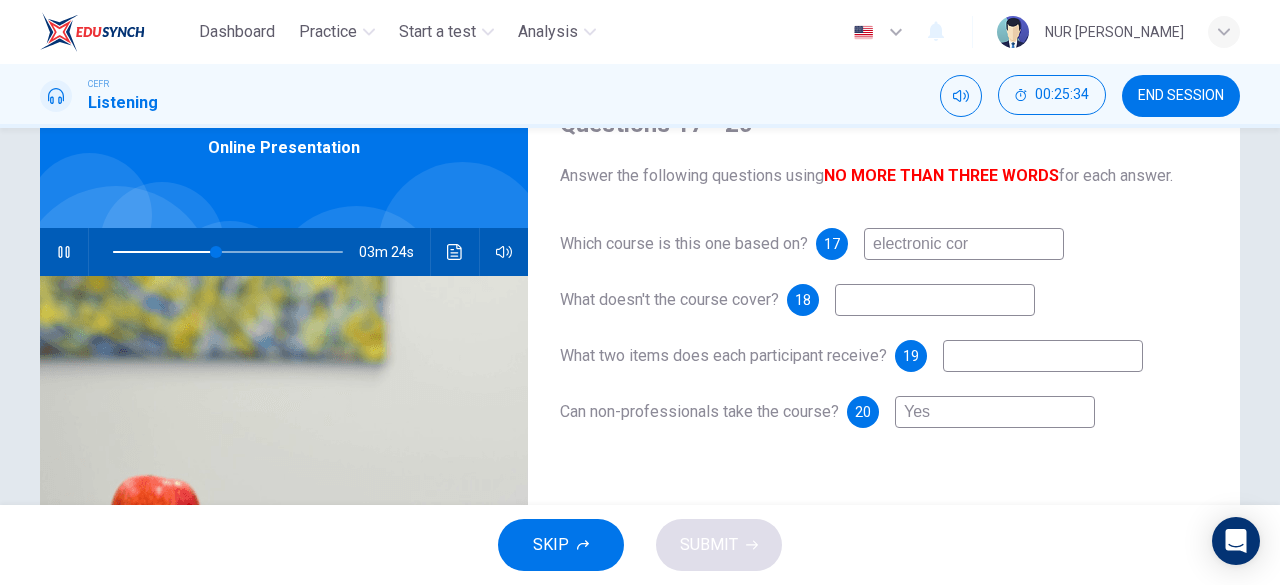 type on "45" 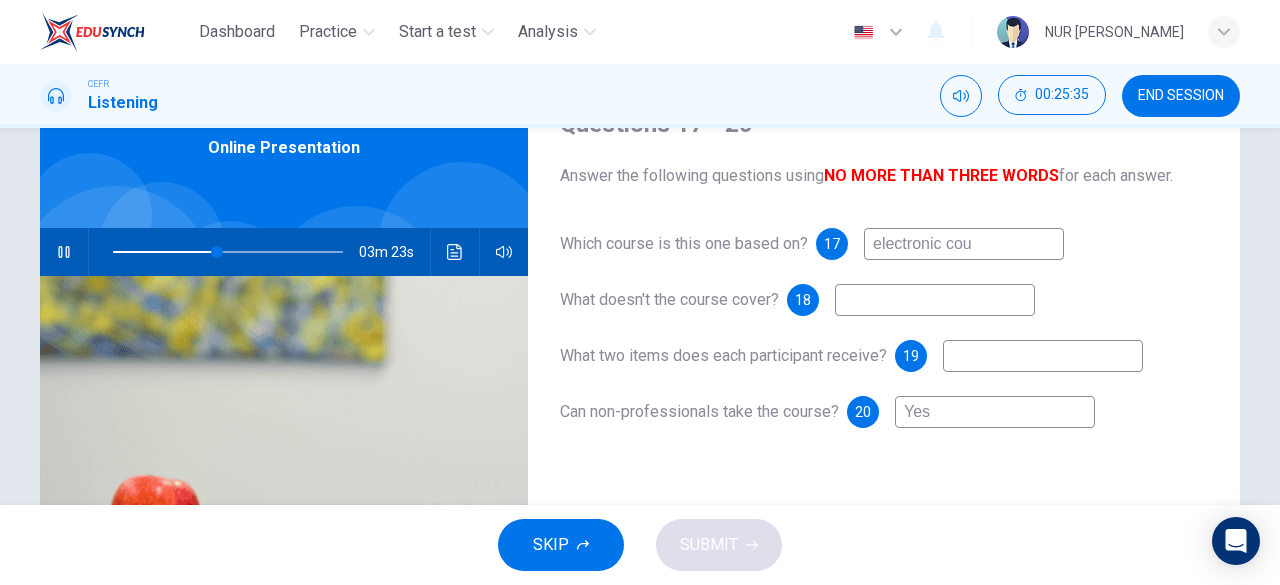 type on "electronic cour" 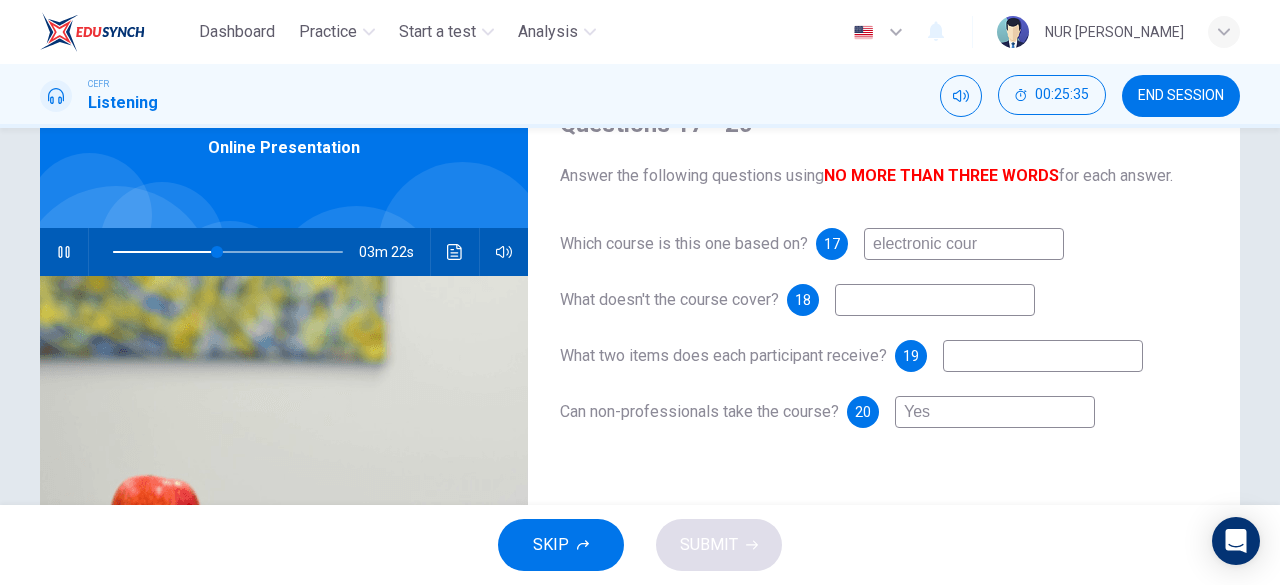 type on "45" 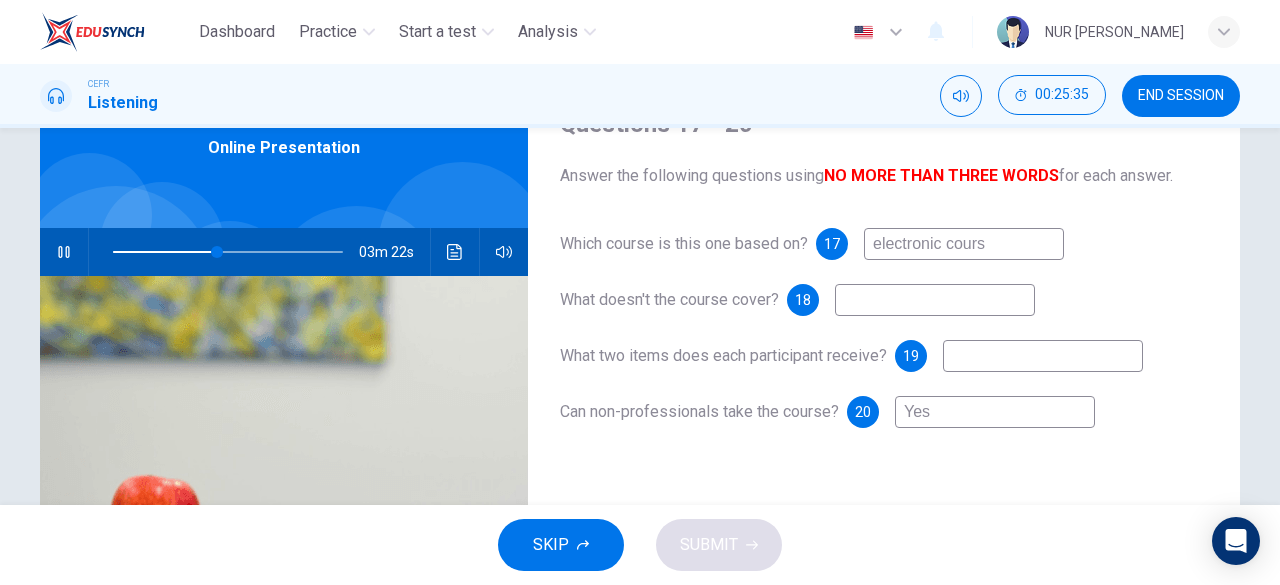 type on "electronic course" 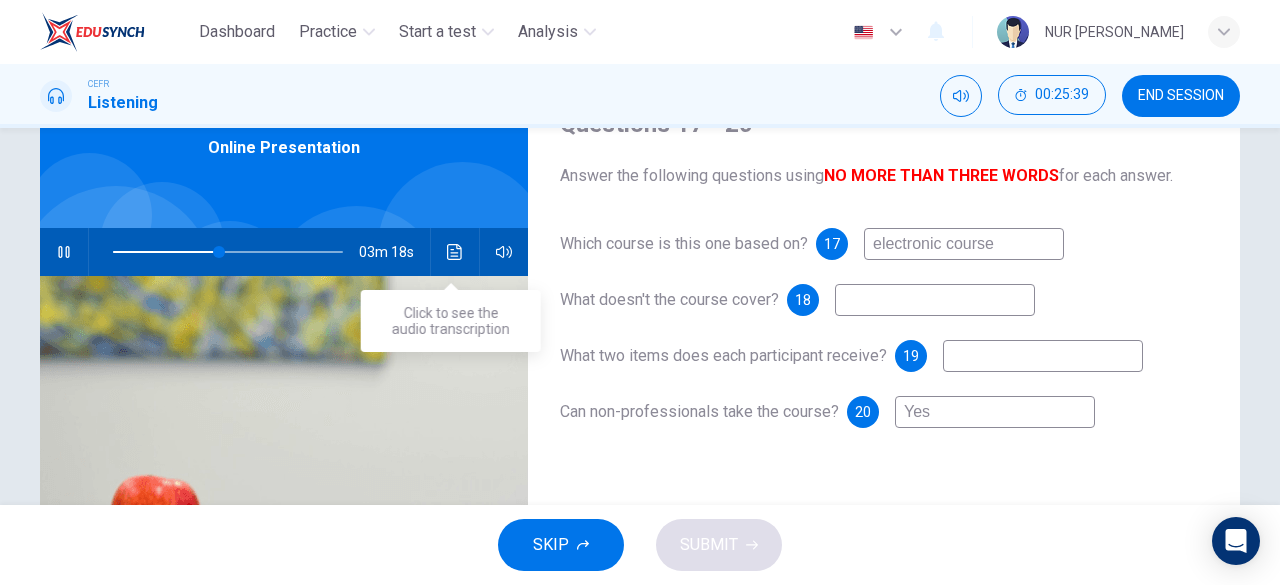 type on "47" 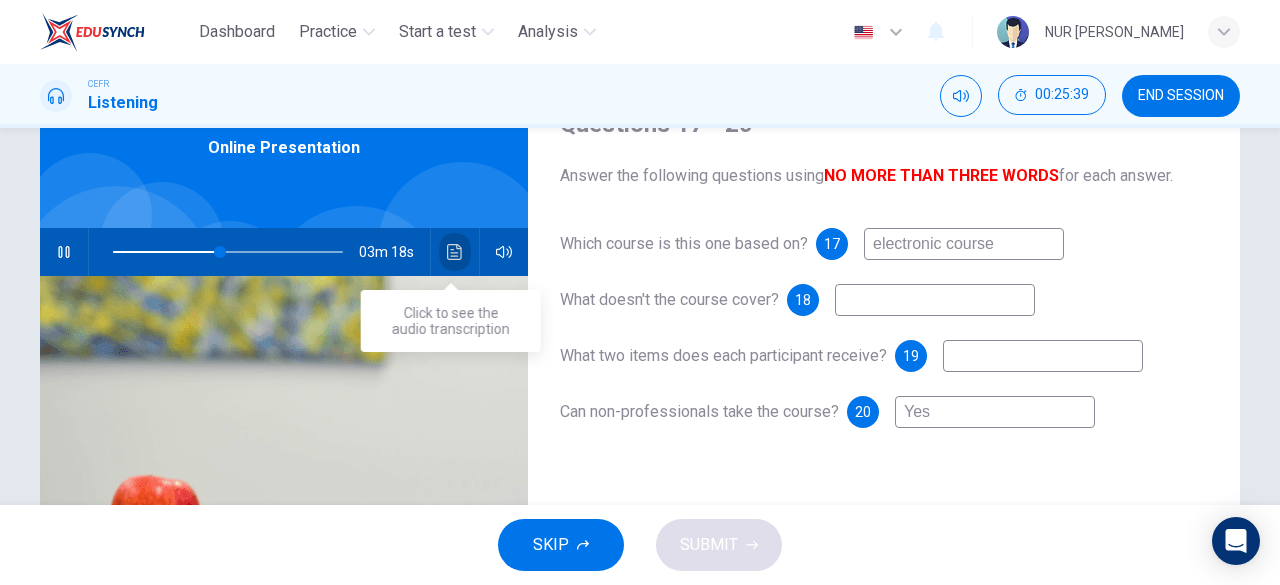 click 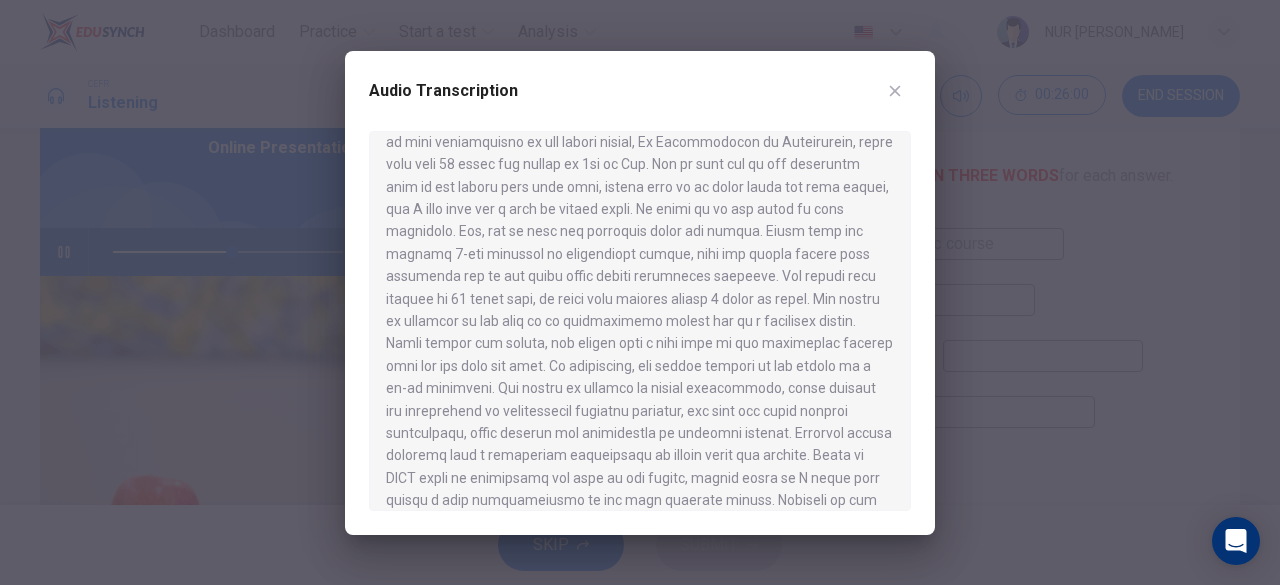 scroll, scrollTop: 42, scrollLeft: 0, axis: vertical 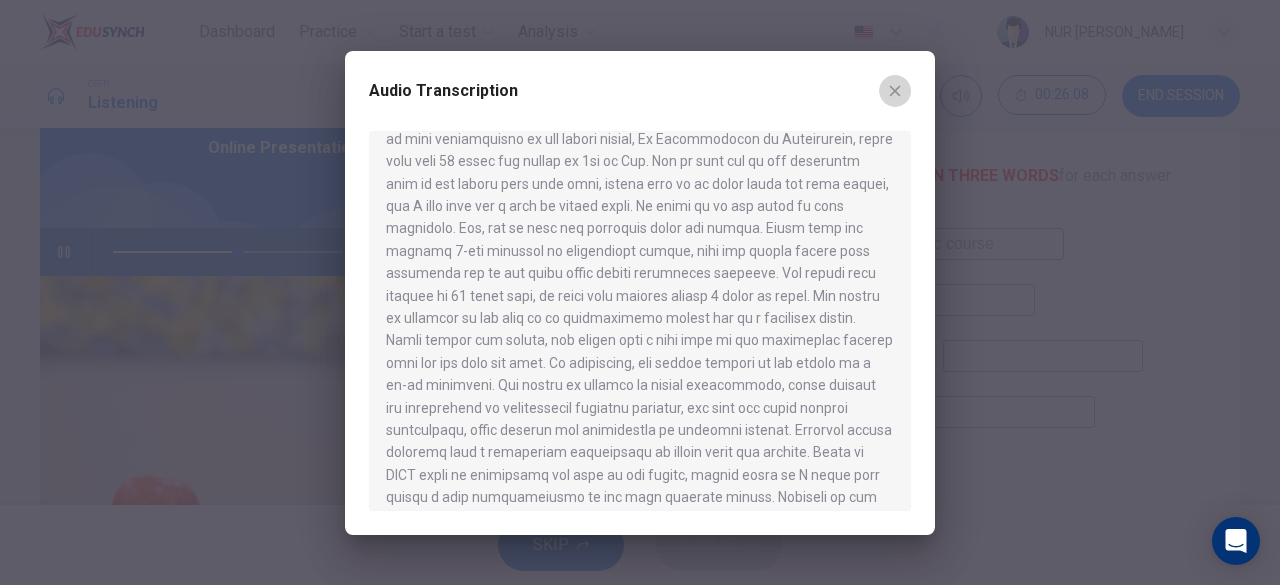 click 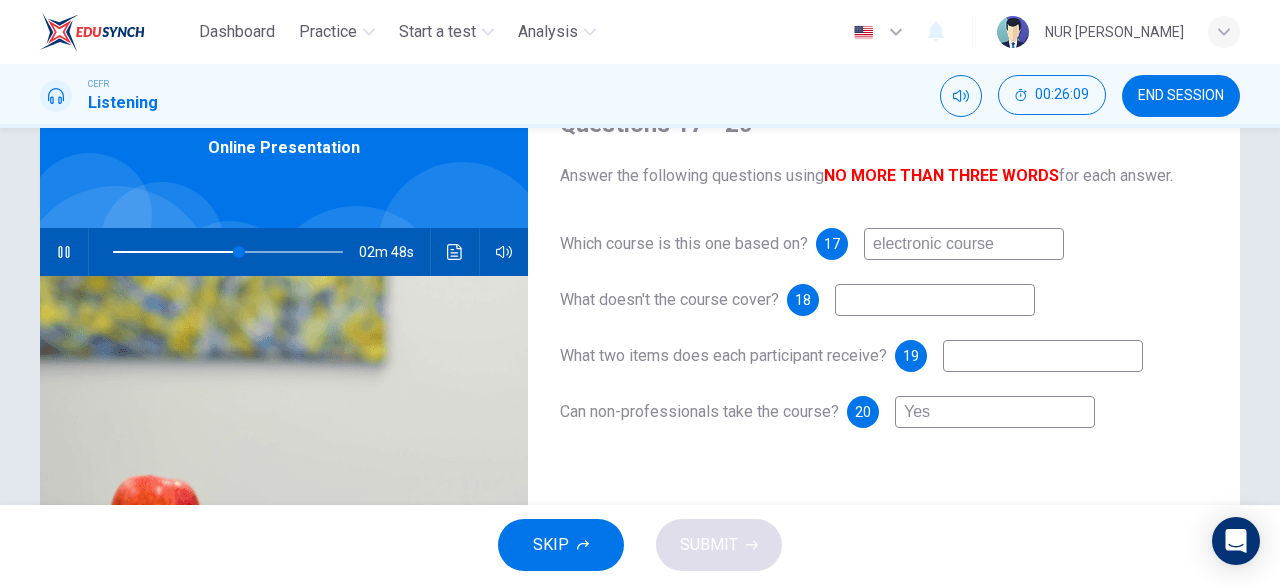 click at bounding box center [935, 300] 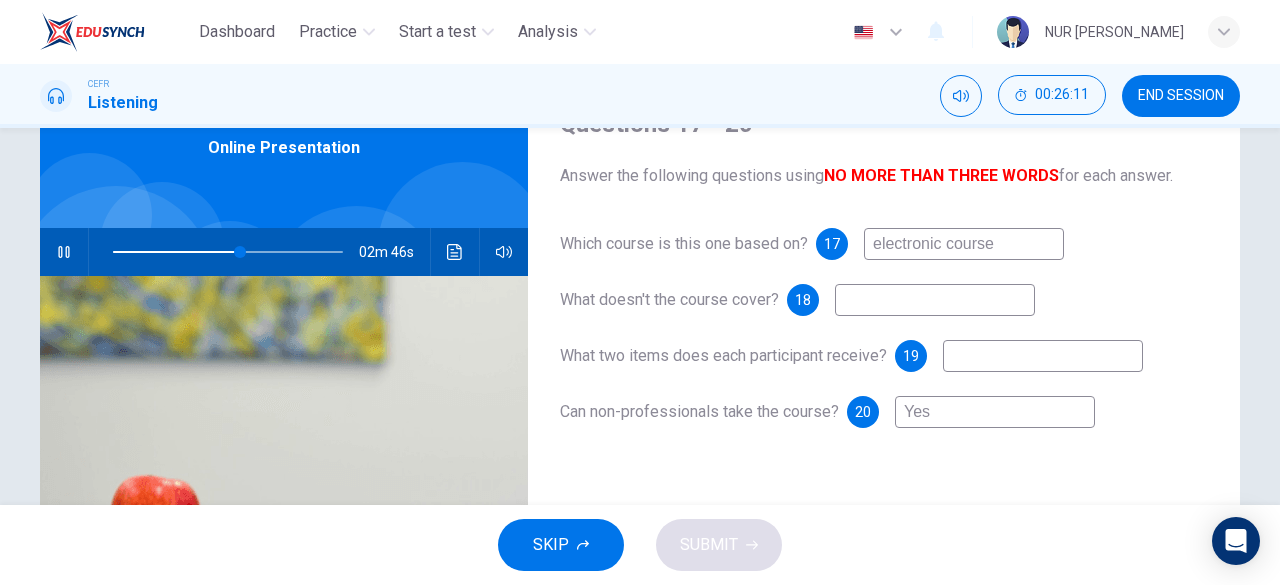 type on "55" 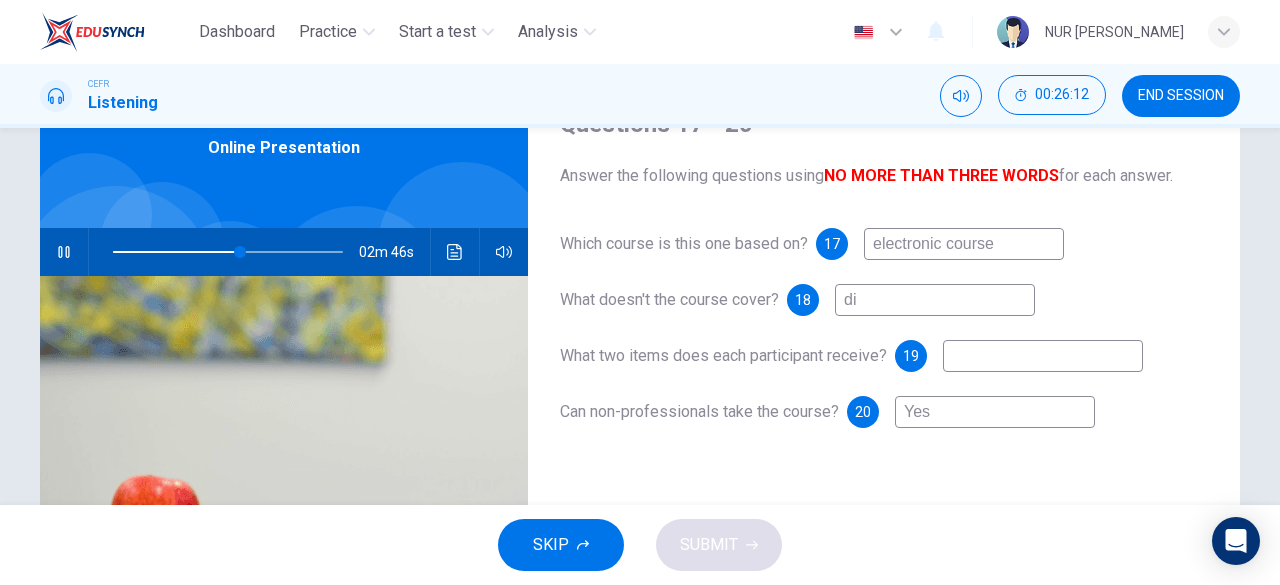 type on "dig" 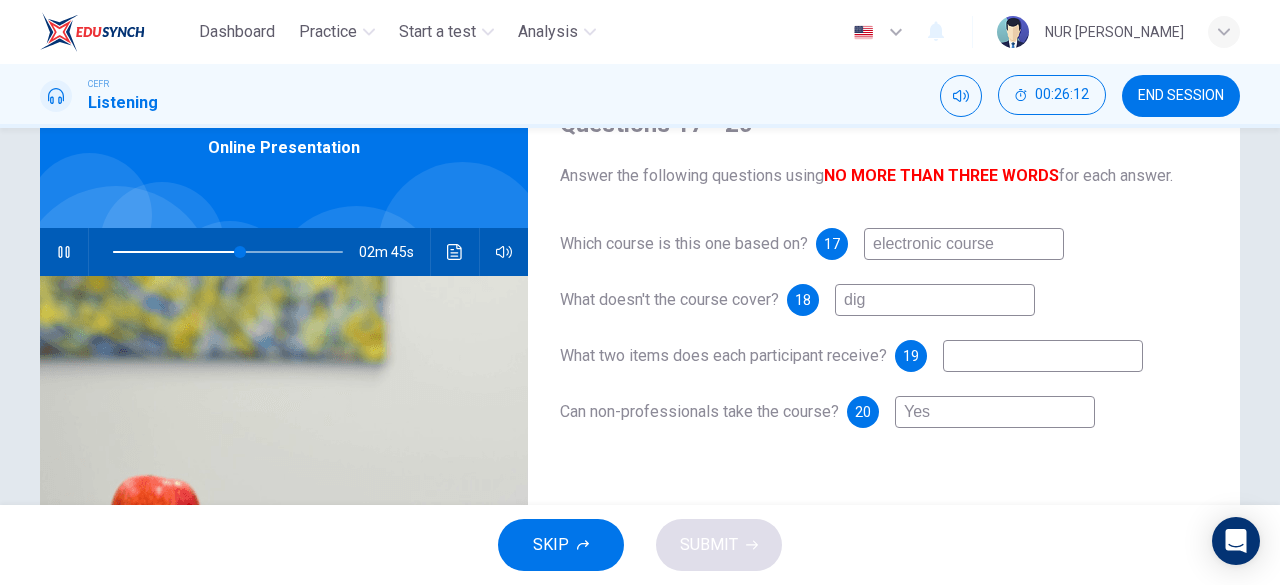 type on "55" 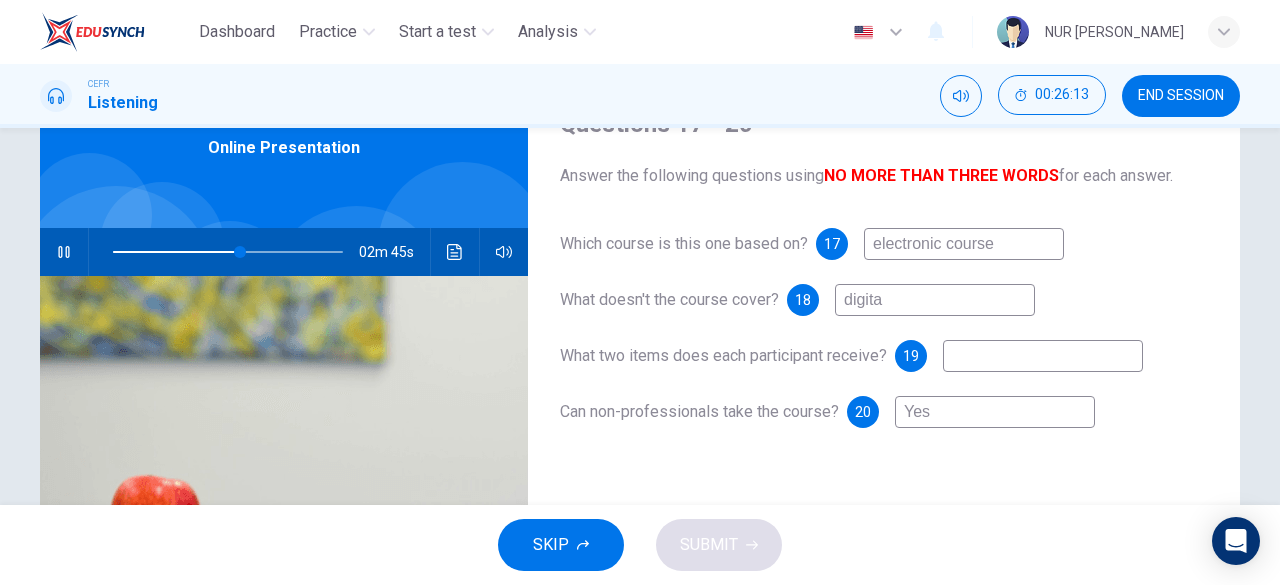type on "digital" 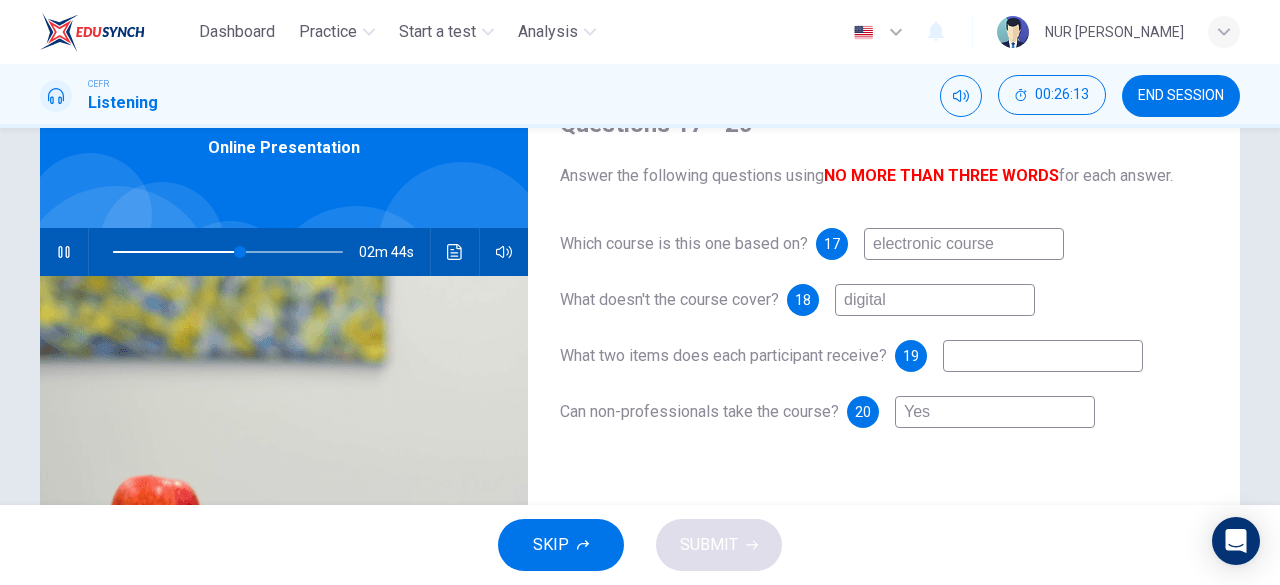 type on "56" 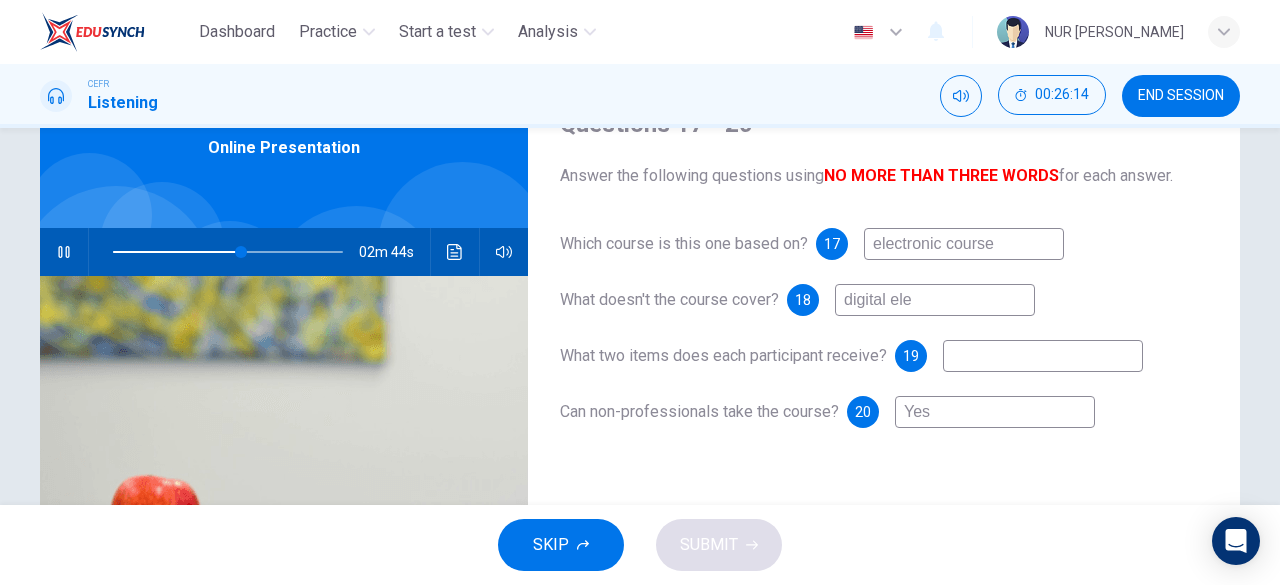 type on "digital elec" 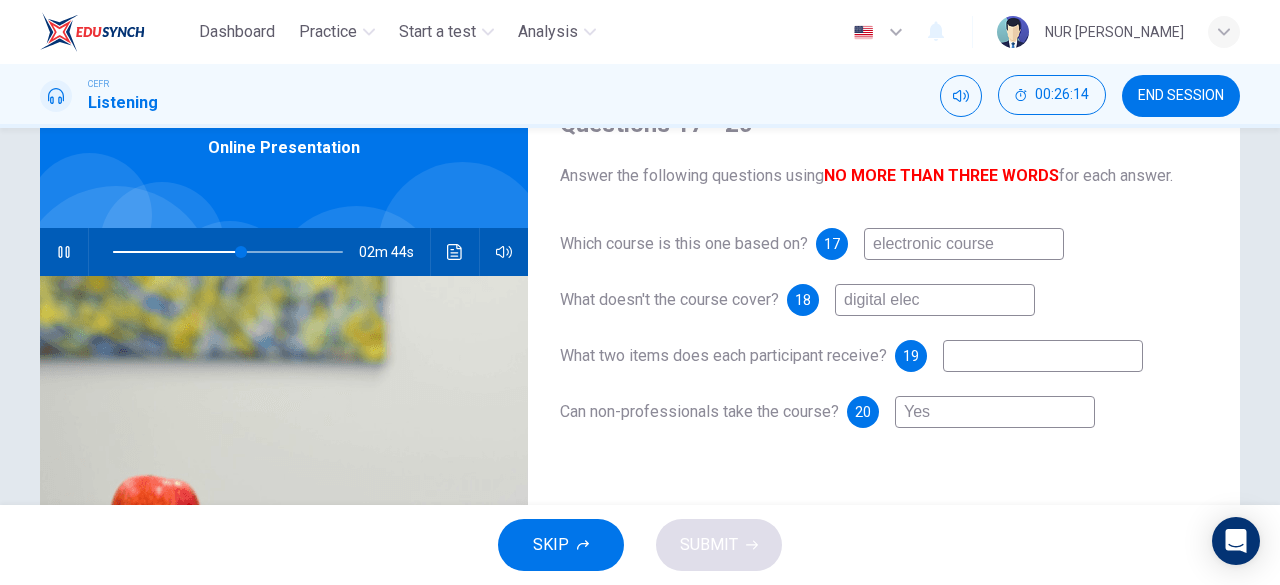 type on "56" 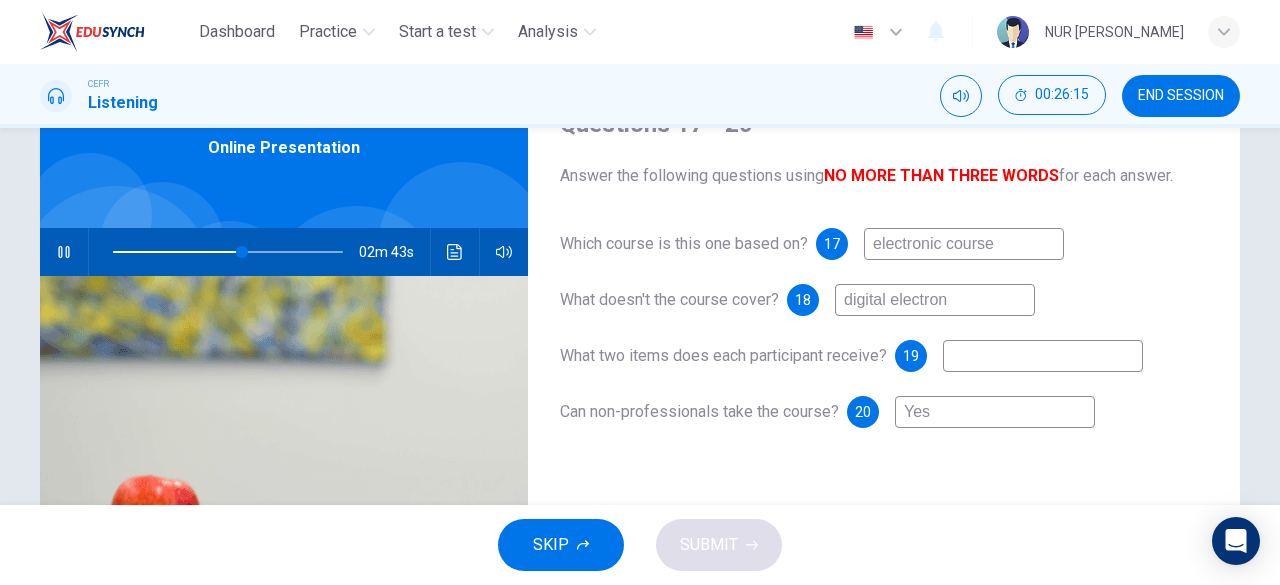 type on "digital electroni" 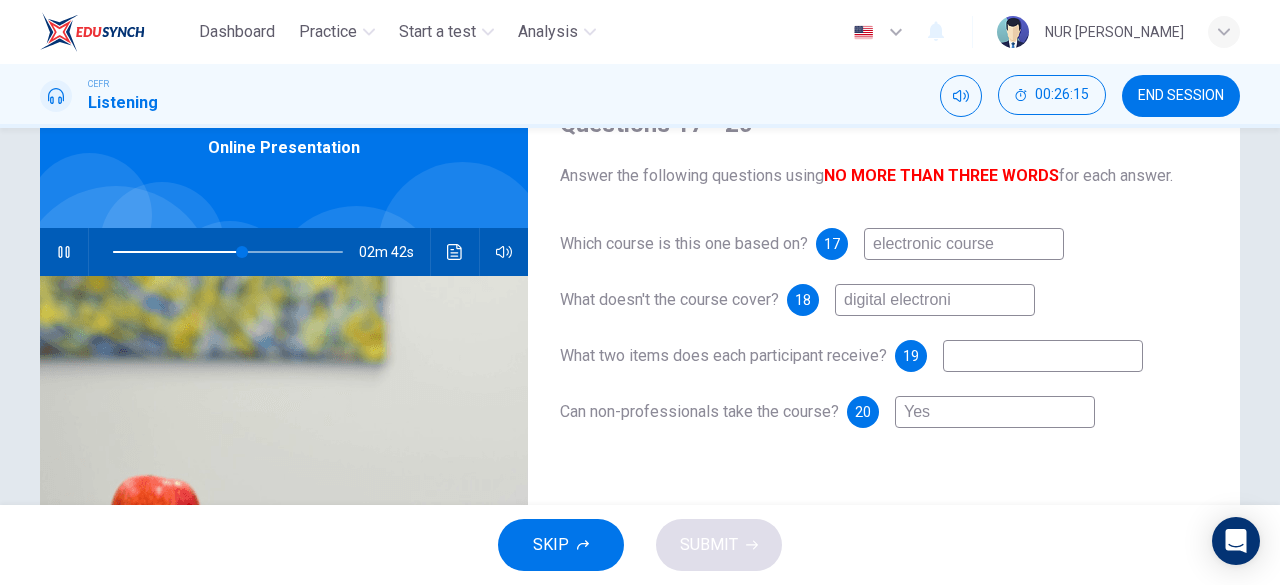 type on "56" 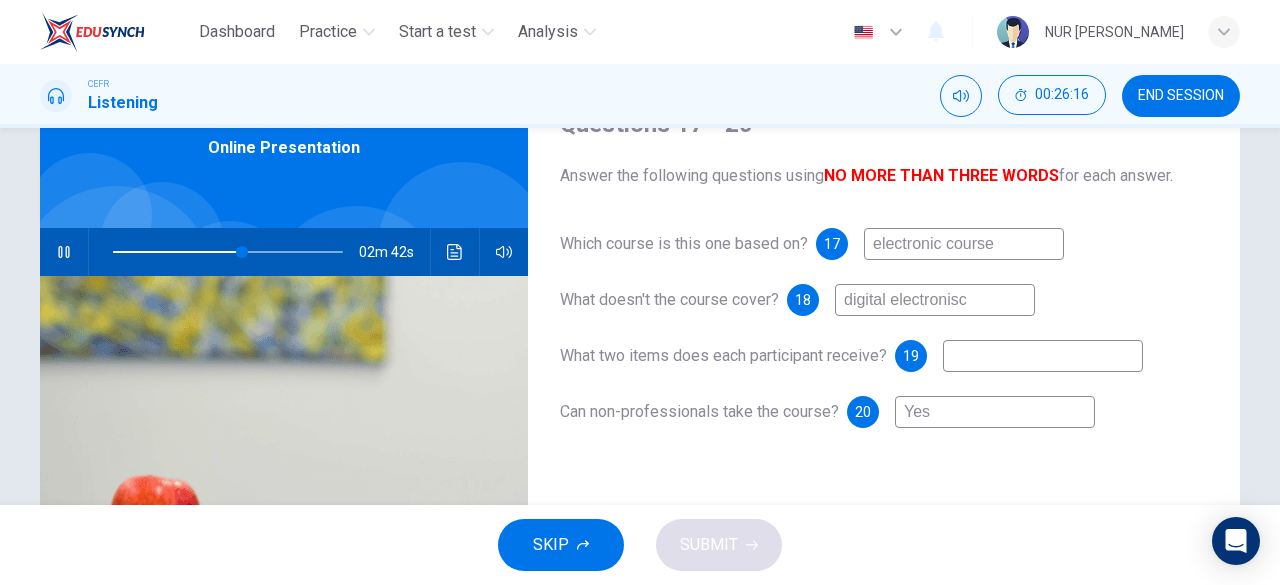 type on "digital electronis" 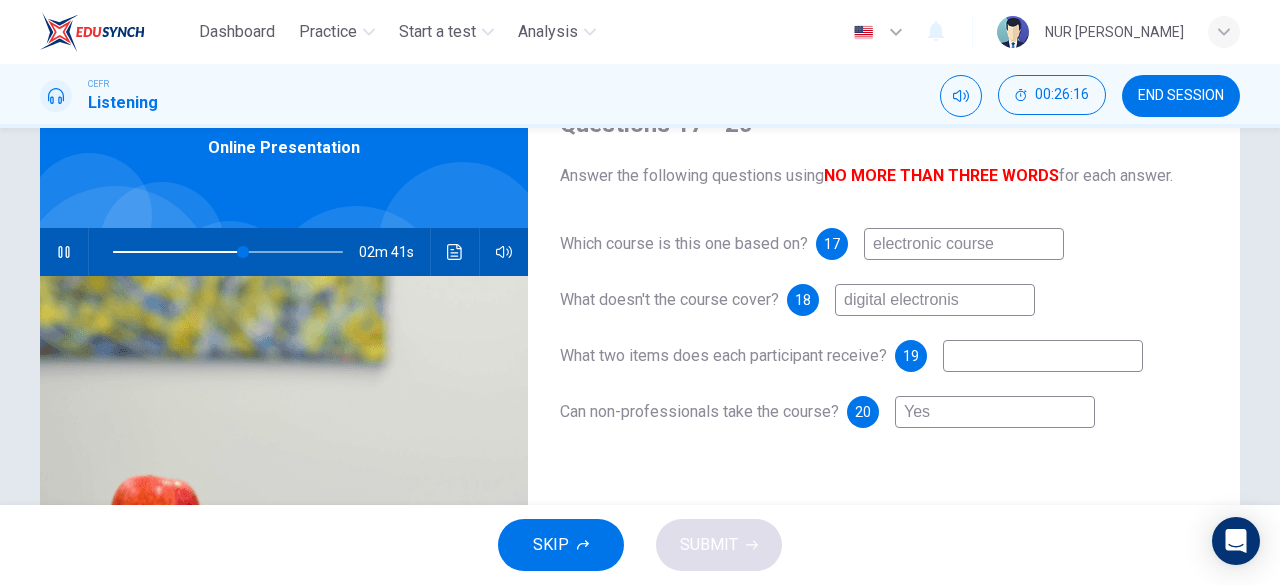 type on "56" 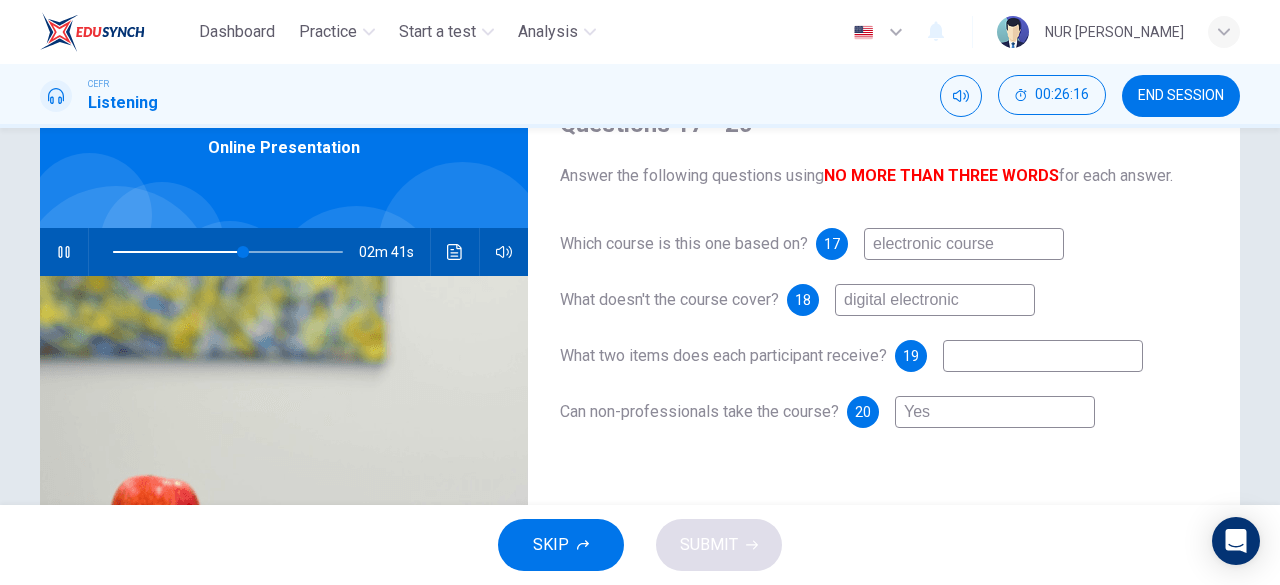 type on "digital electronics" 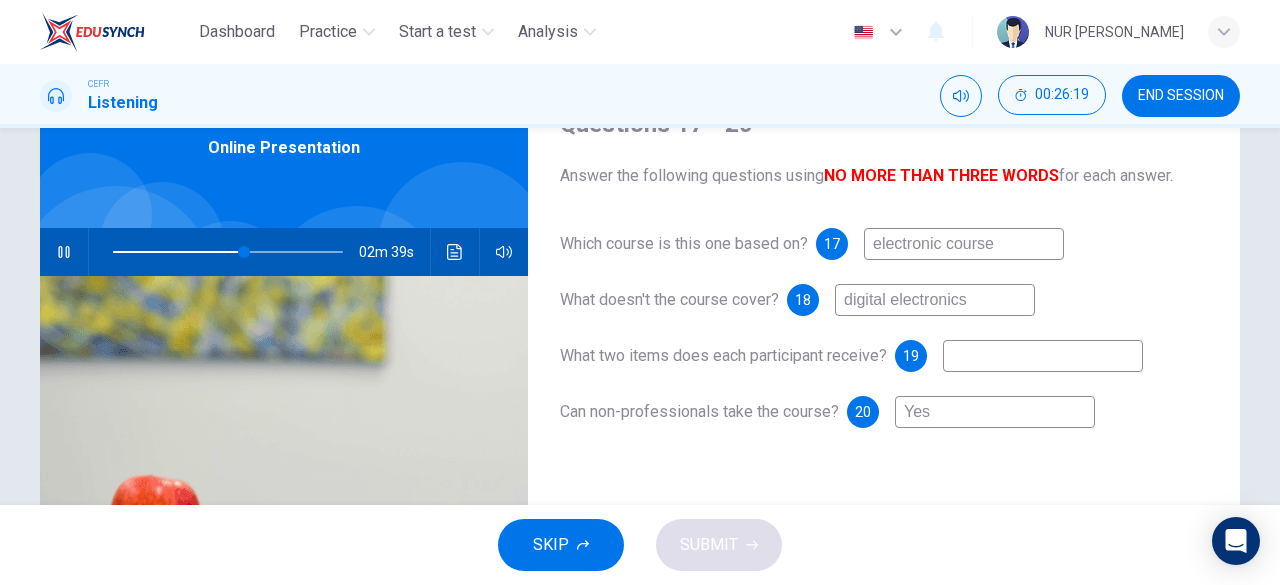 type on "57" 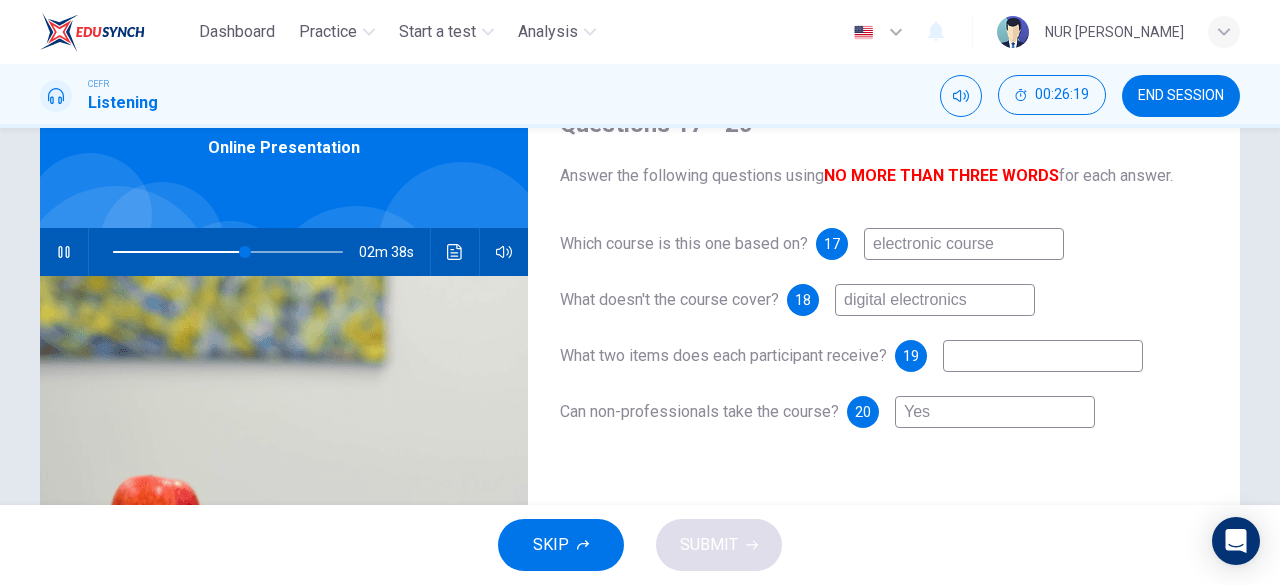 type on "digital electronics" 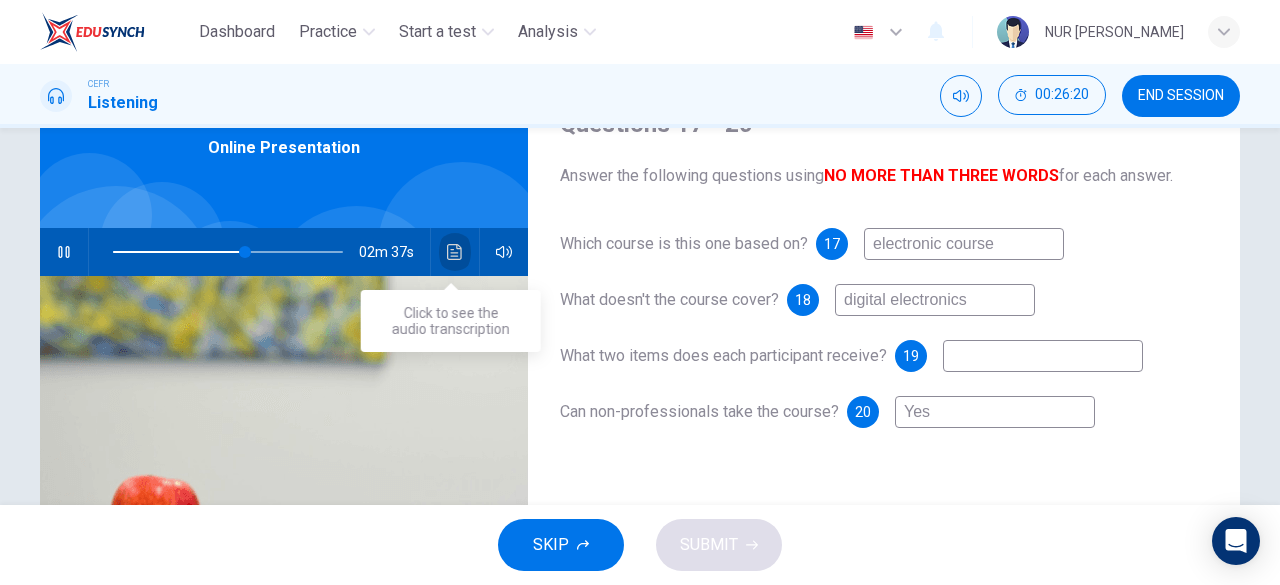 click 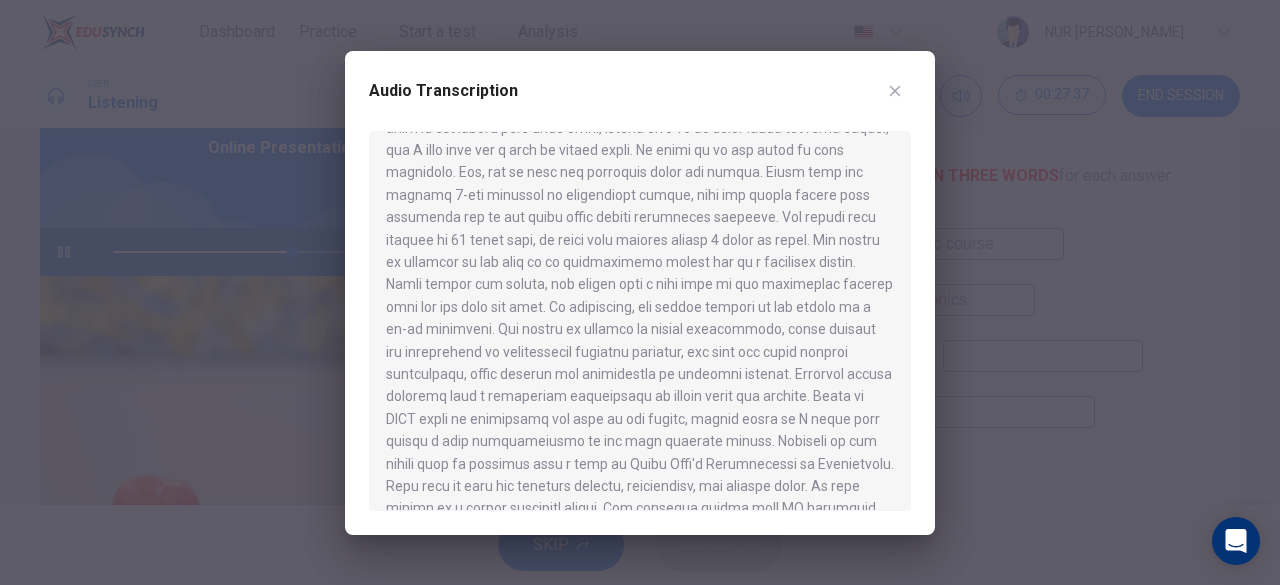 scroll, scrollTop: 110, scrollLeft: 0, axis: vertical 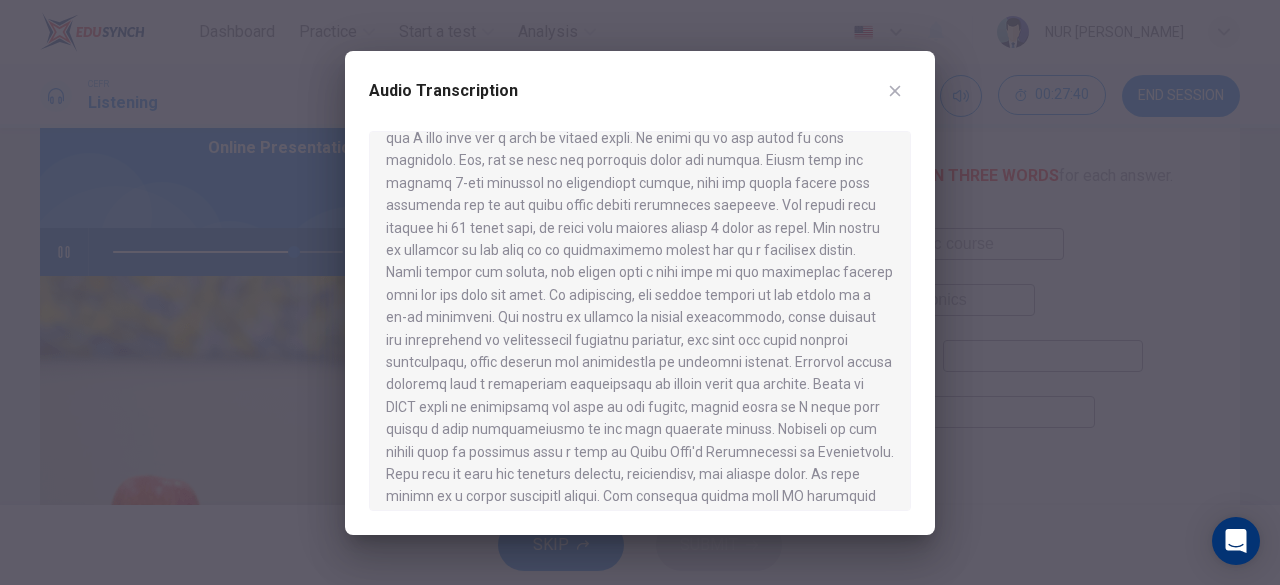 drag, startPoint x: 562, startPoint y: 449, endPoint x: 630, endPoint y: 445, distance: 68.117546 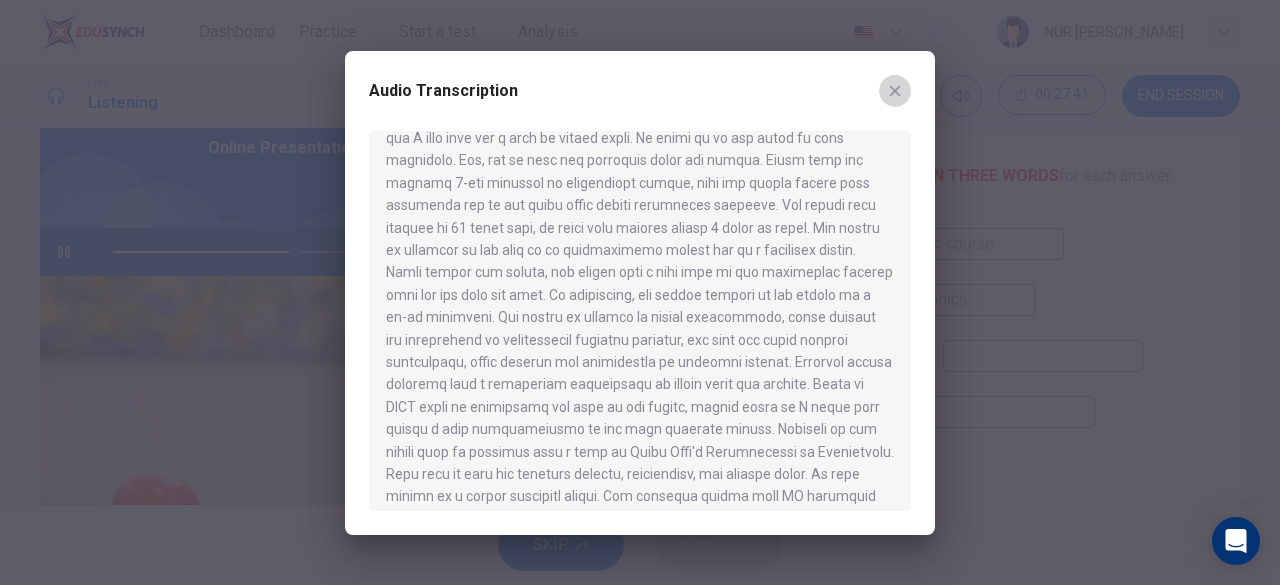 click 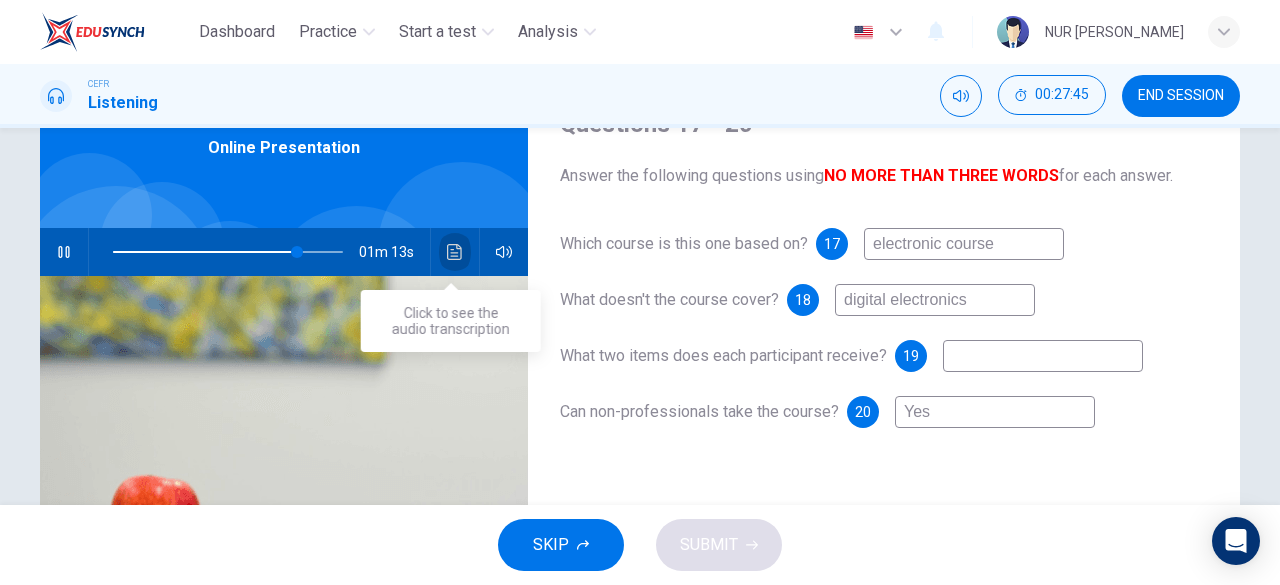 click 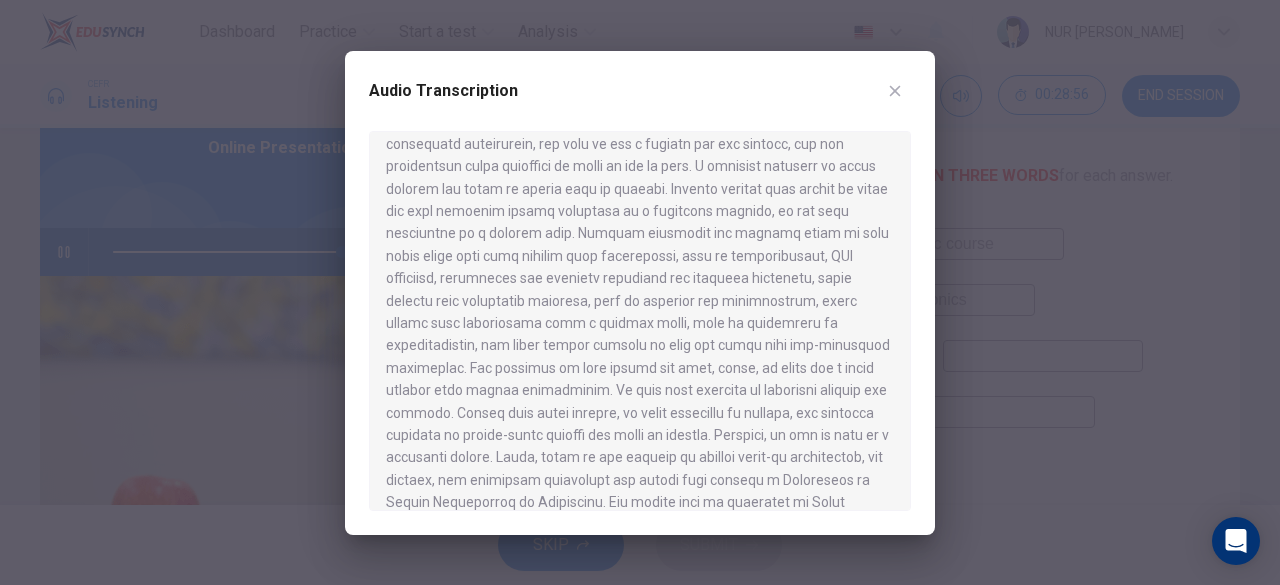 scroll, scrollTop: 554, scrollLeft: 0, axis: vertical 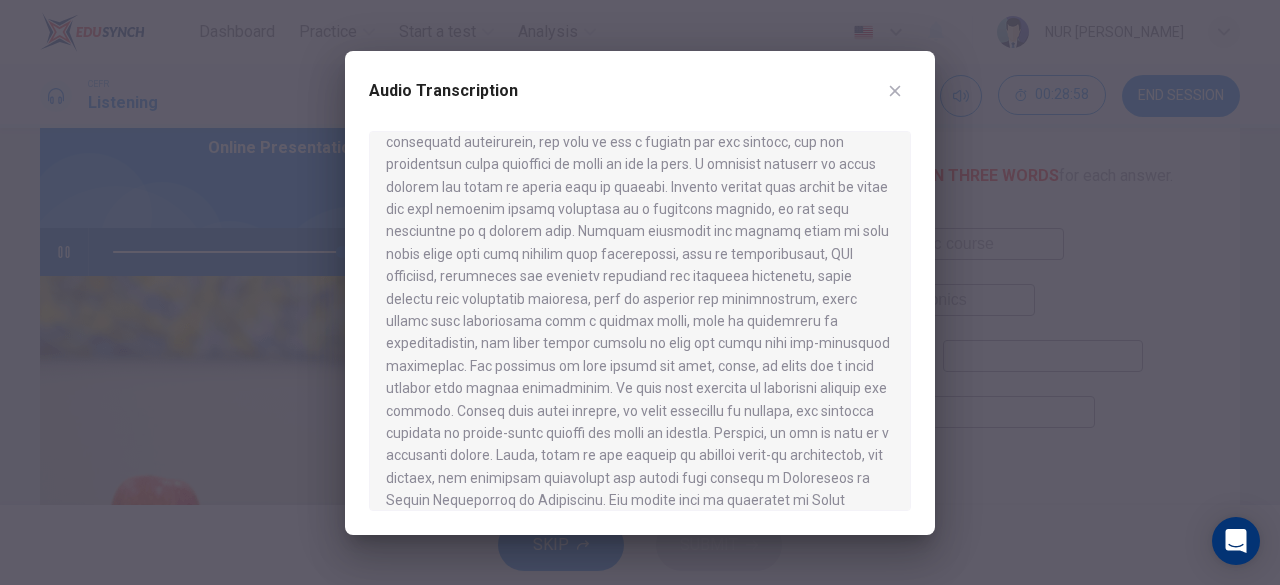 type on "0" 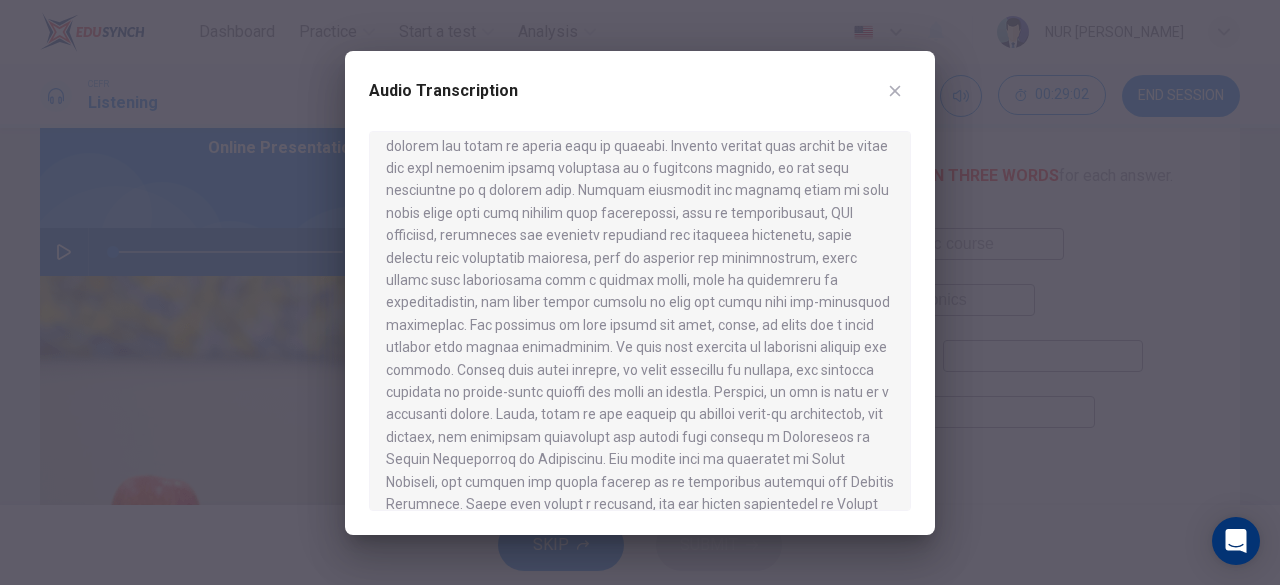 scroll, scrollTop: 596, scrollLeft: 0, axis: vertical 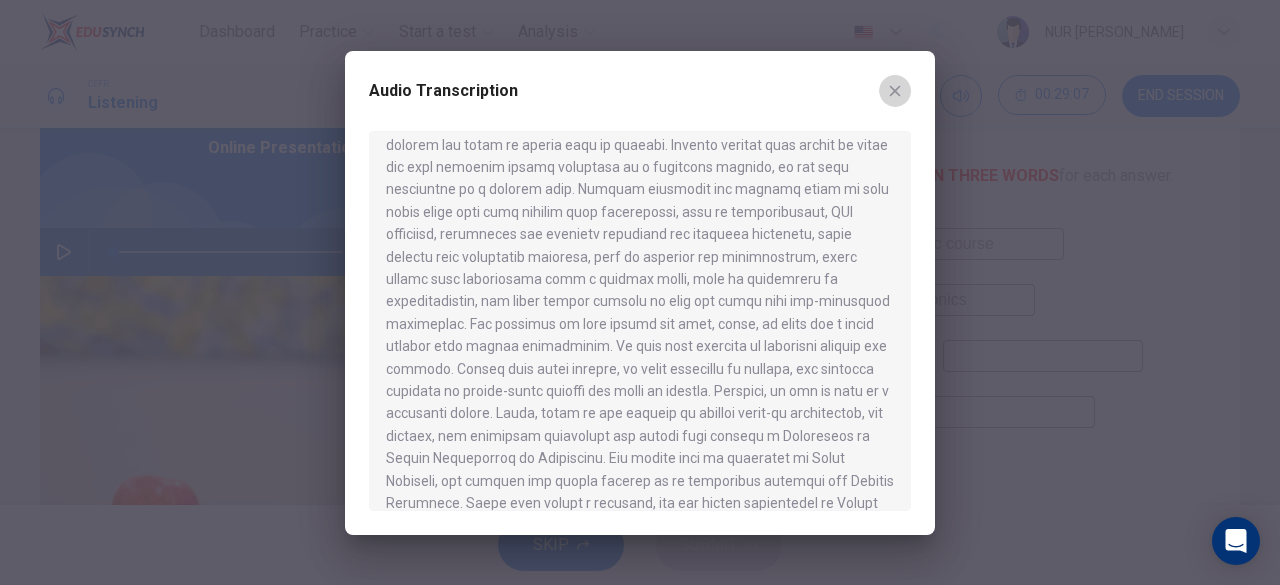 click at bounding box center [895, 91] 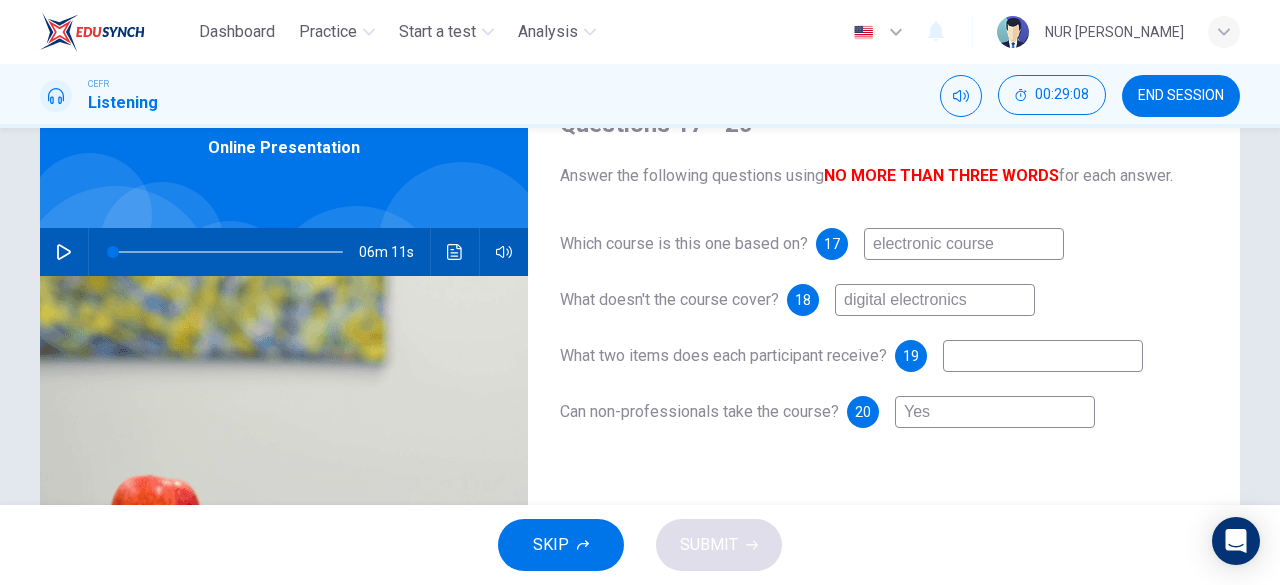 click at bounding box center [1043, 356] 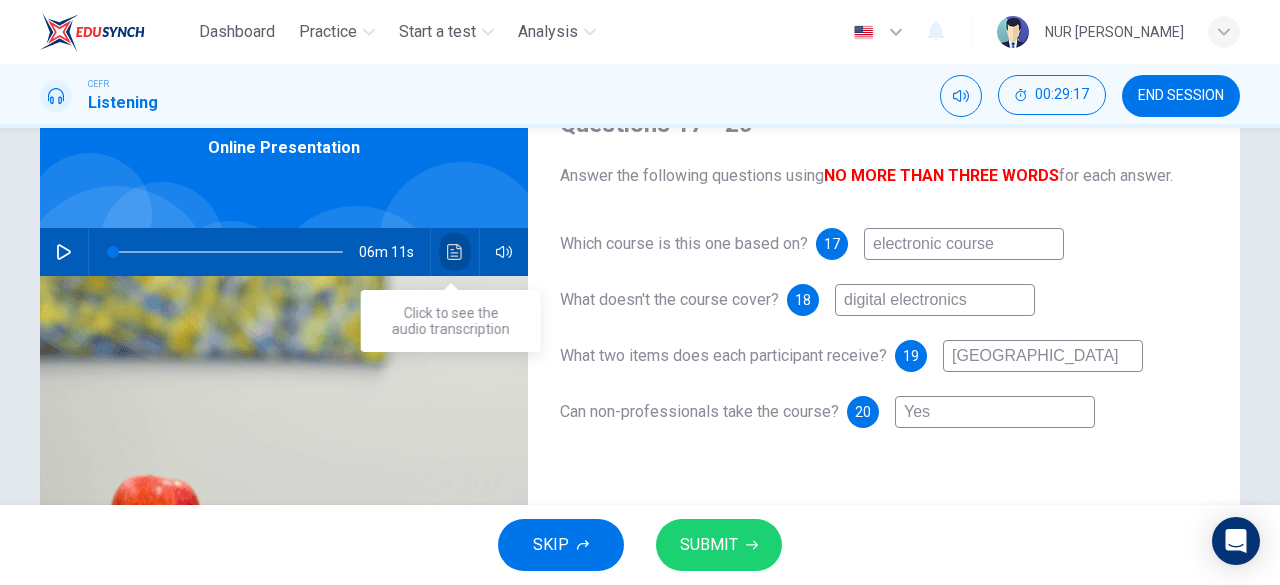 click 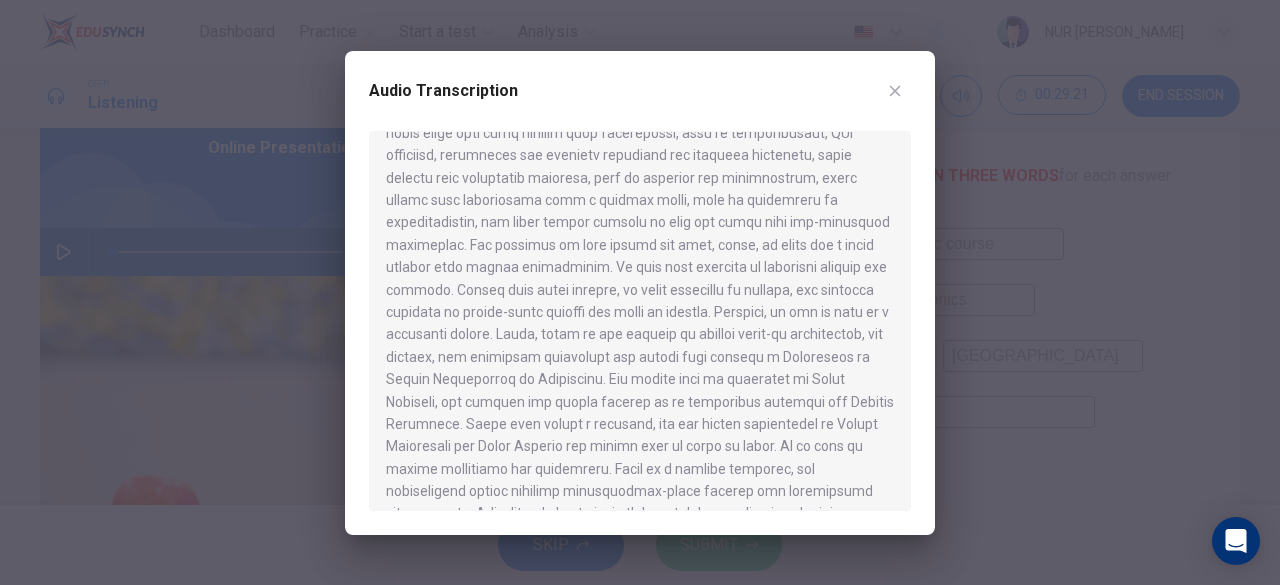 scroll, scrollTop: 676, scrollLeft: 0, axis: vertical 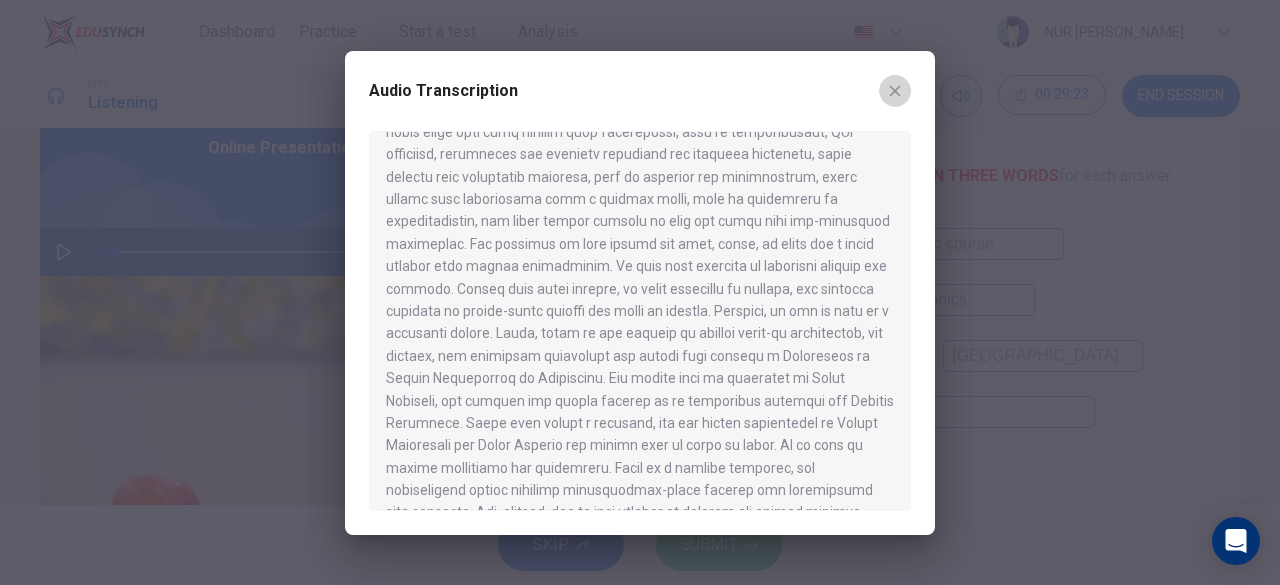 click at bounding box center (895, 91) 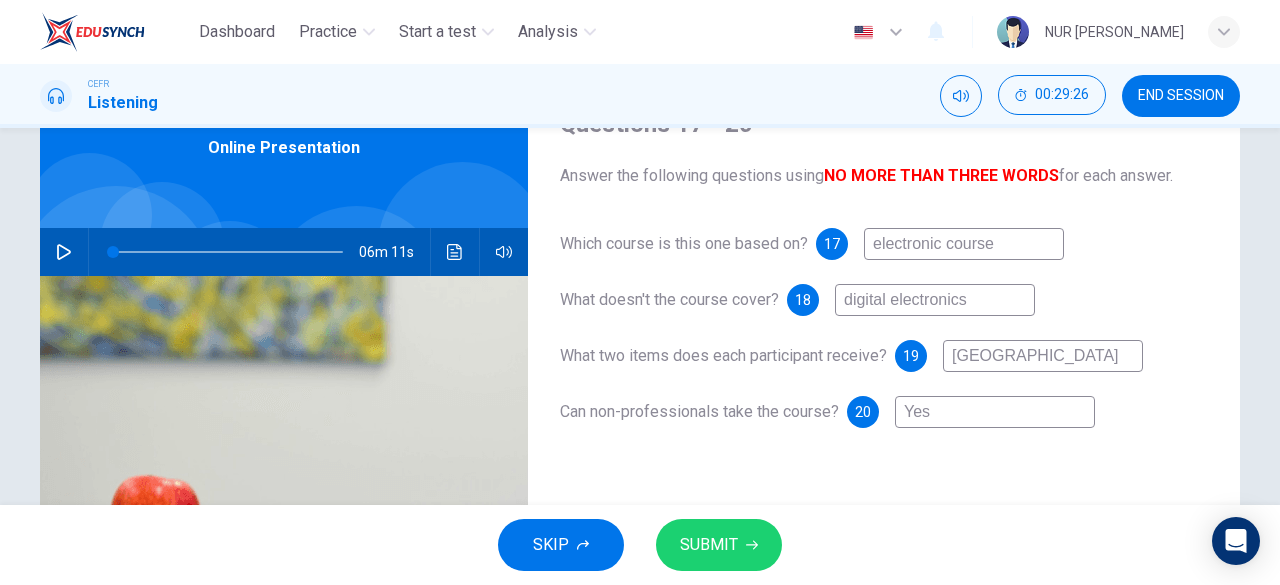 click on "University of Oxford" at bounding box center [1043, 356] 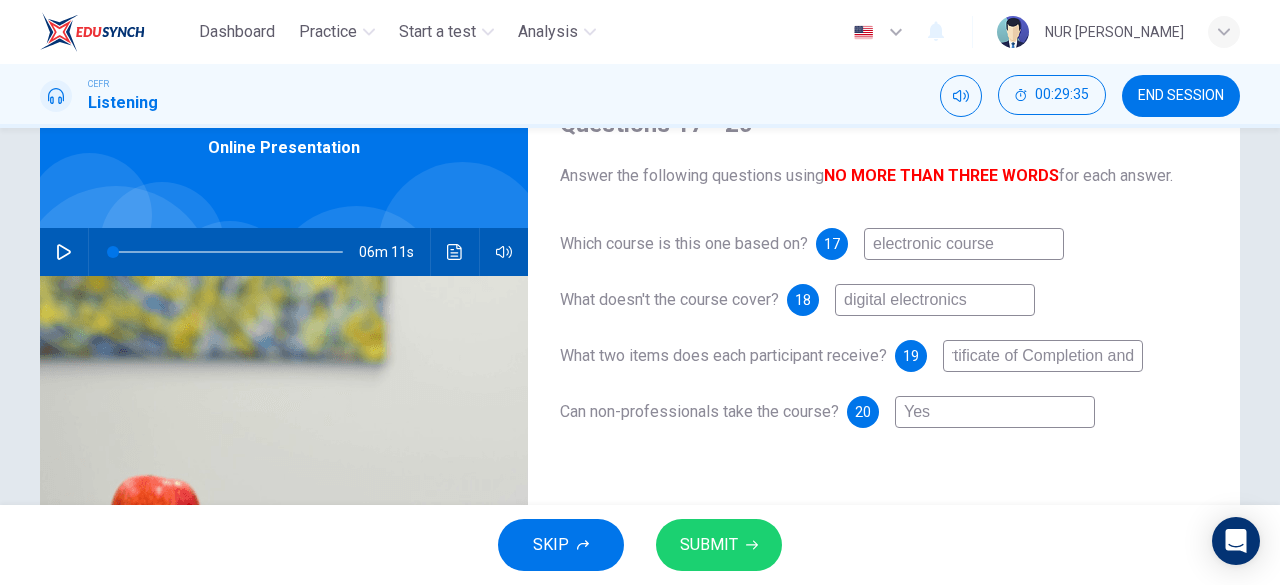 scroll, scrollTop: 0, scrollLeft: 174, axis: horizontal 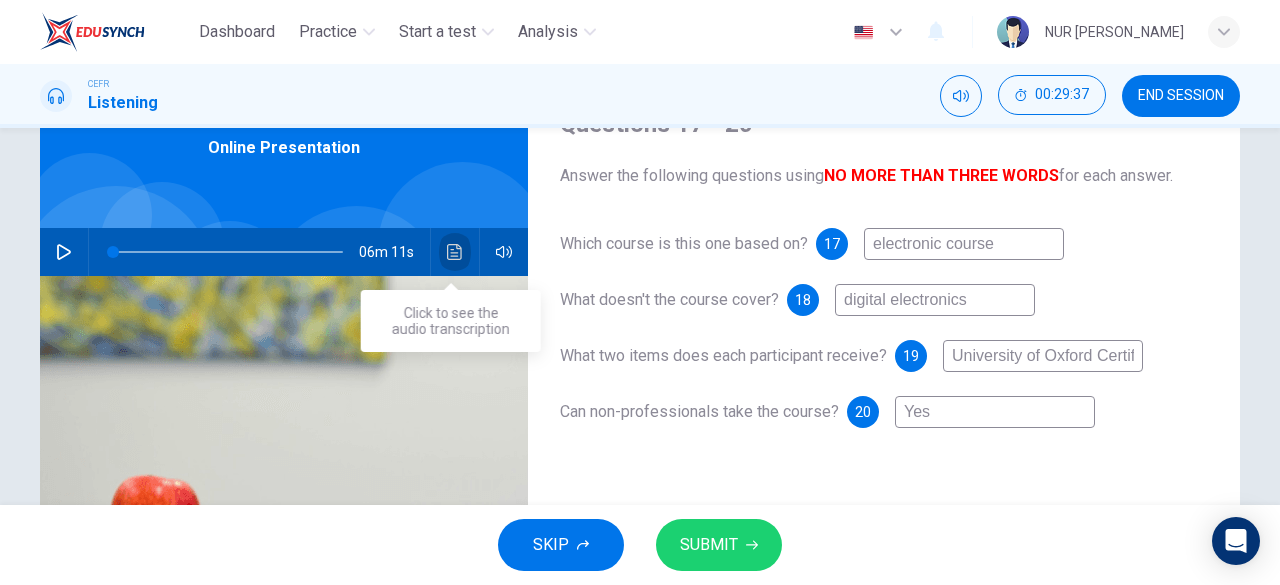 click at bounding box center (455, 252) 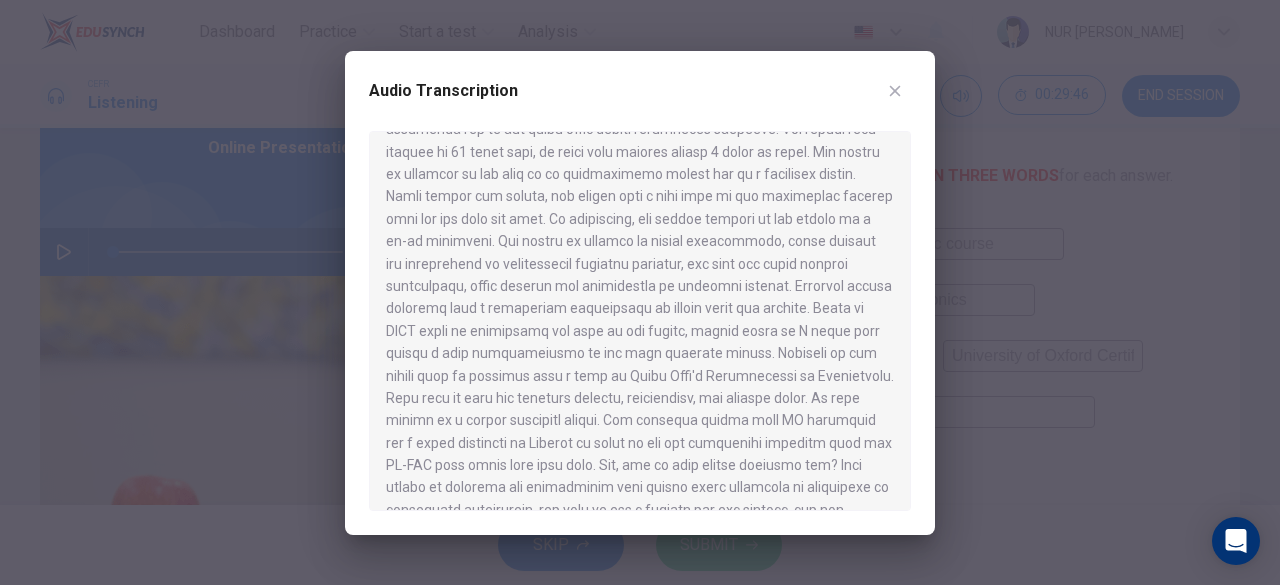 scroll, scrollTop: 187, scrollLeft: 0, axis: vertical 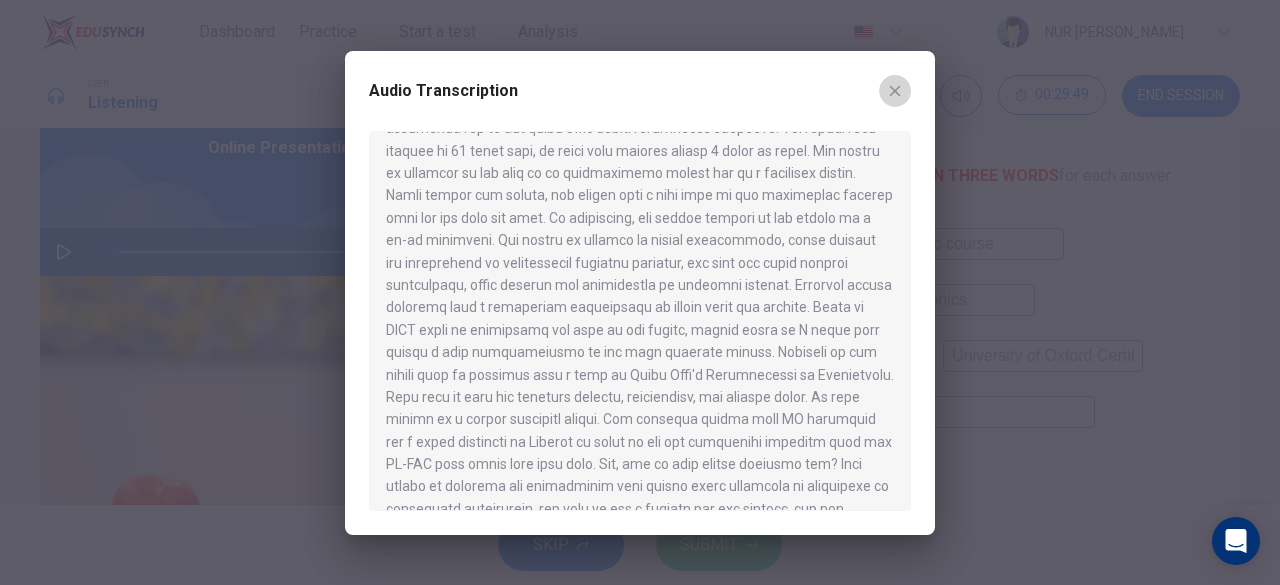 click 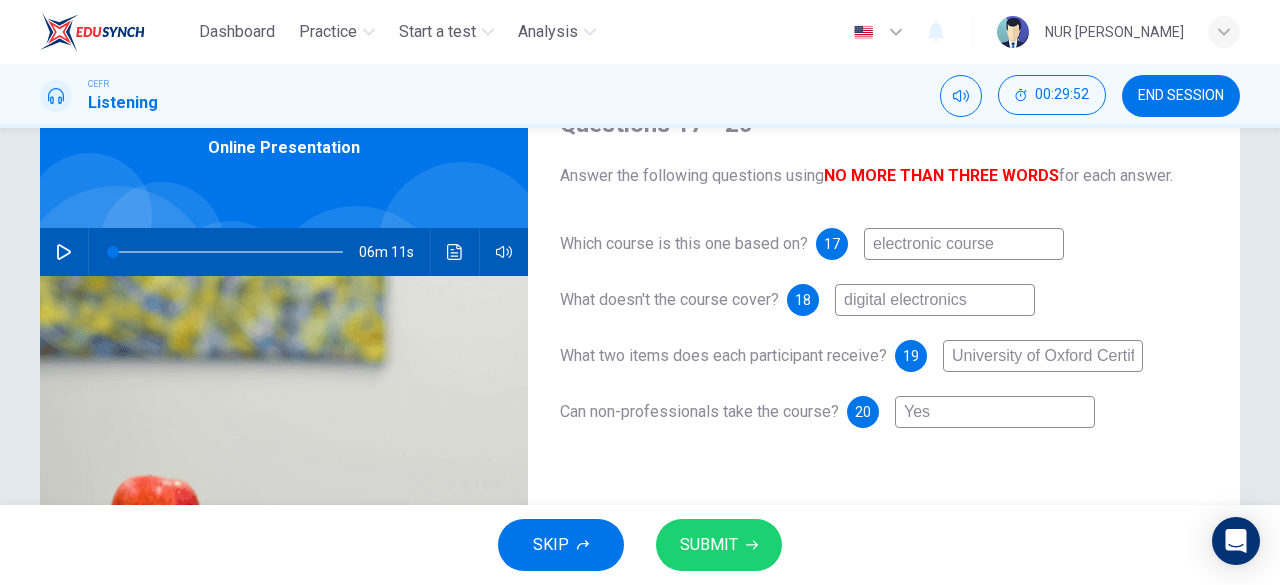 click on "University of Oxford Certificate of Completion and" at bounding box center [1043, 356] 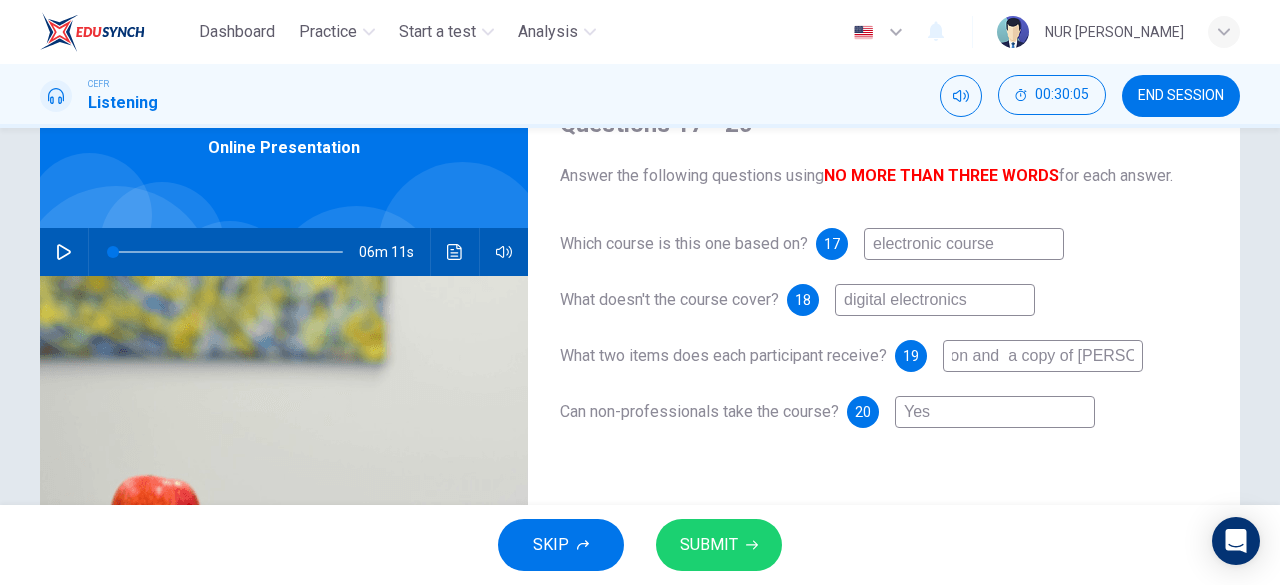 scroll, scrollTop: 0, scrollLeft: 316, axis: horizontal 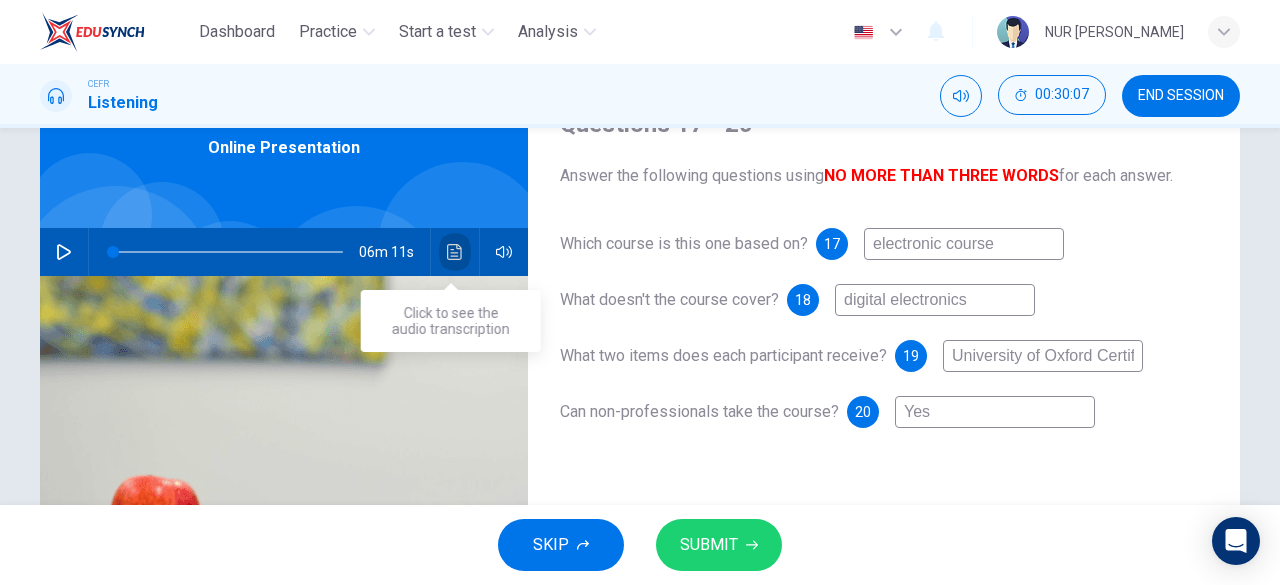 click at bounding box center (455, 252) 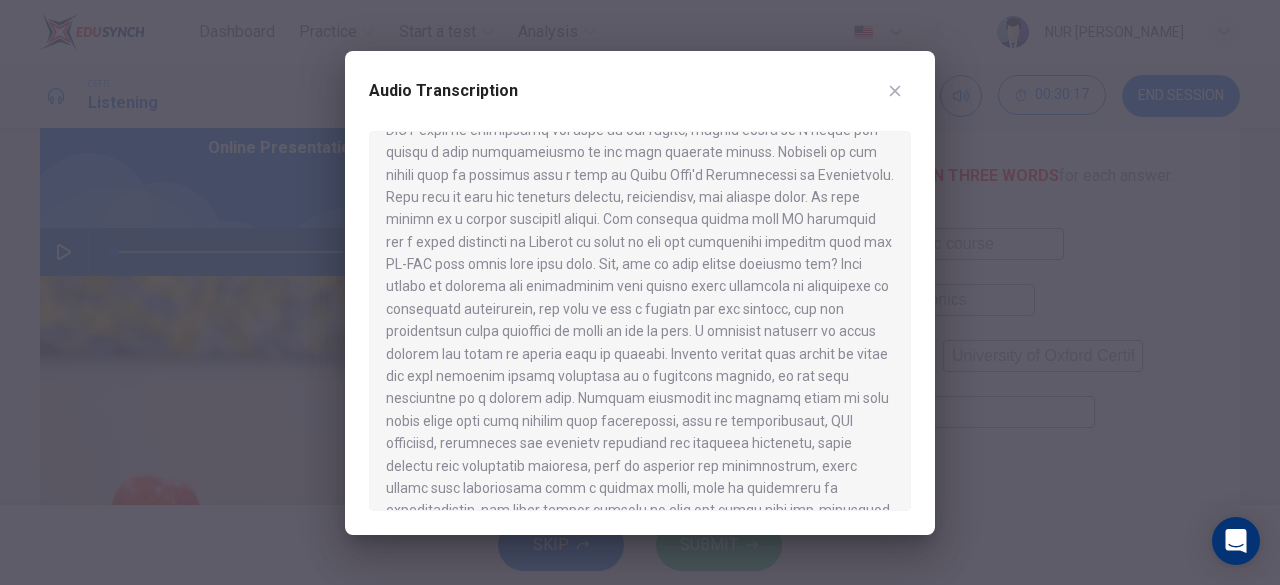 scroll, scrollTop: 381, scrollLeft: 0, axis: vertical 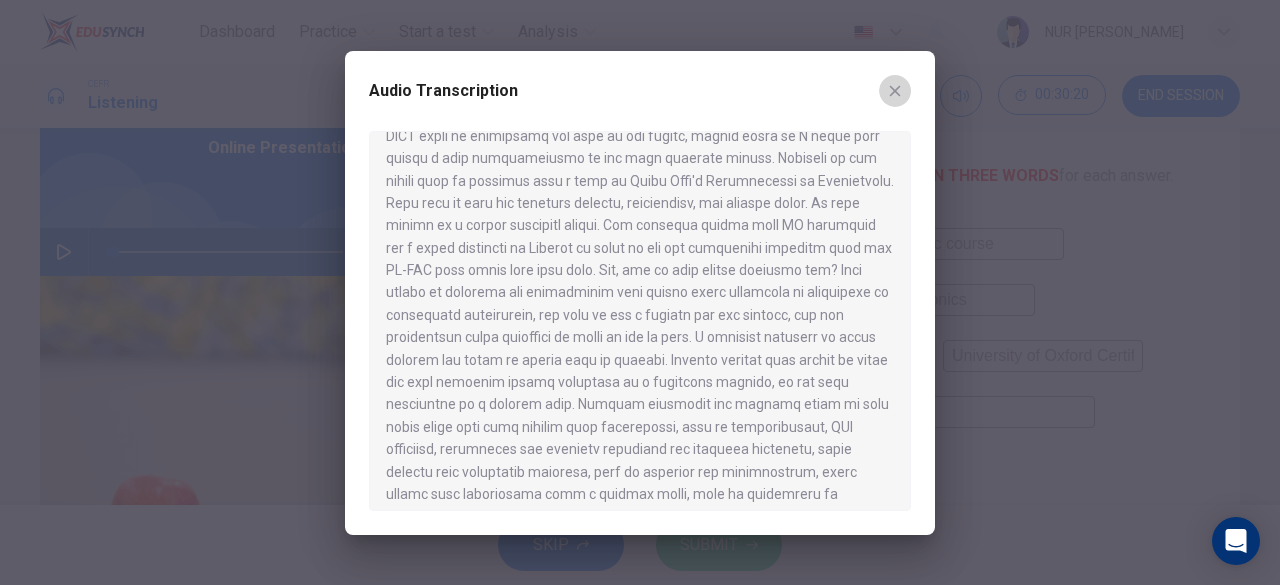 click at bounding box center [895, 91] 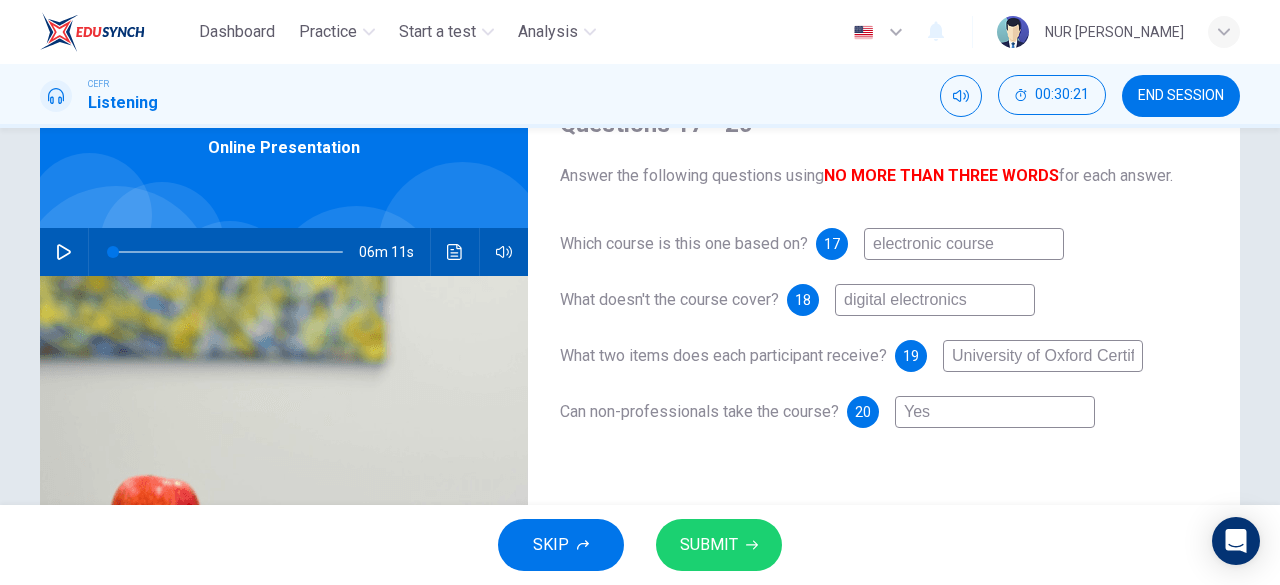 click on "University of Oxford Certificate of Completion and  a copy of Terry Fitts" at bounding box center [1043, 356] 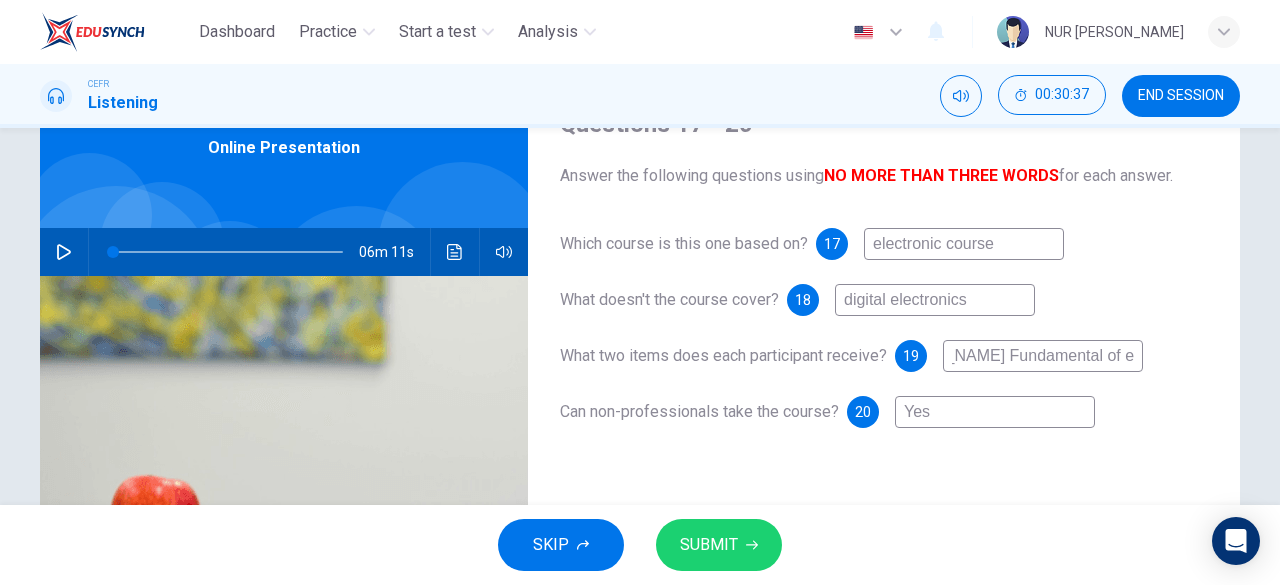 scroll, scrollTop: 0, scrollLeft: 516, axis: horizontal 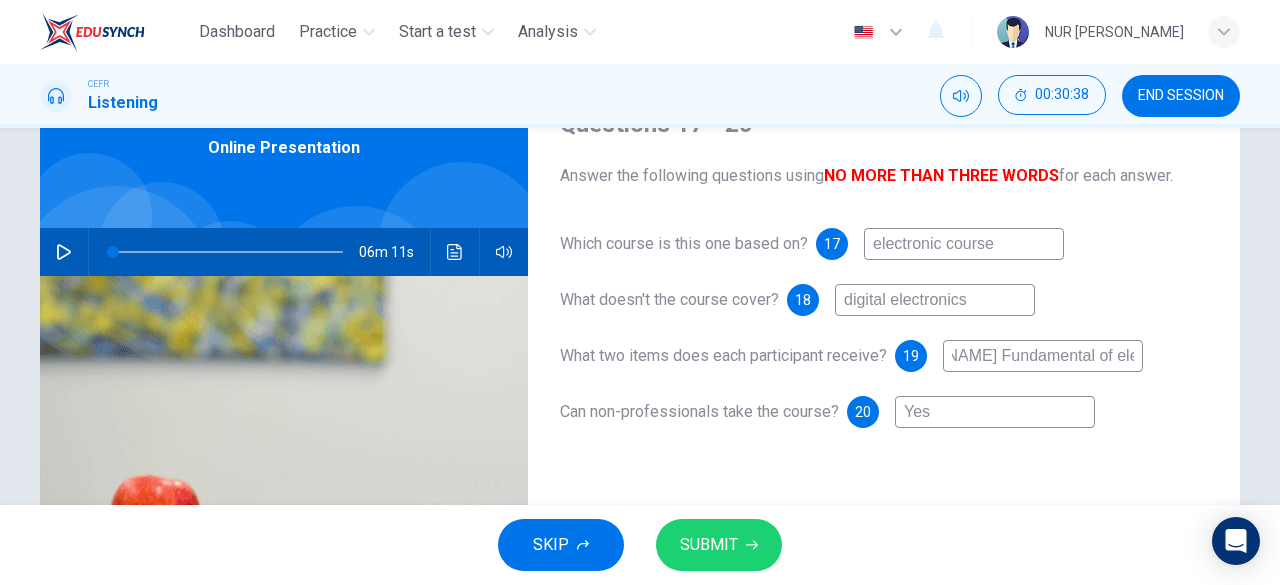 type on "University of Oxford Certificate of Completion and  a copy of Terry Fitt's Fundamental of electronics" 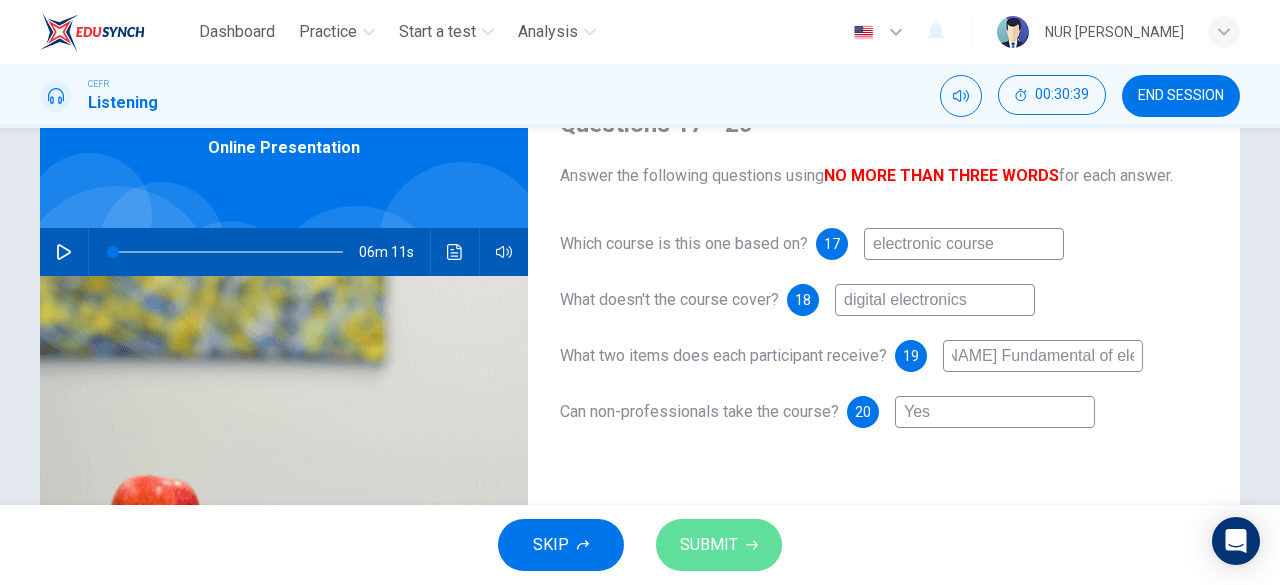 scroll, scrollTop: 0, scrollLeft: 0, axis: both 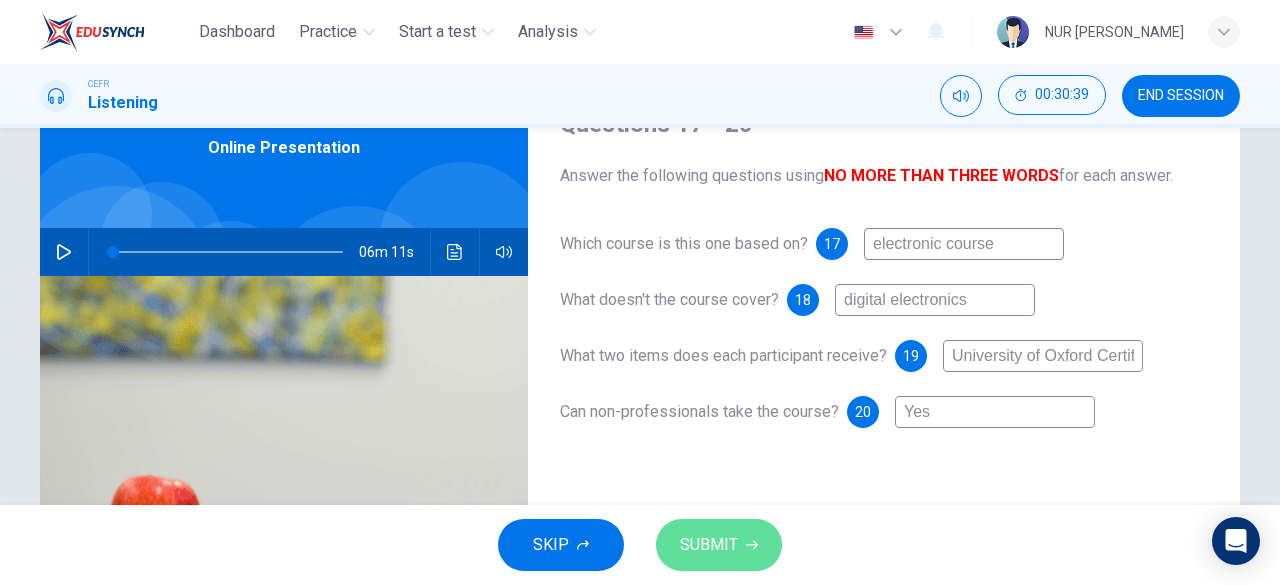 click on "SUBMIT" at bounding box center (709, 545) 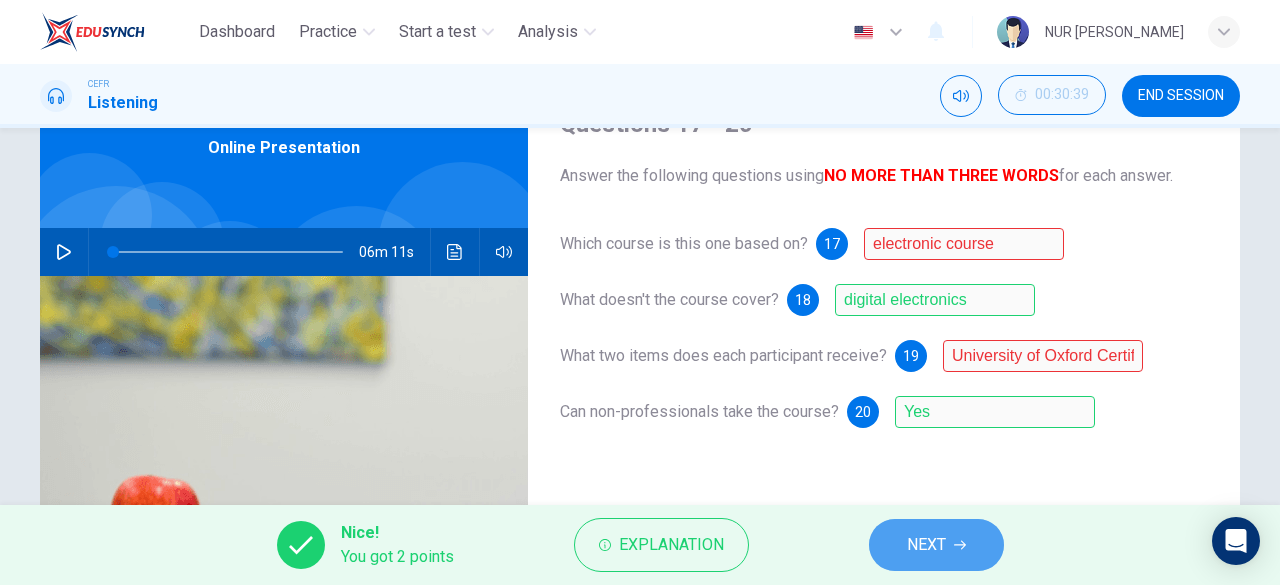click on "NEXT" at bounding box center (936, 545) 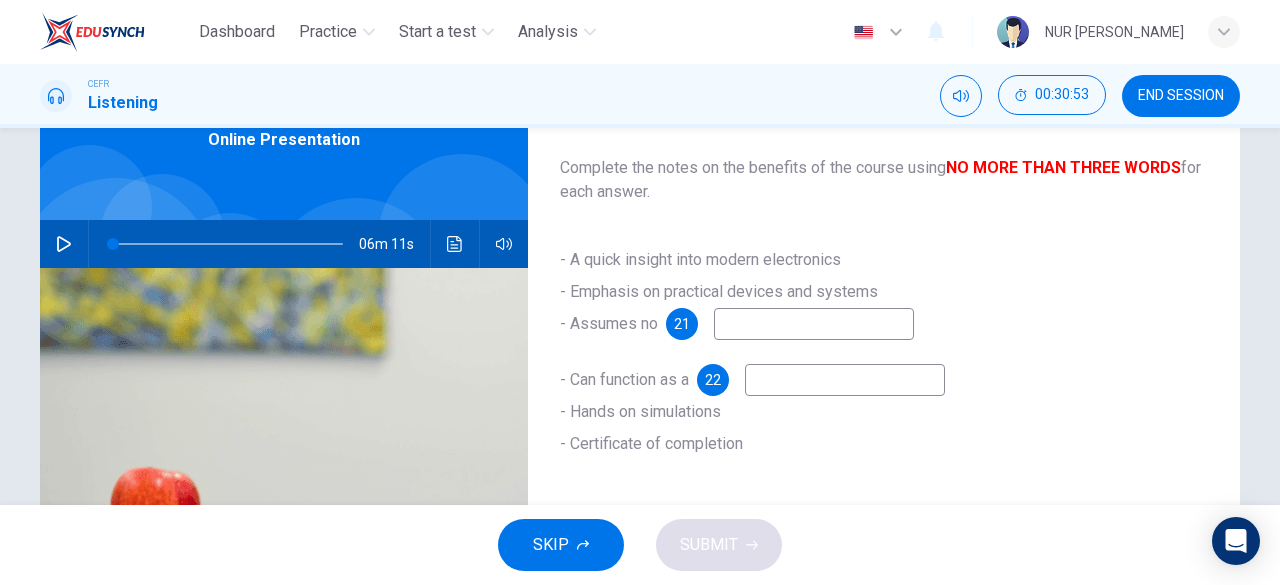 scroll, scrollTop: 107, scrollLeft: 0, axis: vertical 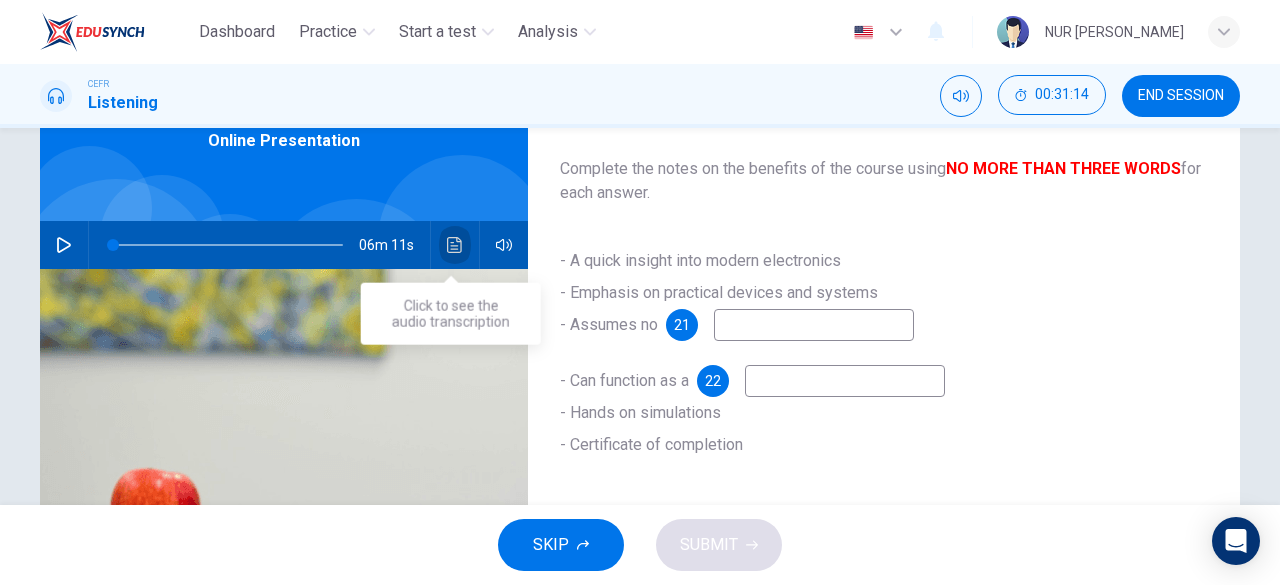 click 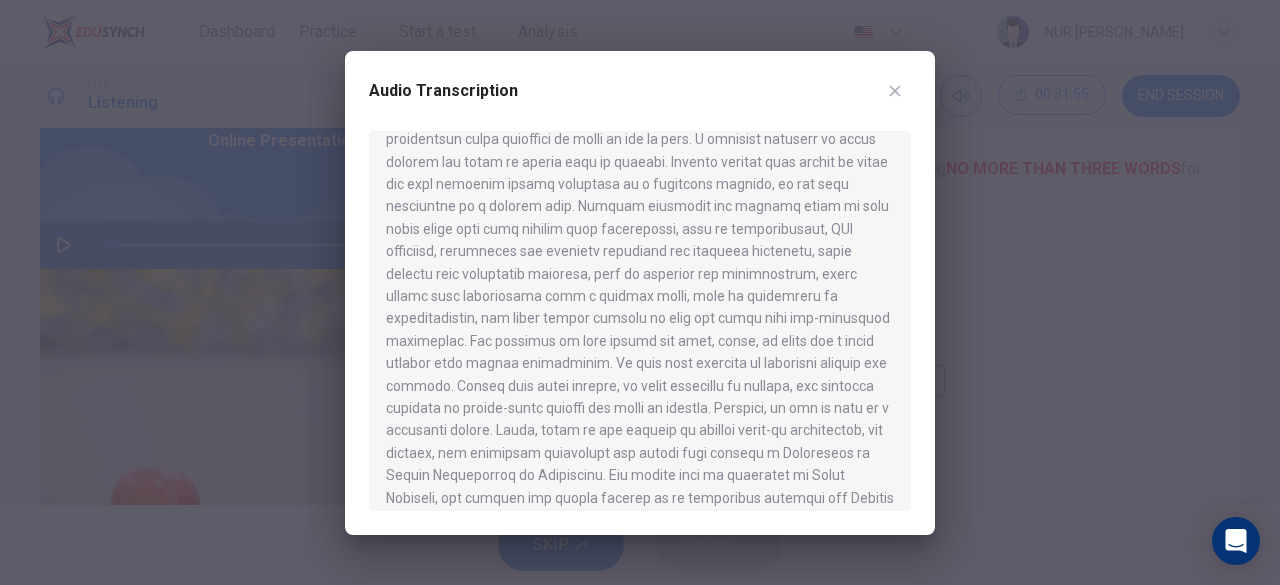scroll, scrollTop: 578, scrollLeft: 0, axis: vertical 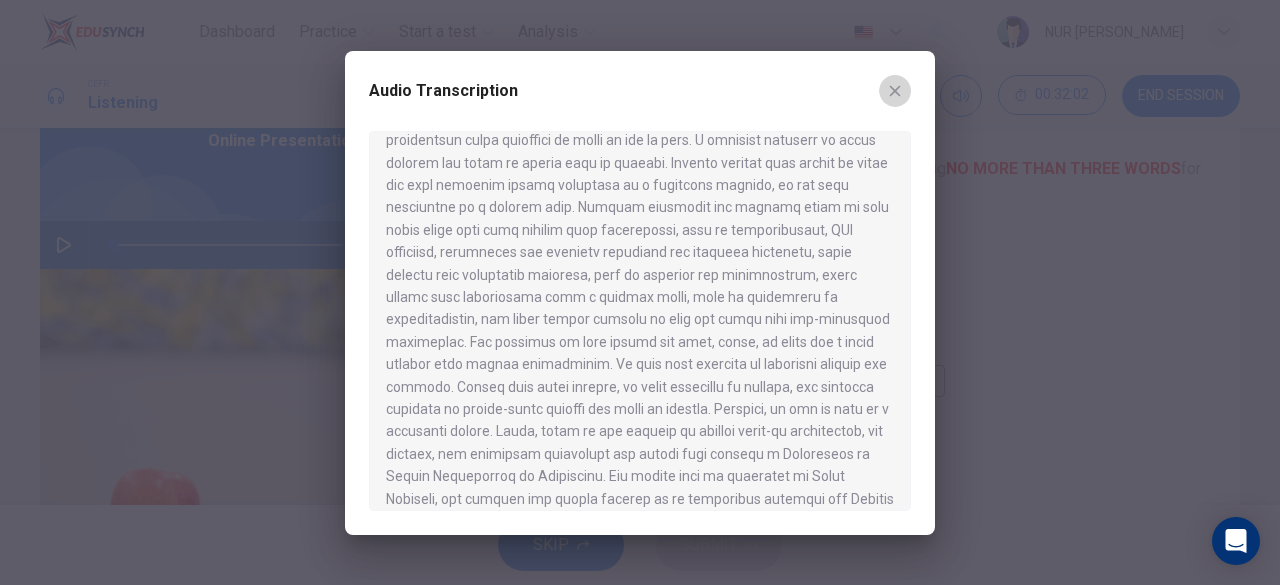 click at bounding box center (895, 91) 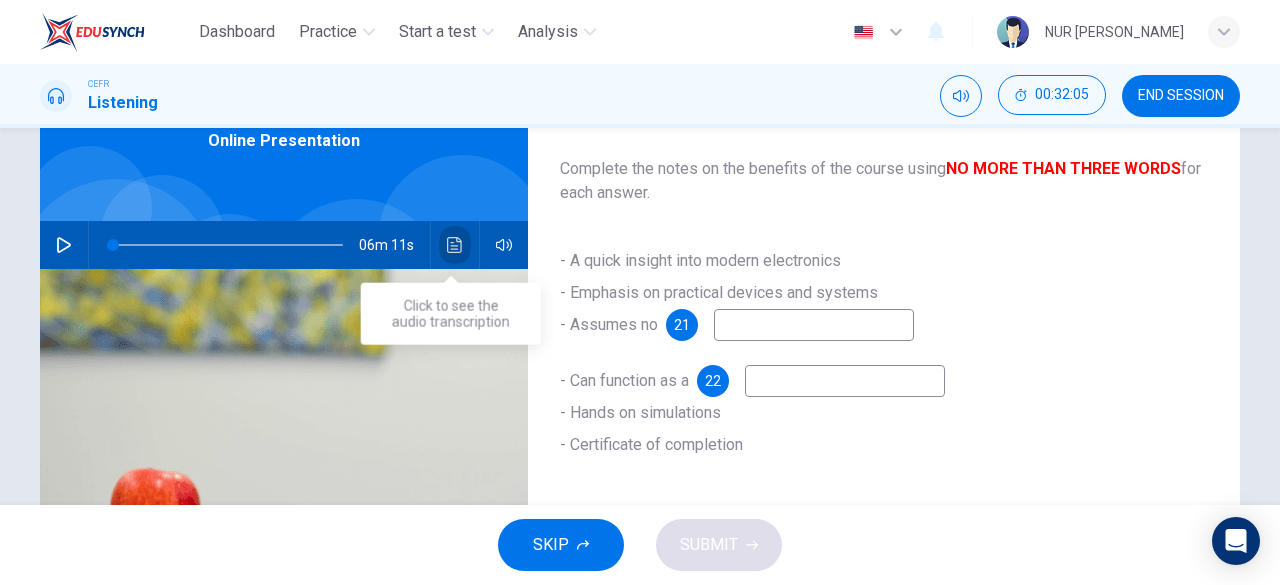 click 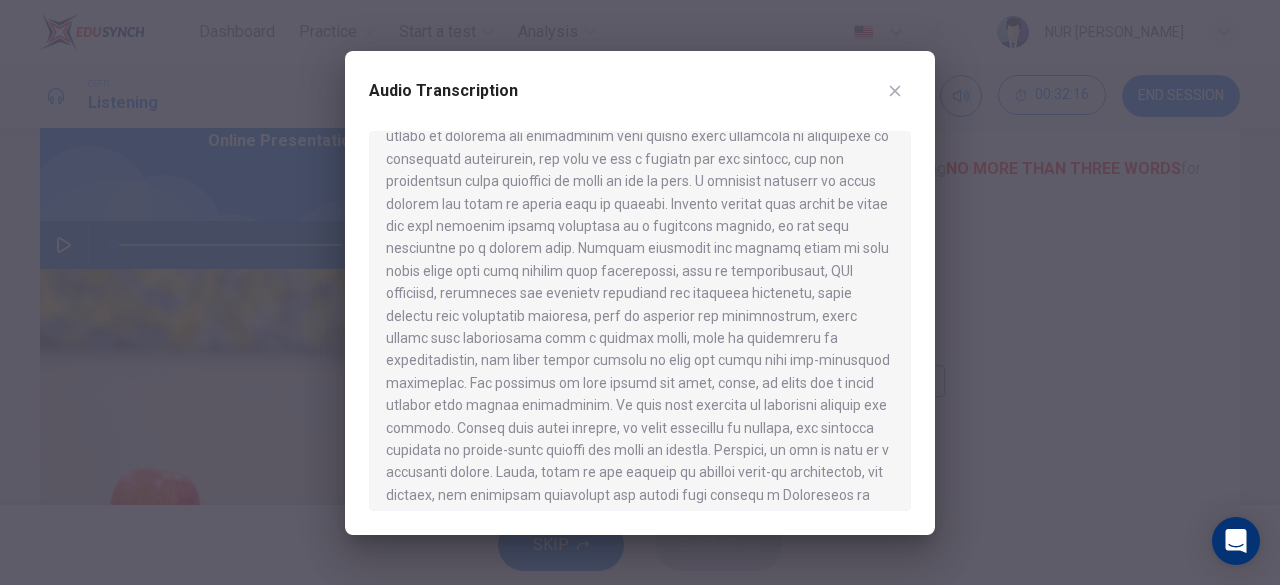 scroll, scrollTop: 540, scrollLeft: 0, axis: vertical 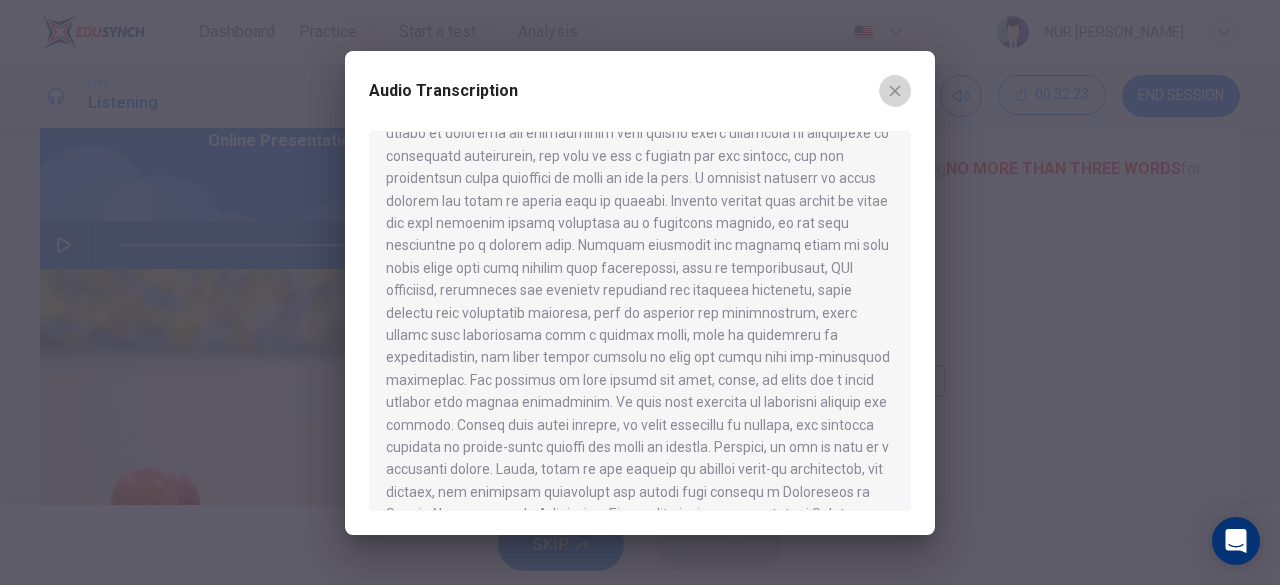 click at bounding box center (895, 91) 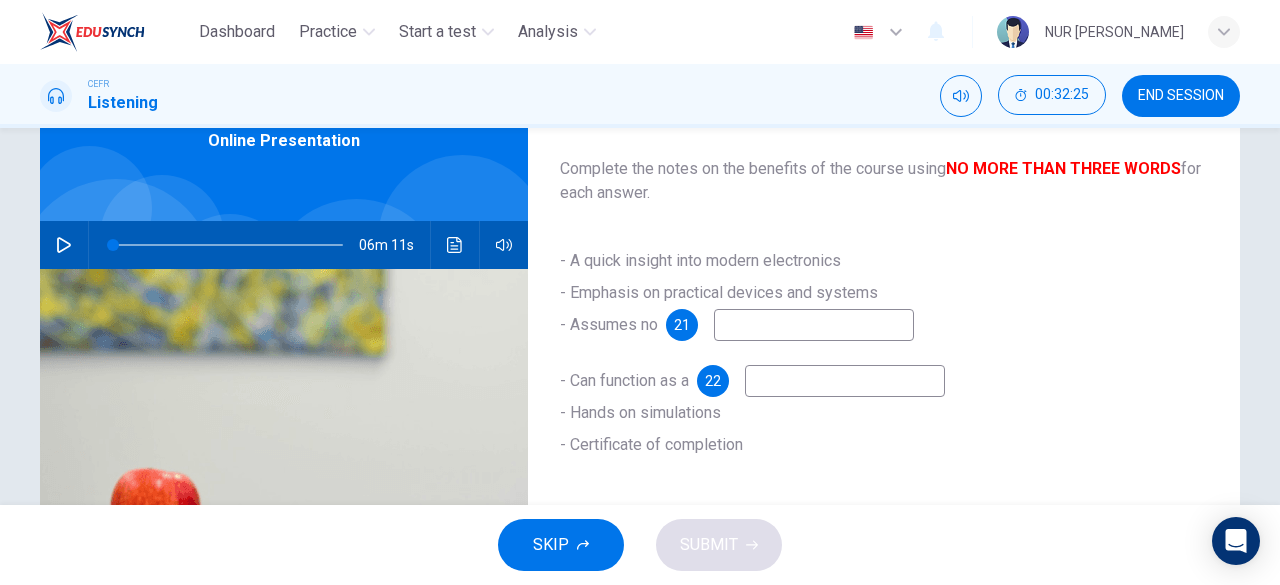 click at bounding box center (814, 325) 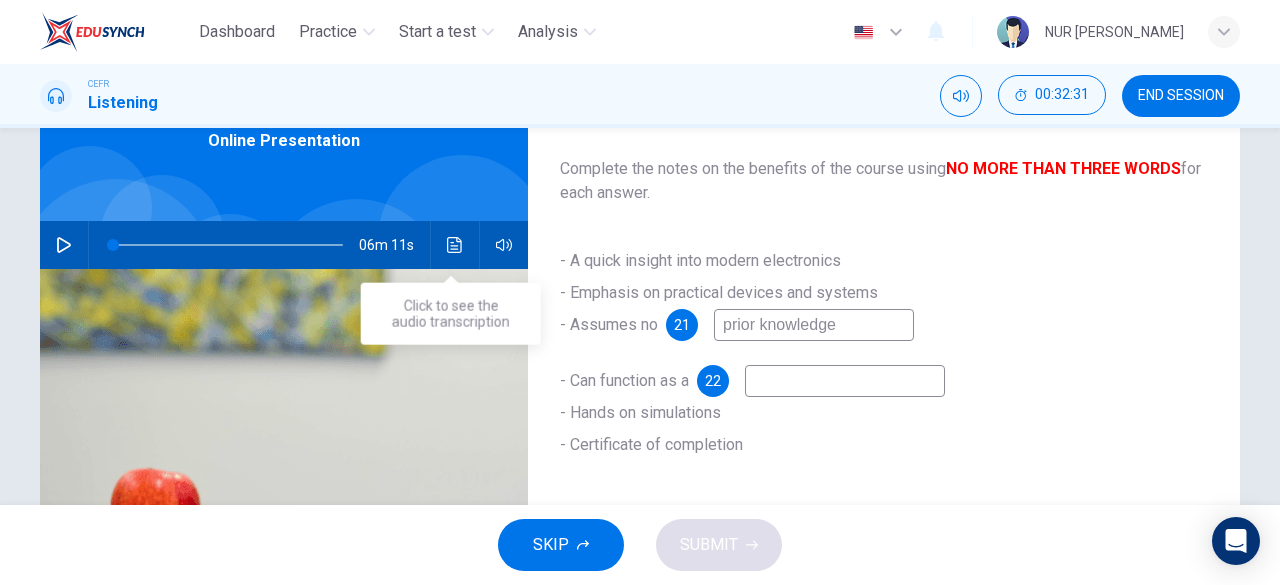 type on "prior knowledge" 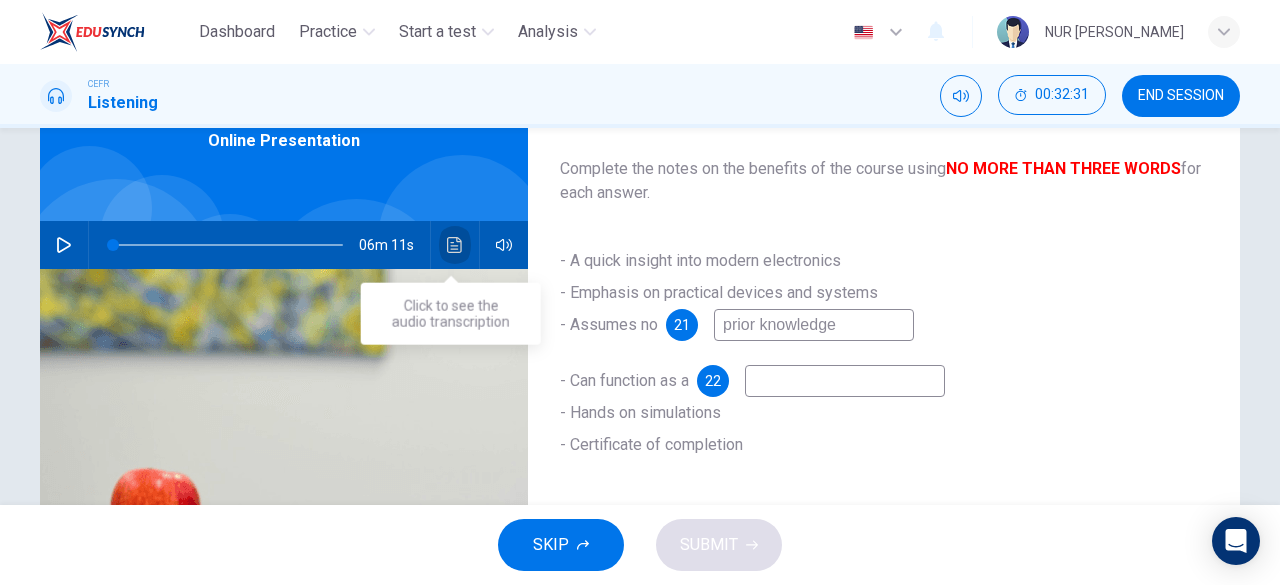 click 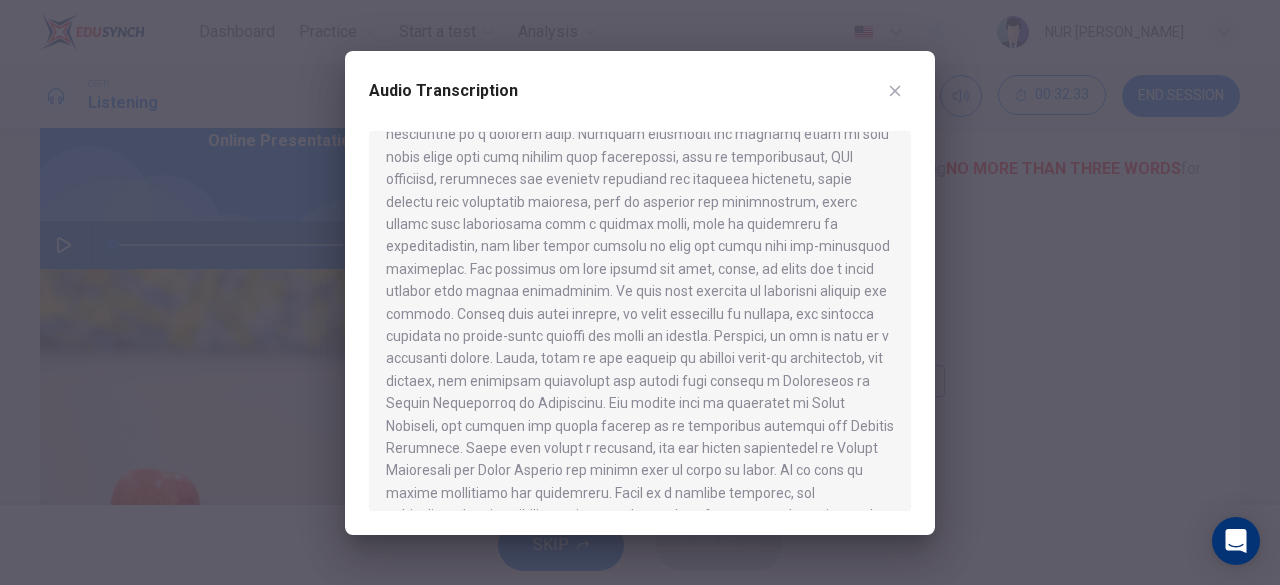 scroll, scrollTop: 650, scrollLeft: 0, axis: vertical 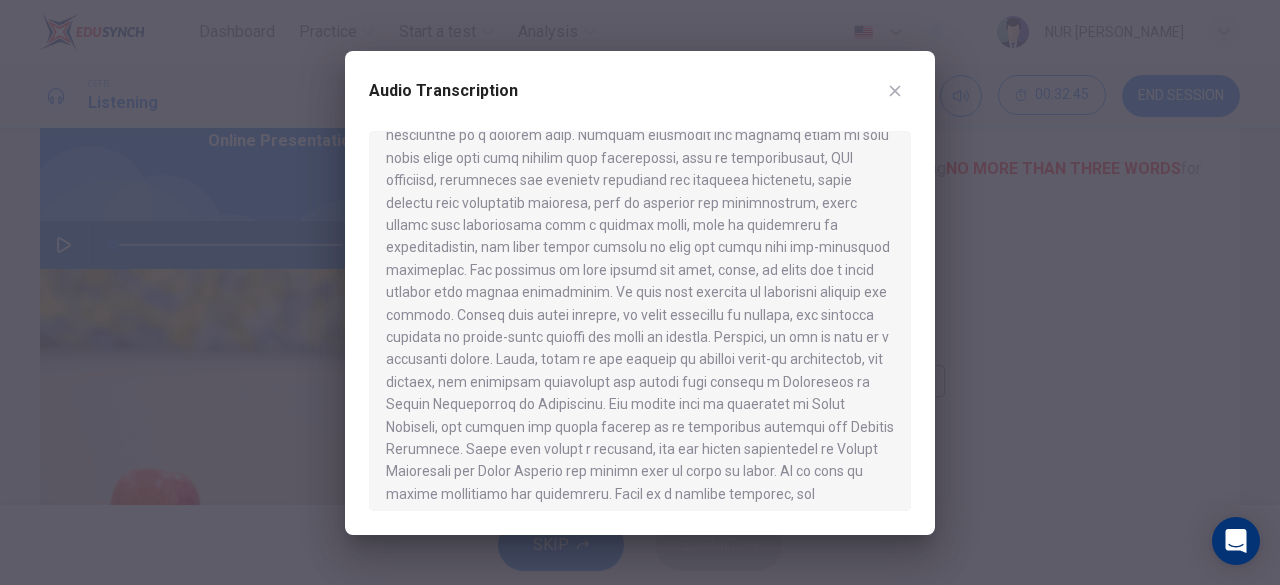 click at bounding box center (895, 91) 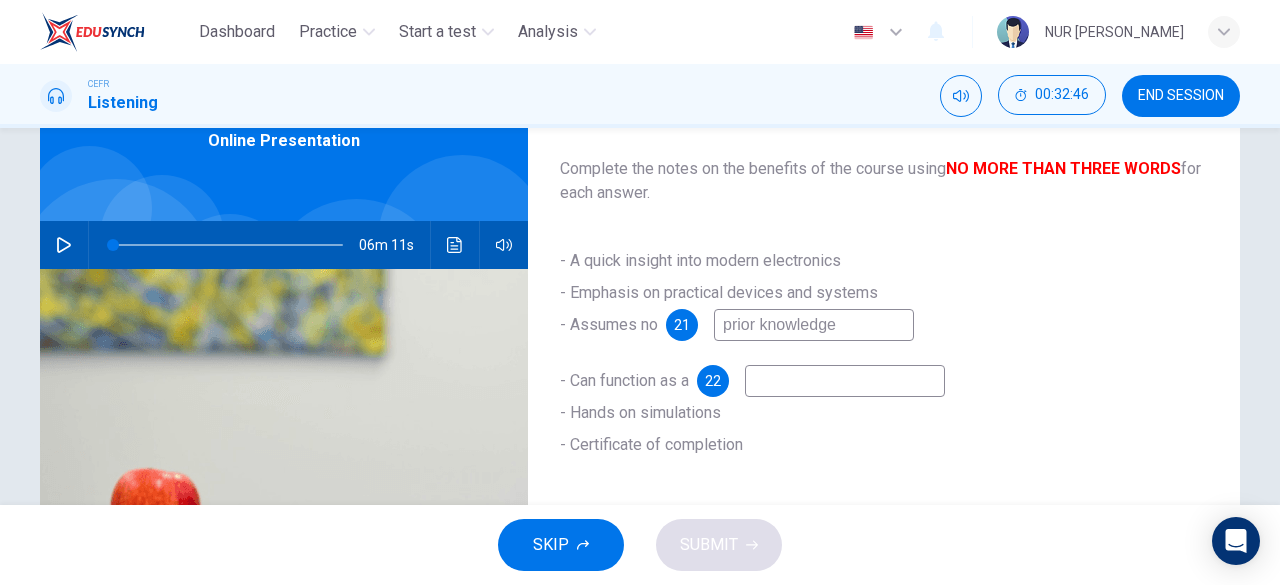 click at bounding box center (845, 381) 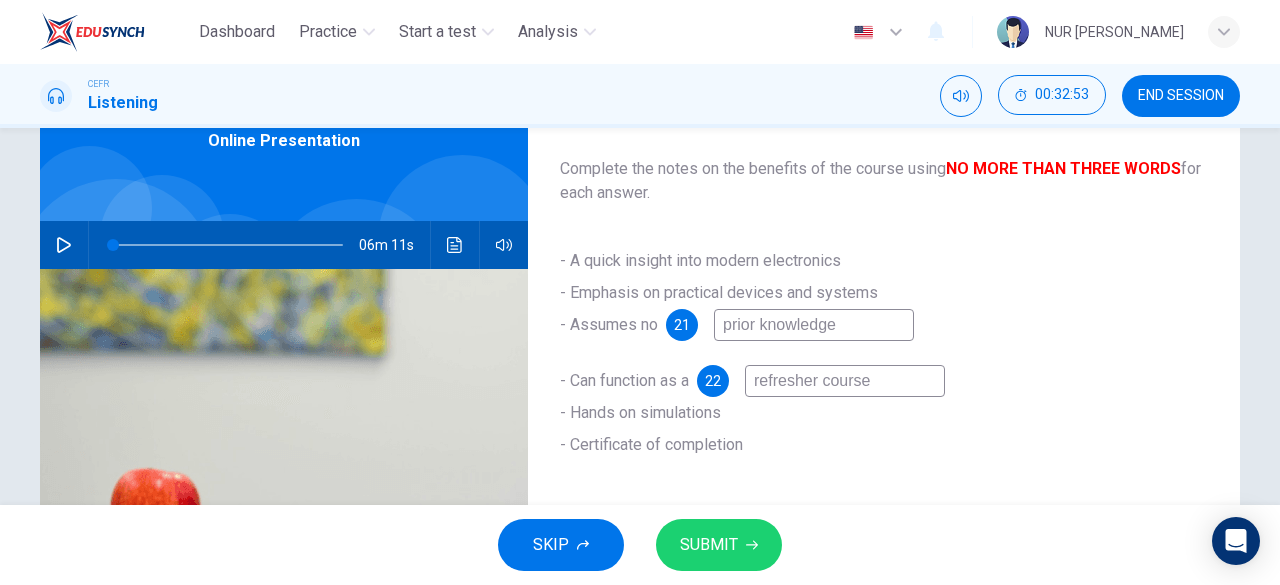 type on "refresher course" 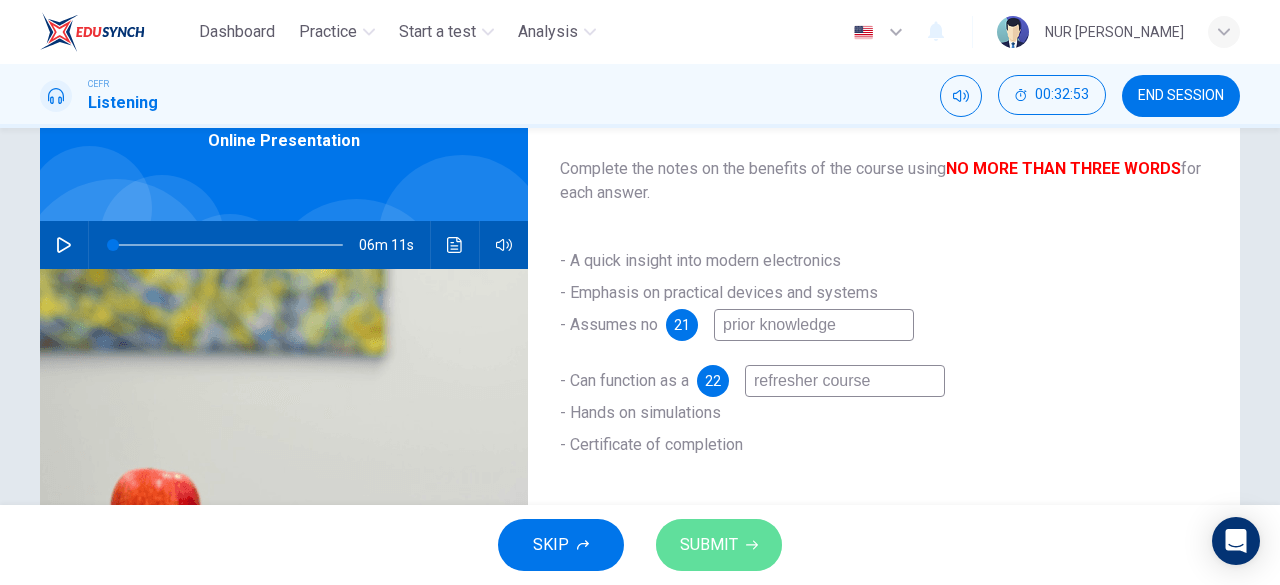 click on "SUBMIT" at bounding box center [709, 545] 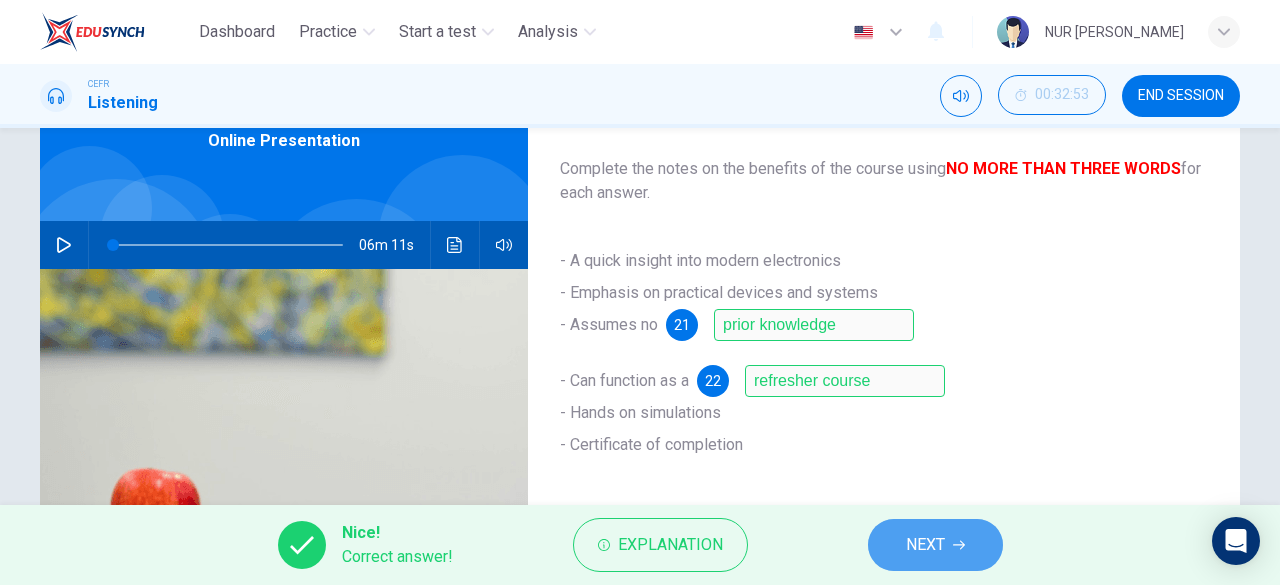 click on "NEXT" at bounding box center [935, 545] 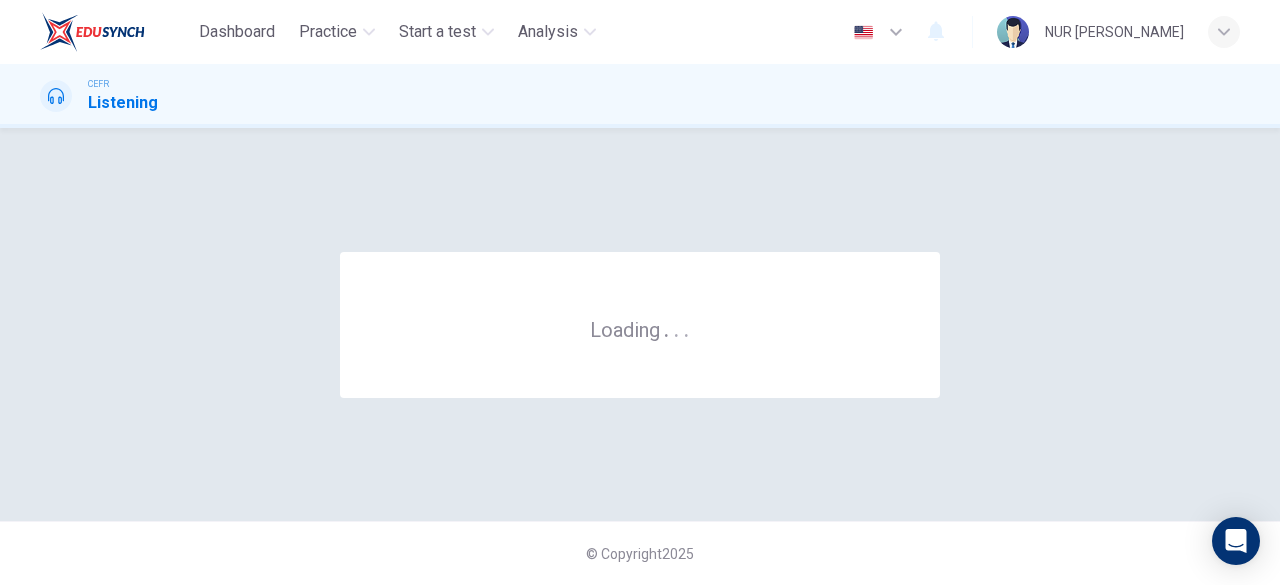 scroll, scrollTop: 0, scrollLeft: 0, axis: both 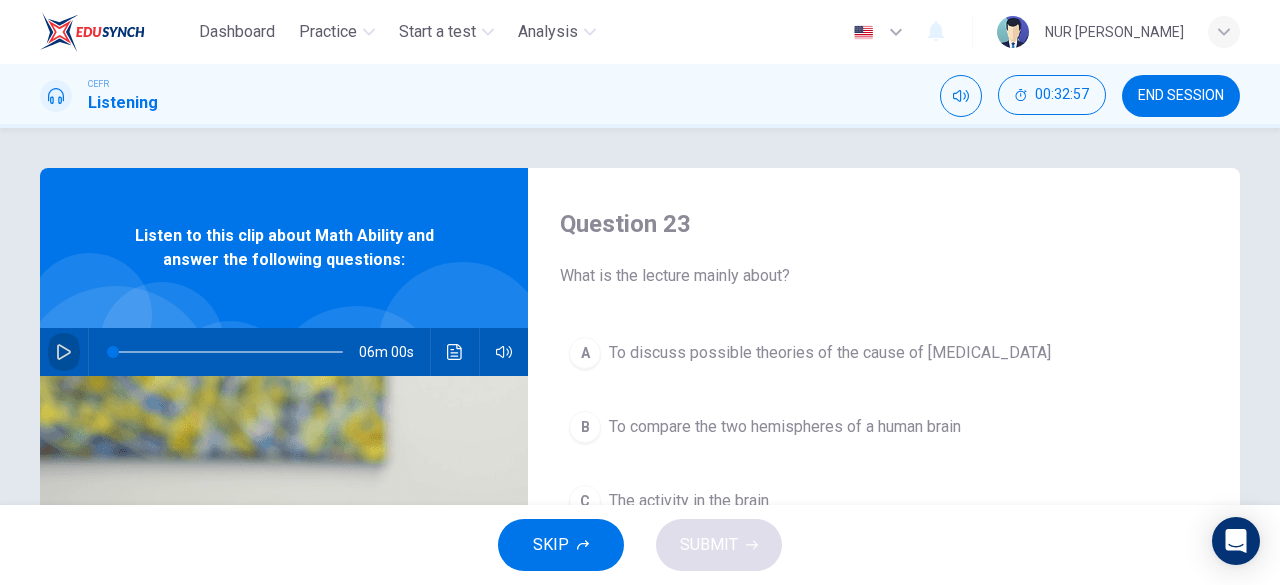 click 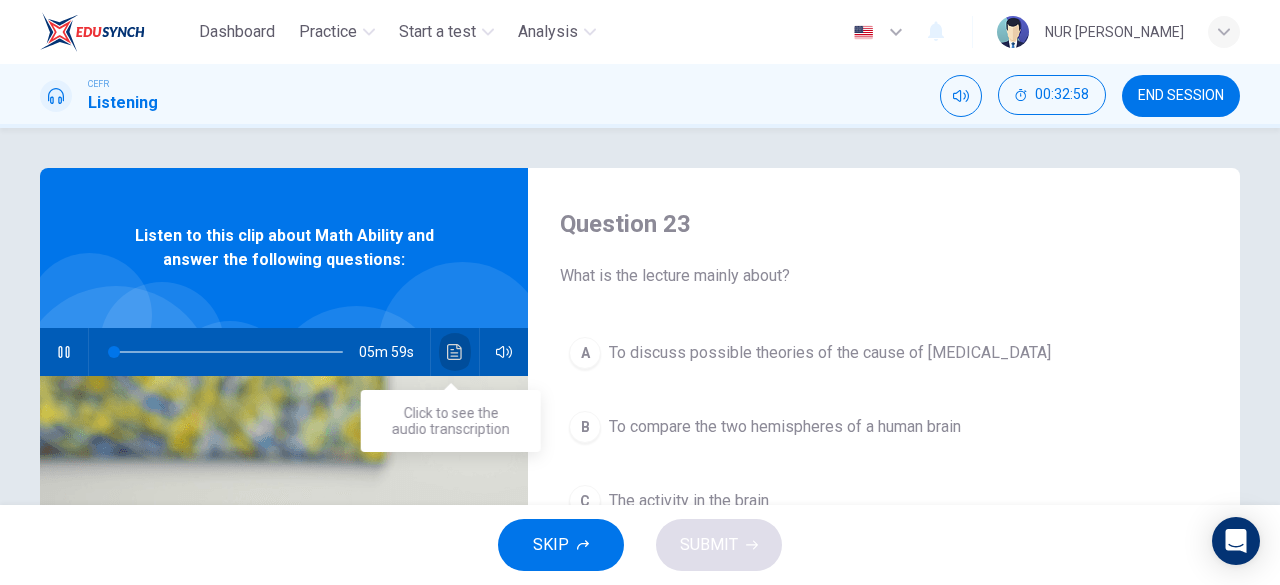 click 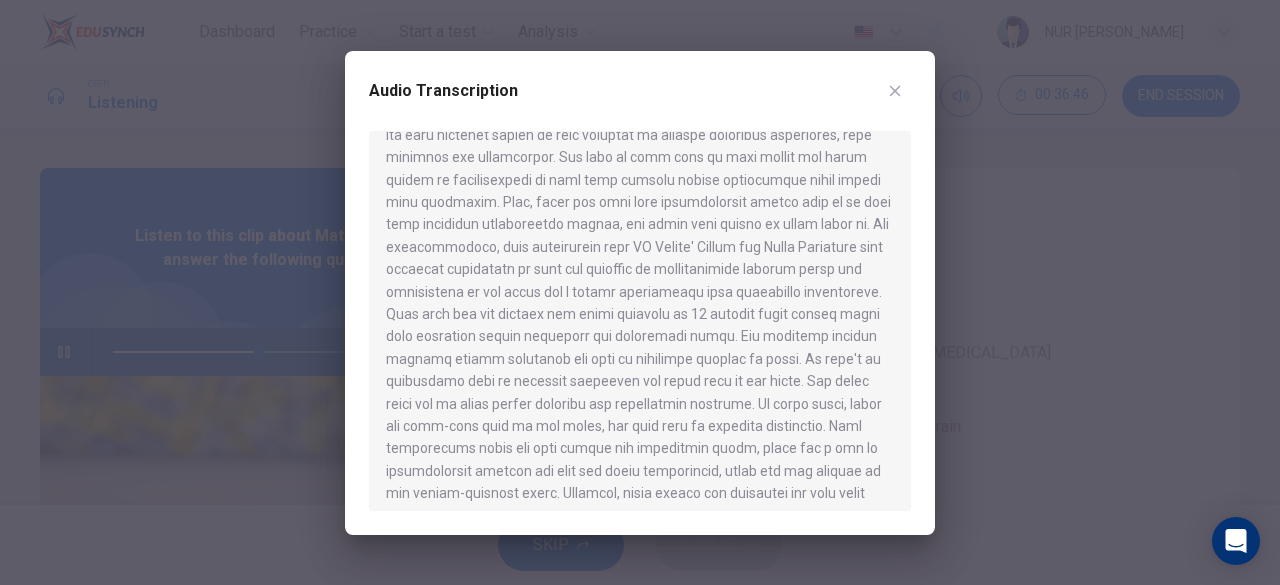 scroll, scrollTop: 1042, scrollLeft: 0, axis: vertical 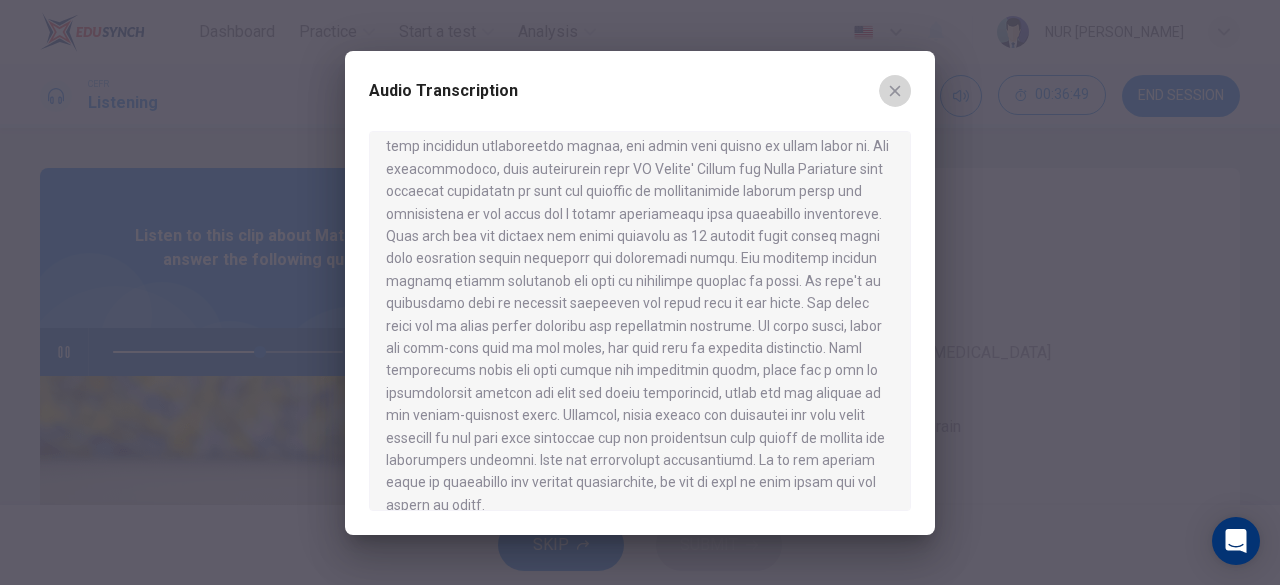 click at bounding box center (895, 91) 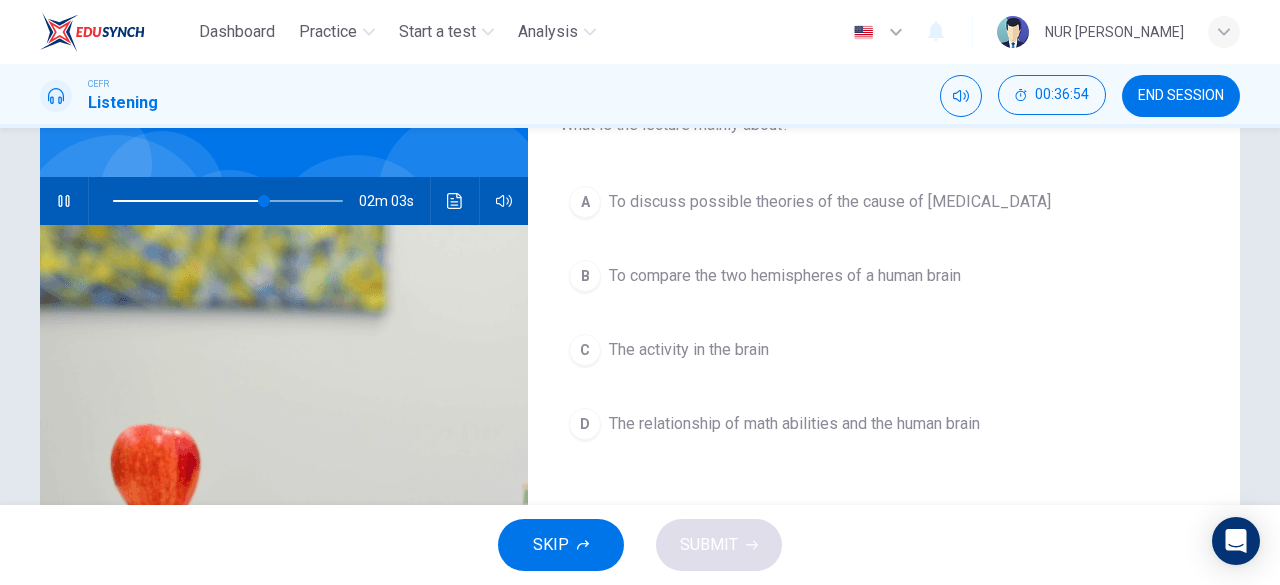 scroll, scrollTop: 152, scrollLeft: 0, axis: vertical 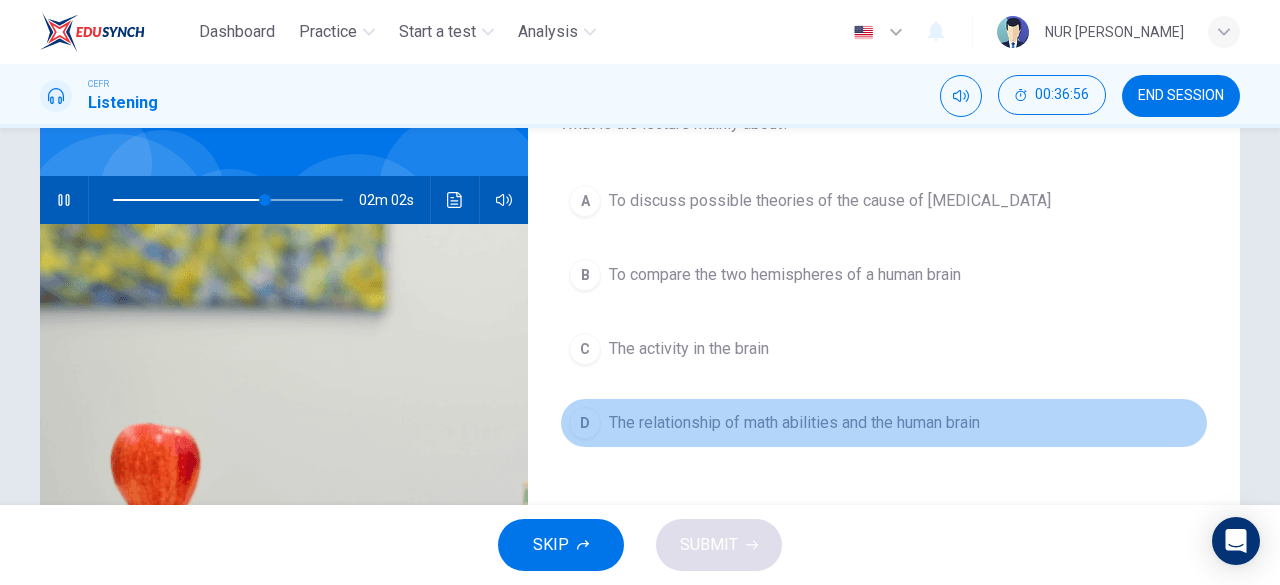 click on "D The relationship of math abilities and the human brain" at bounding box center (884, 423) 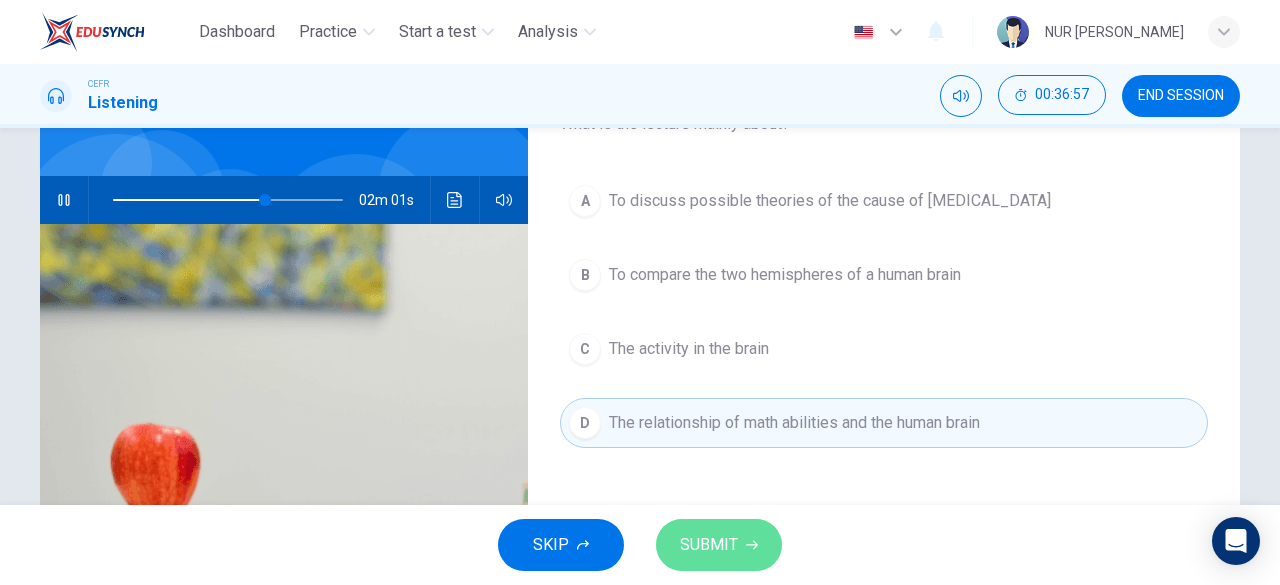 click on "SUBMIT" at bounding box center [709, 545] 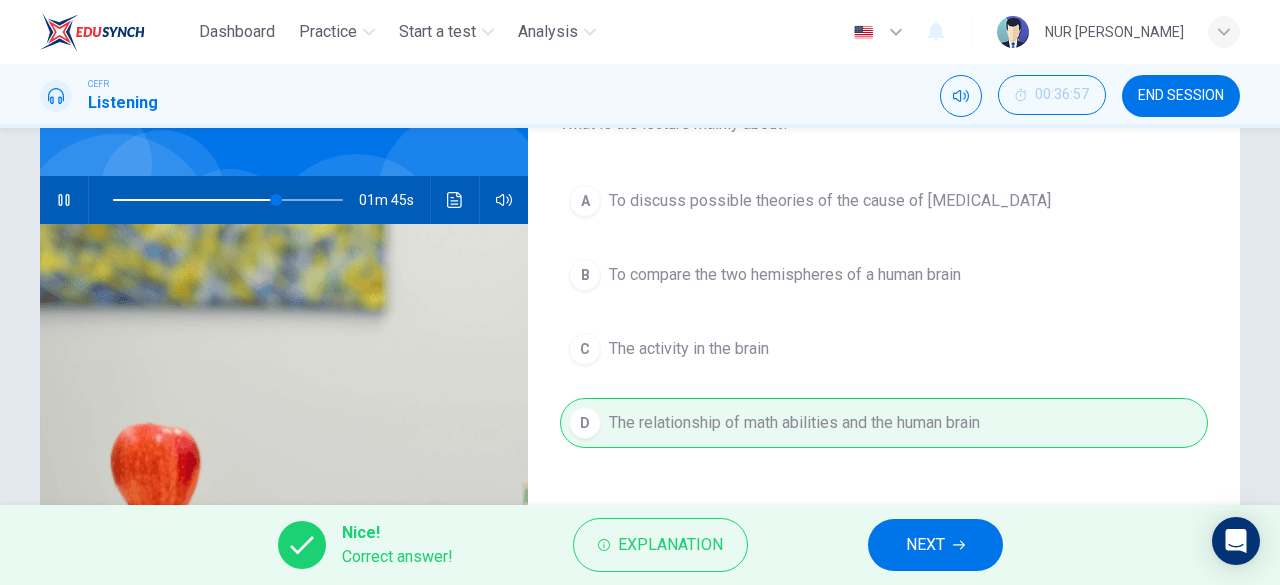 click on "NEXT" at bounding box center [925, 545] 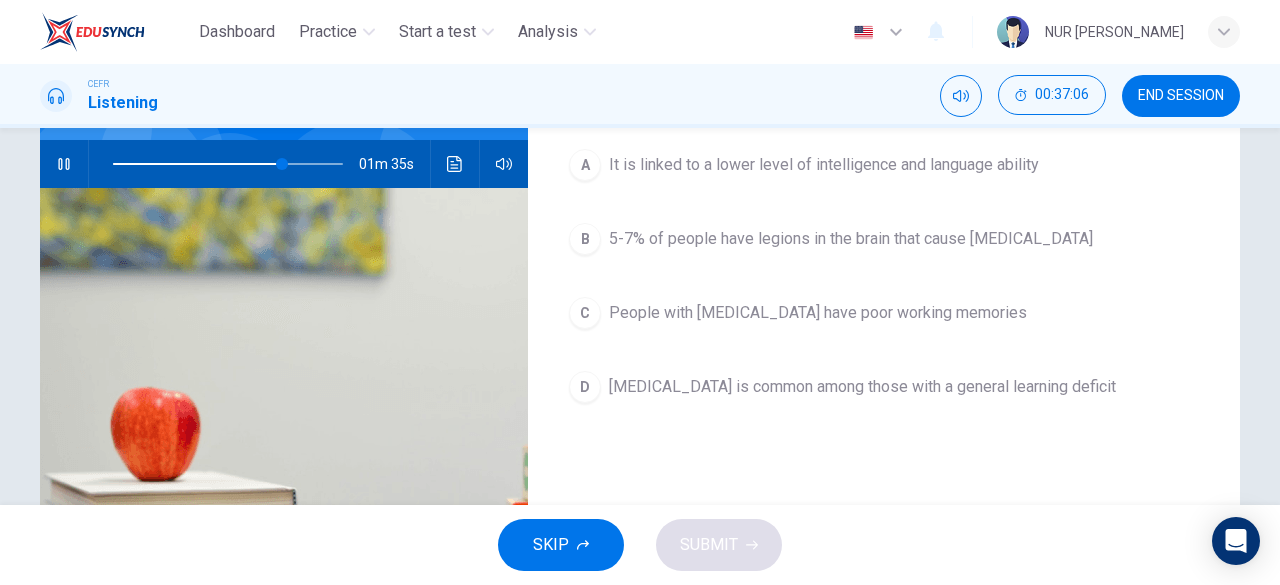 scroll, scrollTop: 192, scrollLeft: 0, axis: vertical 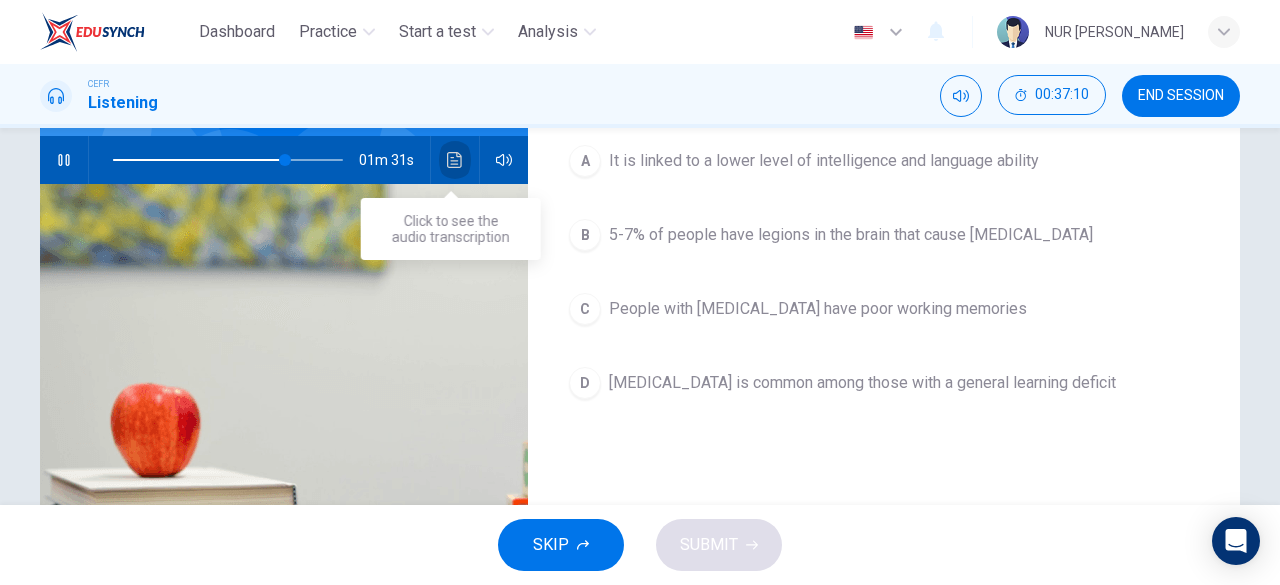 click at bounding box center (455, 160) 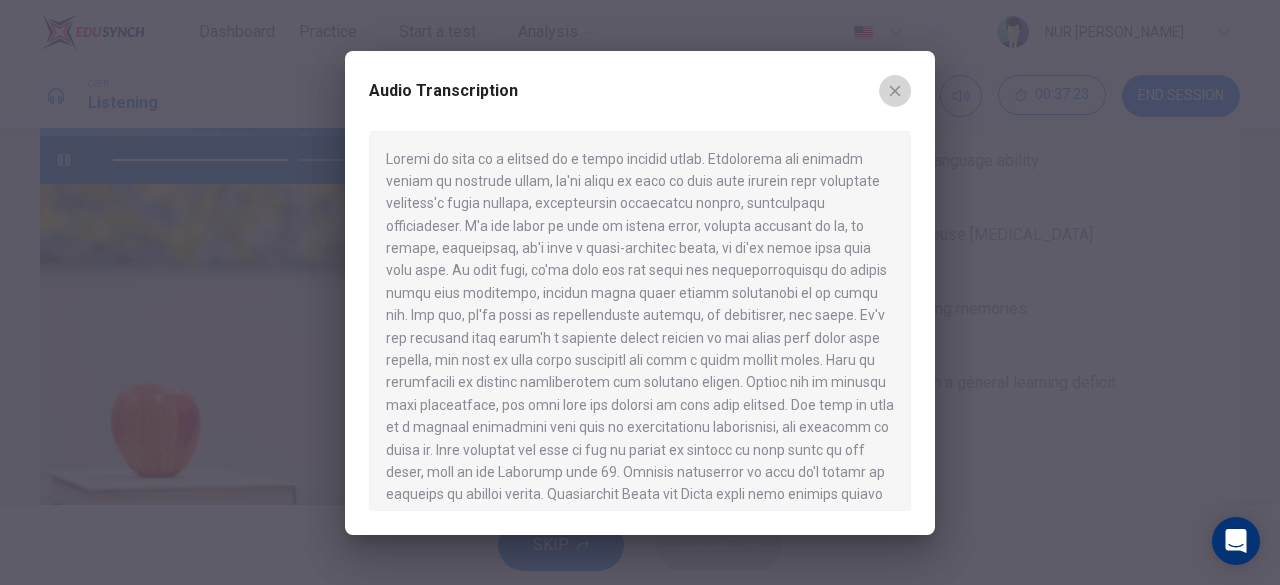 click 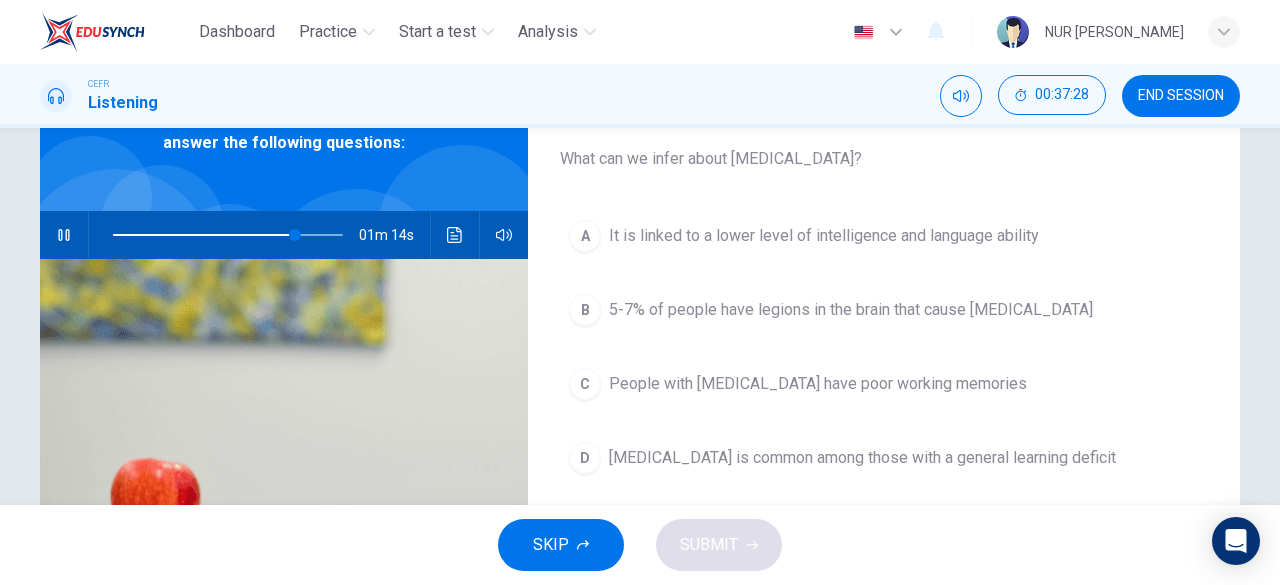 scroll, scrollTop: 133, scrollLeft: 0, axis: vertical 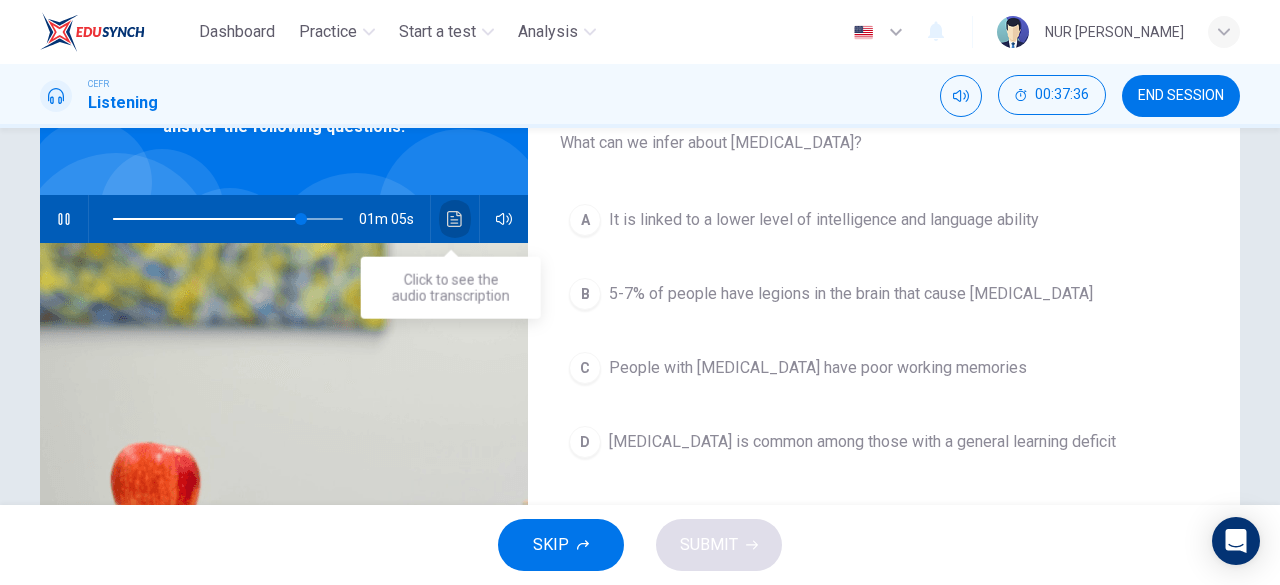 click 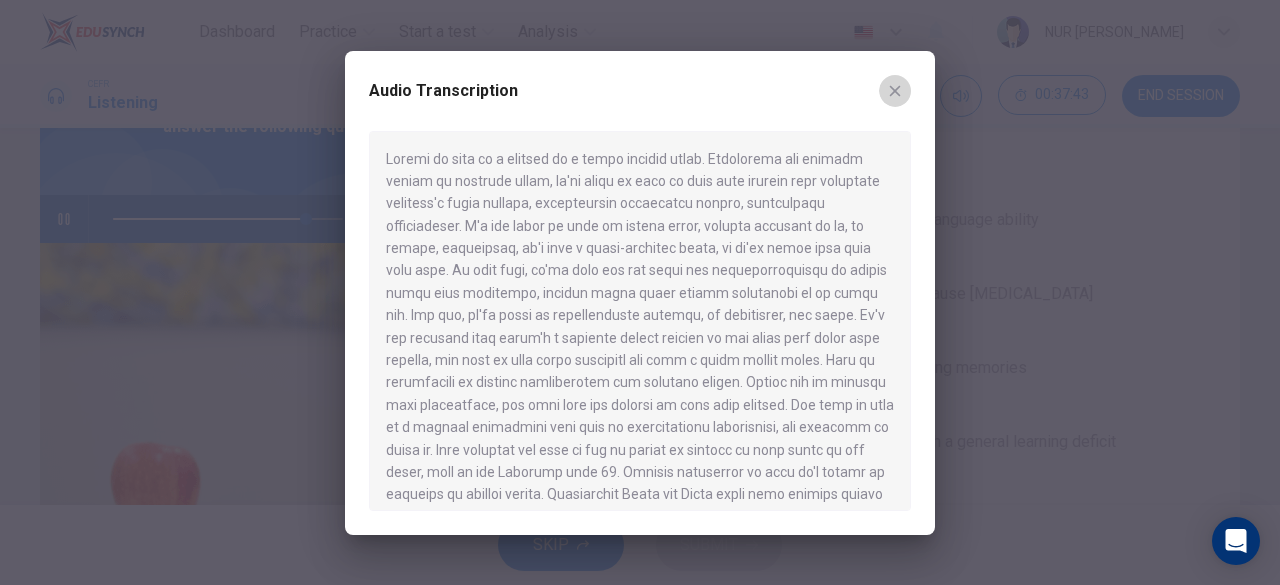 click at bounding box center (895, 91) 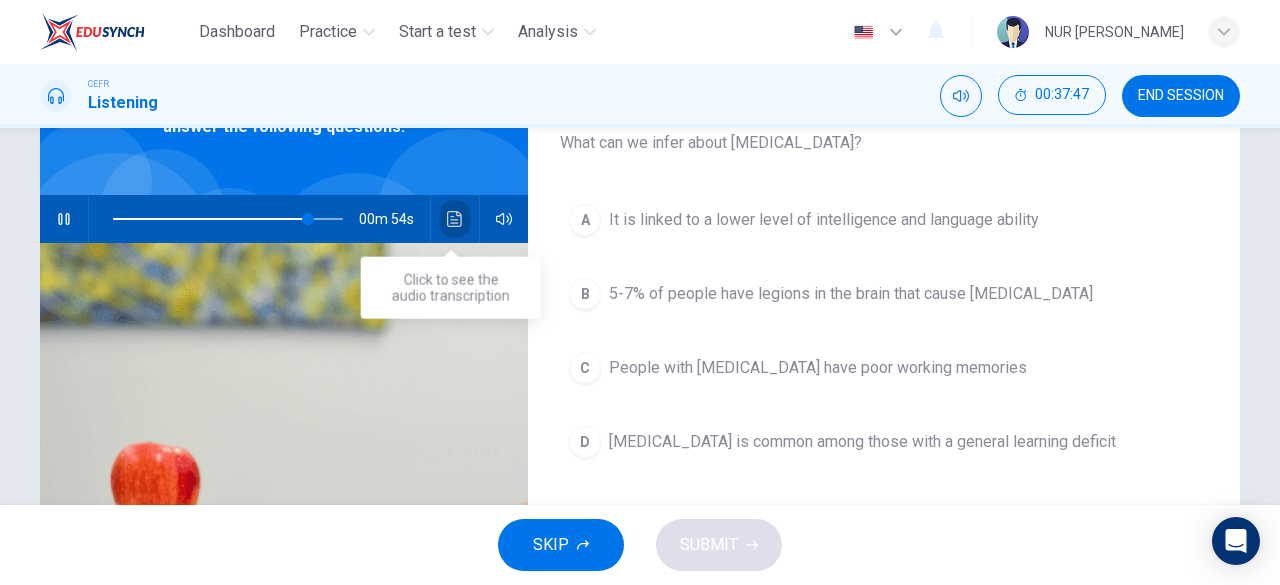 click 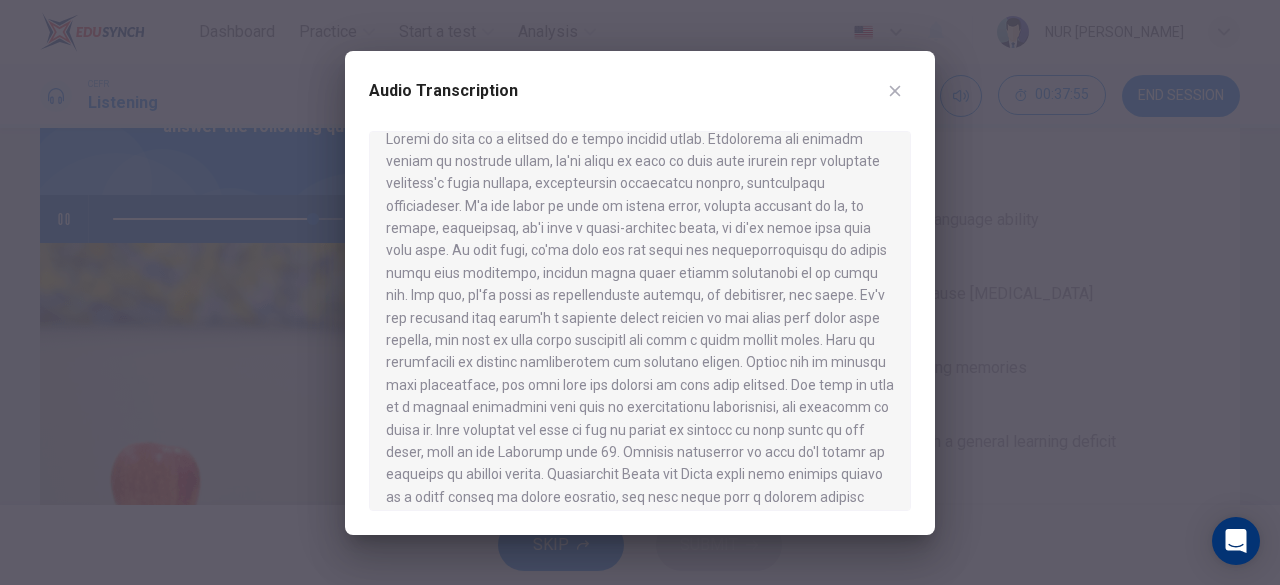scroll, scrollTop: 22, scrollLeft: 0, axis: vertical 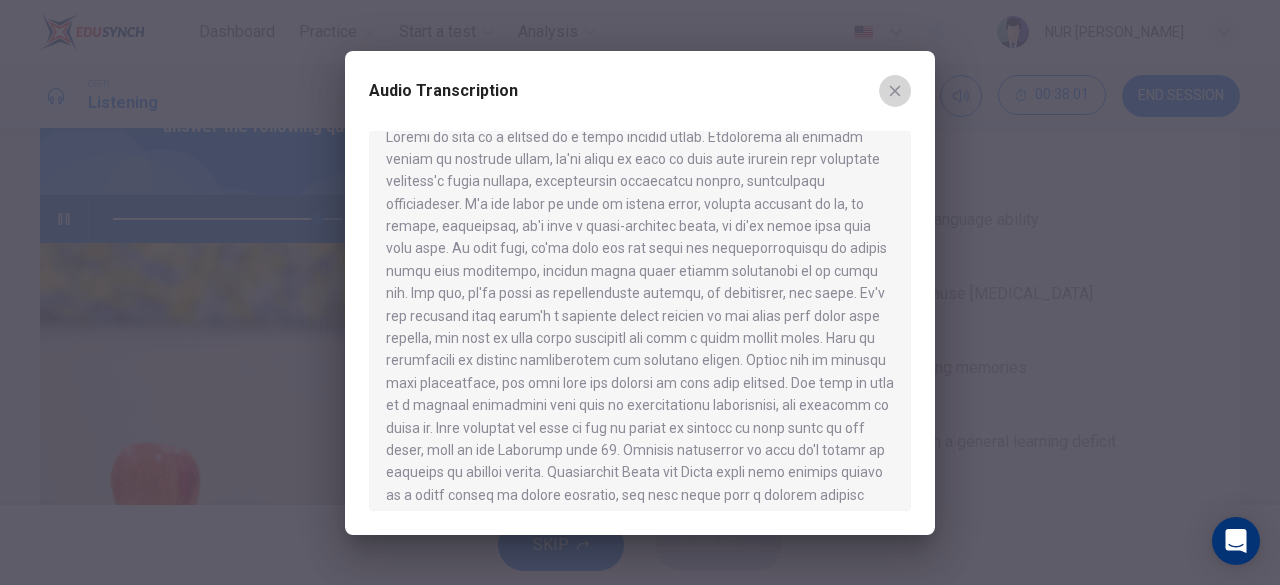click at bounding box center [895, 91] 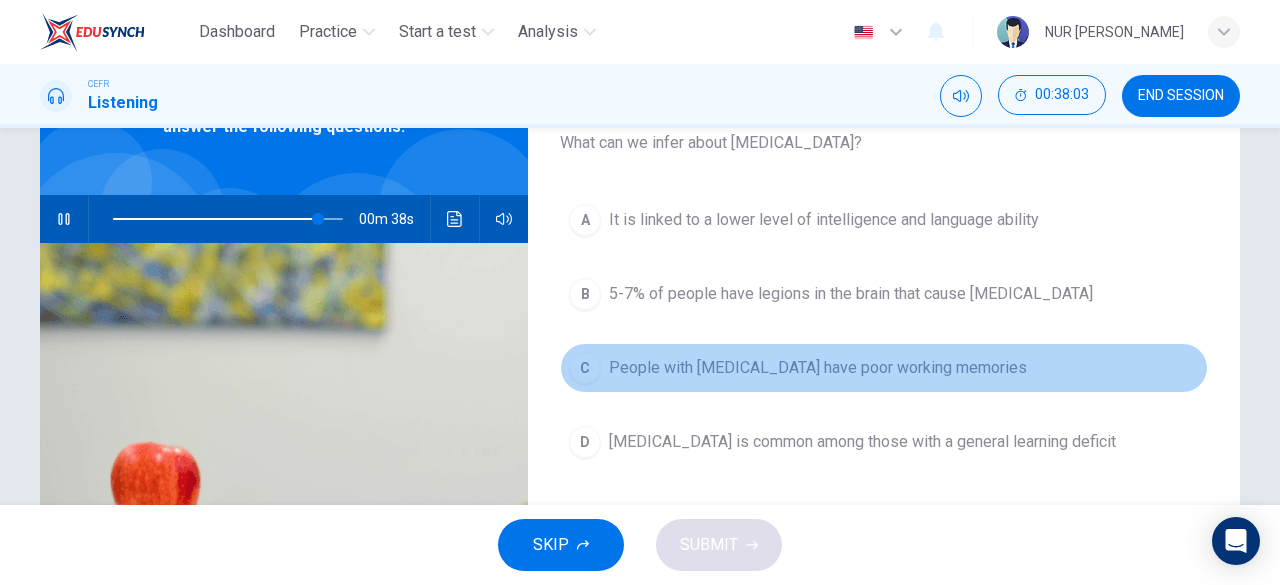 click on "C People with dyscalculia have poor working memories" at bounding box center [884, 368] 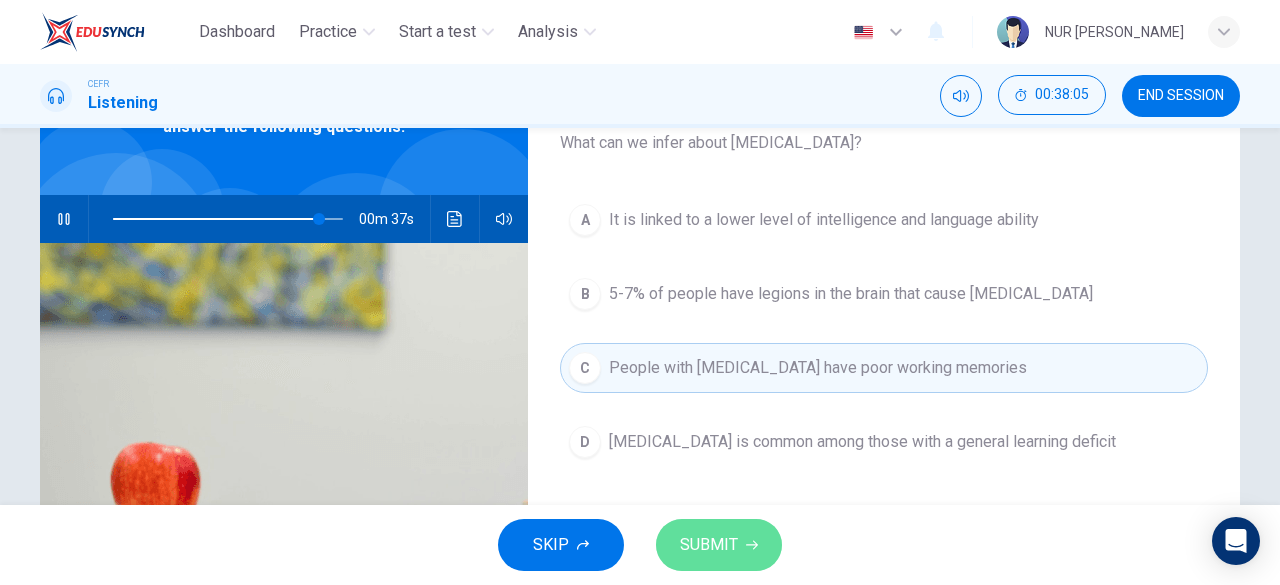click on "SUBMIT" at bounding box center [709, 545] 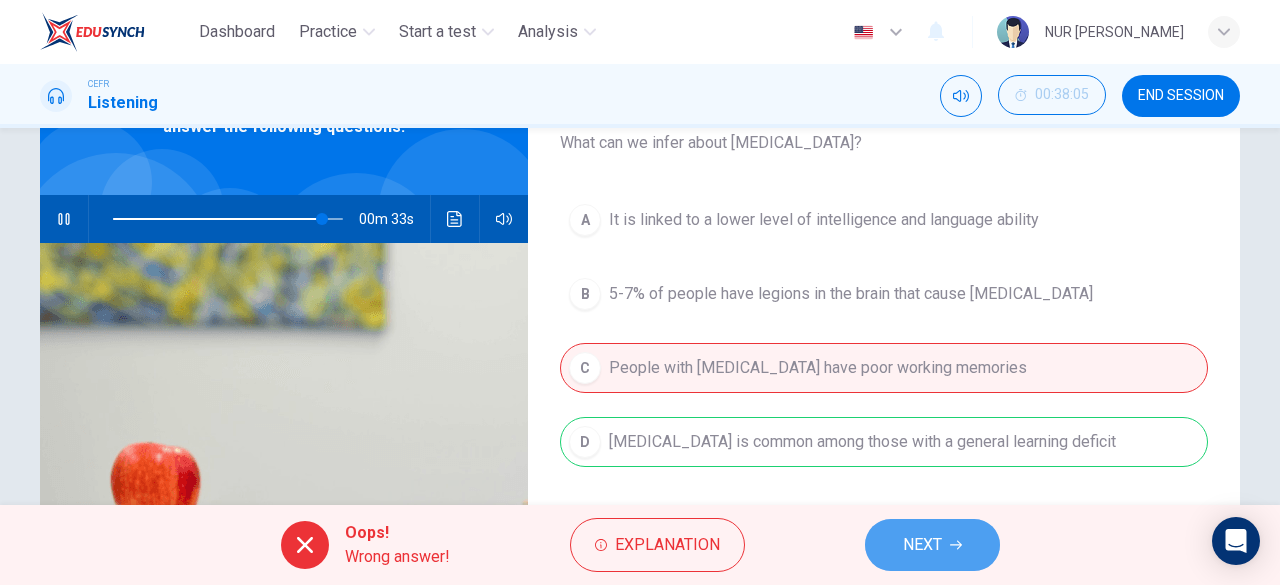click on "NEXT" at bounding box center [922, 545] 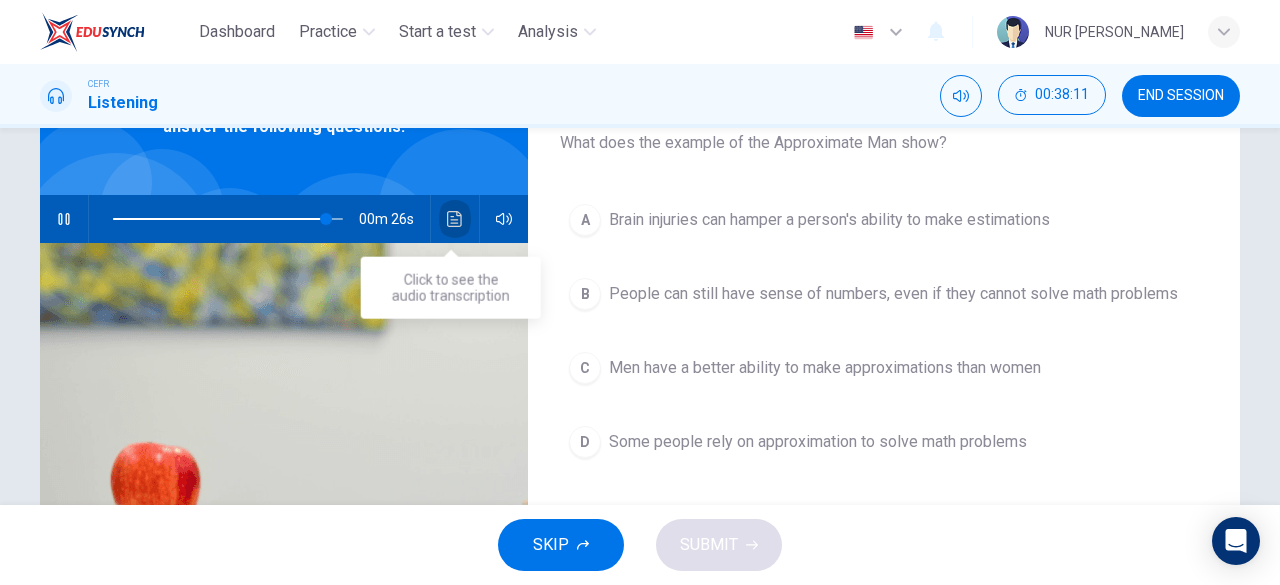 click at bounding box center (455, 219) 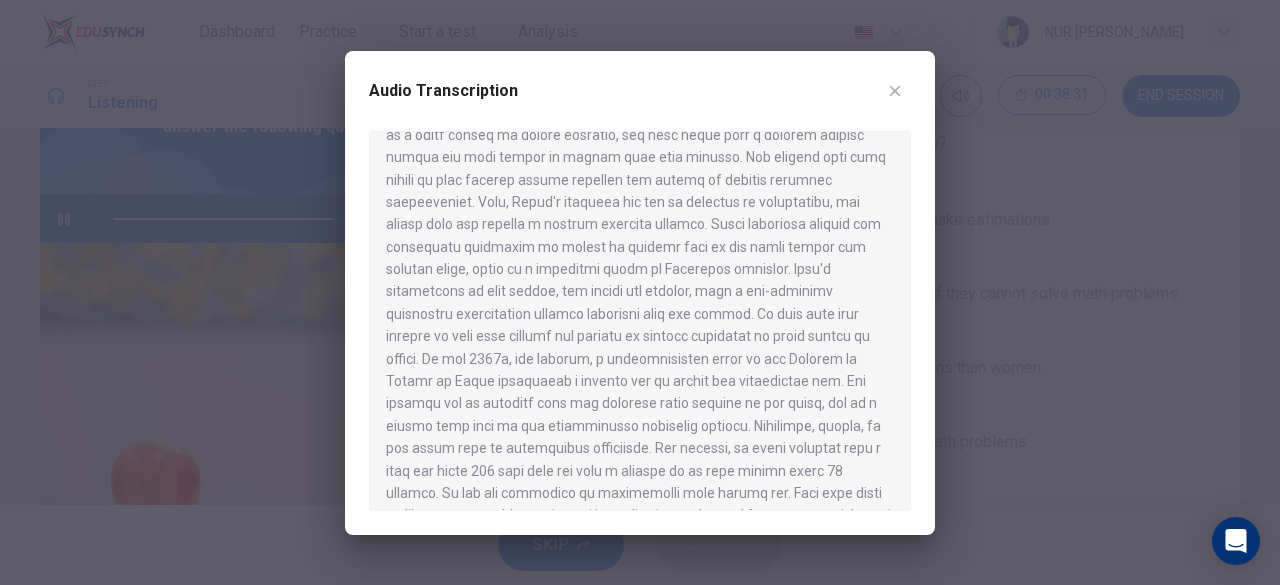scroll, scrollTop: 381, scrollLeft: 0, axis: vertical 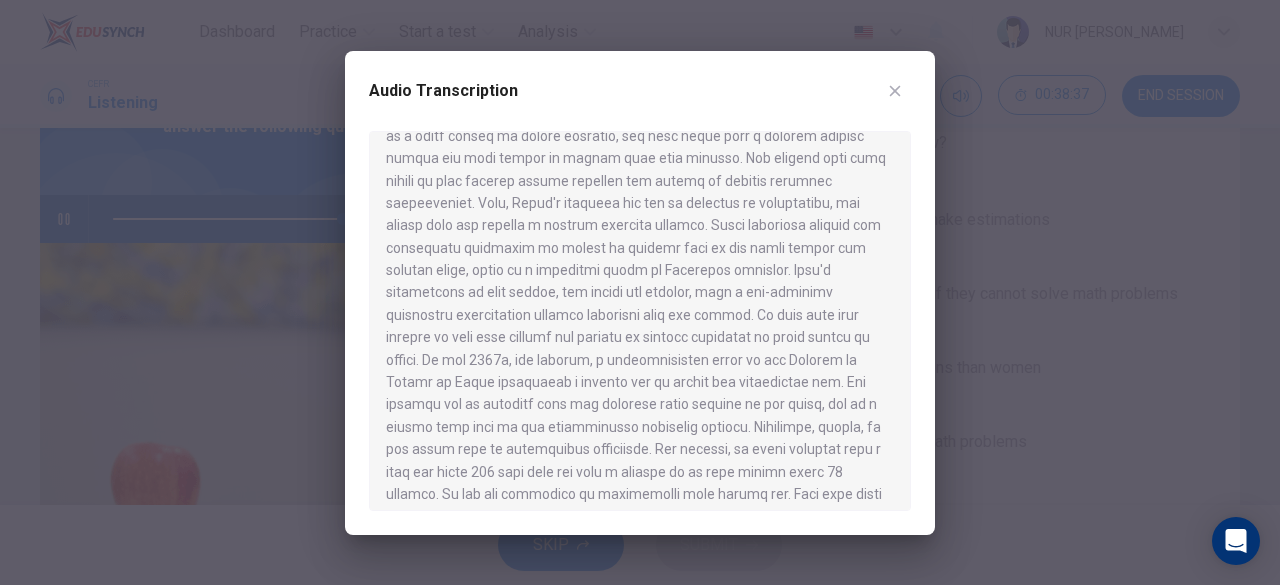 type on "0" 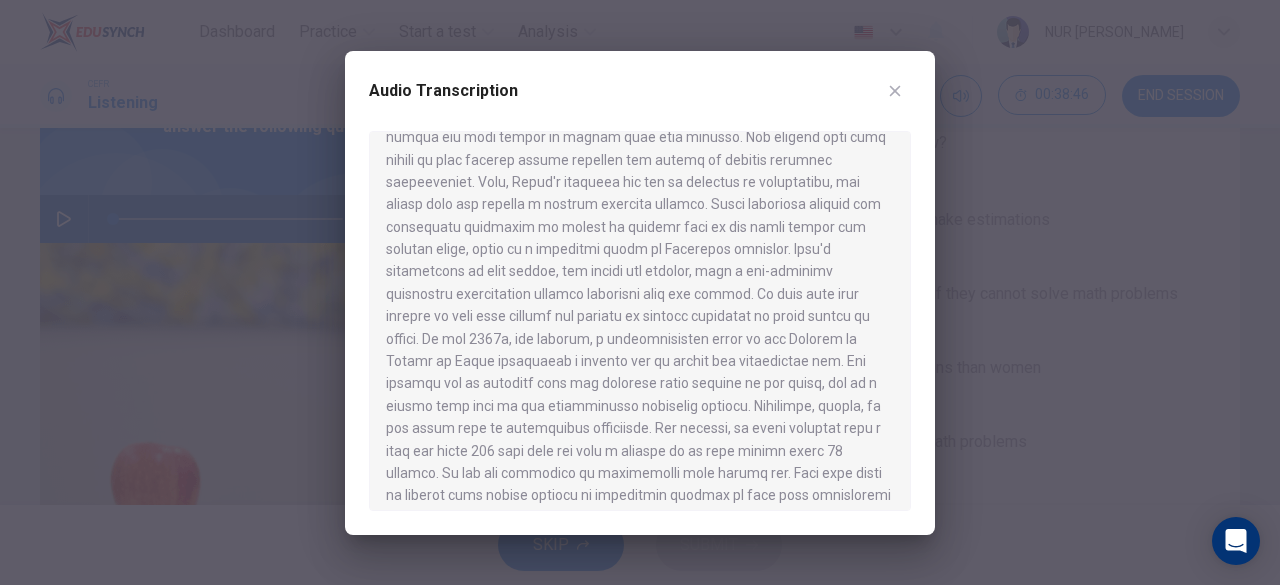 scroll, scrollTop: 403, scrollLeft: 0, axis: vertical 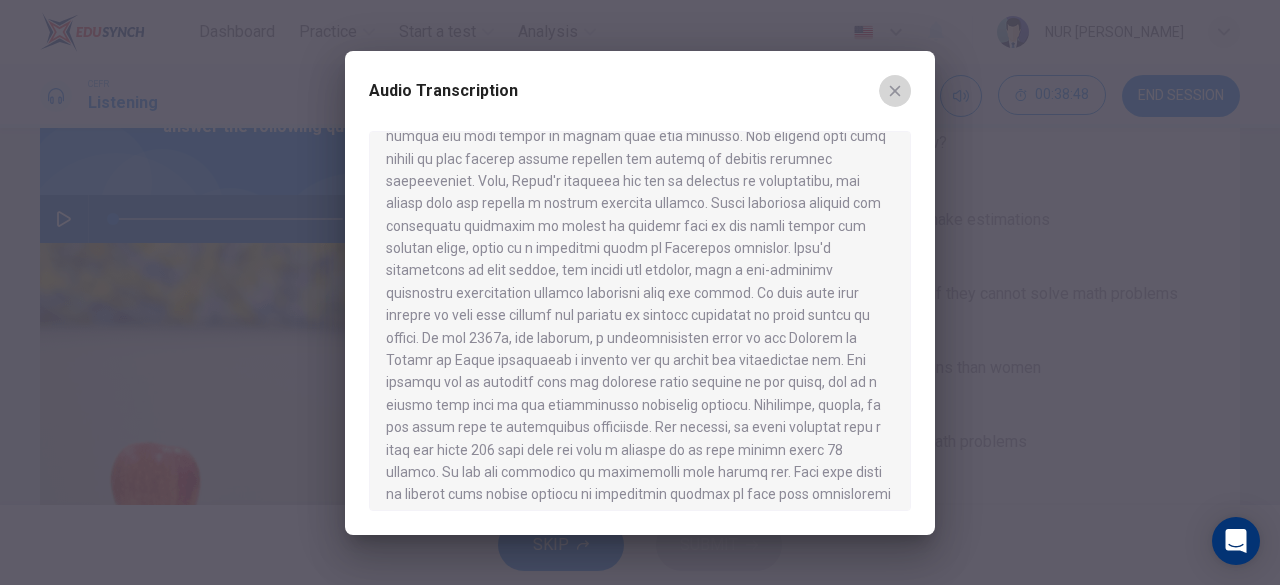 click 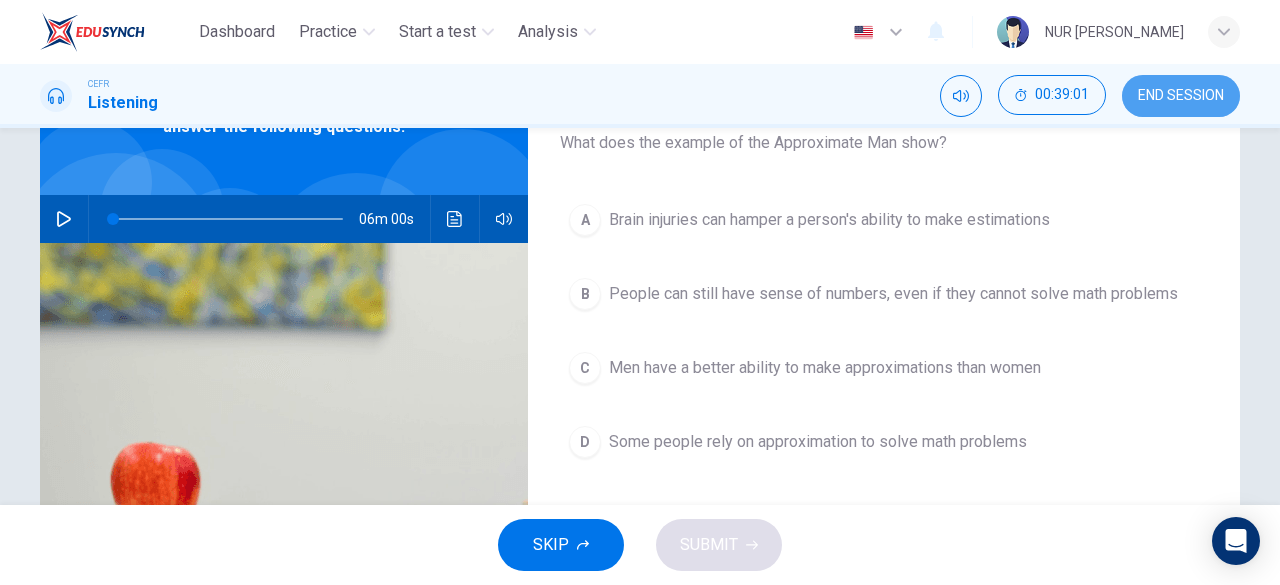 click on "END SESSION" at bounding box center (1181, 96) 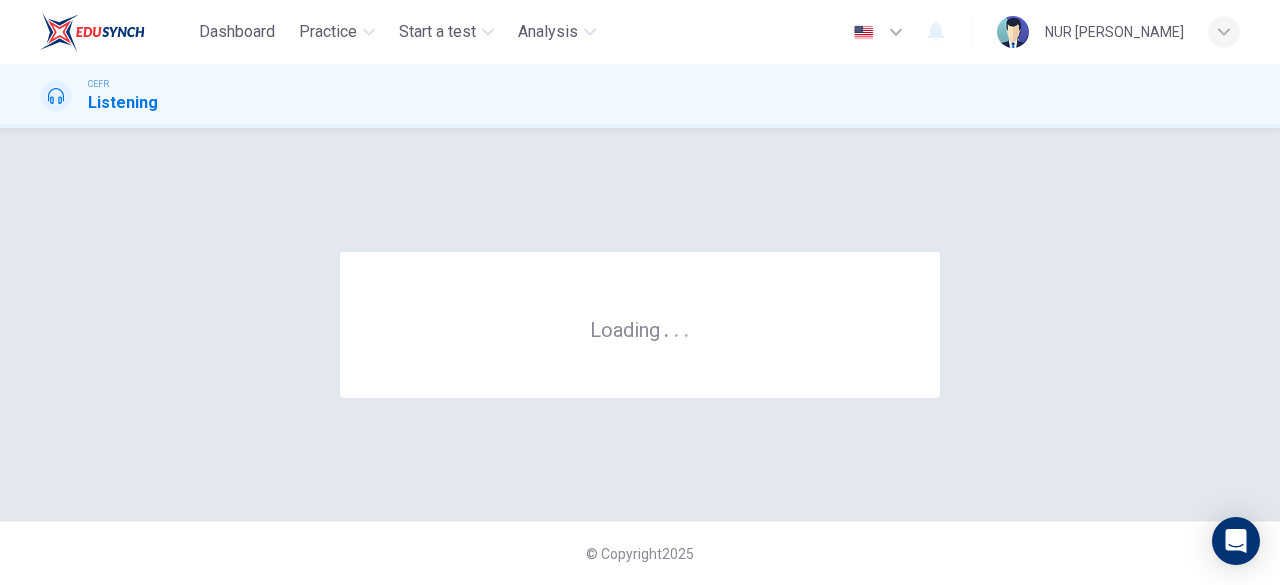 scroll, scrollTop: 0, scrollLeft: 0, axis: both 